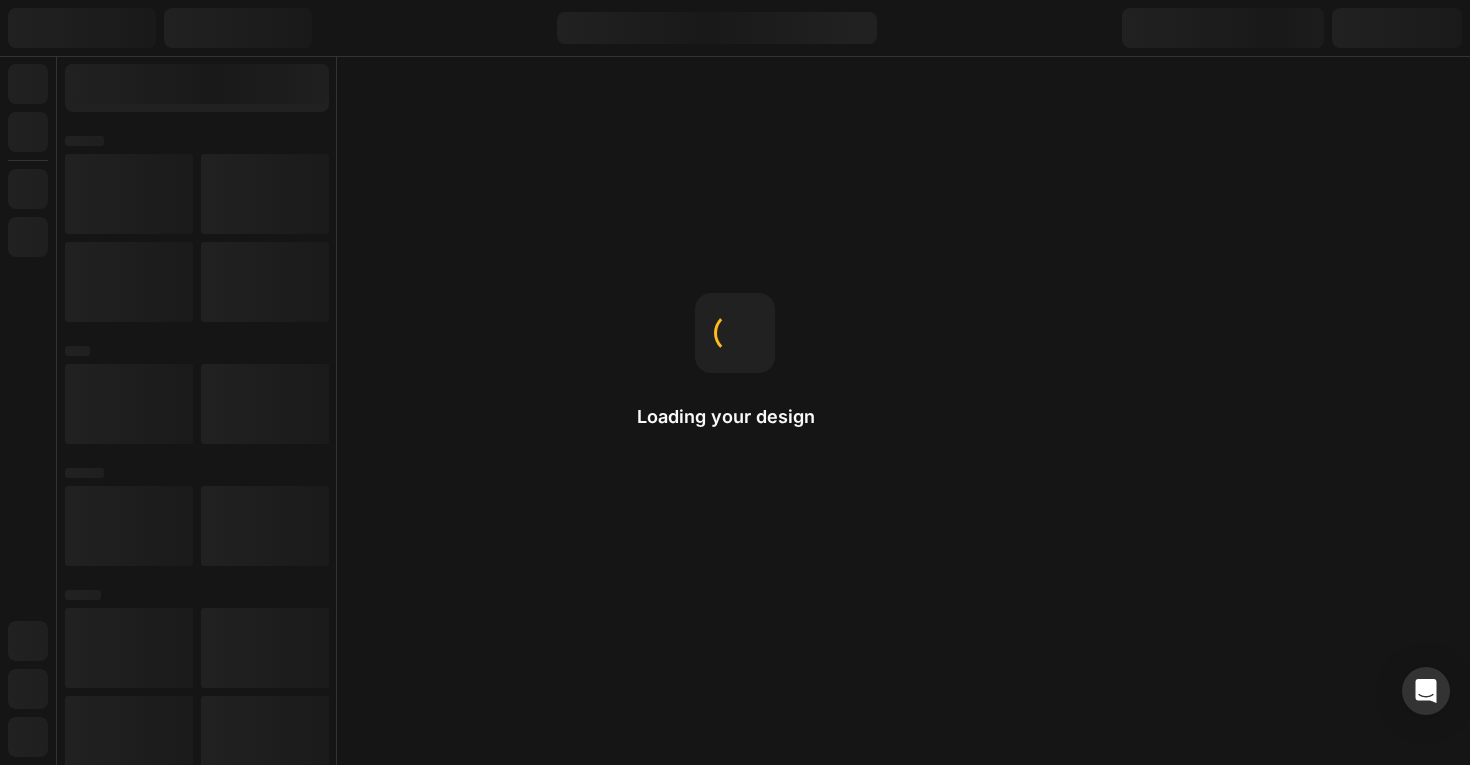 scroll, scrollTop: 0, scrollLeft: 0, axis: both 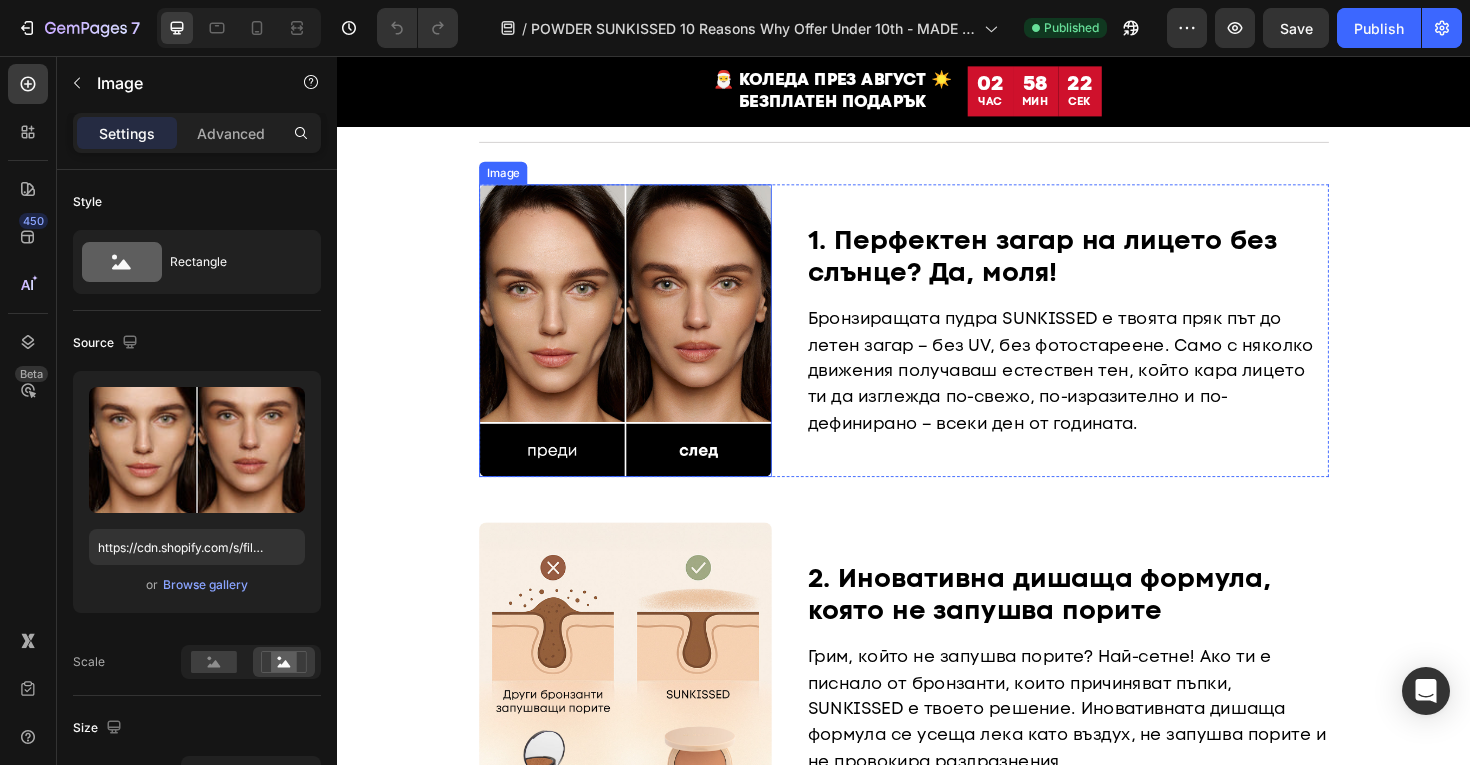 click at bounding box center [642, 347] 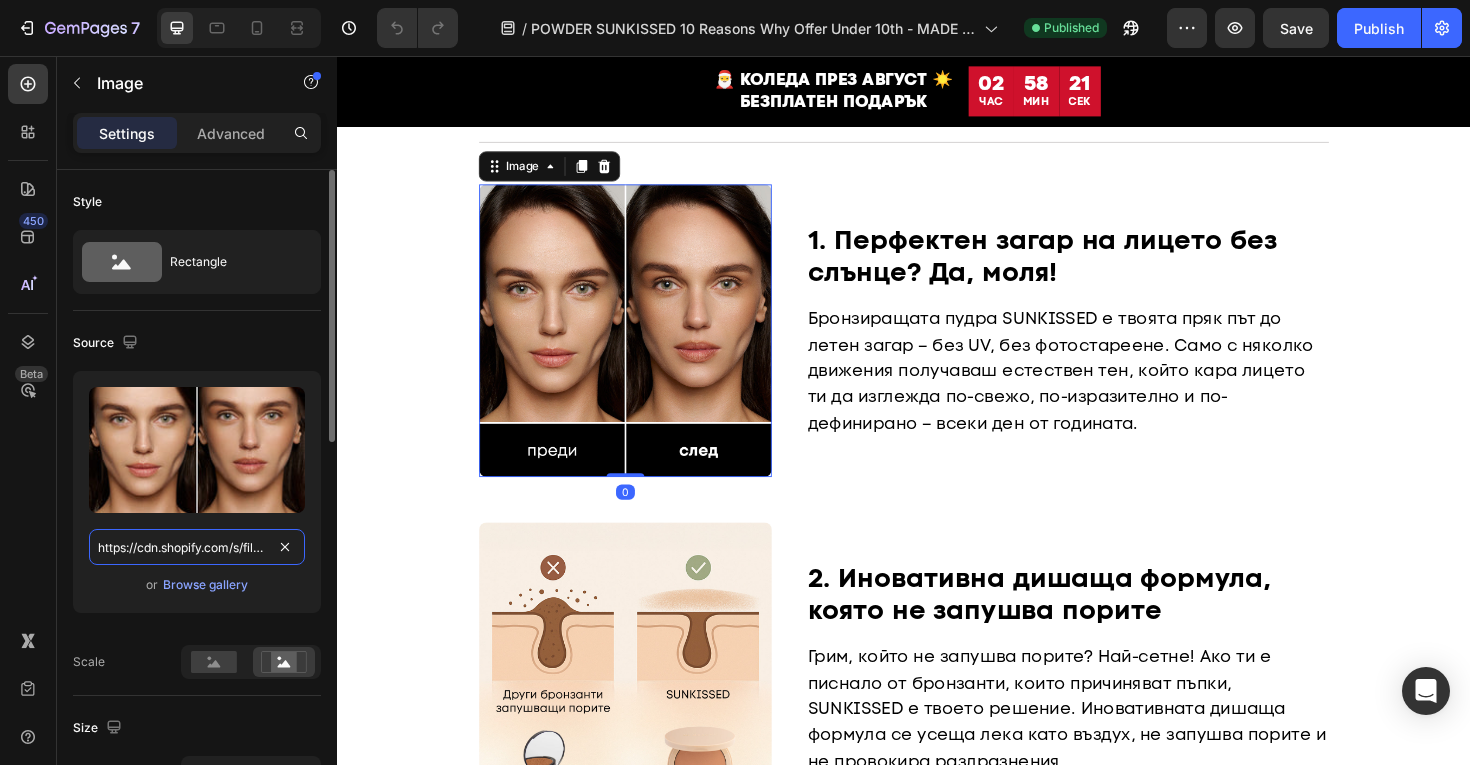 click on "https://cdn.shopify.com/s/files/1/0775/0831/3373/files/gempages_485104230382699404-67359262-8da4-4096-82bc-66b7f506e700.jpg" at bounding box center (197, 547) 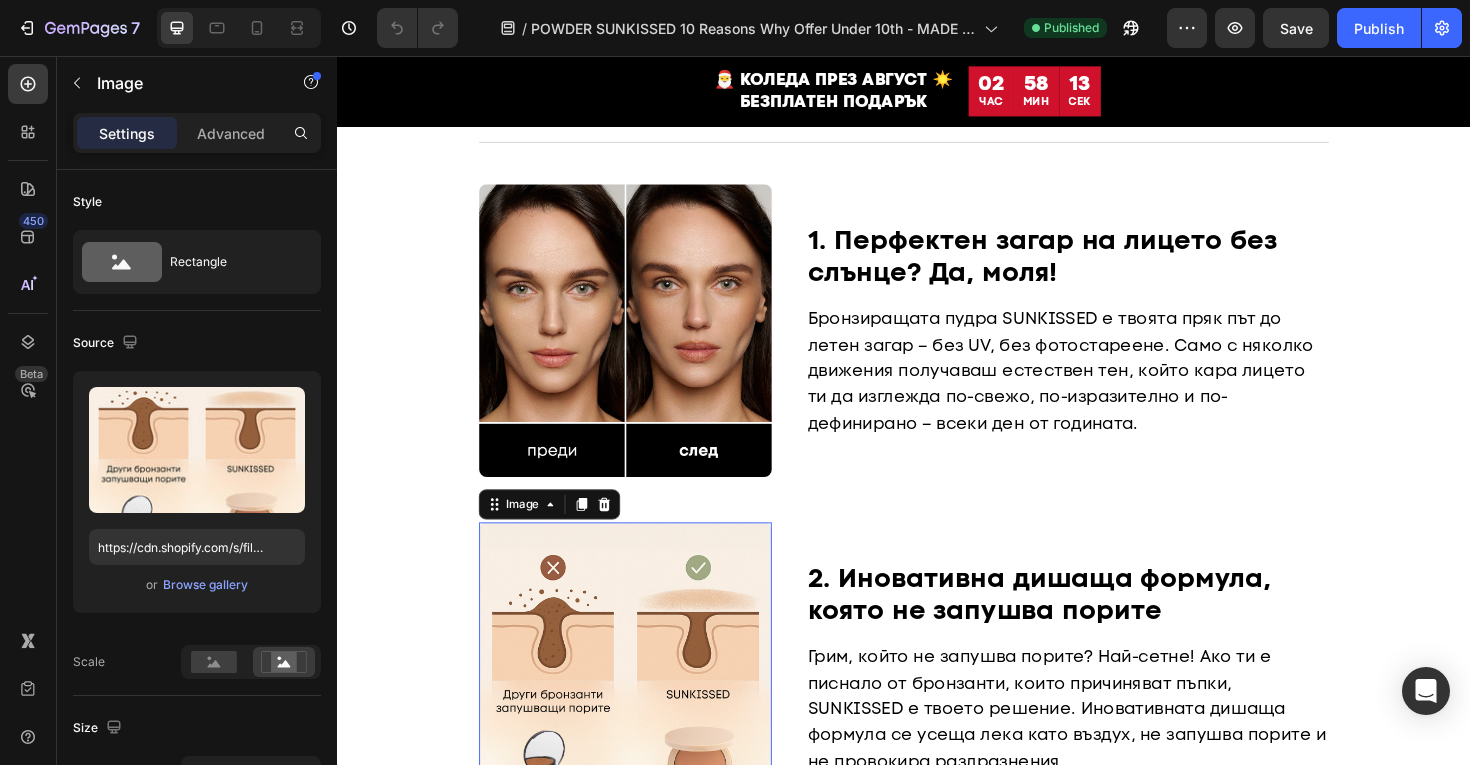 click at bounding box center [642, 705] 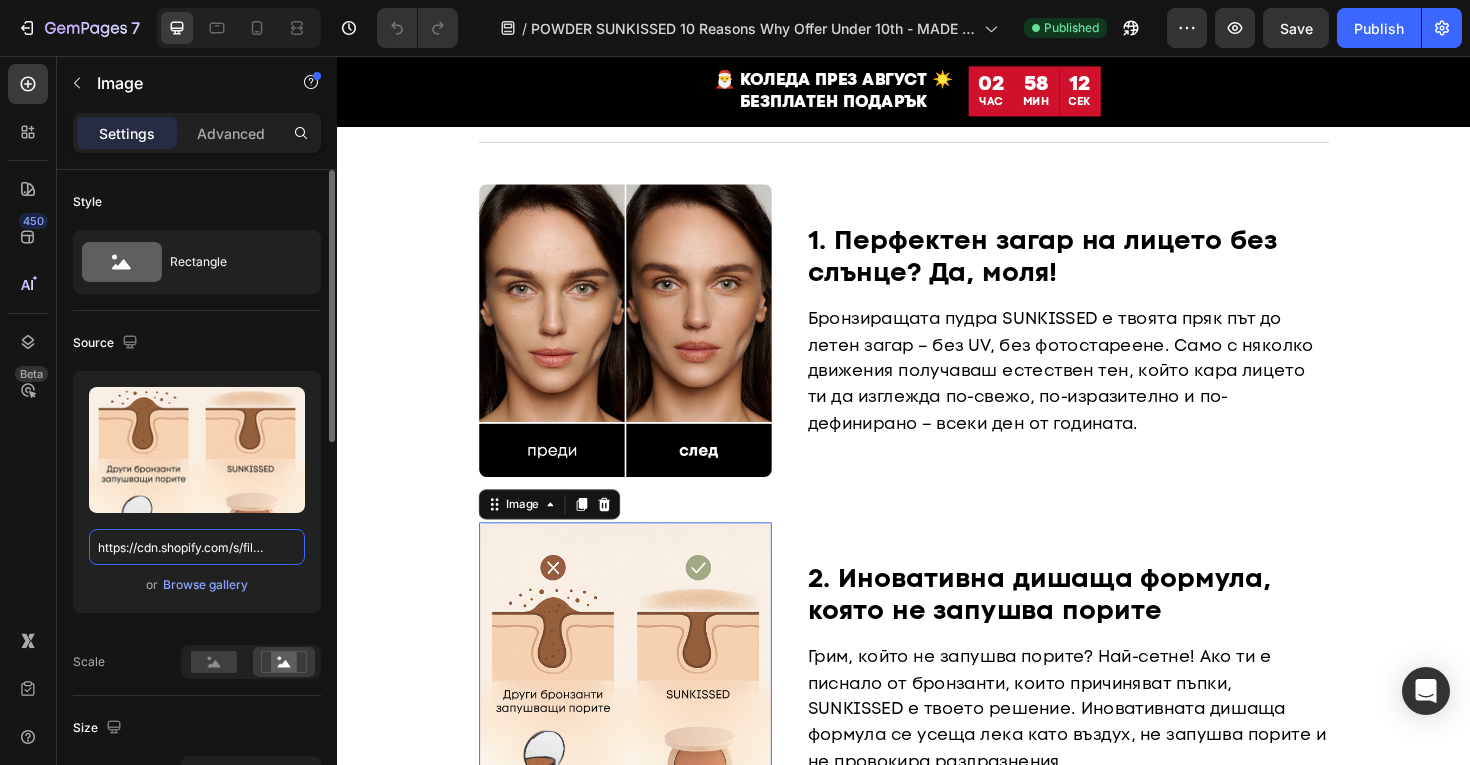 click on "https://cdn.shopify.com/s/files/1/0775/0831/3373/files/gempages_485104230382699404-87c15e06-fd6a-4835-8e27-1c1b6789d44d.jpg" at bounding box center (197, 547) 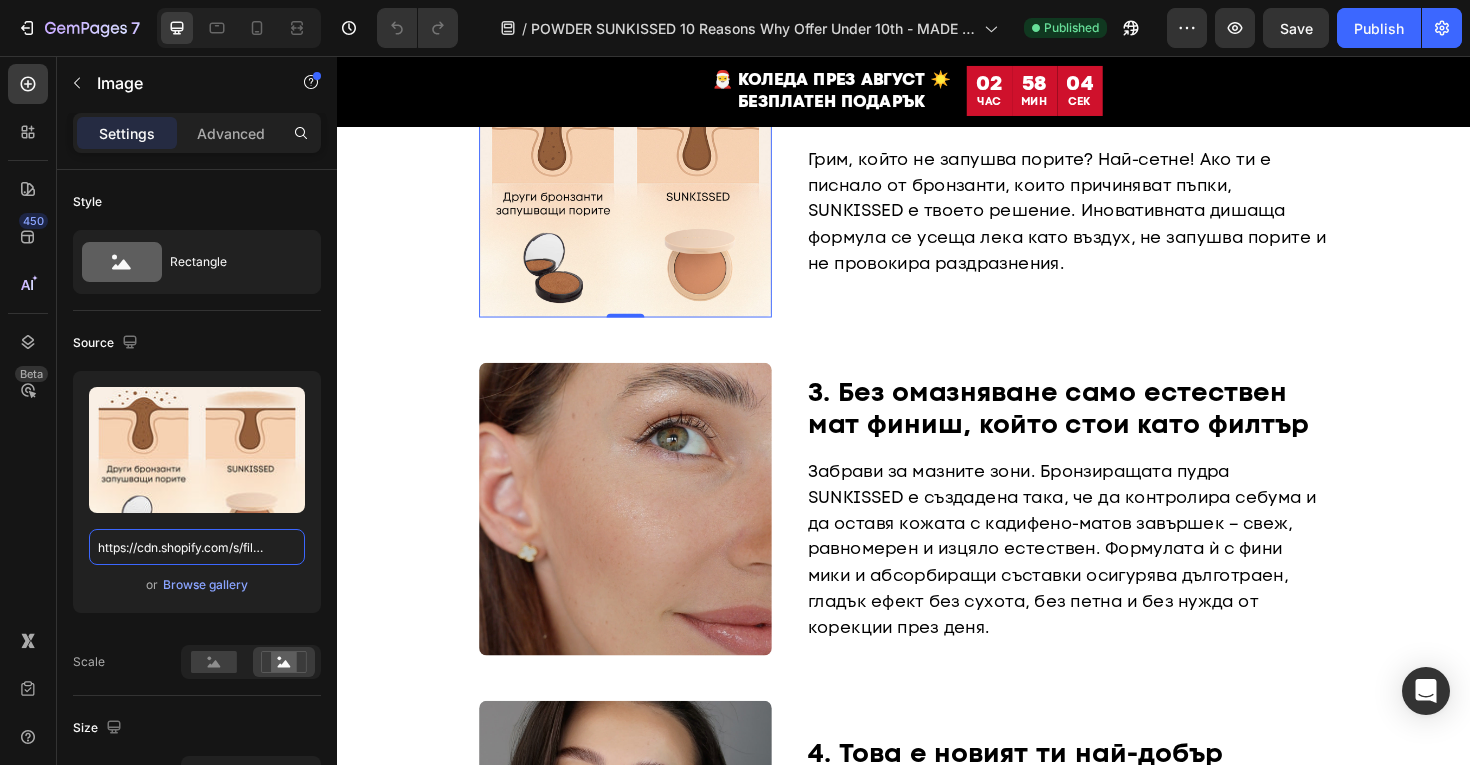 scroll, scrollTop: 1082, scrollLeft: 0, axis: vertical 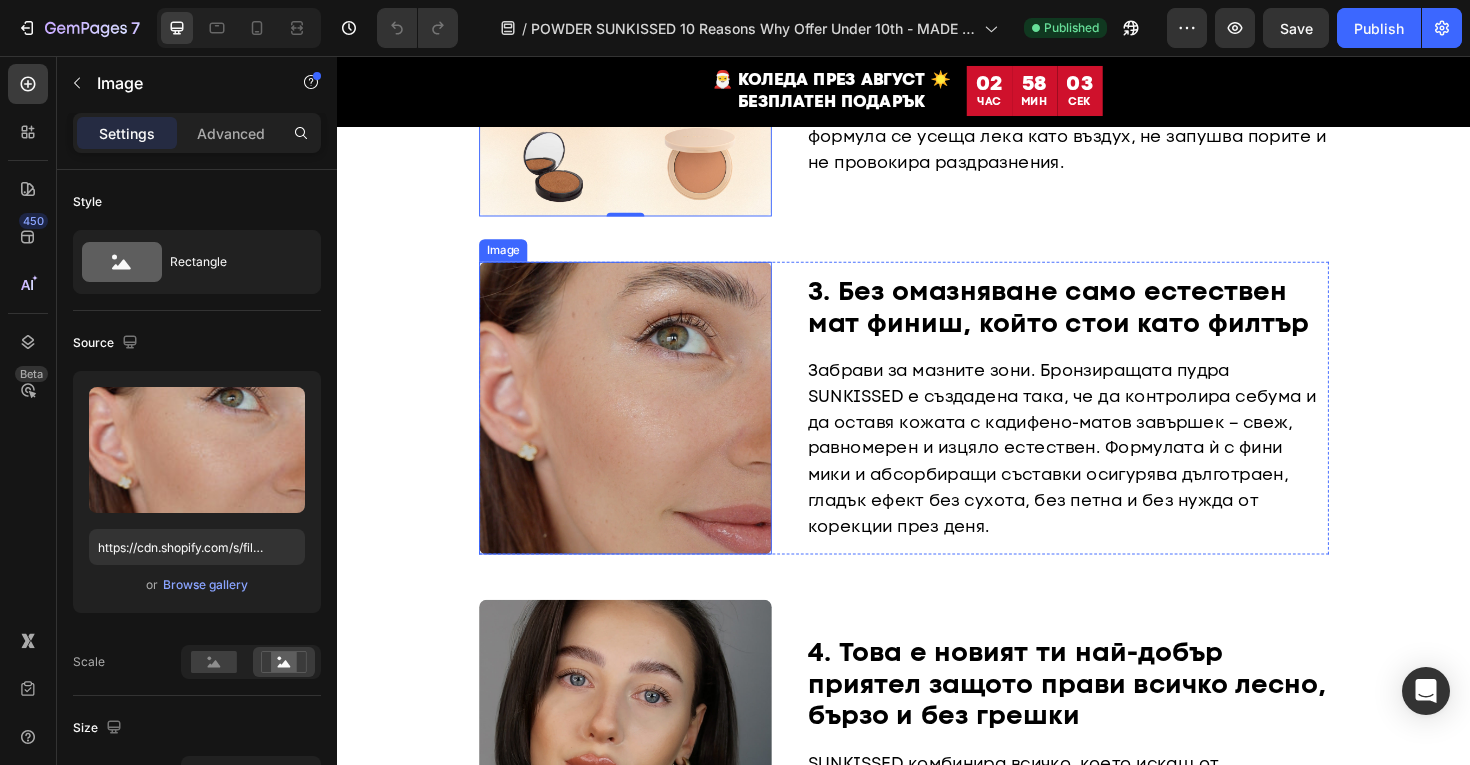 click at bounding box center (642, 429) 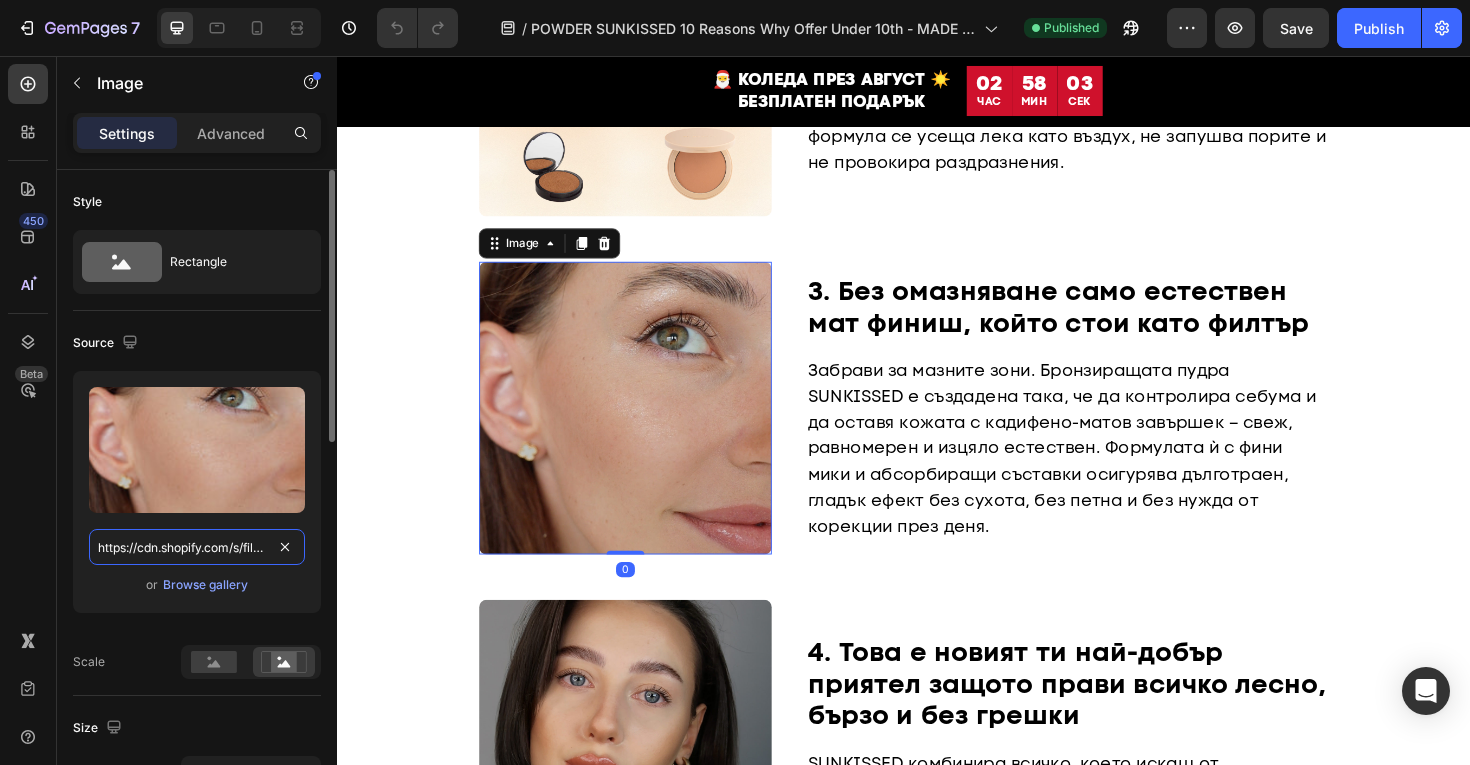 click on "https://cdn.shopify.com/s/files/1/0775/0831/3373/files/gempages_485104230382699404-95fb1299-5a90-4474-8c58-b7e8c8caf49e.jpg" at bounding box center [197, 547] 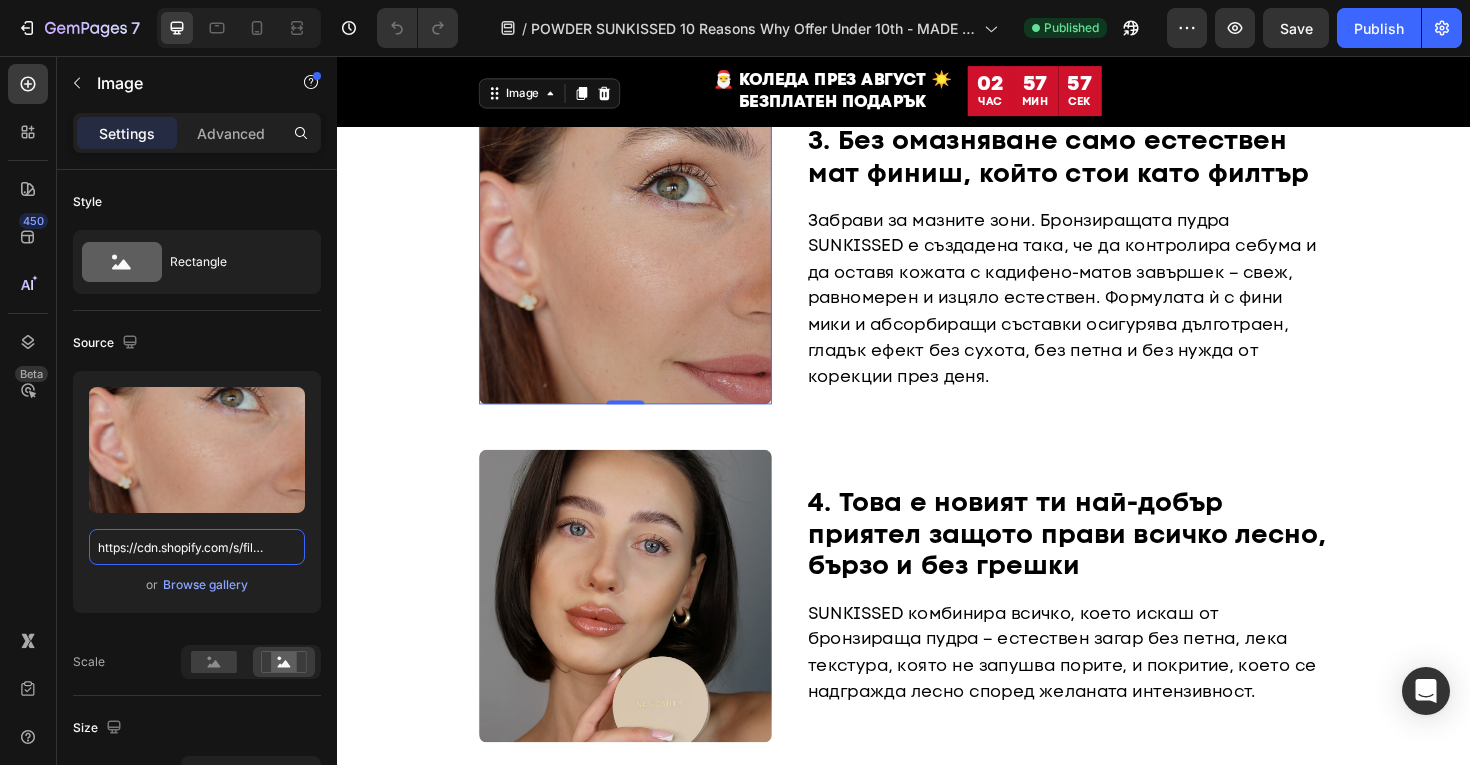 scroll, scrollTop: 1578, scrollLeft: 0, axis: vertical 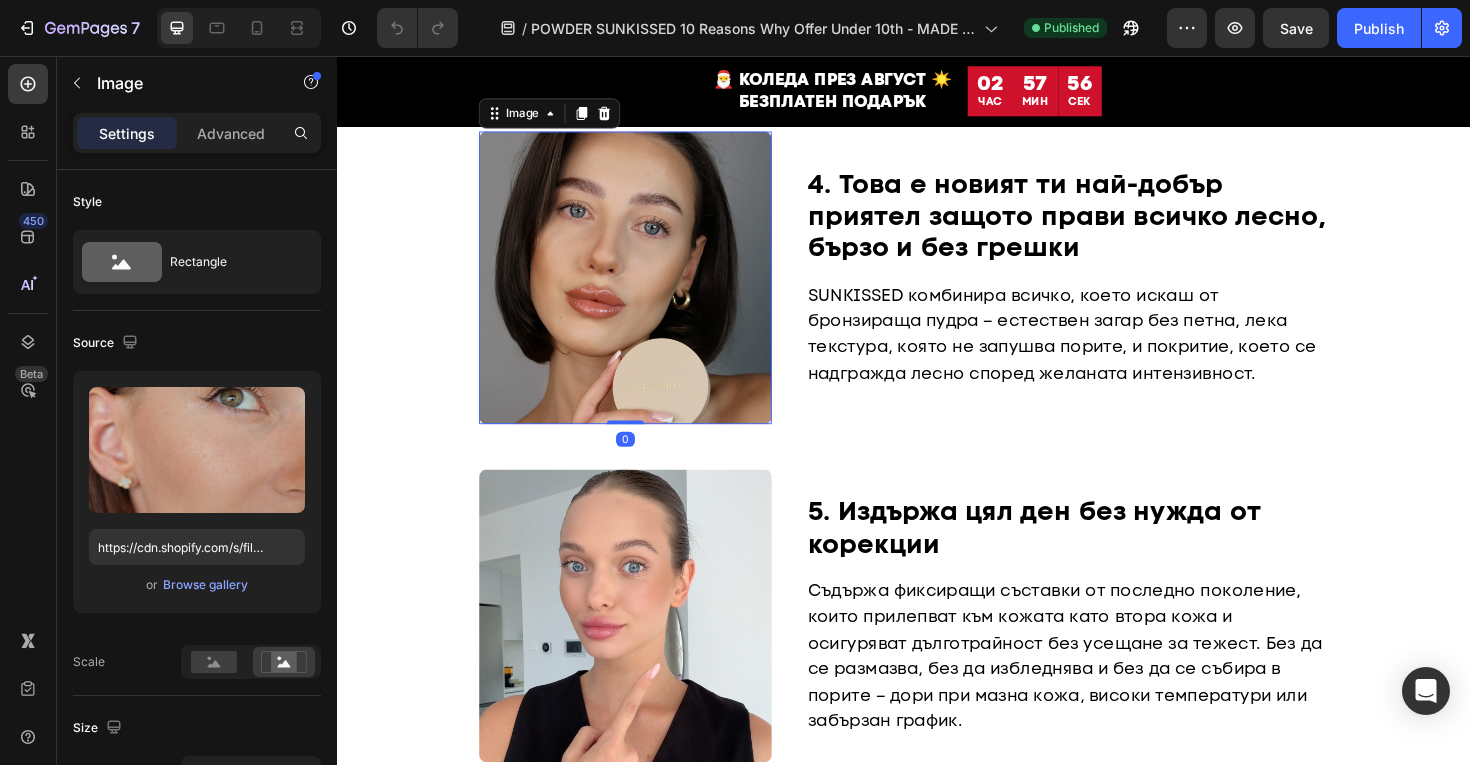 click at bounding box center [642, 291] 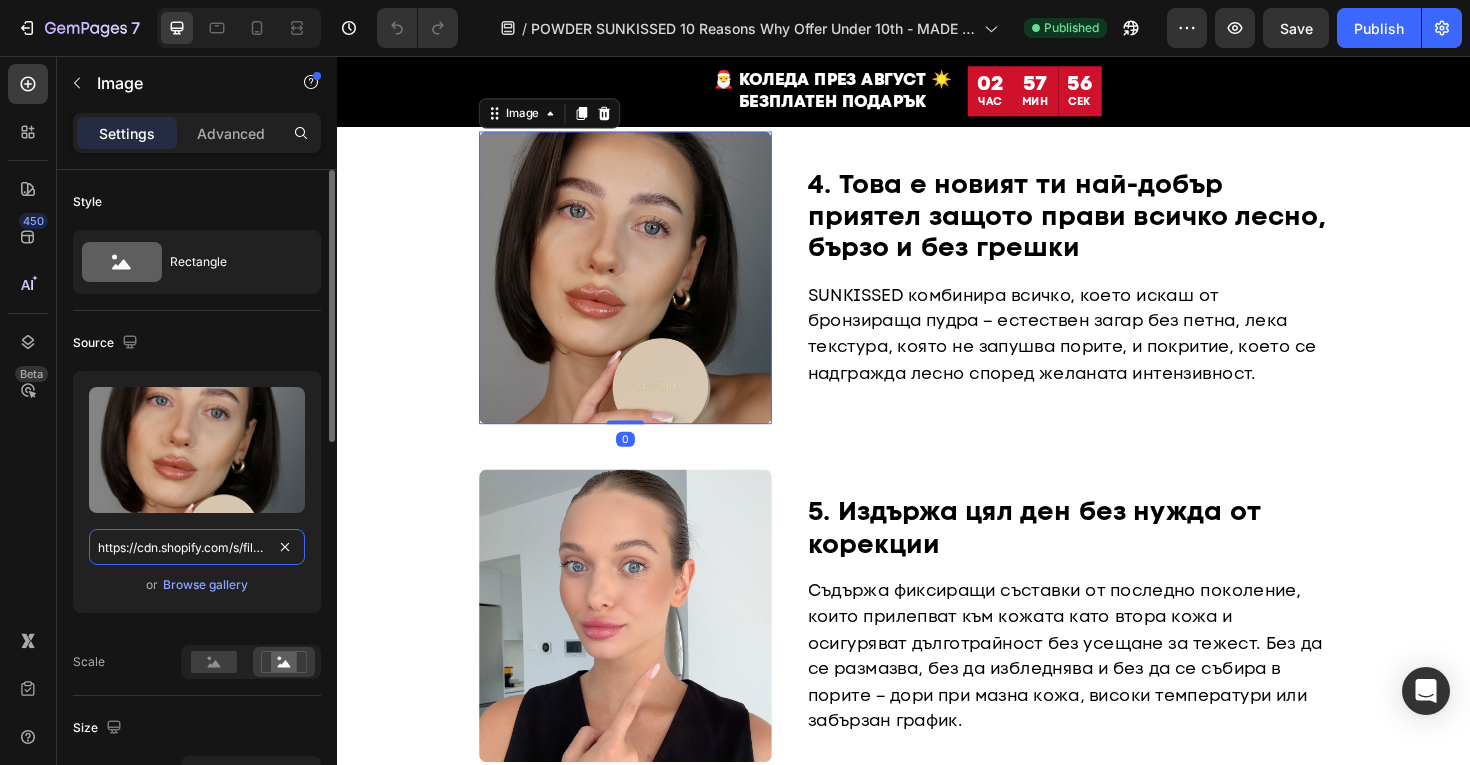 click on "https://cdn.shopify.com/s/files/1/0775/0831/3373/files/gempages_485104230382699404-4370f914-306f-4c4d-9f98-ff1c171db0ba.jpg" at bounding box center (197, 547) 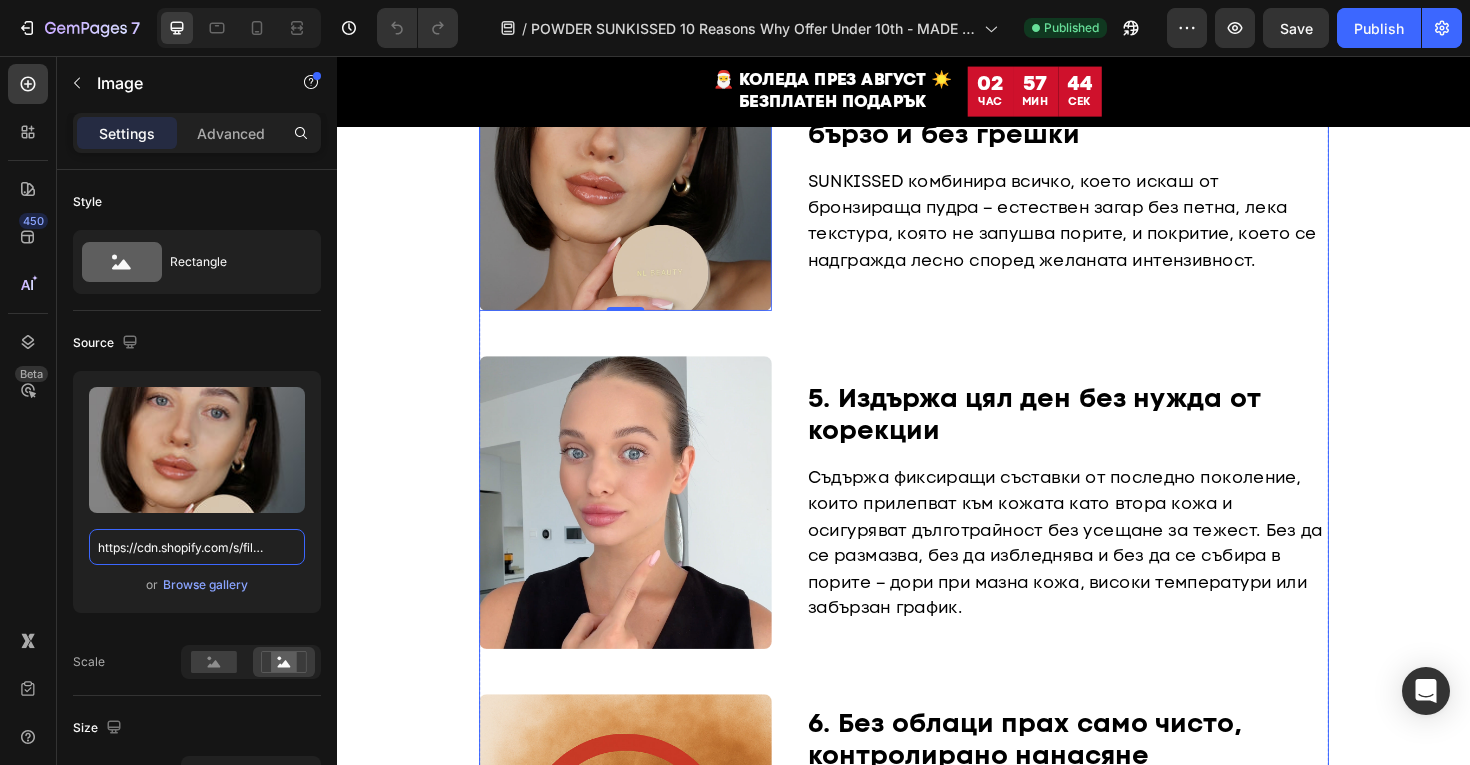 scroll, scrollTop: 1793, scrollLeft: 0, axis: vertical 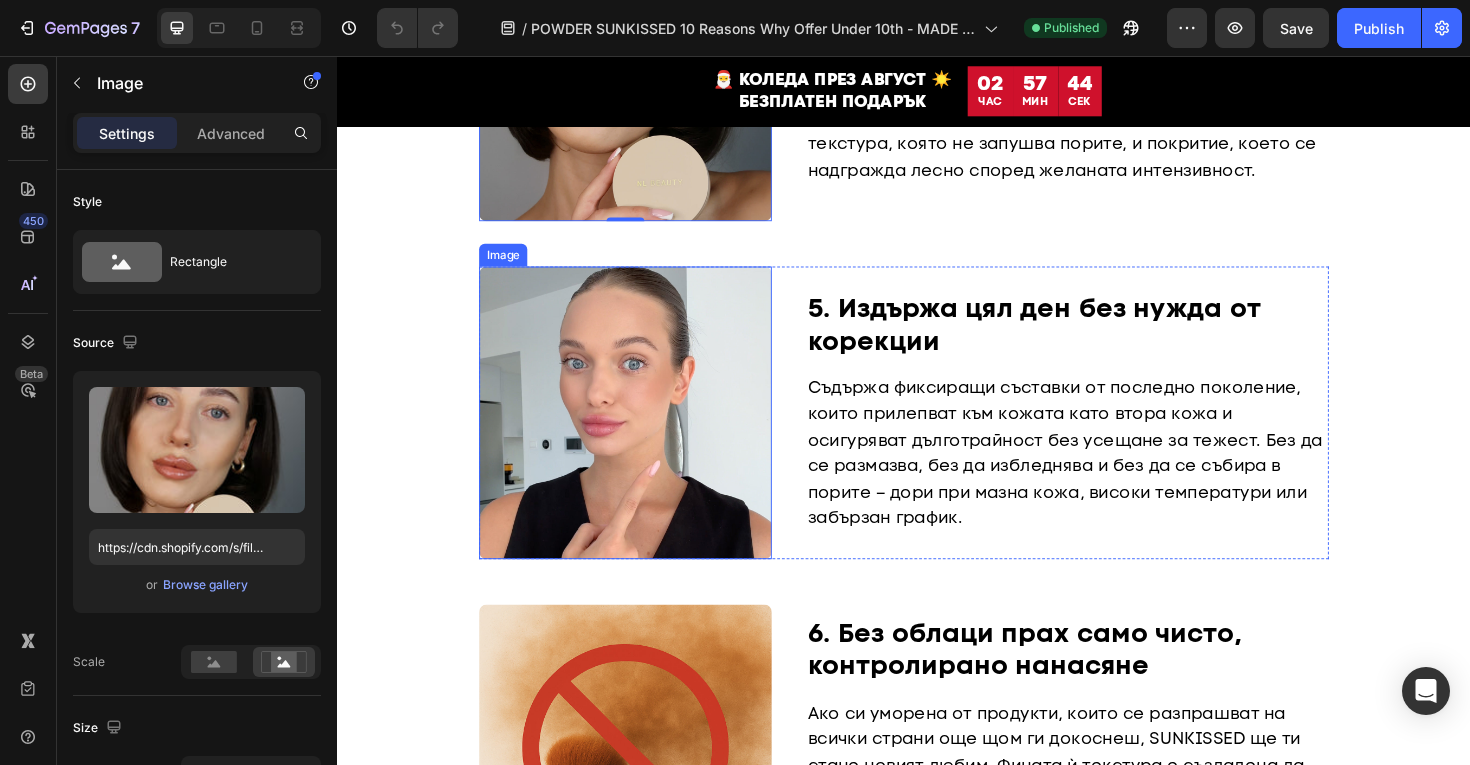click at bounding box center (642, 434) 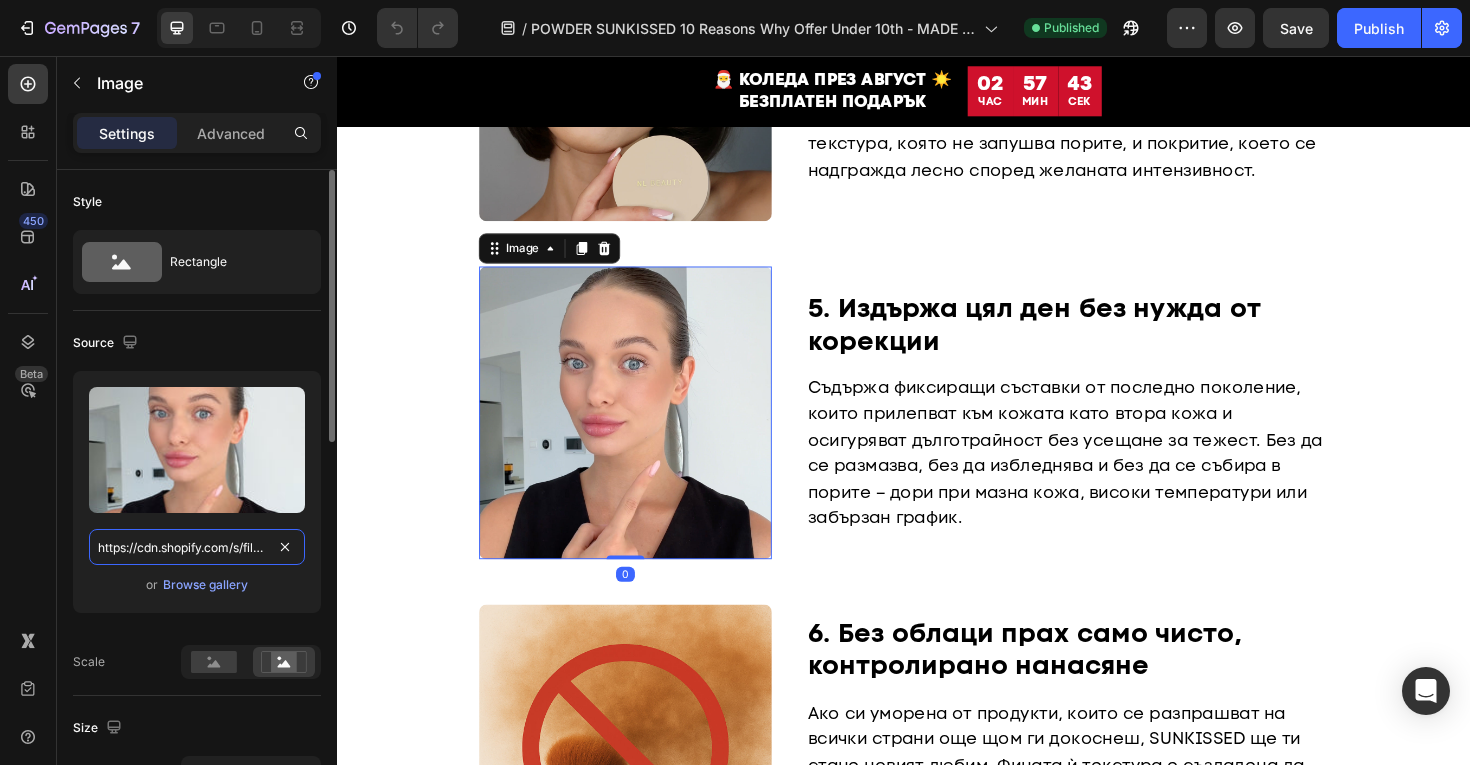 click on "https://cdn.shopify.com/s/files/1/0775/0831/3373/files/gempages_485104230382699404-80be10b6-0123-460c-9d8c-36af1472f925.jpg" at bounding box center [197, 547] 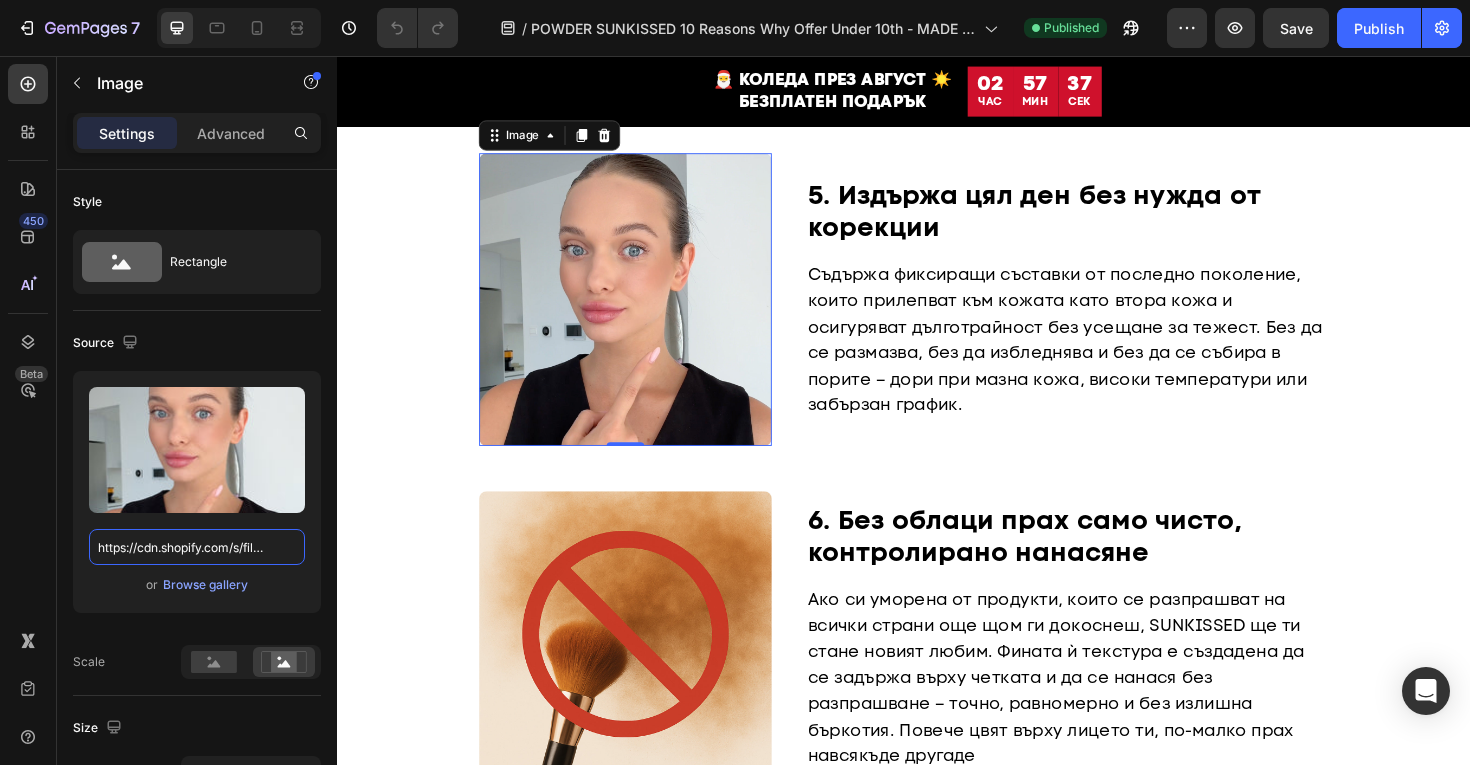 scroll, scrollTop: 2053, scrollLeft: 0, axis: vertical 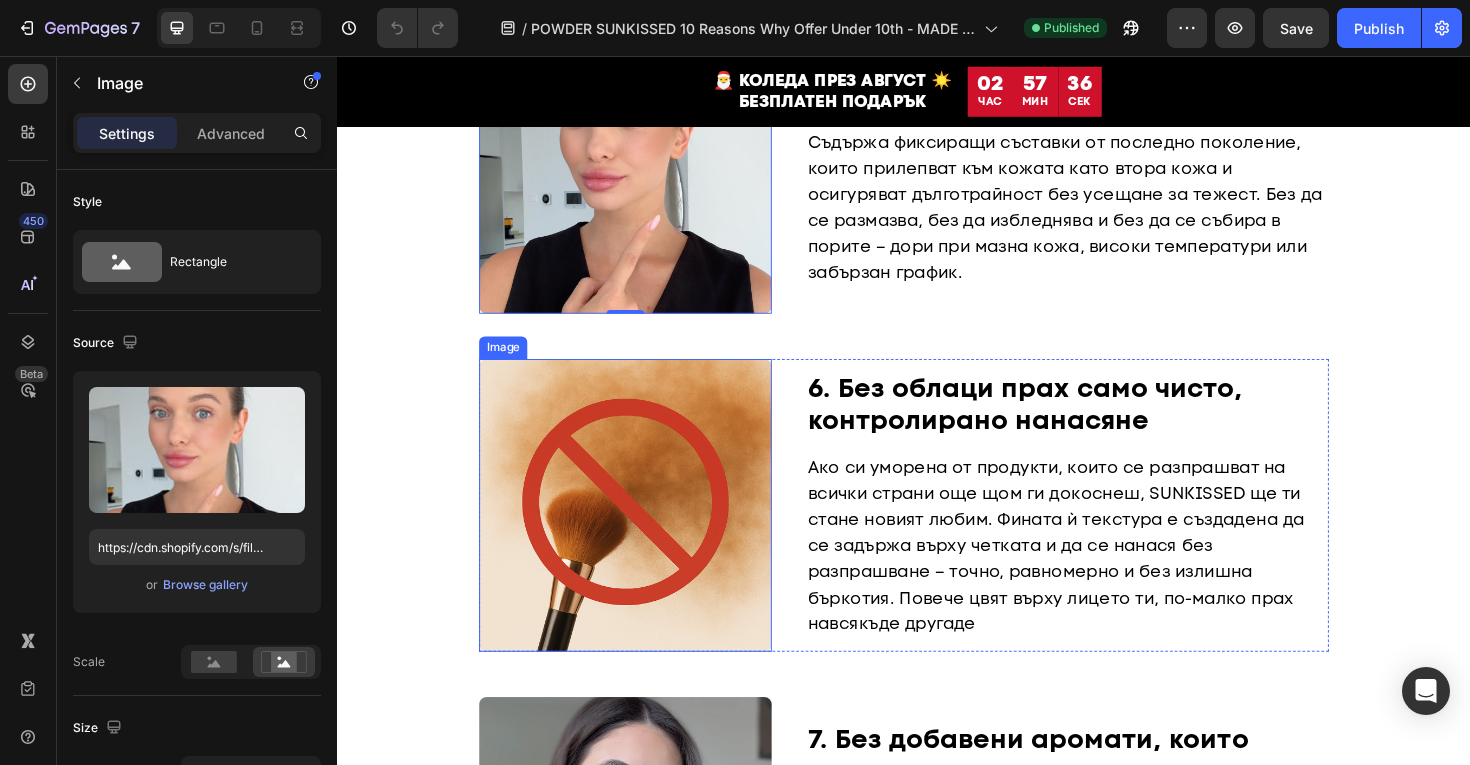 click at bounding box center (642, 532) 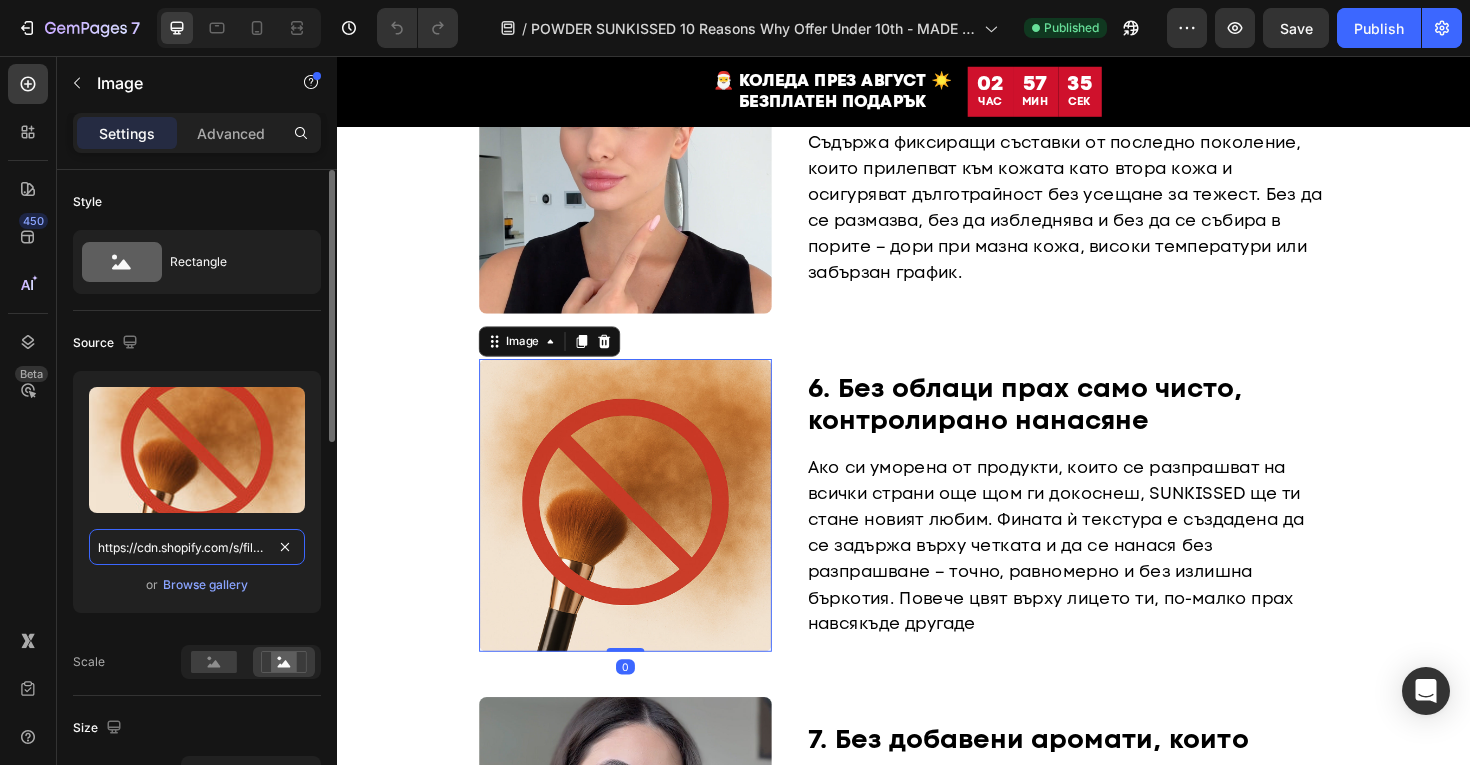 click on "https://cdn.shopify.com/s/files/1/0775/0831/3373/files/gempages_485104230382699404-7ab2bbd6-1630-4e36-bf4a-e88866d88a9e.jpg" at bounding box center [197, 547] 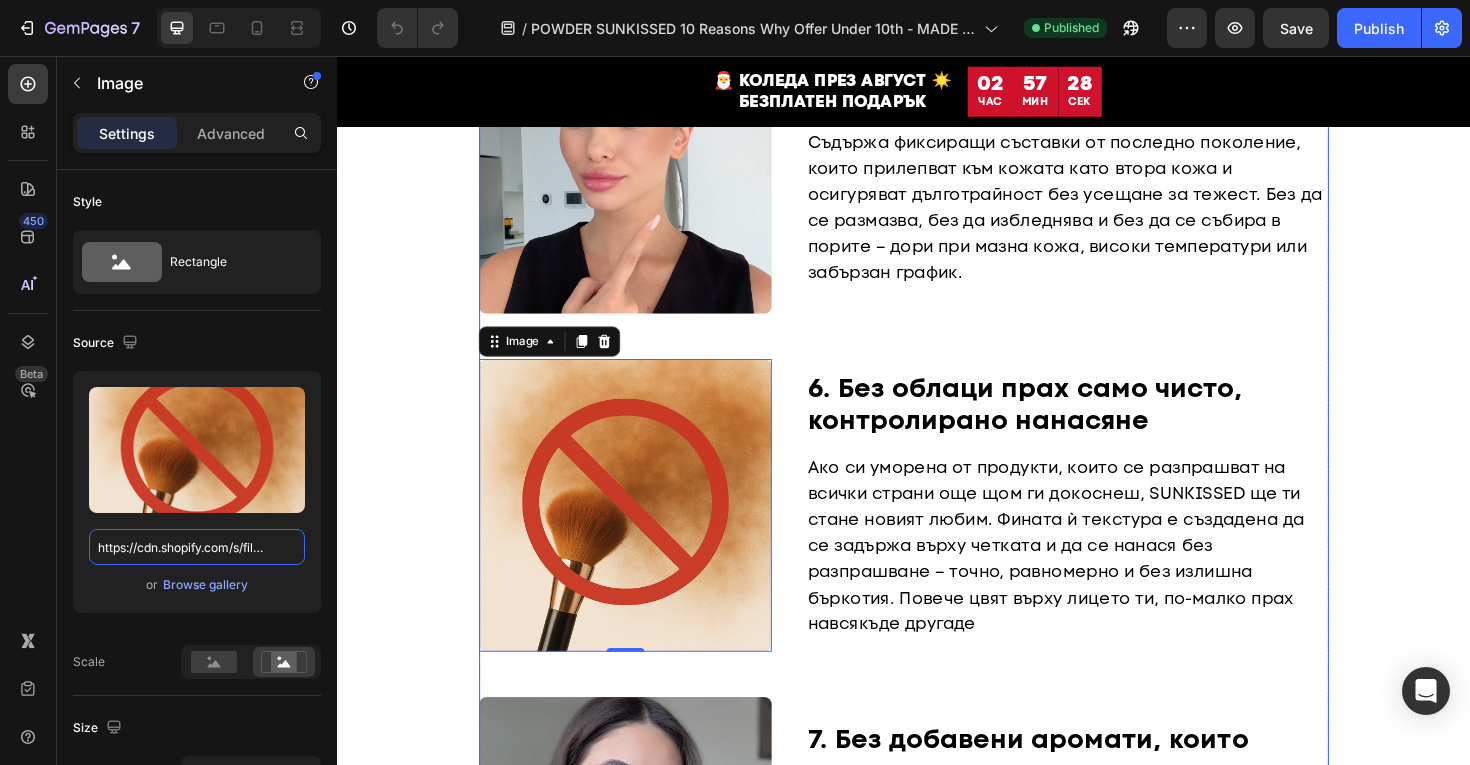scroll, scrollTop: 2372, scrollLeft: 0, axis: vertical 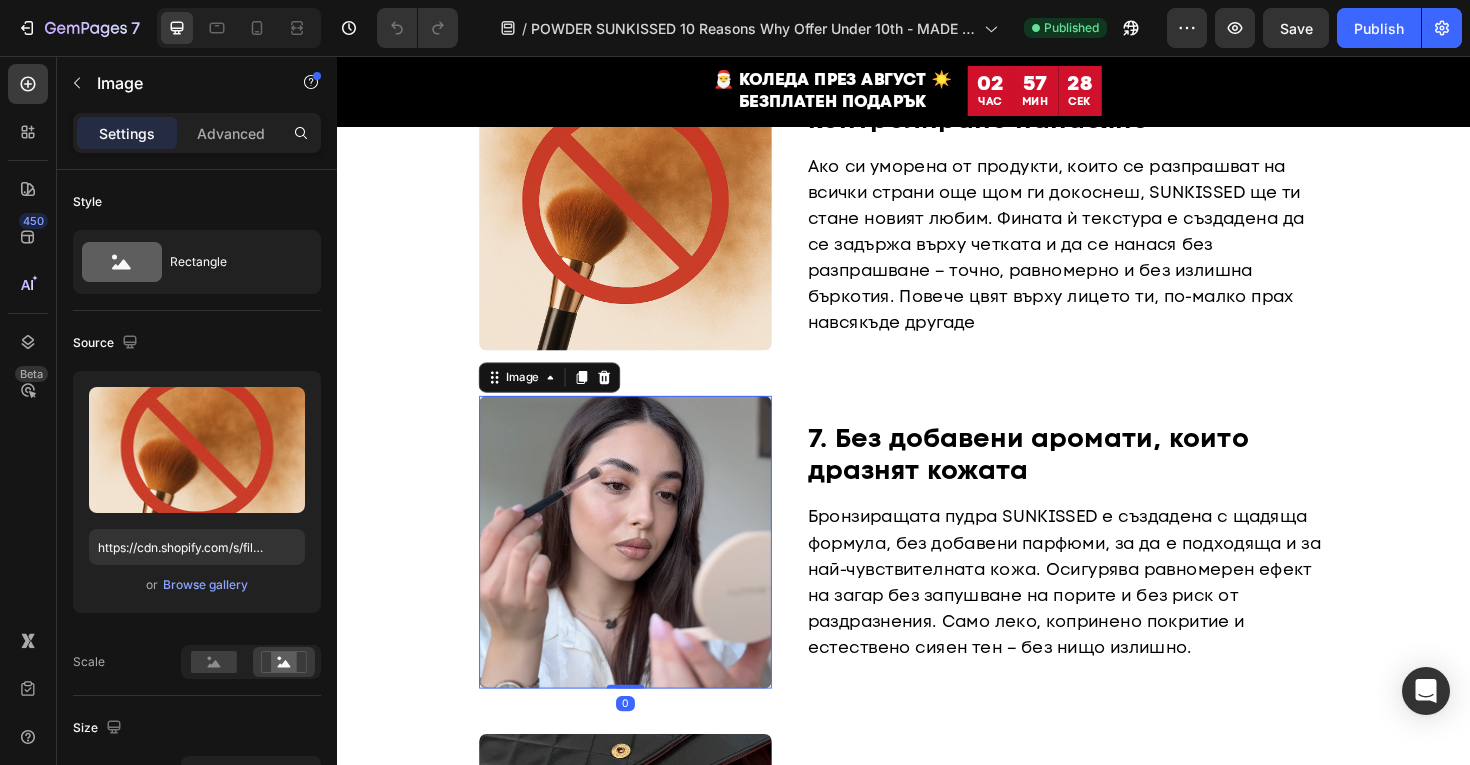 click at bounding box center [642, 571] 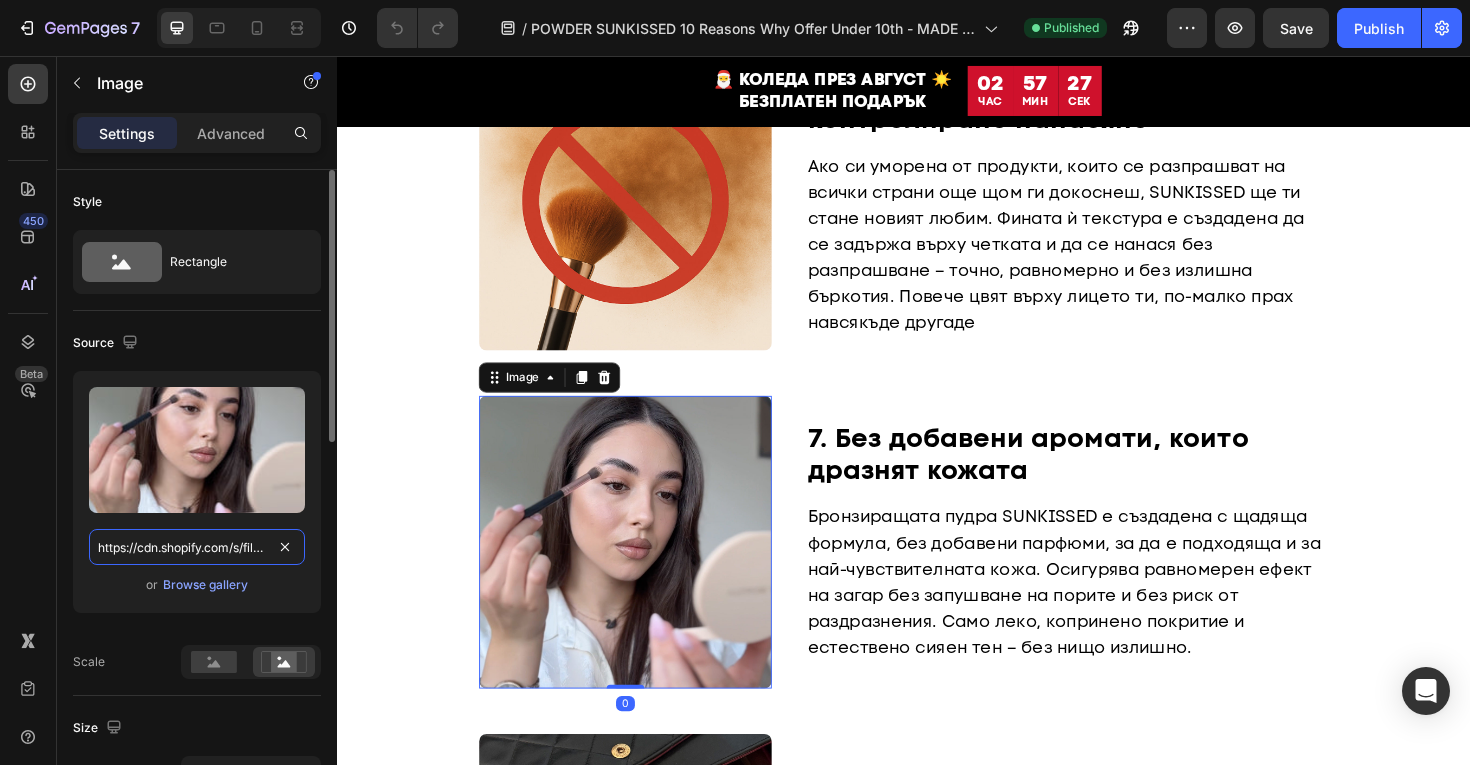 click on "https://cdn.shopify.com/s/files/1/0775/0831/3373/files/gempages_485104230382699404-12ecbe7e-73ae-48e2-a07a-db4c8aeb7e2b.jpg" at bounding box center (197, 547) 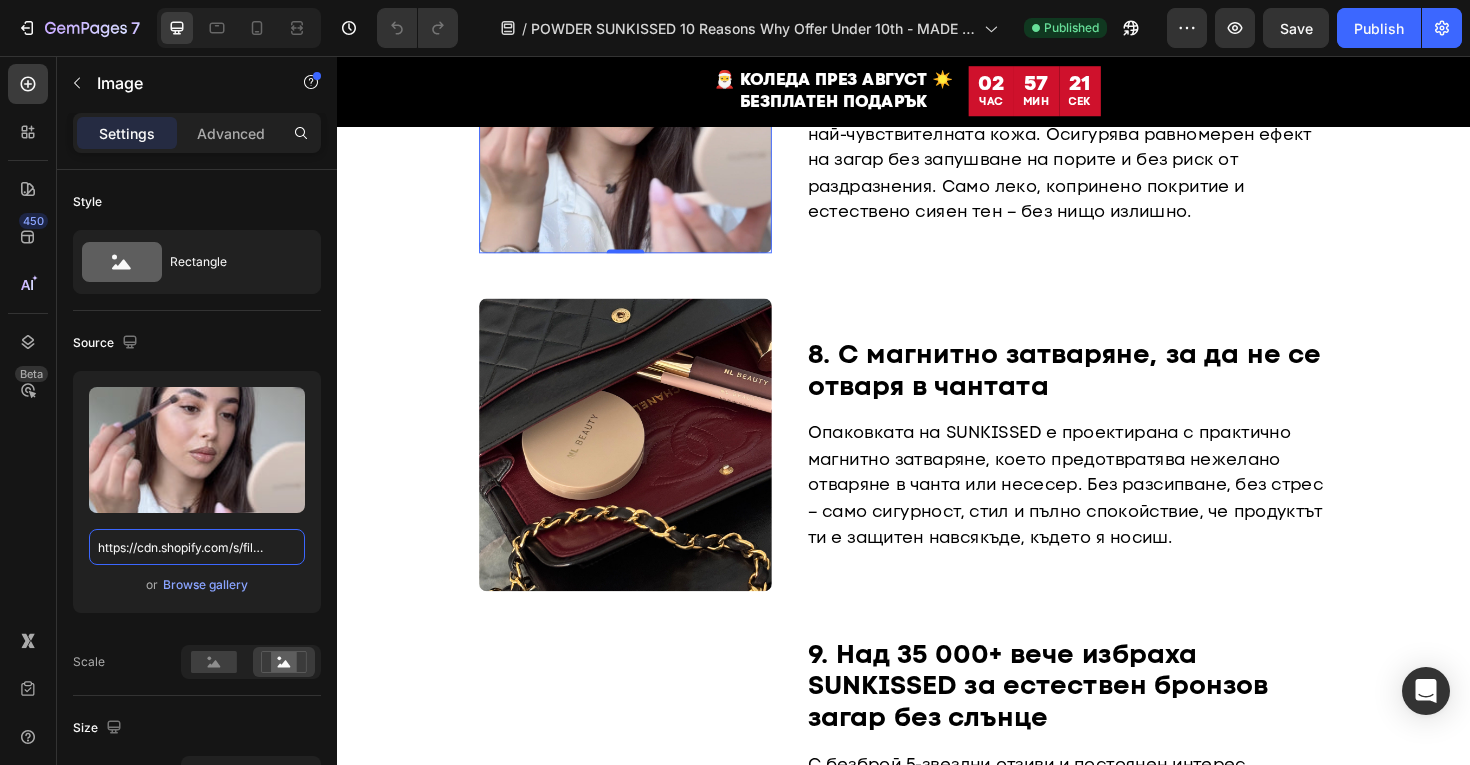 scroll, scrollTop: 2913, scrollLeft: 0, axis: vertical 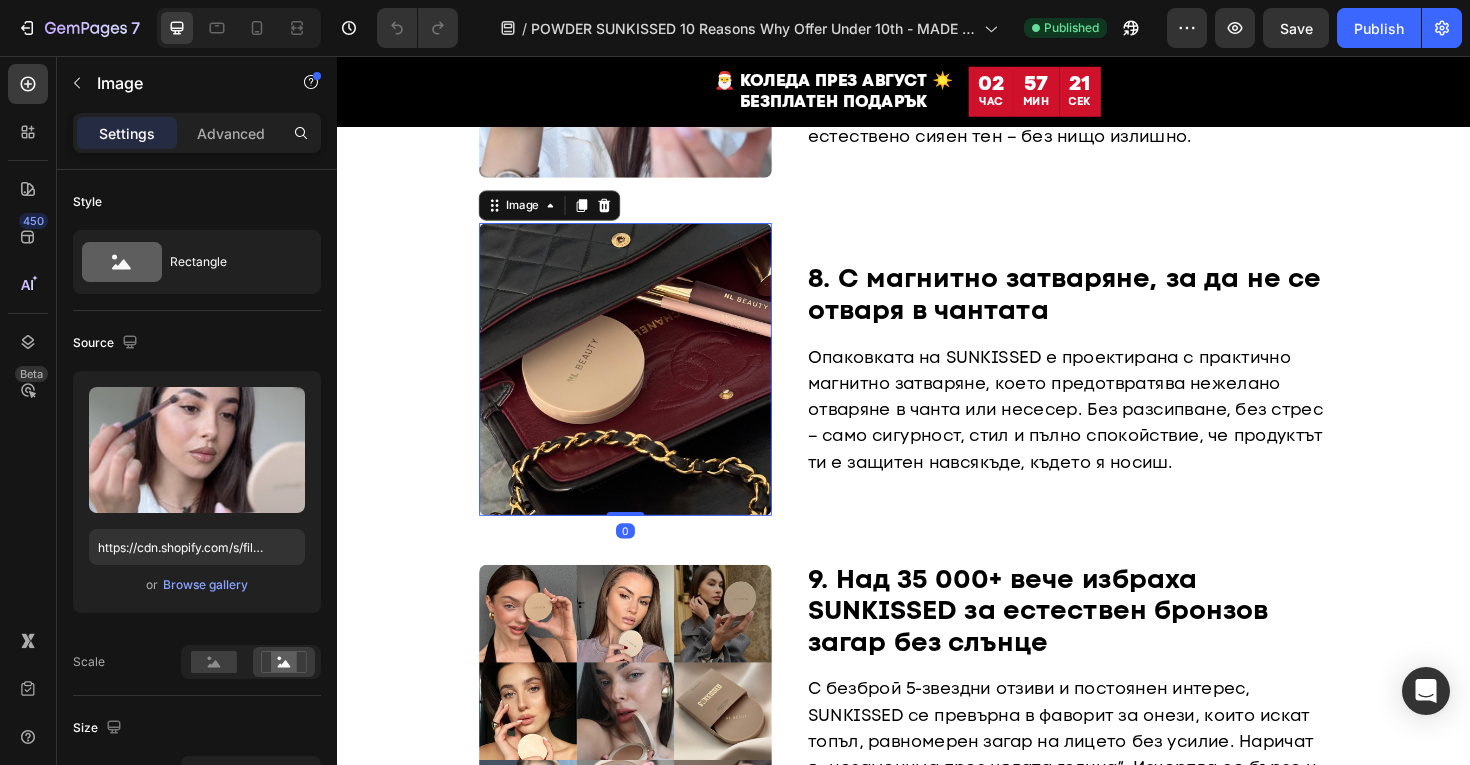 click at bounding box center (642, 388) 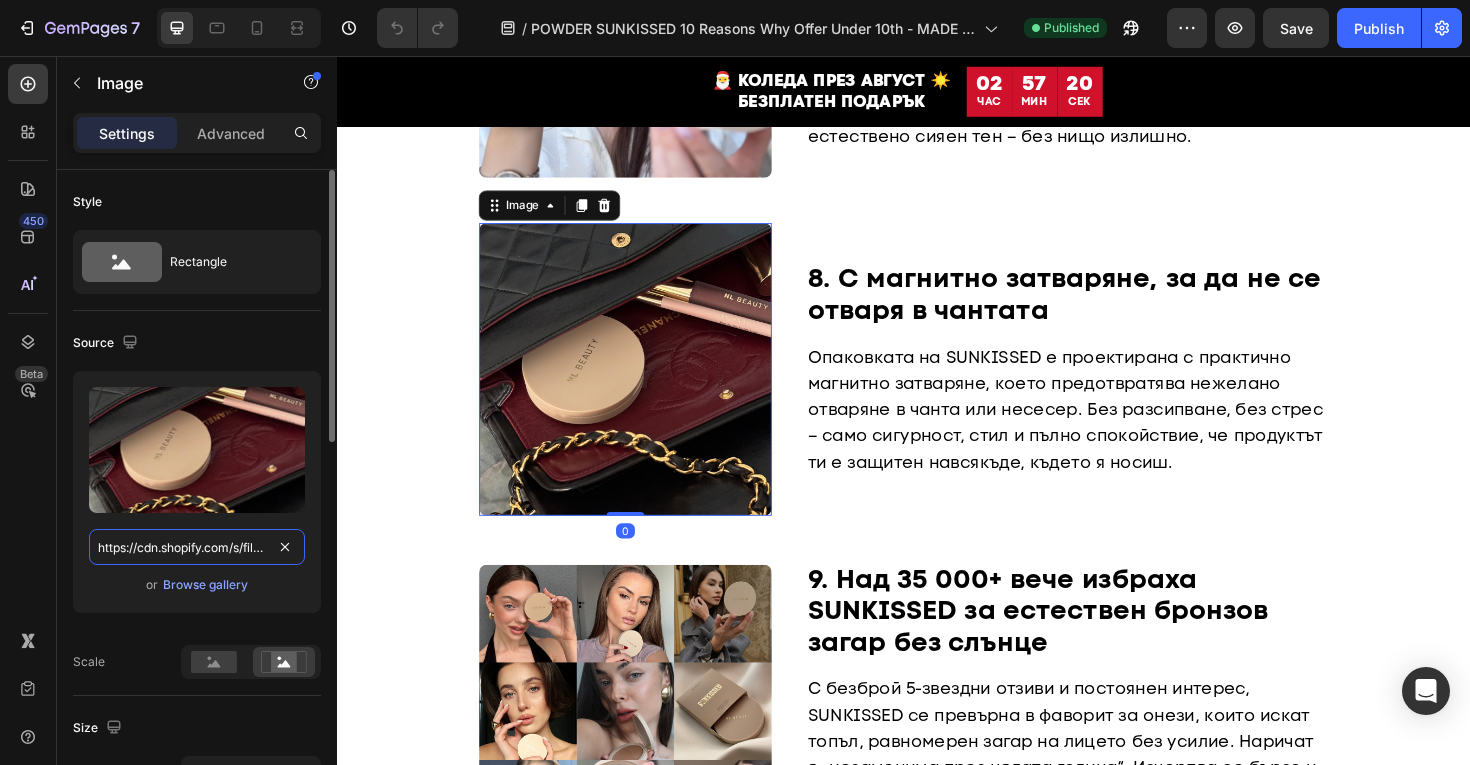 click on "https://cdn.shopify.com/s/files/1/0775/0831/3373/files/gempages_485104230382699404-3585ada0-82bb-4683-a543-d87010270ac2.jpg" at bounding box center [197, 547] 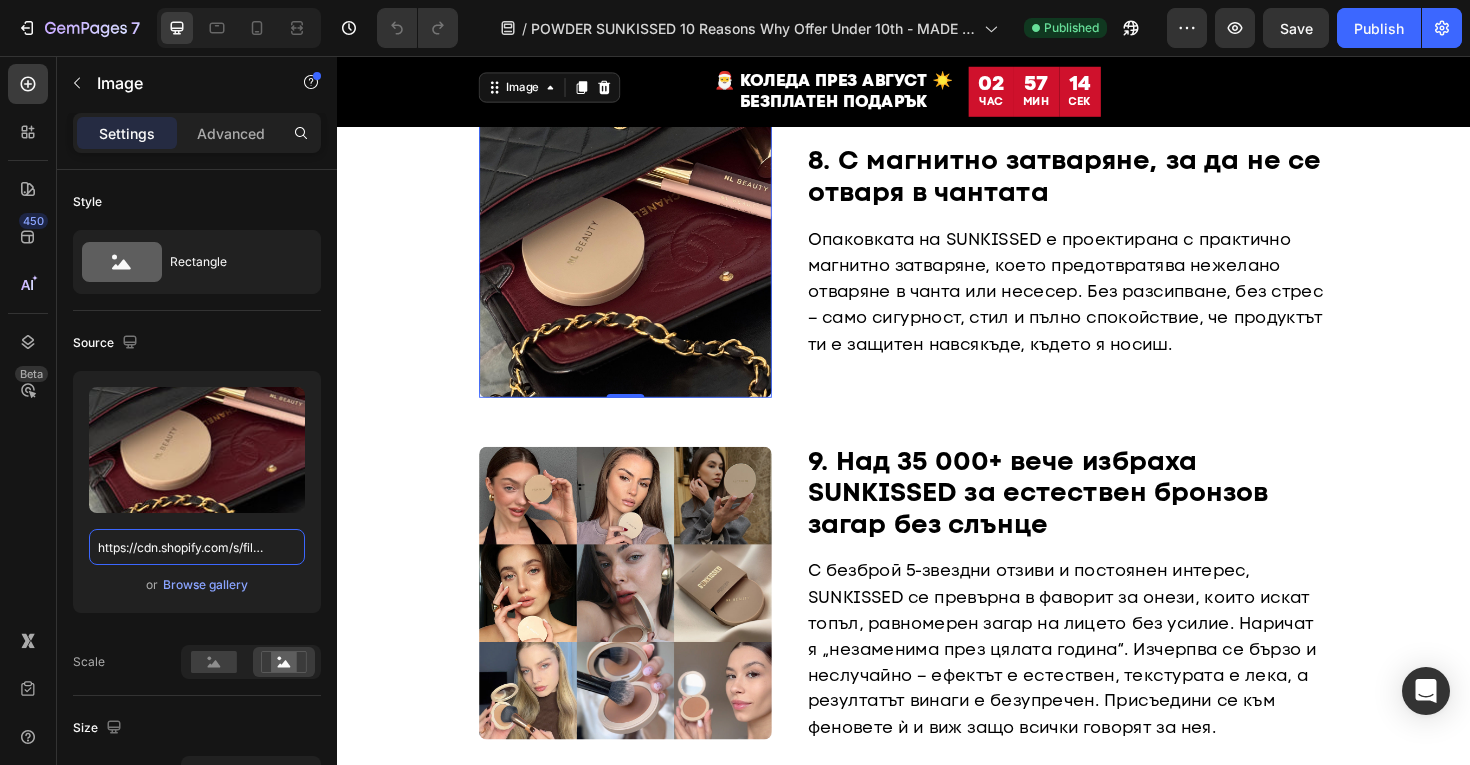 scroll, scrollTop: 3238, scrollLeft: 0, axis: vertical 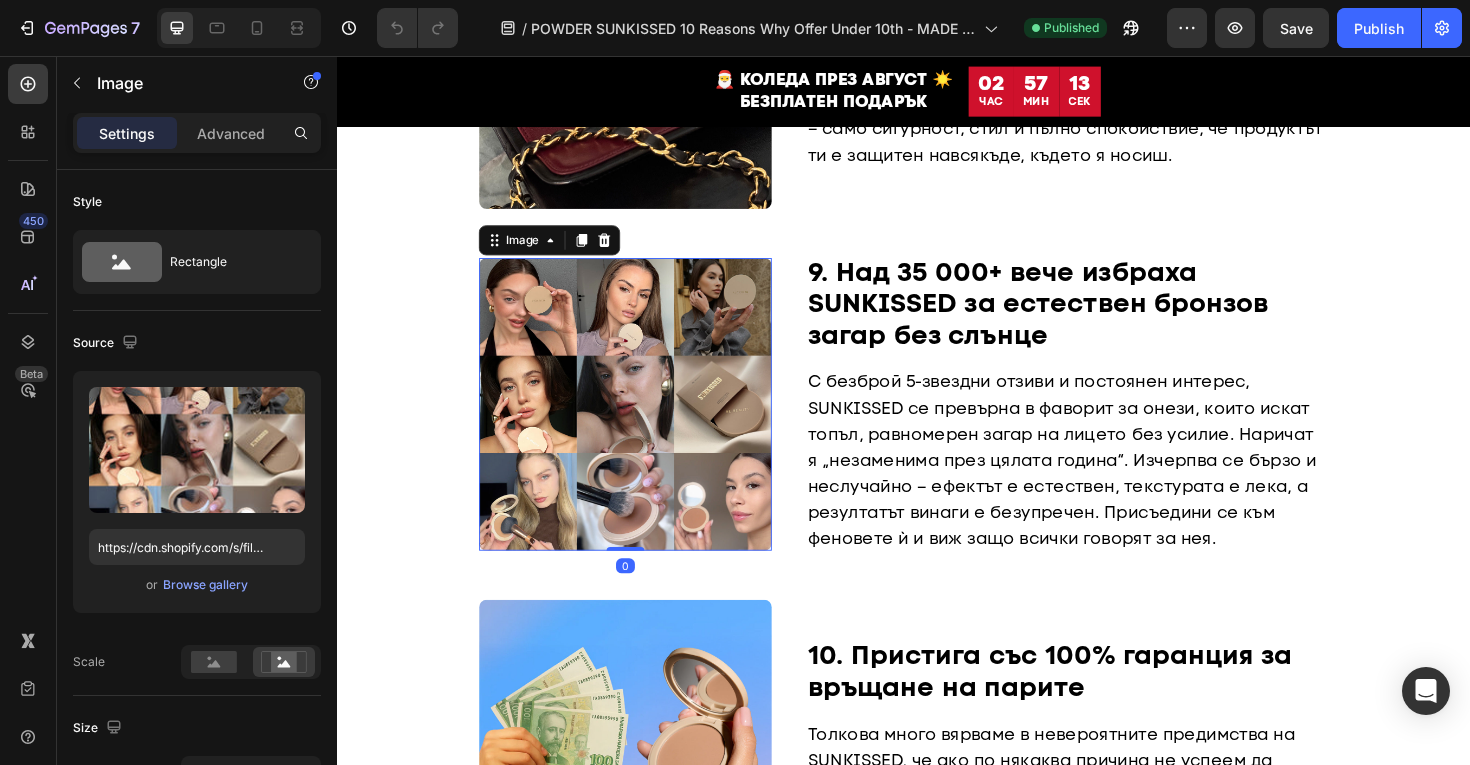 click at bounding box center [642, 425] 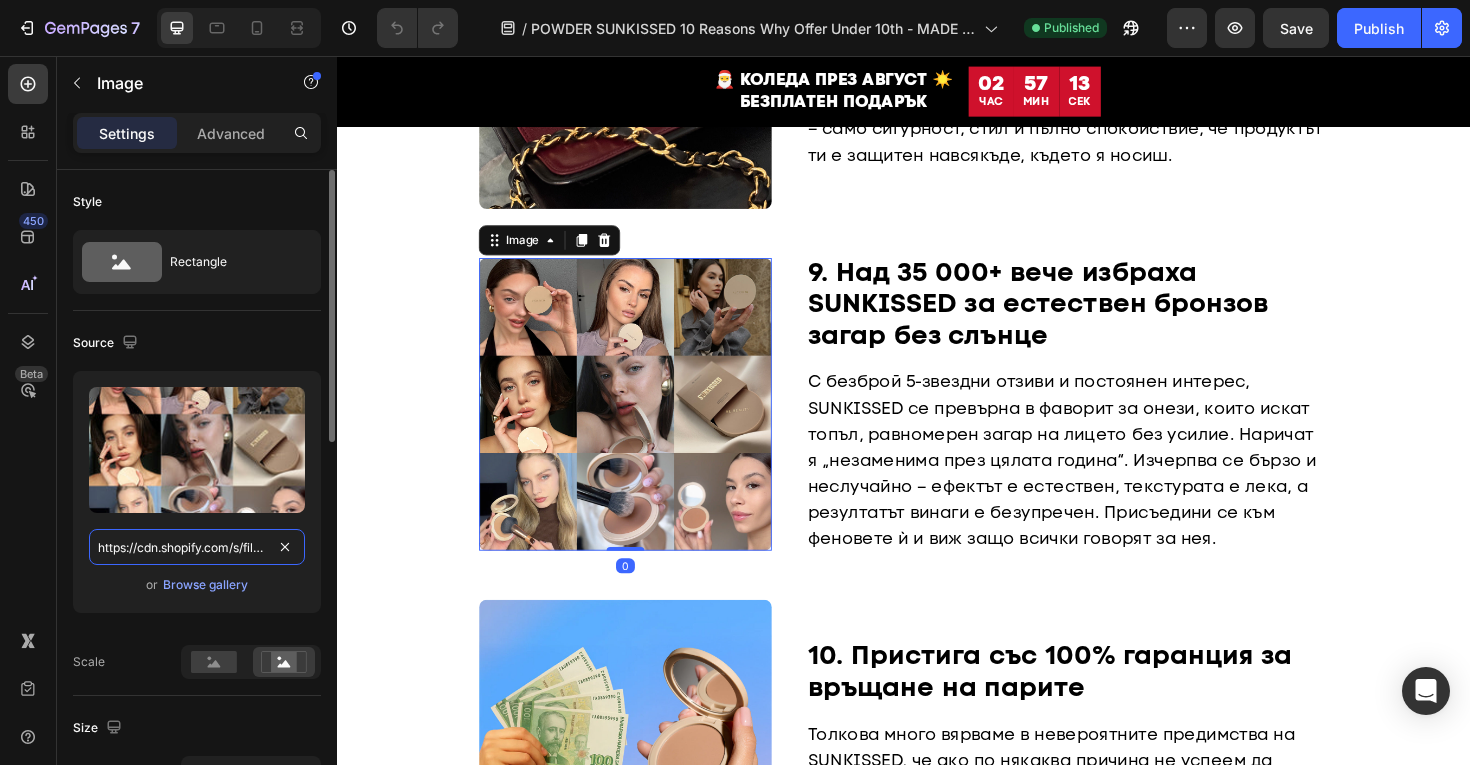 click on "https://cdn.shopify.com/s/files/1/0775/0831/3373/files/gempages_485104230382699404-398f3cc1-9381-45a4-ae5f-9a8f3fcc55a4.jpg" at bounding box center (197, 547) 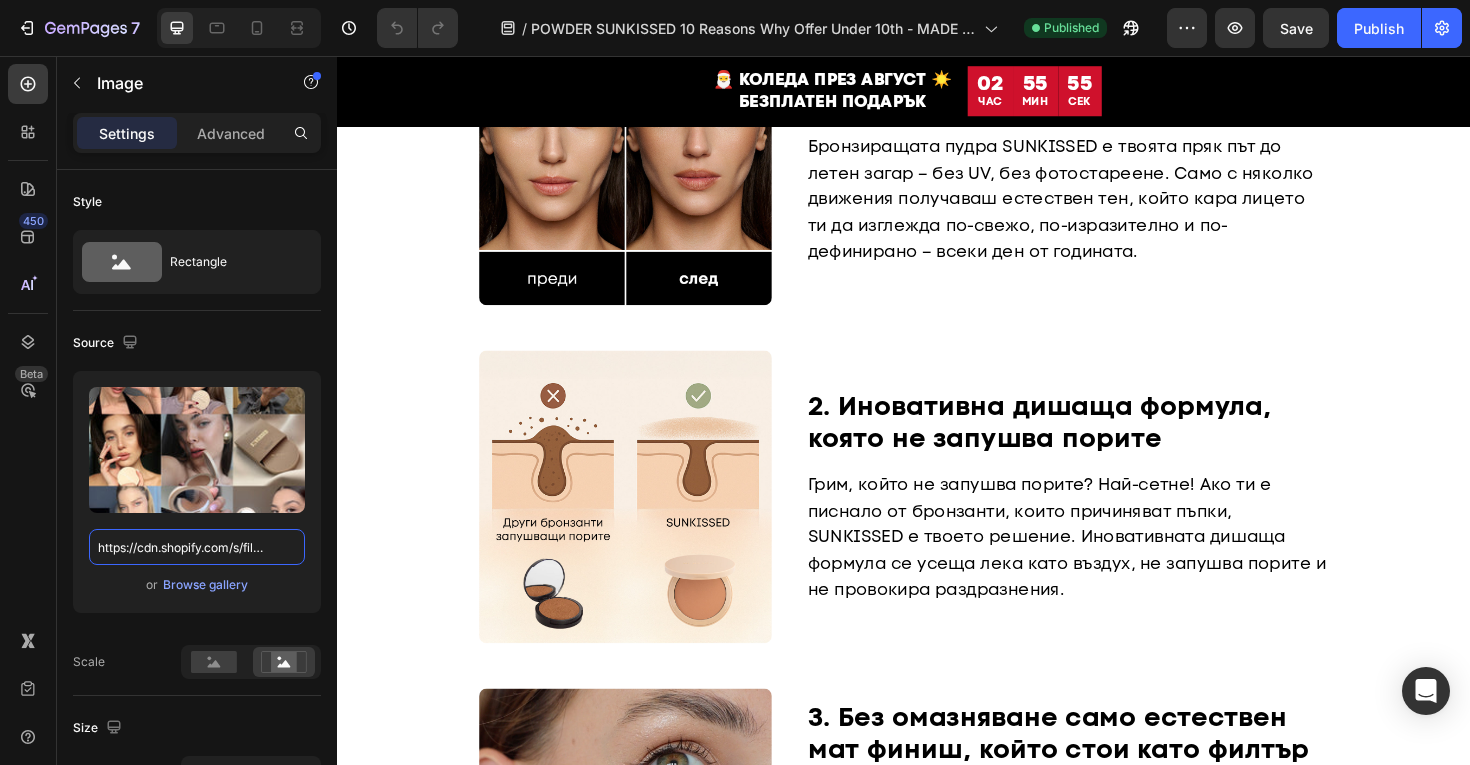 scroll, scrollTop: 621, scrollLeft: 0, axis: vertical 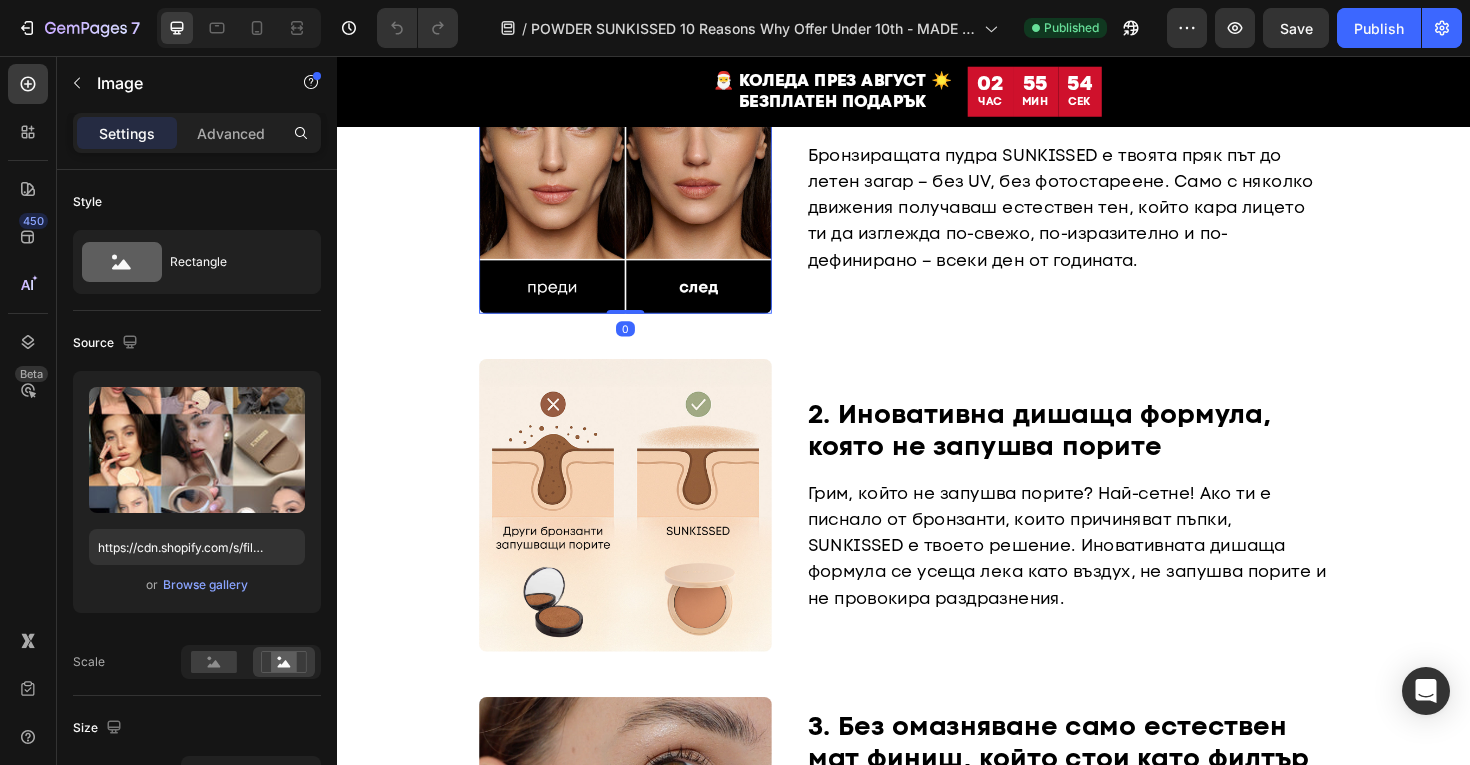 click at bounding box center [642, 174] 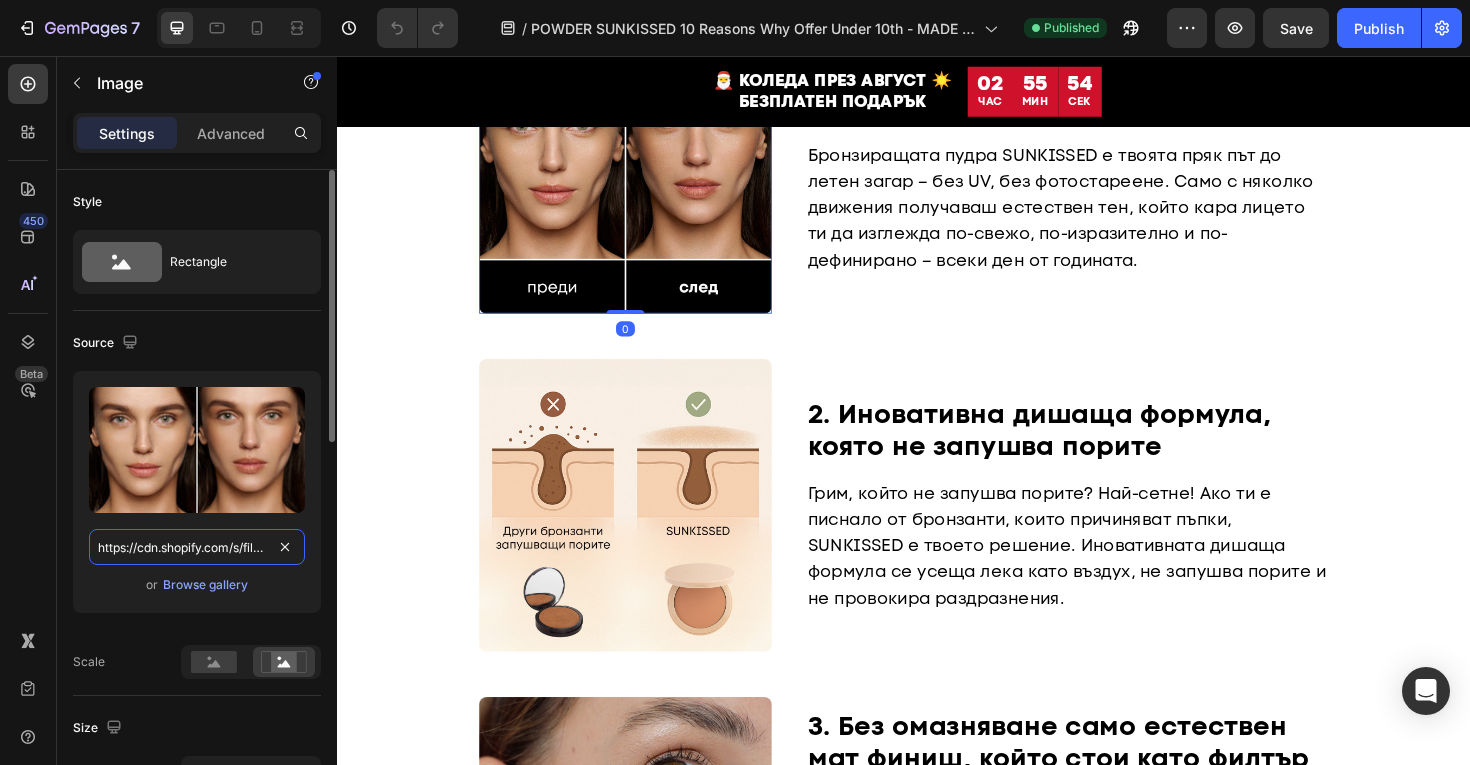 click on "https://cdn.shopify.com/s/files/1/0775/0831/3373/files/gempages_485104230382699404-67359262-8da4-4096-82bc-66b7f506e700.jpg" at bounding box center [197, 547] 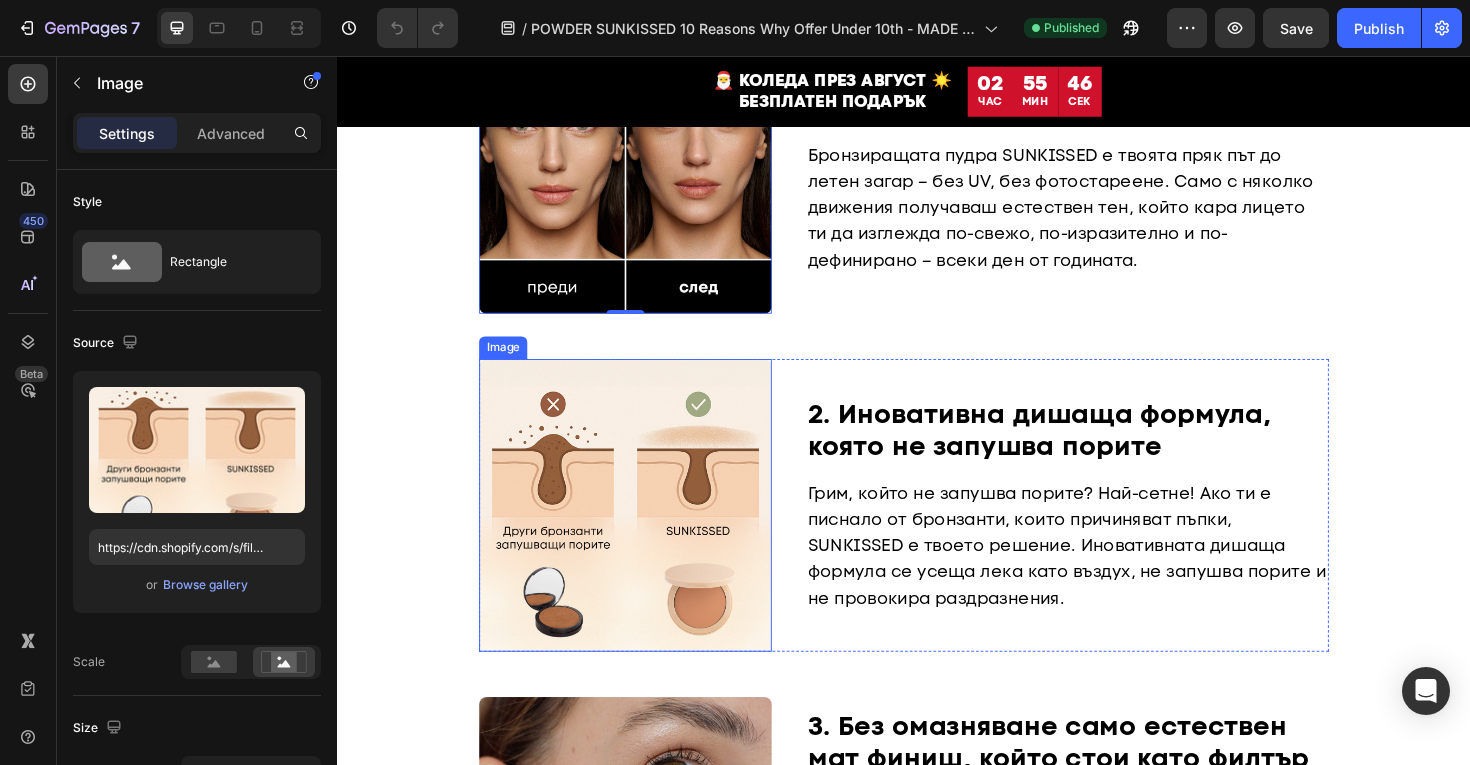click at bounding box center [642, 532] 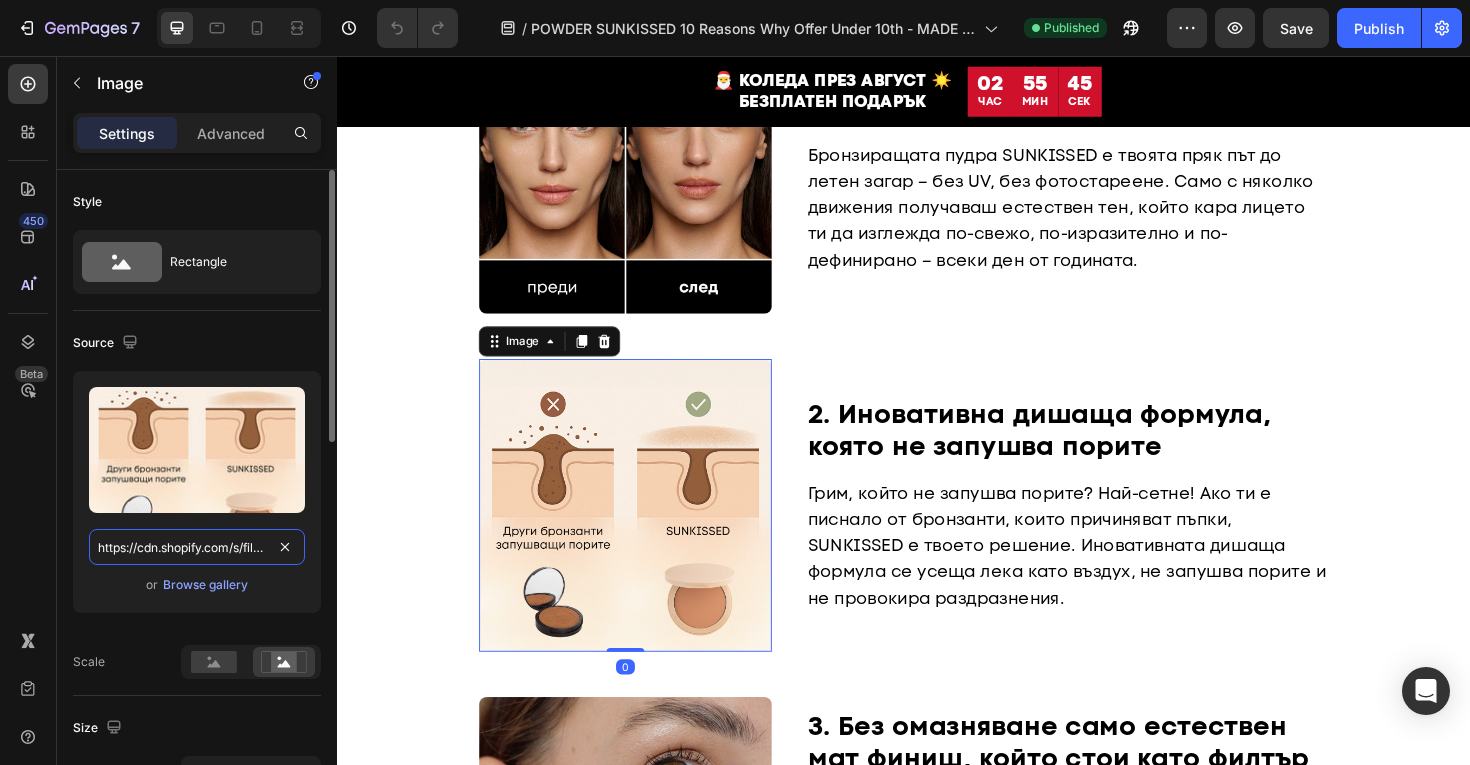 click on "https://cdn.shopify.com/s/files/1/0775/0831/3373/files/gempages_485104230382699404-87c15e06-fd6a-4835-8e27-1c1b6789d44d.jpg" at bounding box center (197, 547) 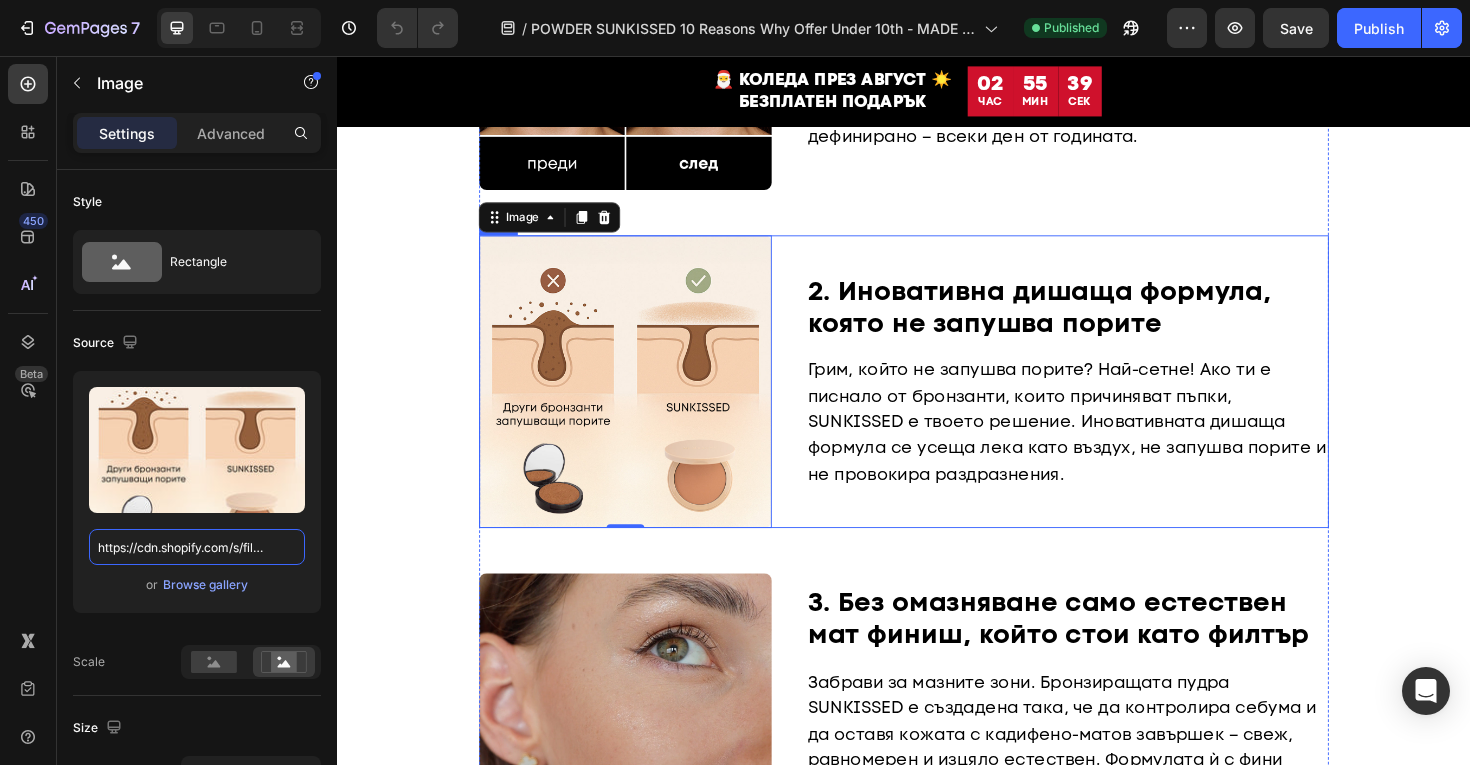 scroll, scrollTop: 913, scrollLeft: 0, axis: vertical 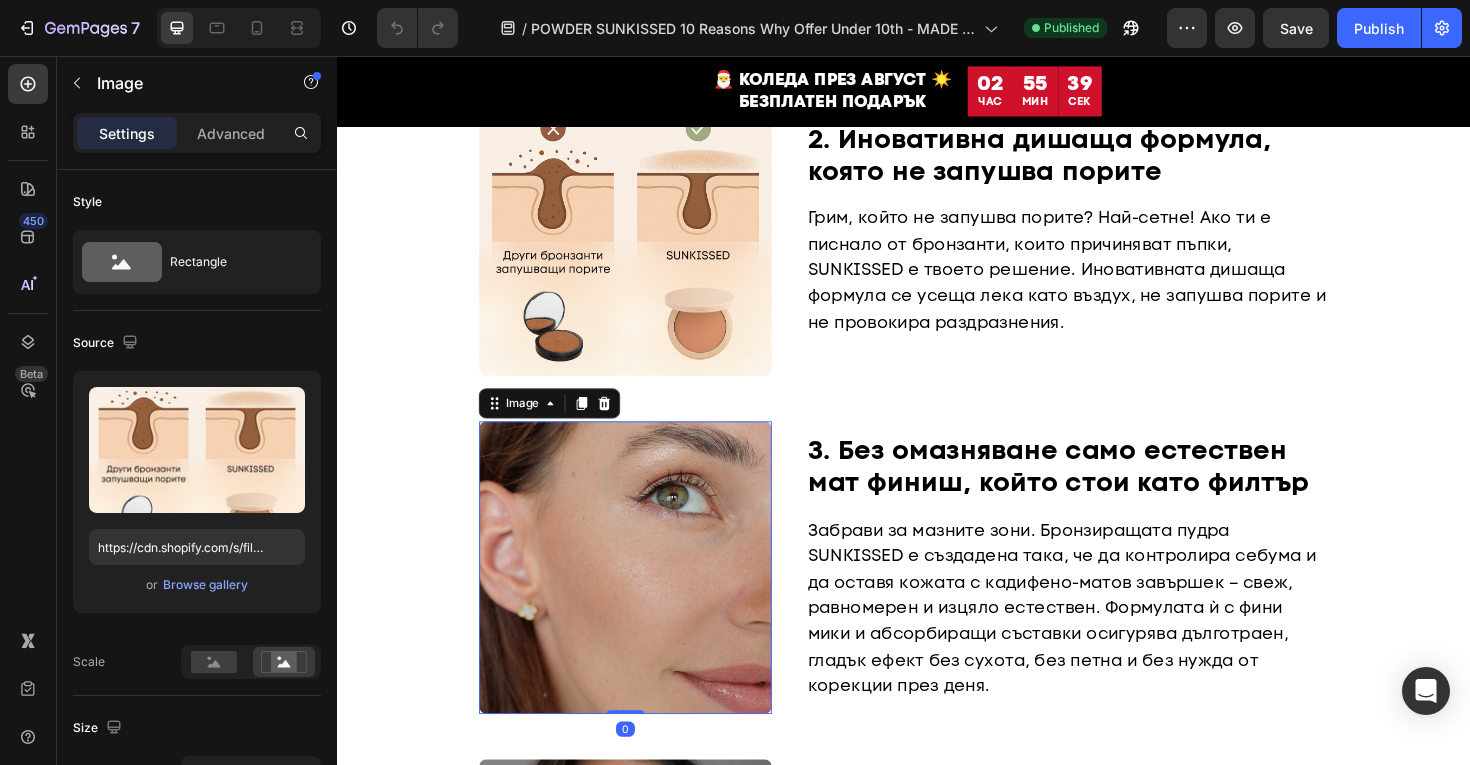 click at bounding box center (642, 598) 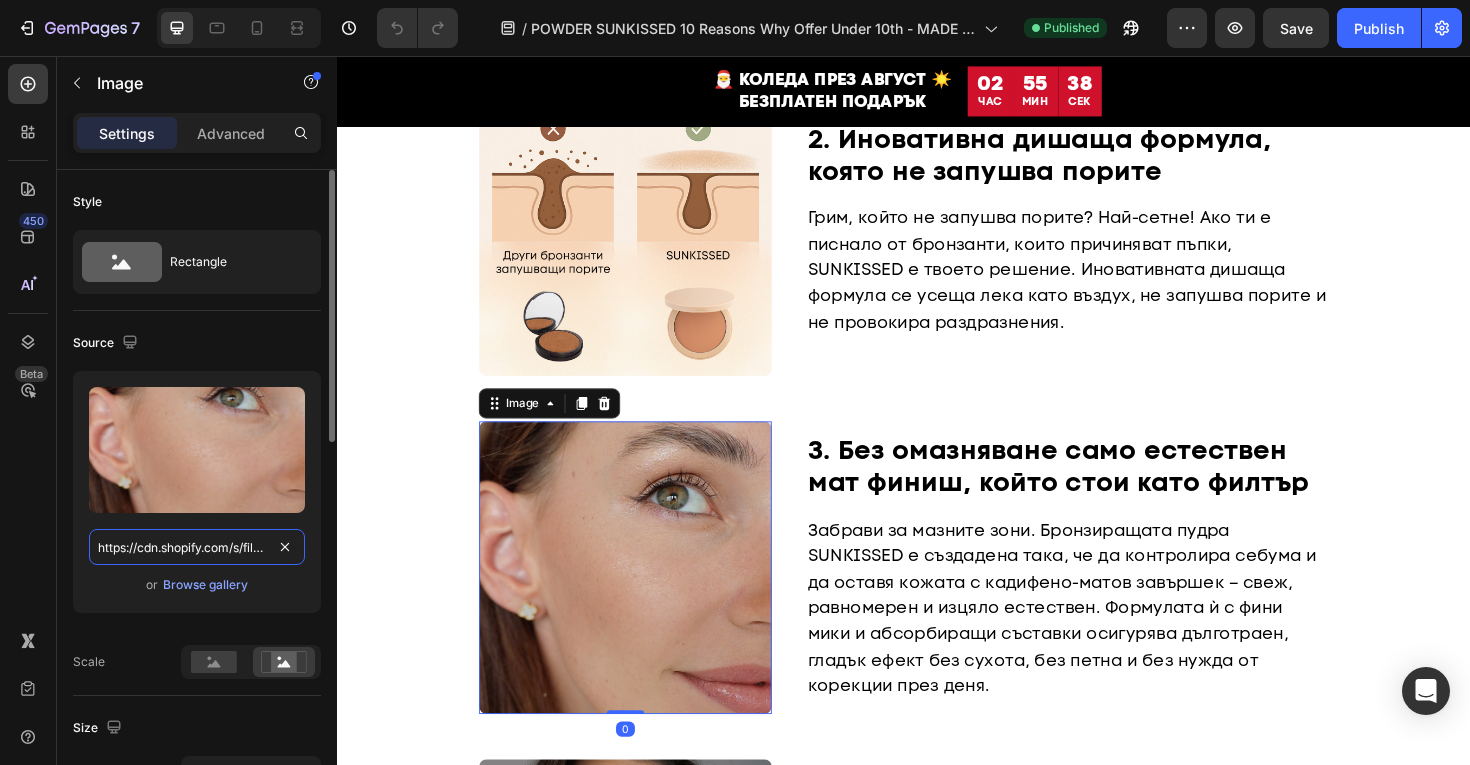 click on "https://cdn.shopify.com/s/files/1/0775/0831/3373/files/gempages_485104230382699404-95fb1299-5a90-4474-8c58-b7e8c8caf49e.jpg" at bounding box center (197, 547) 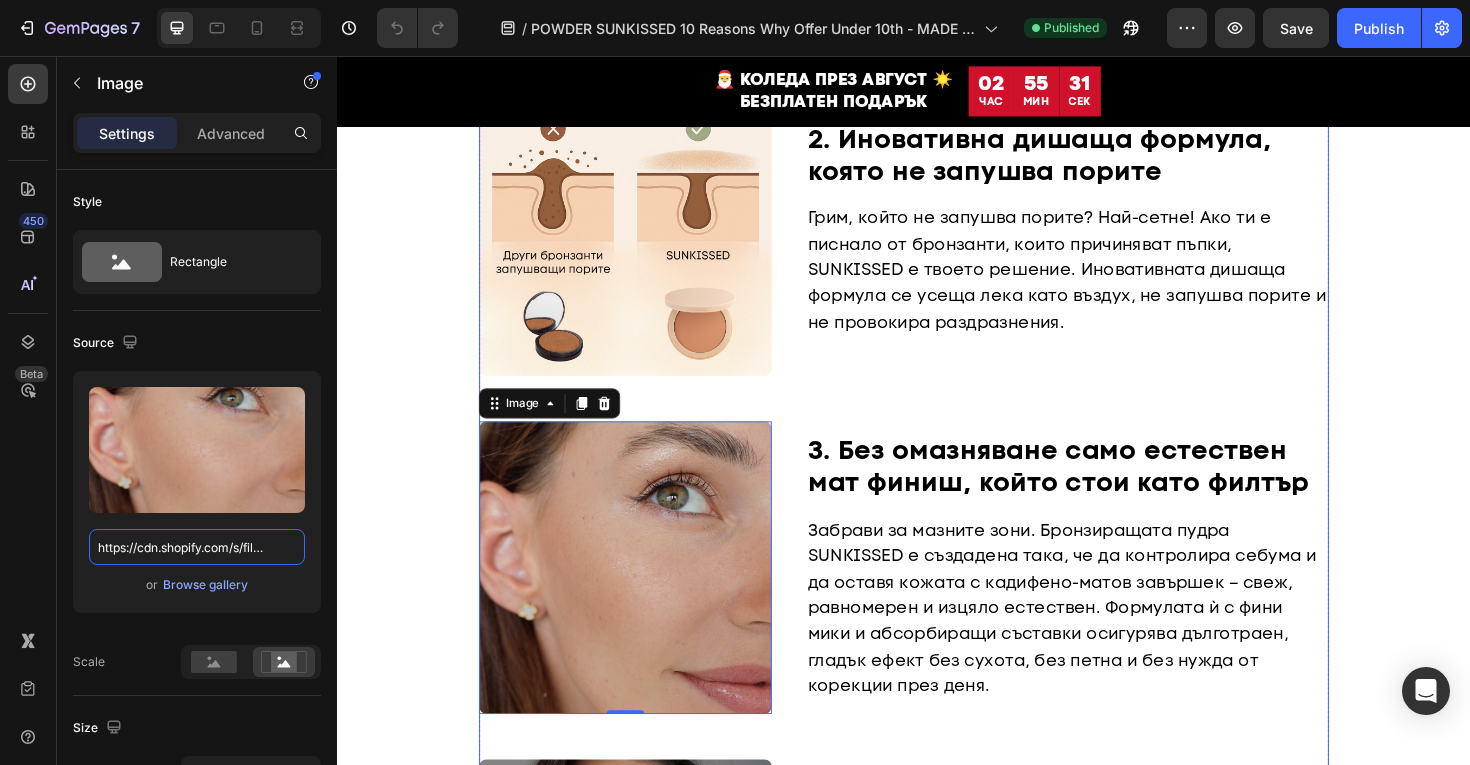 scroll, scrollTop: 1364, scrollLeft: 0, axis: vertical 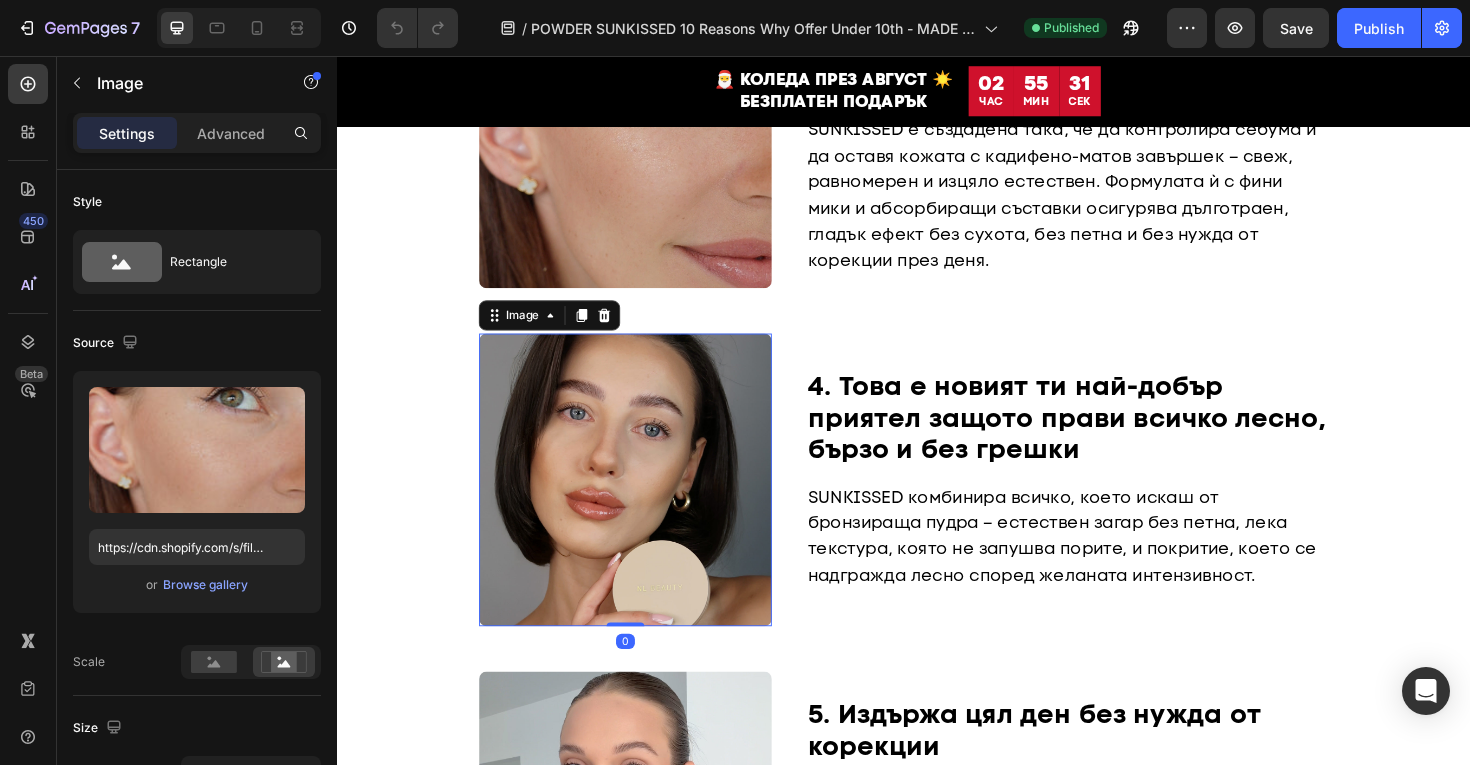 click at bounding box center [642, 505] 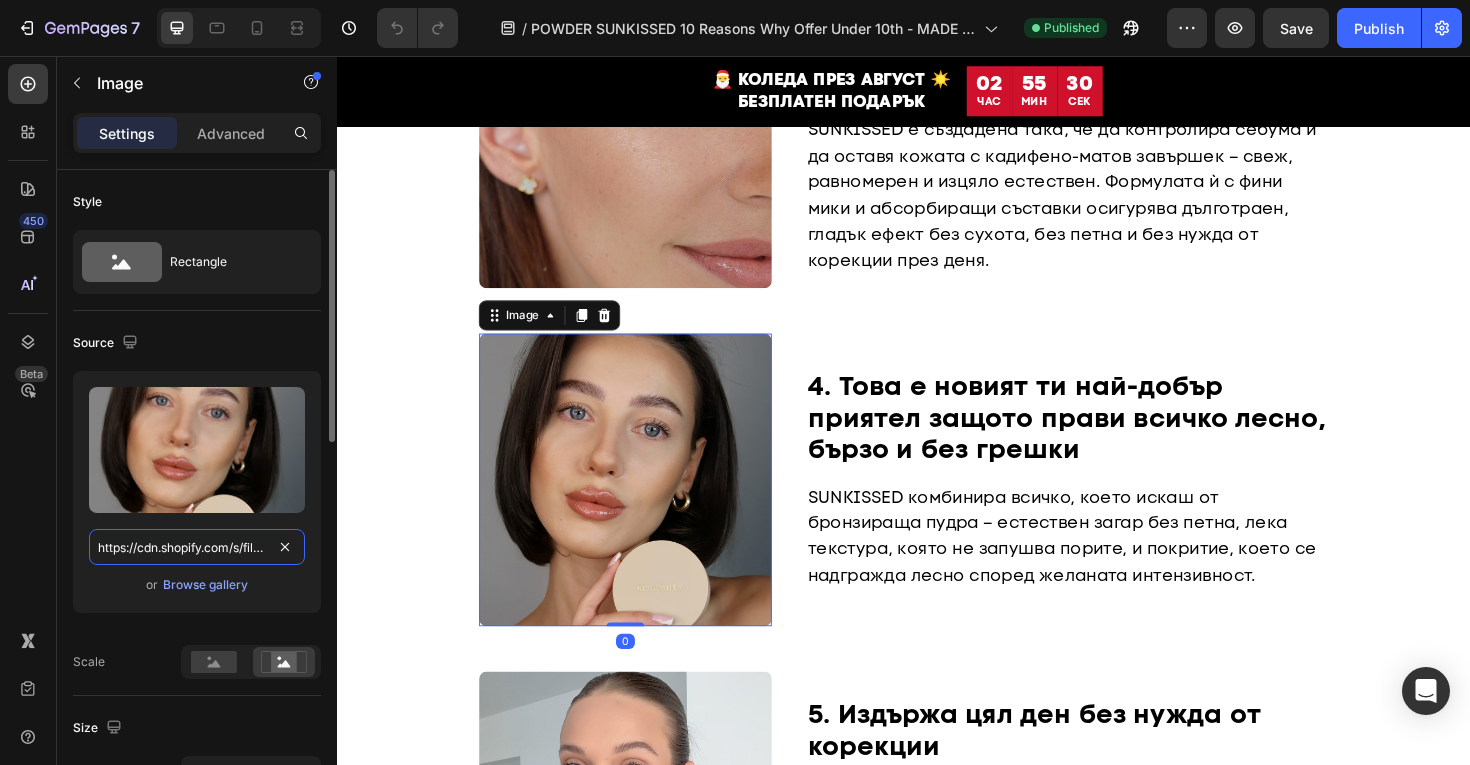 click on "https://cdn.shopify.com/s/files/1/0775/0831/3373/files/gempages_485104230382699404-4370f914-306f-4c4d-9f98-ff1c171db0ba.jpg" at bounding box center [197, 547] 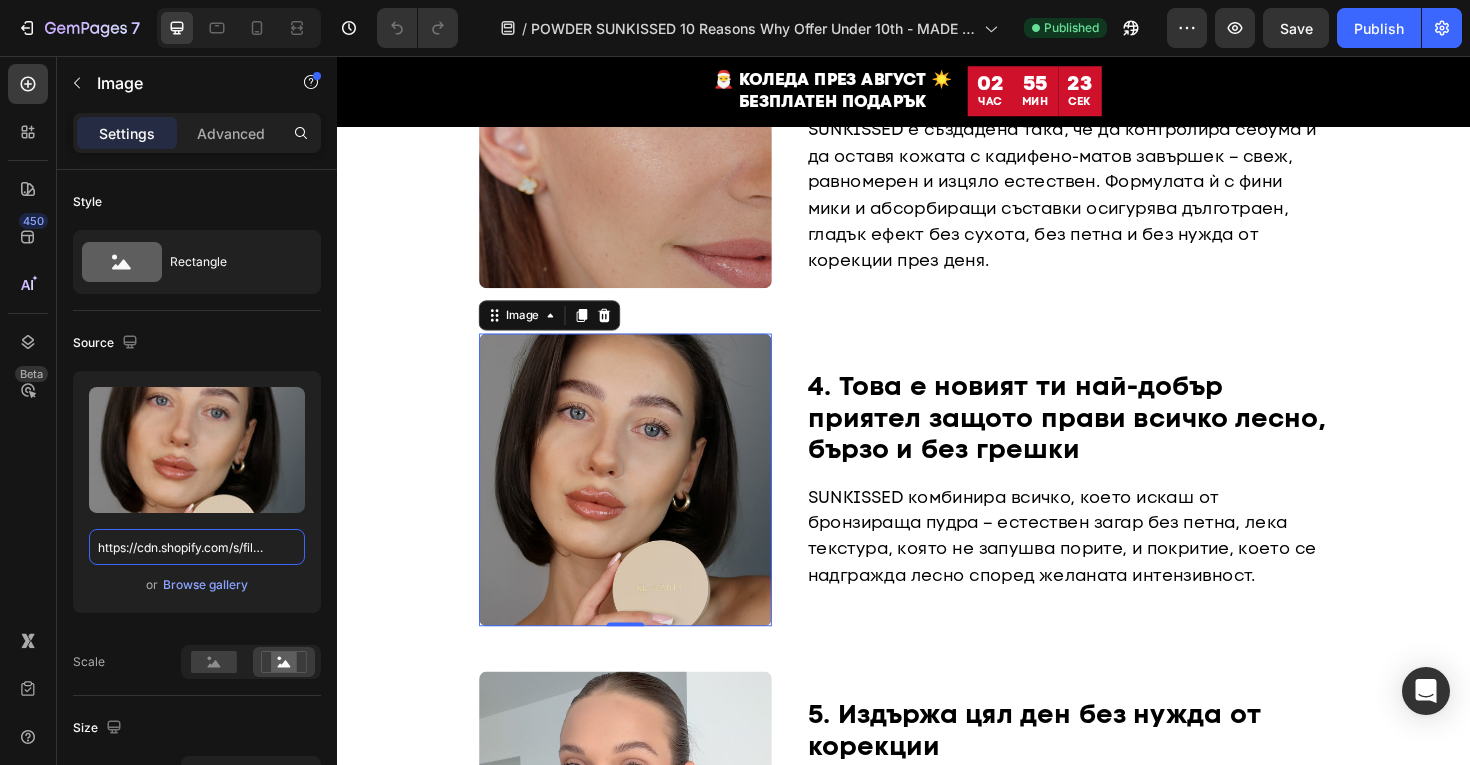 scroll, scrollTop: 1903, scrollLeft: 0, axis: vertical 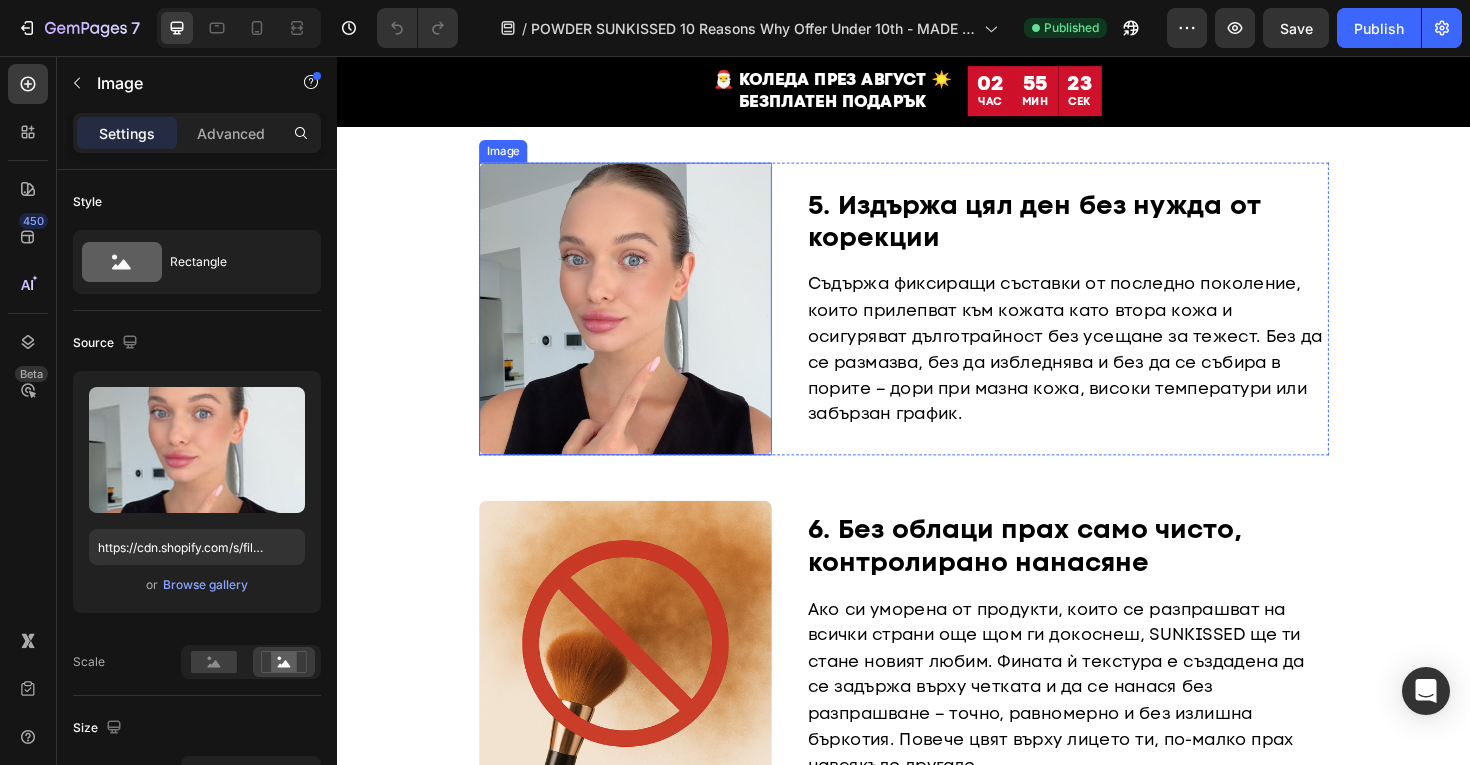 click at bounding box center [642, 324] 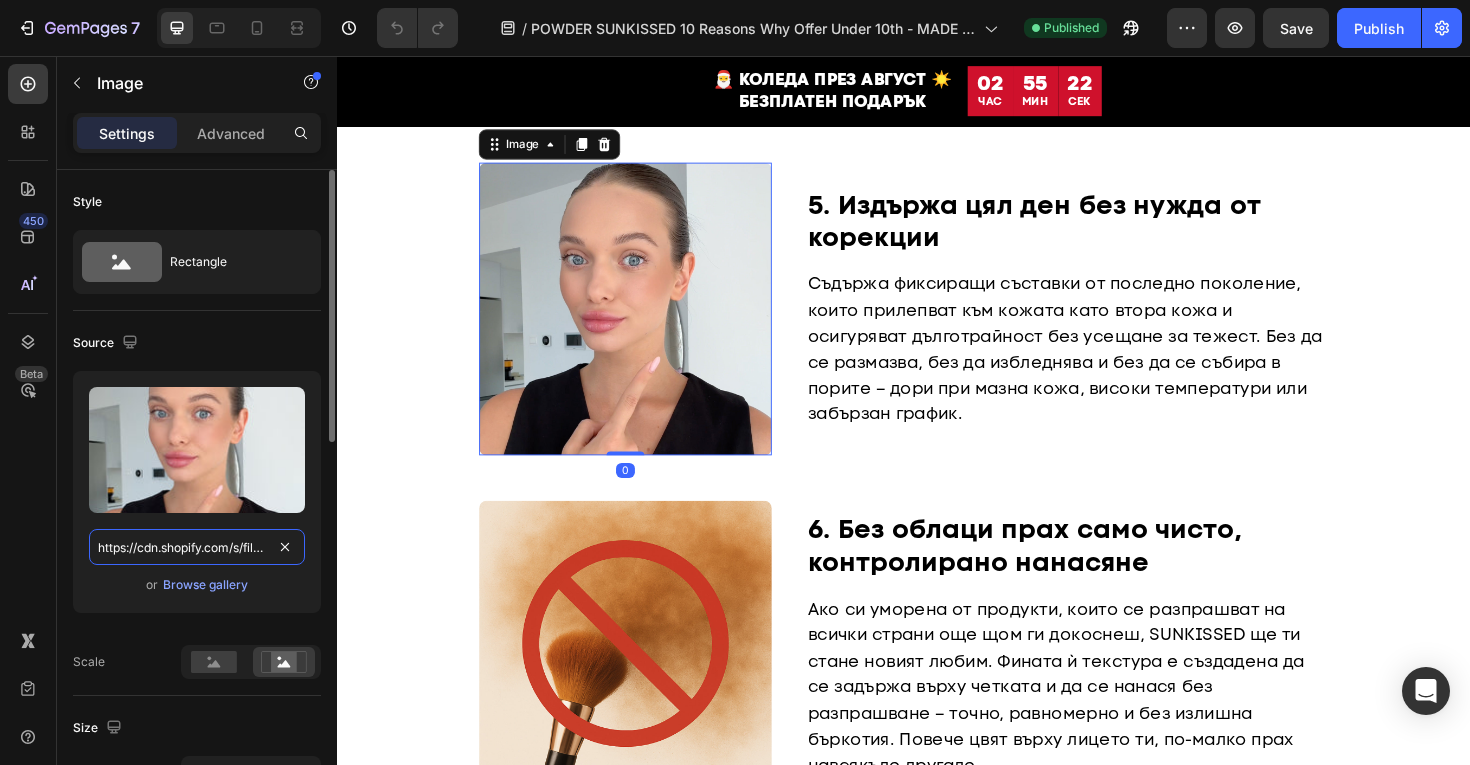 click on "https://cdn.shopify.com/s/files/1/0775/0831/3373/files/gempages_485104230382699404-80be10b6-0123-460c-9d8c-36af1472f925.jpg" at bounding box center (197, 547) 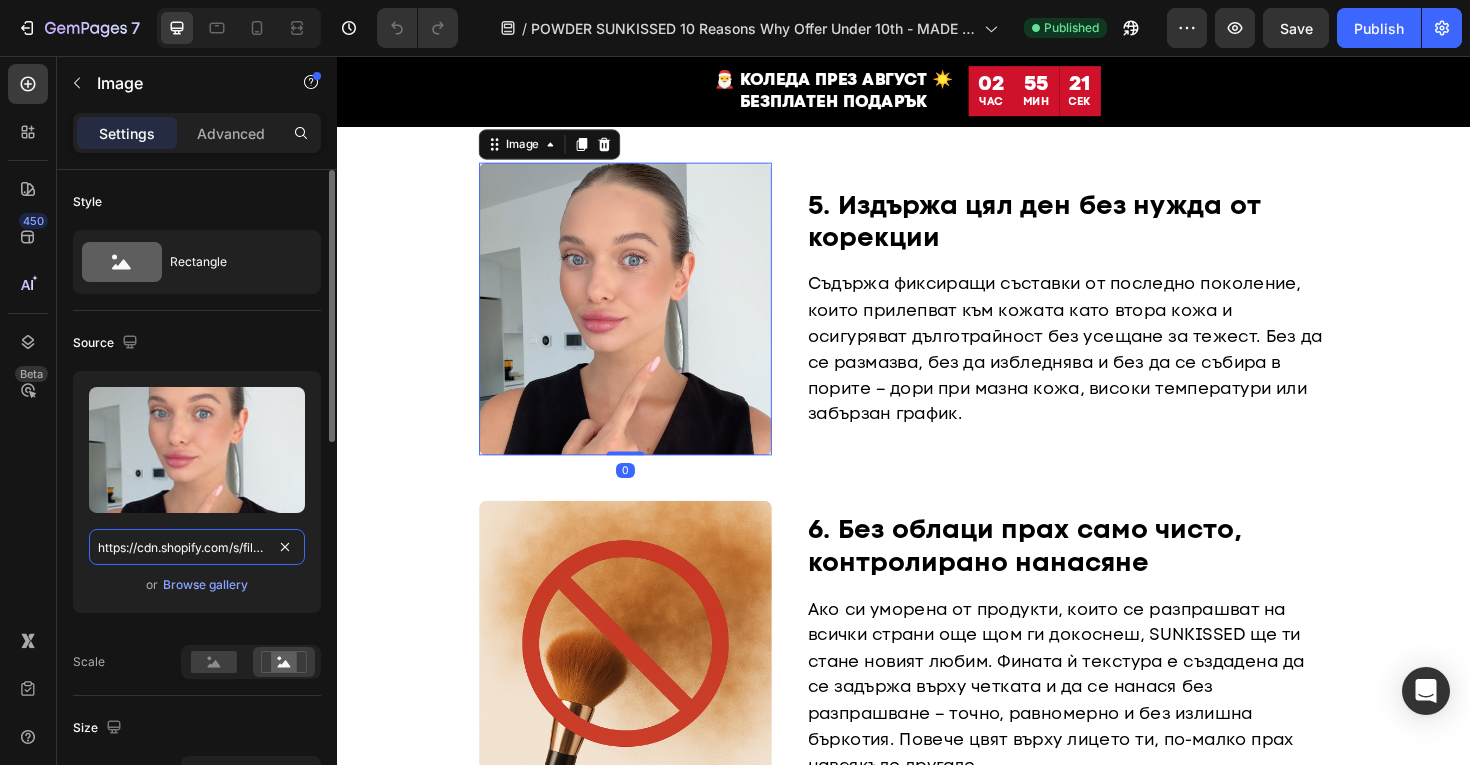 paste on "4370f914-306f-4c4d-9f98-ff1c171db0ba" 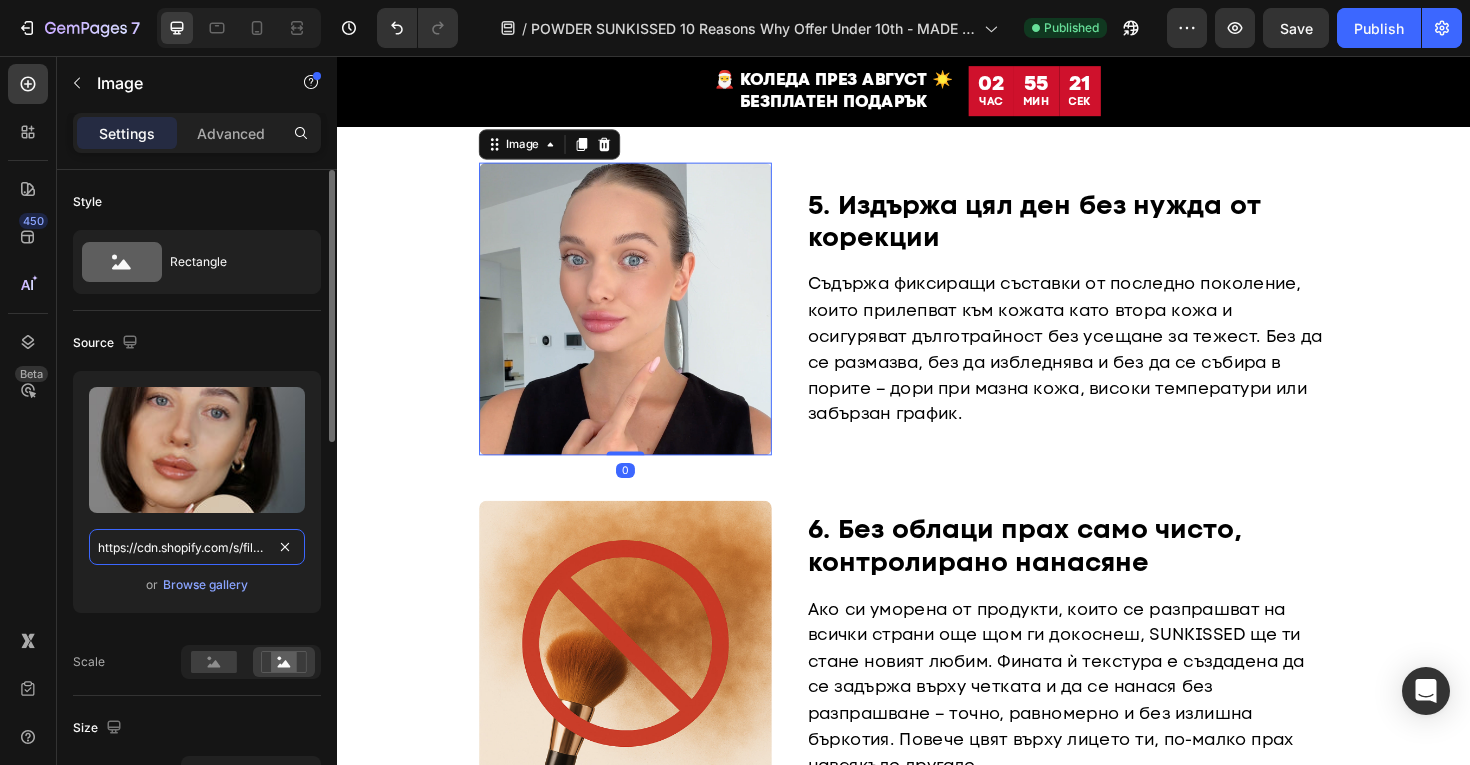 scroll, scrollTop: 0, scrollLeft: 601, axis: horizontal 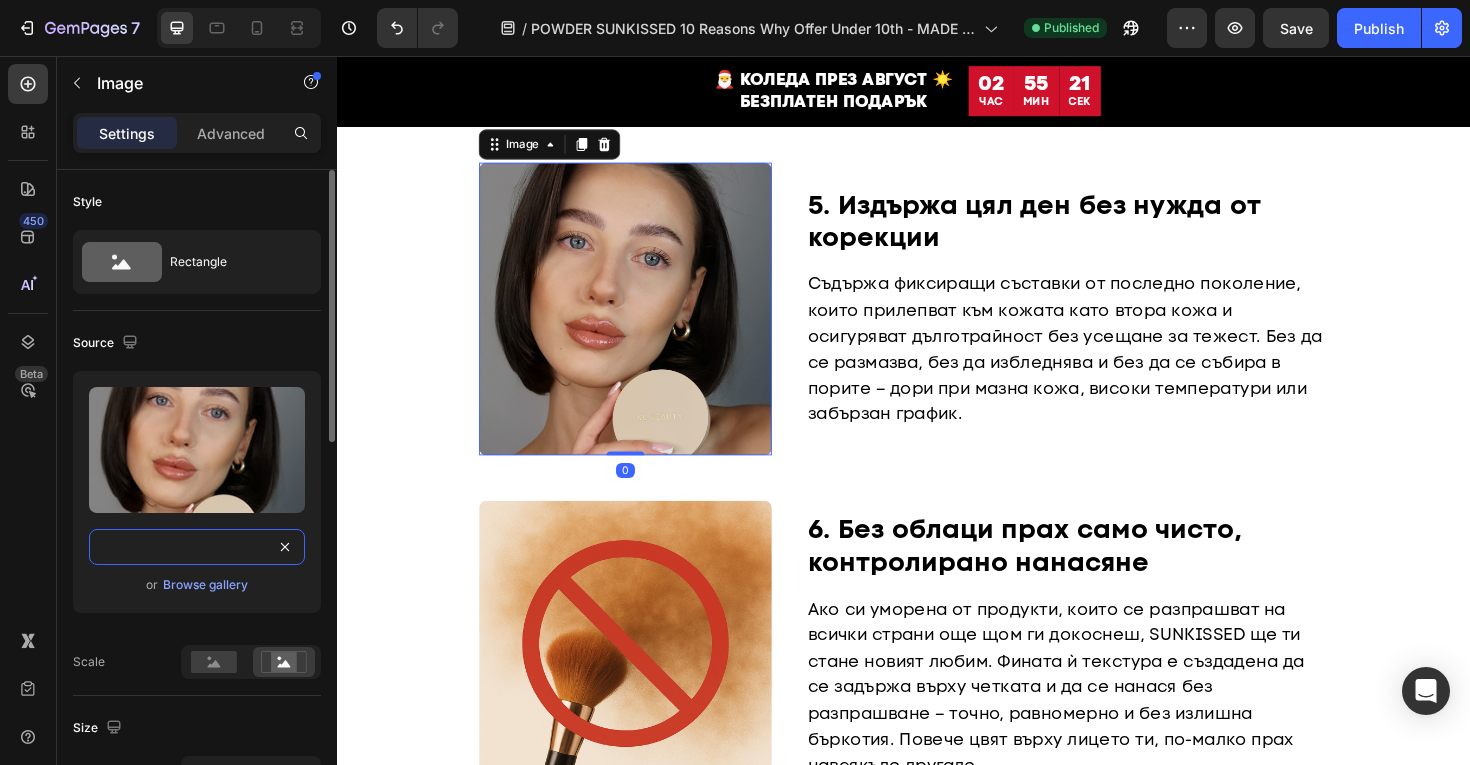 click on "https://cdn.shopify.com/s/files/1/0775/0831/3373/files/gempages_485104230382699404-4370f914-306f-4c4d-9f98-ff1c171db0ba.jpg" at bounding box center [197, 547] 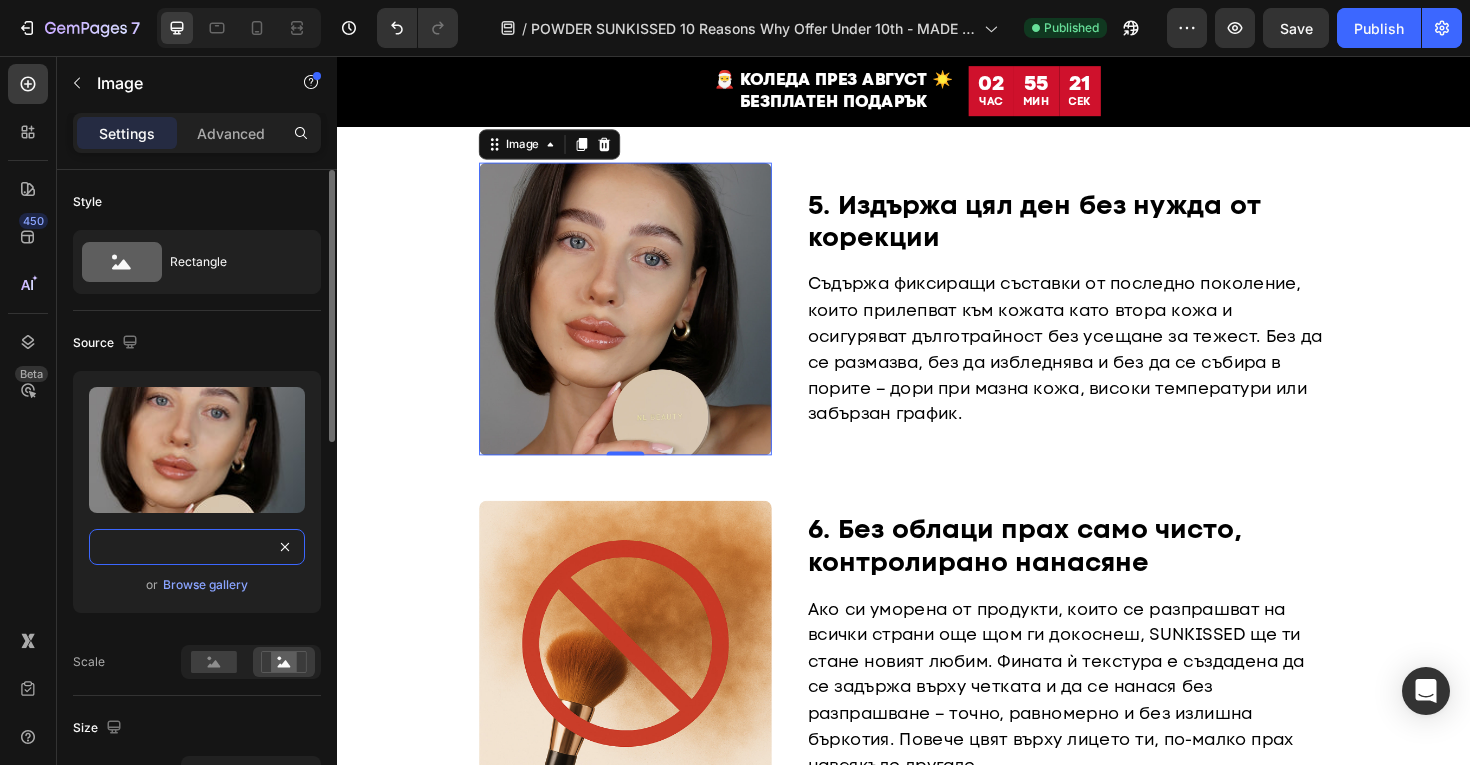 type on "https://cdn.shopify.com/s/files/1/0775/0831/3373/files/gempages_485104230382699404-80be10b6-0123-460c-9d8c-36af1472f925.jpg" 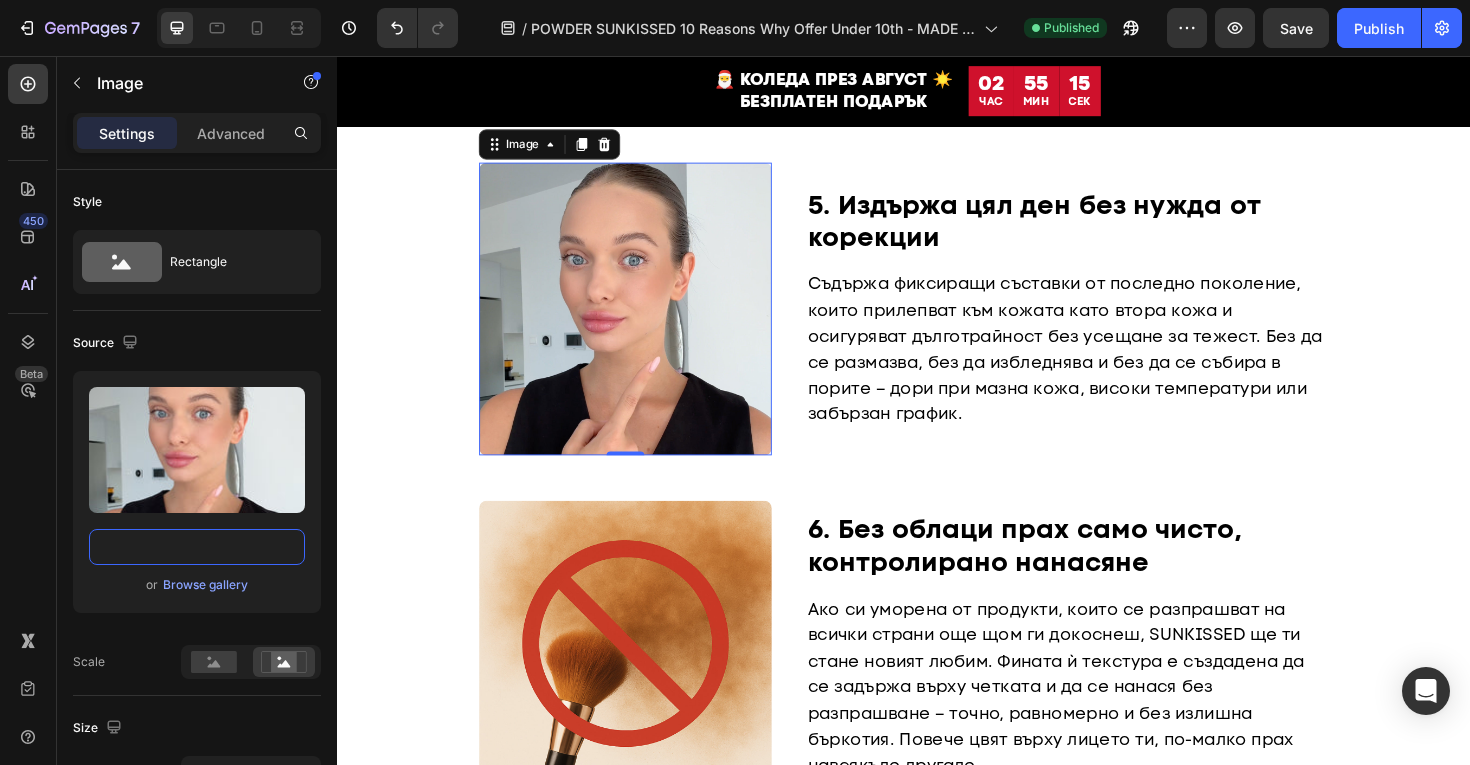 scroll, scrollTop: 0, scrollLeft: 0, axis: both 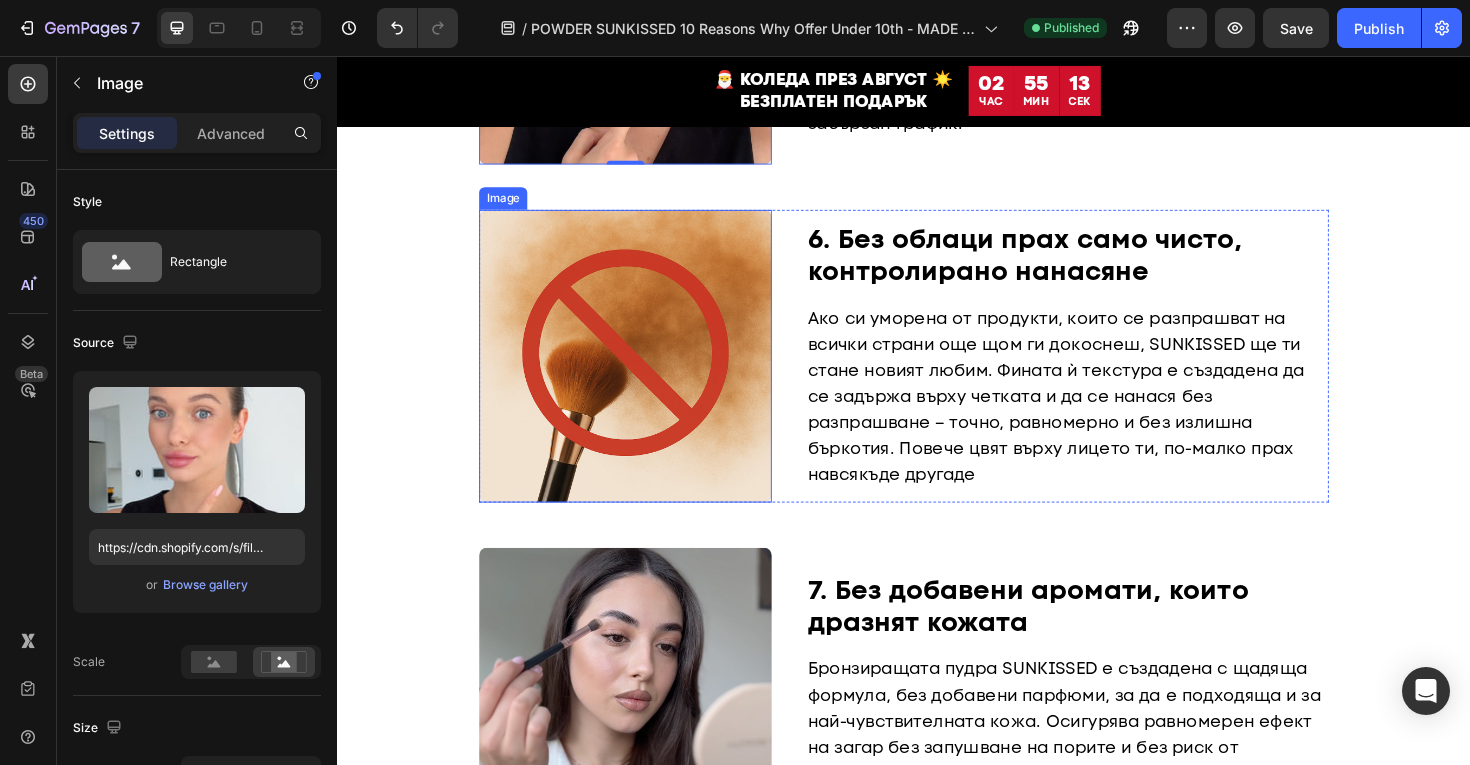 click at bounding box center [642, 374] 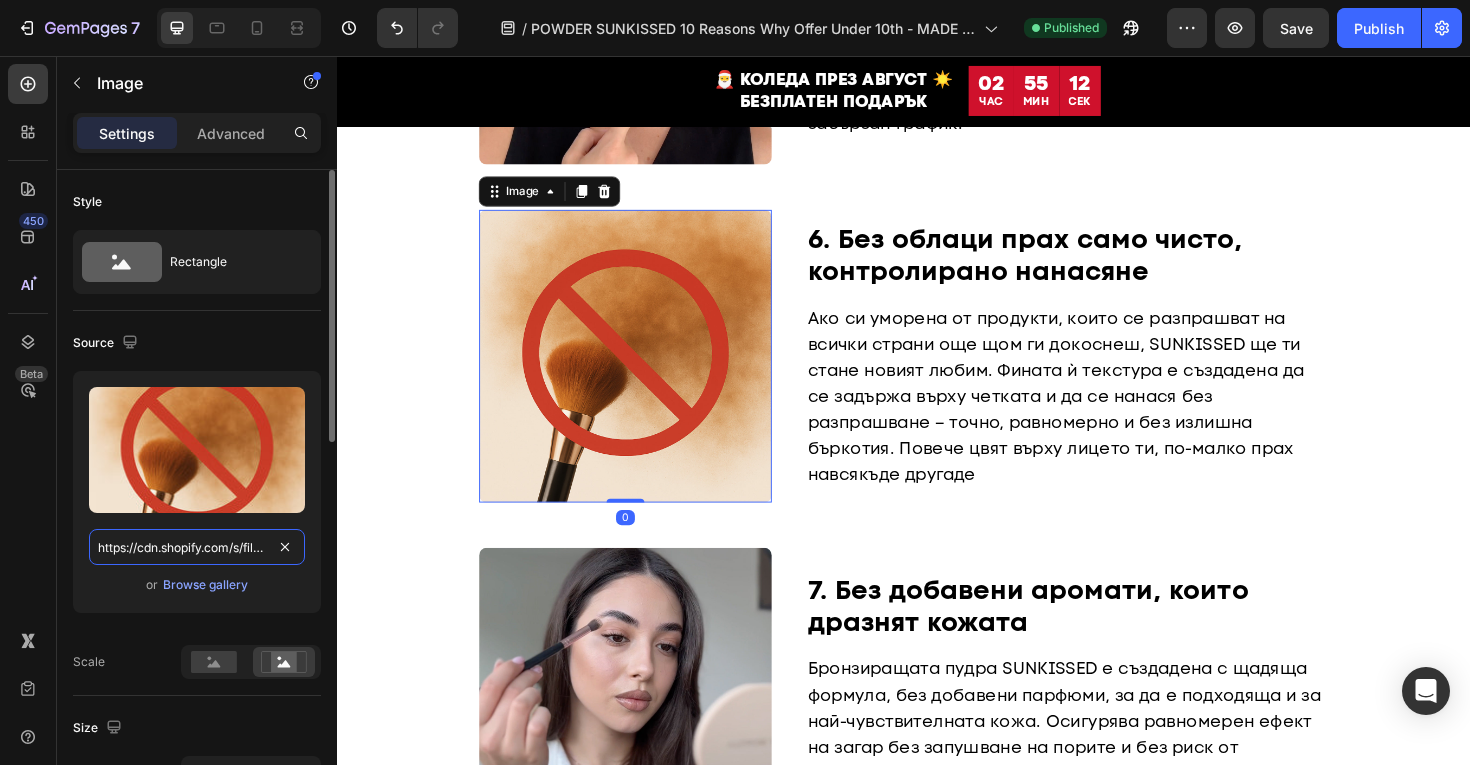 click on "https://cdn.shopify.com/s/files/1/0775/0831/3373/files/gempages_485104230382699404-7ab2bbd6-1630-4e36-bf4a-e88866d88a9e.jpg" at bounding box center (197, 547) 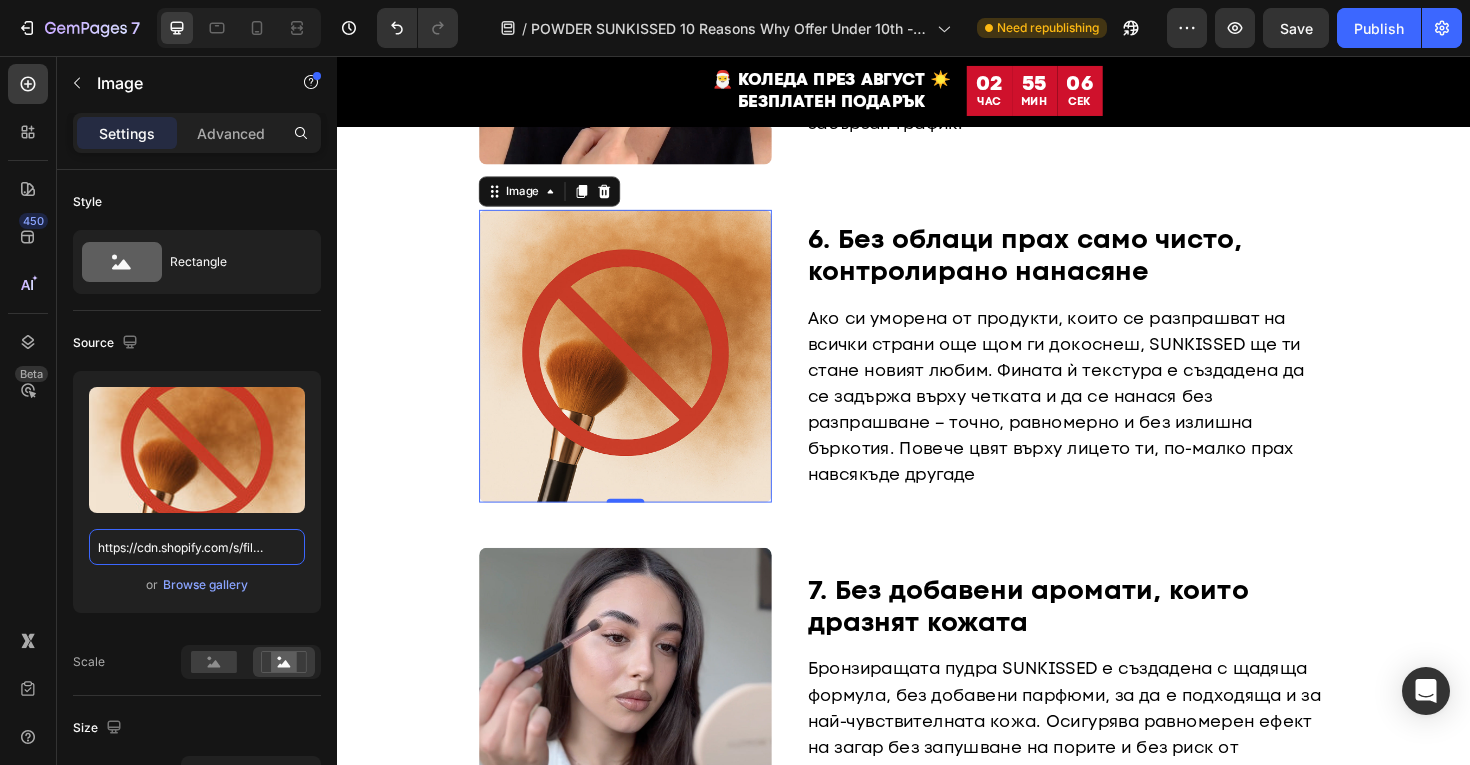 scroll, scrollTop: 2579, scrollLeft: 0, axis: vertical 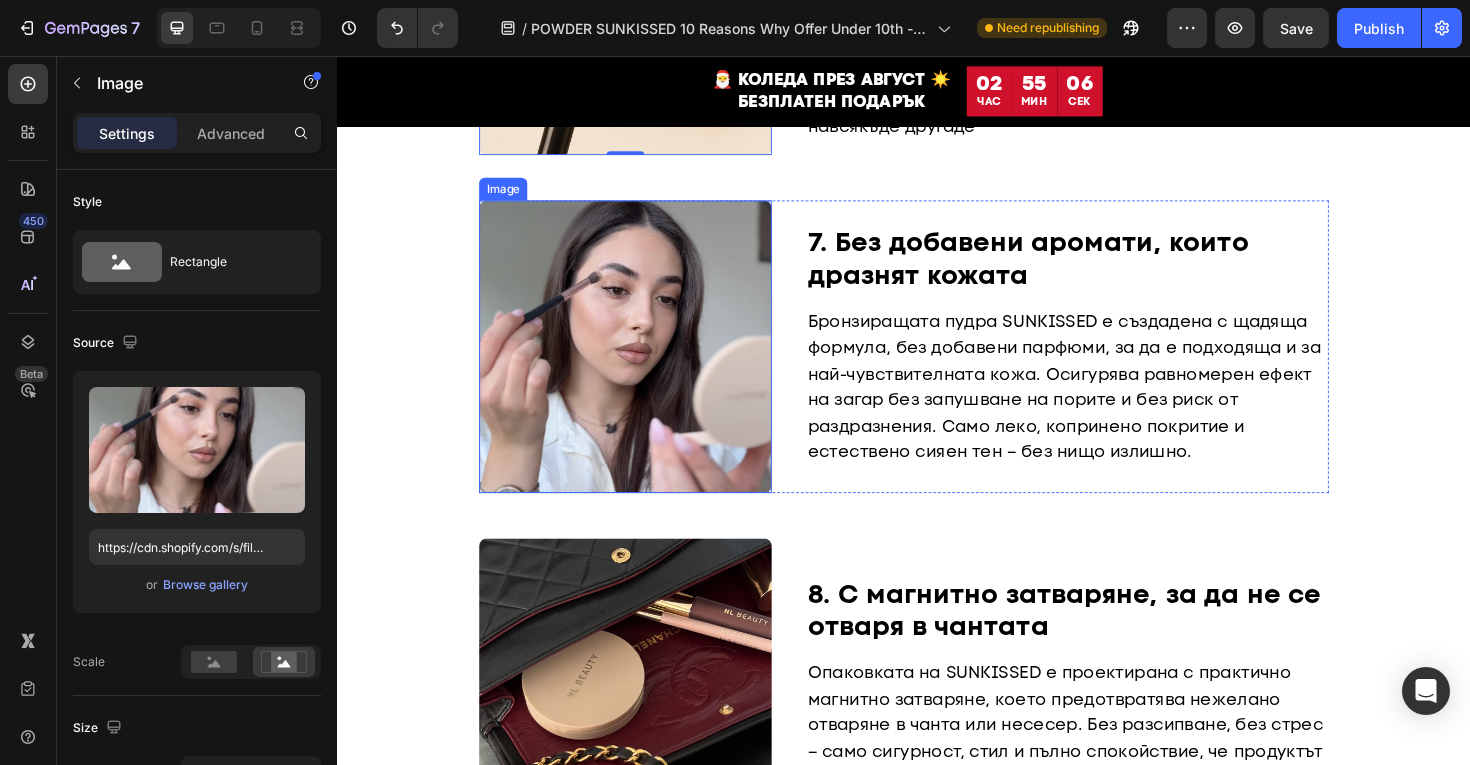 click at bounding box center (642, 364) 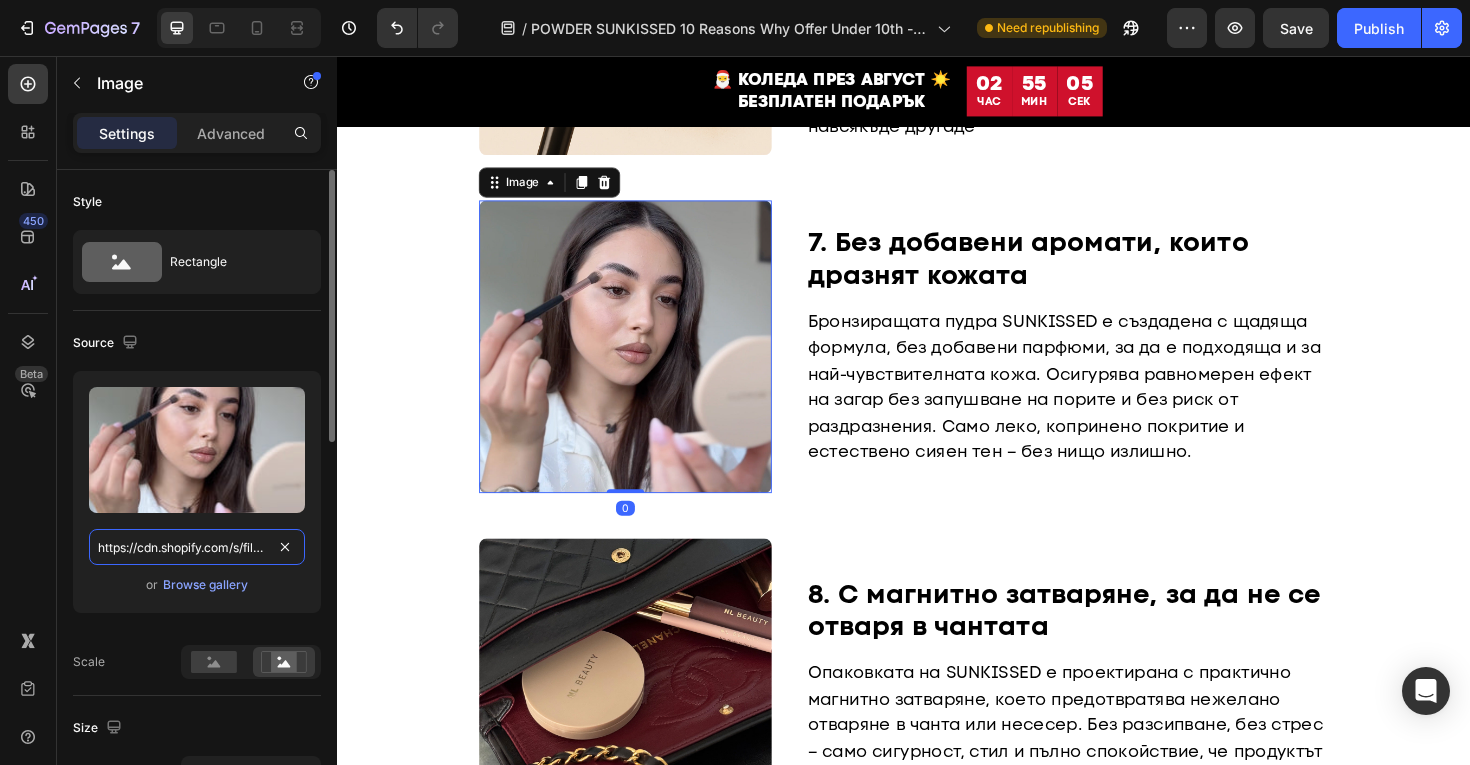click on "https://cdn.shopify.com/s/files/1/0775/0831/3373/files/gempages_485104230382699404-12ecbe7e-73ae-48e2-a07a-db4c8aeb7e2b.jpg" at bounding box center [197, 547] 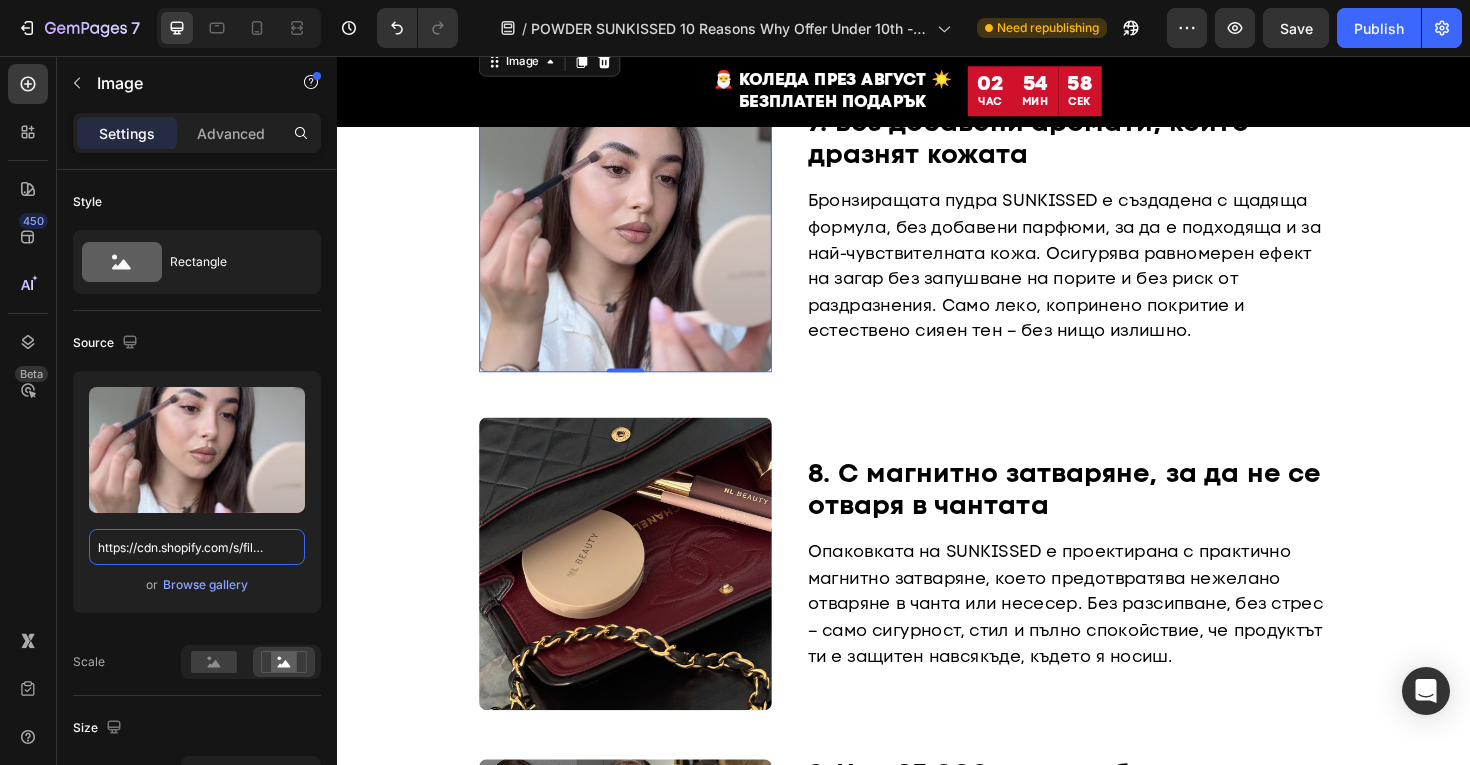 scroll, scrollTop: 2924, scrollLeft: 0, axis: vertical 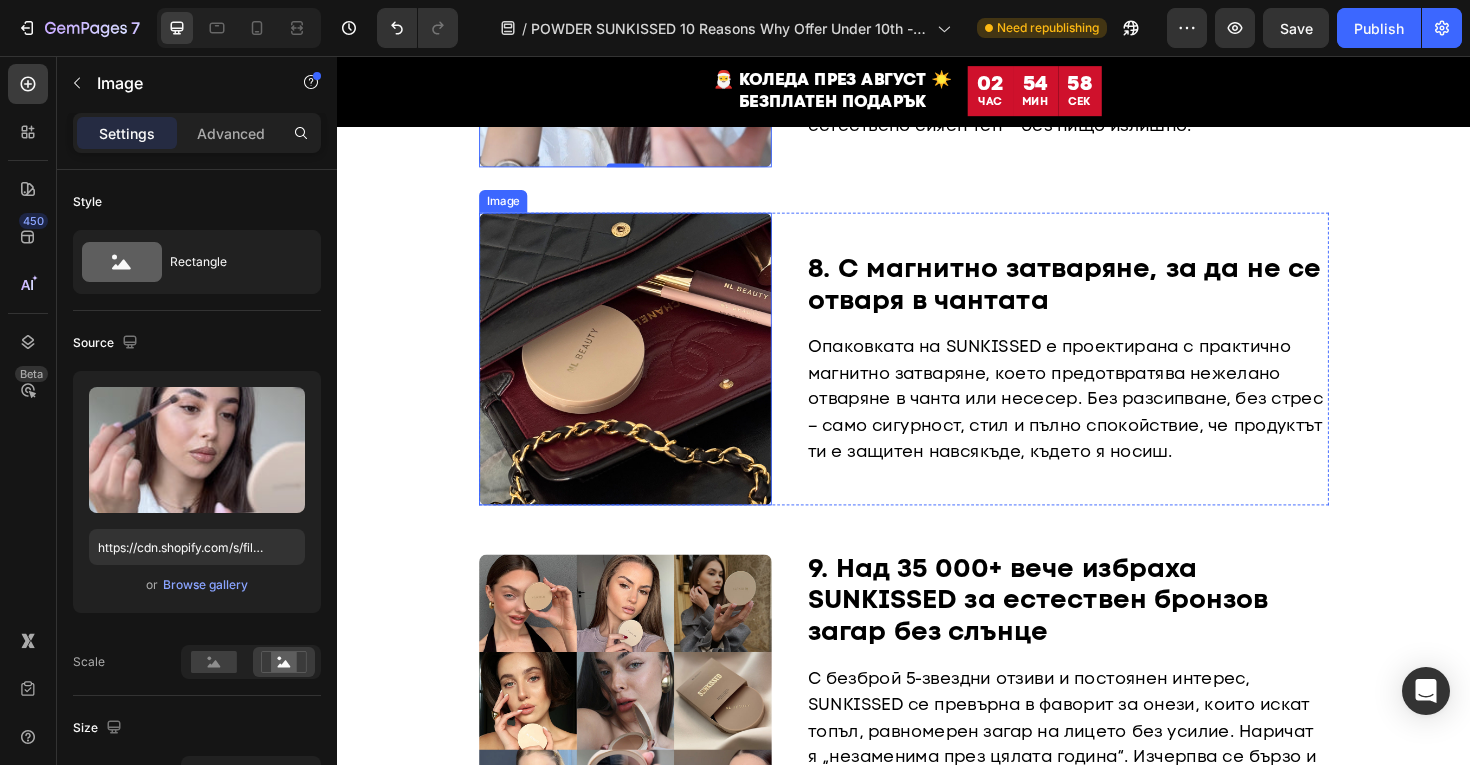 click at bounding box center (642, 377) 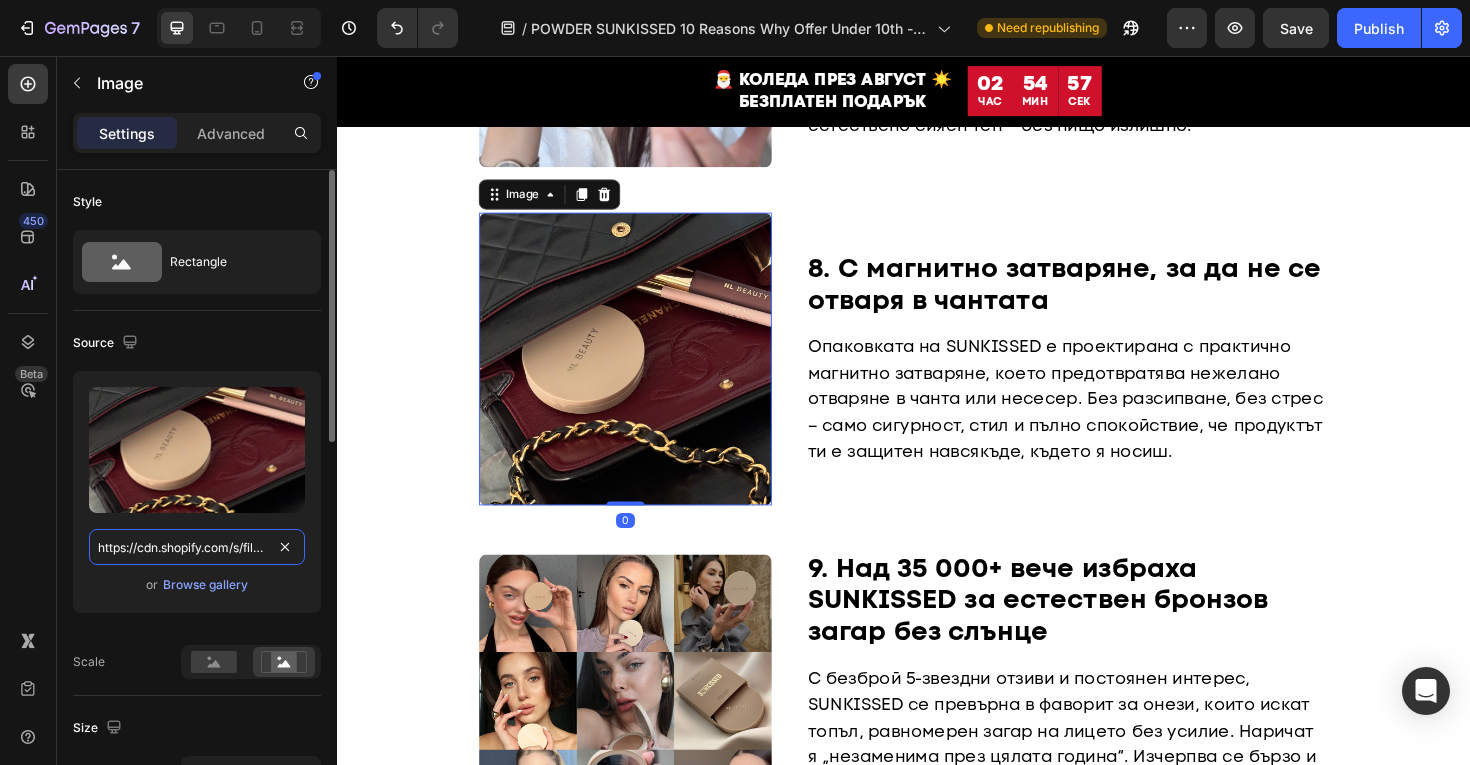 click on "https://cdn.shopify.com/s/files/1/0775/0831/3373/files/gempages_485104230382699404-3585ada0-82bb-4683-a543-d87010270ac2.jpg" at bounding box center (197, 547) 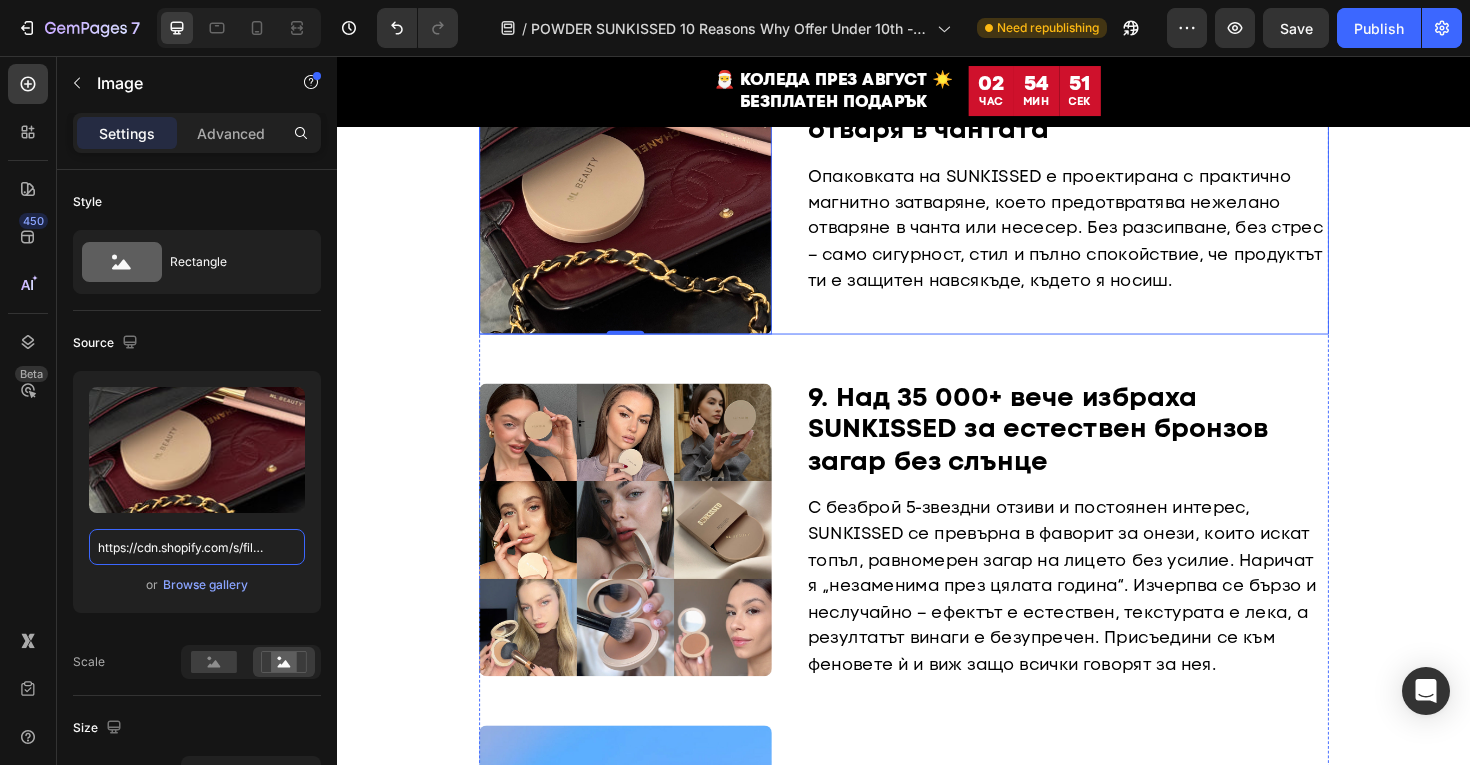 scroll, scrollTop: 3289, scrollLeft: 0, axis: vertical 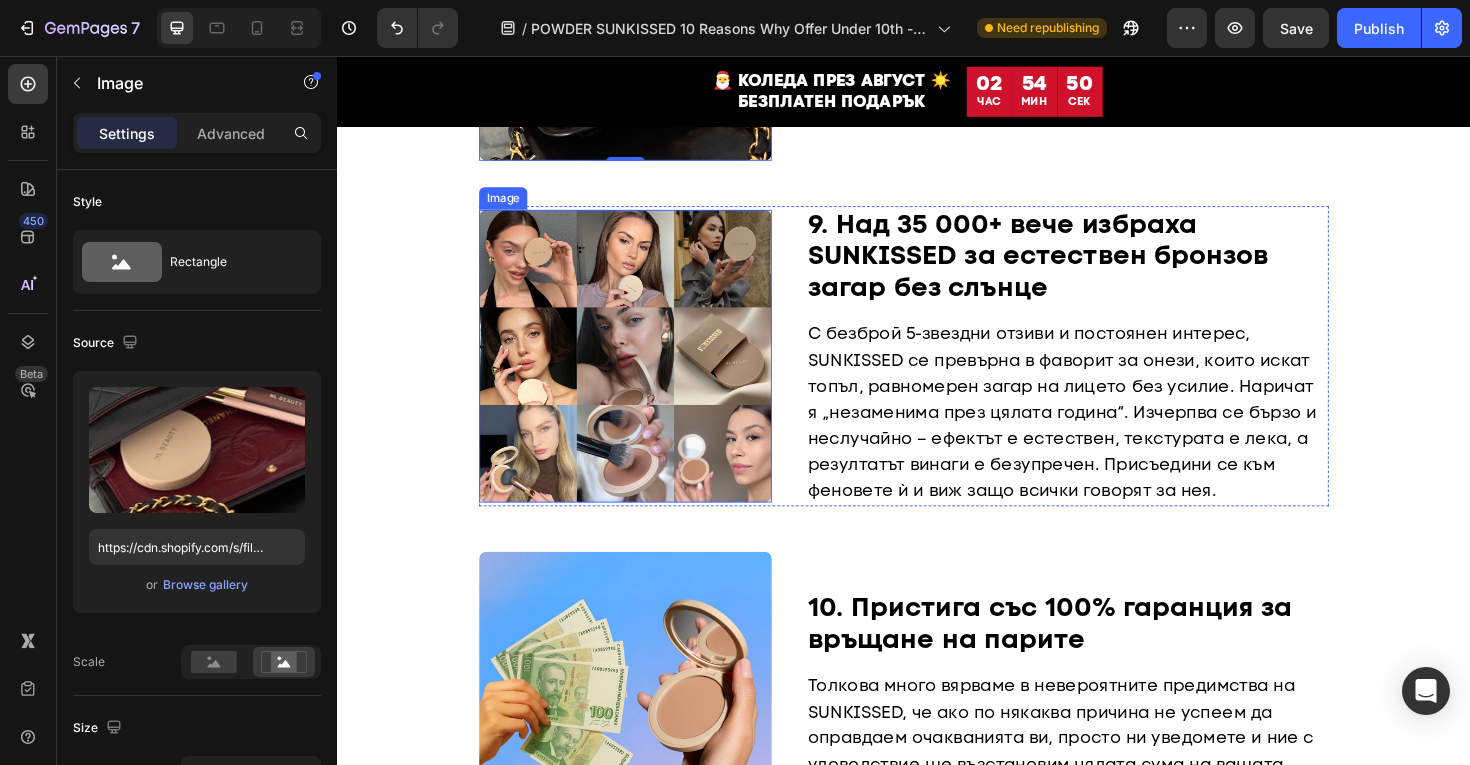 click at bounding box center [642, 374] 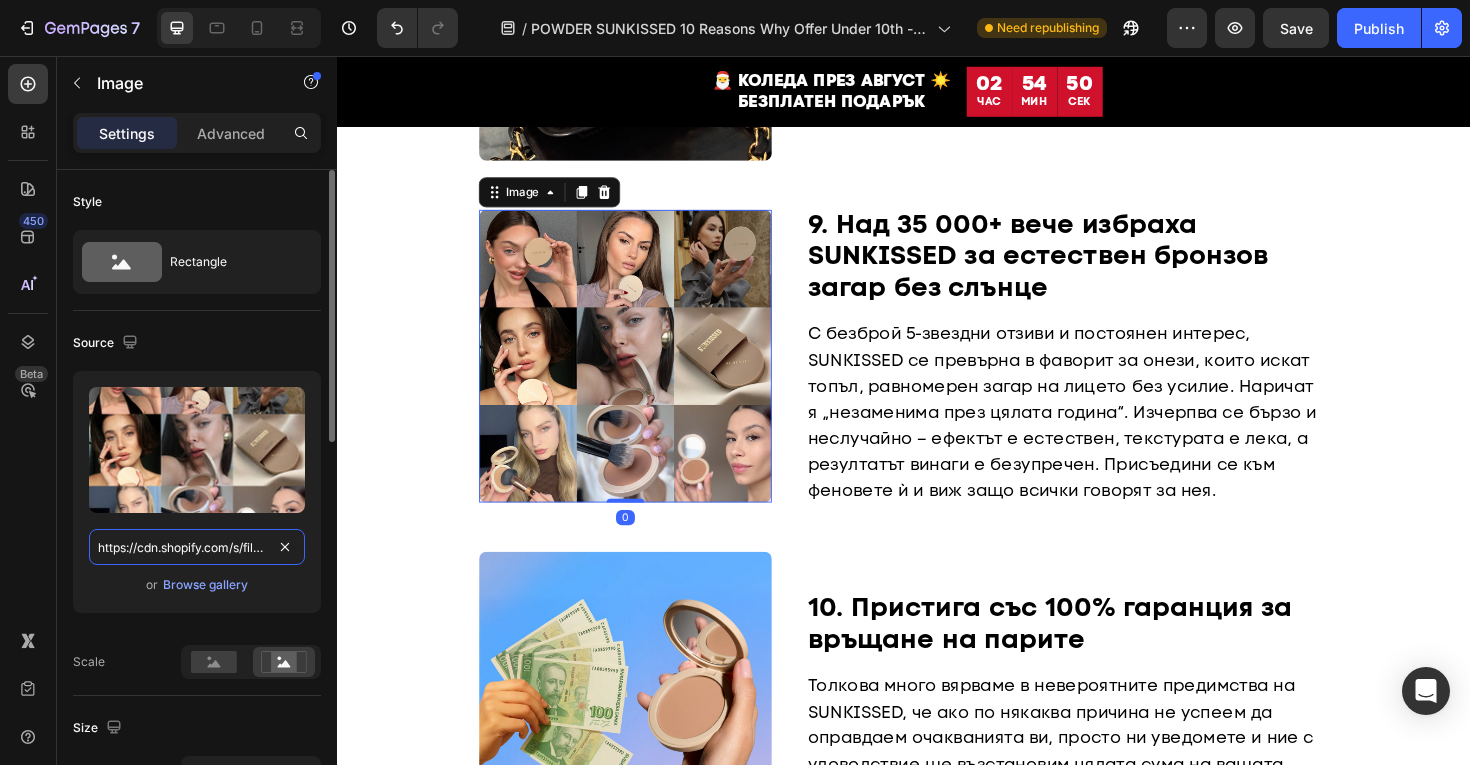 click on "https://cdn.shopify.com/s/files/1/0775/0831/3373/files/gempages_485104230382699404-398f3cc1-9381-45a4-ae5f-9a8f3fcc55a4.jpg" at bounding box center [197, 547] 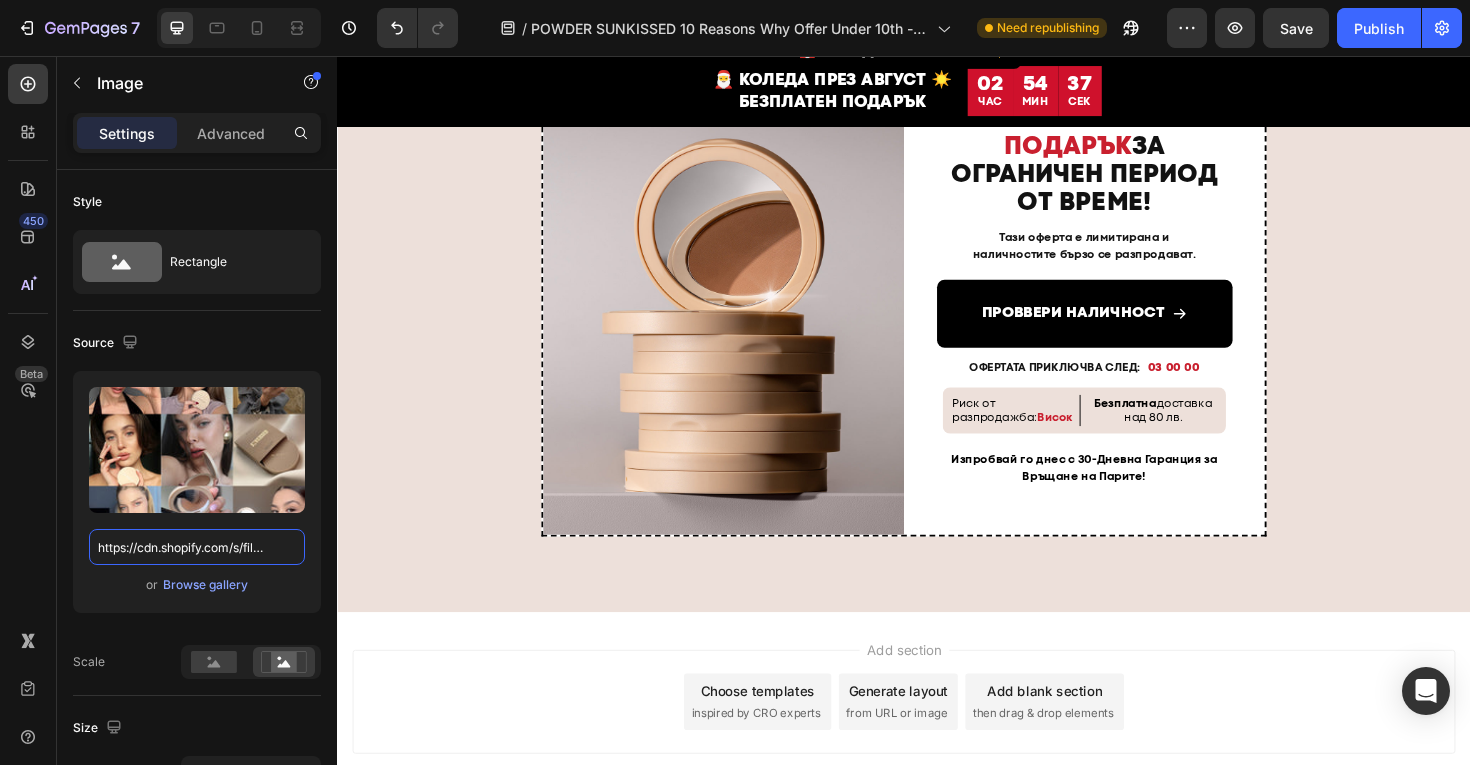 scroll, scrollTop: 4310, scrollLeft: 0, axis: vertical 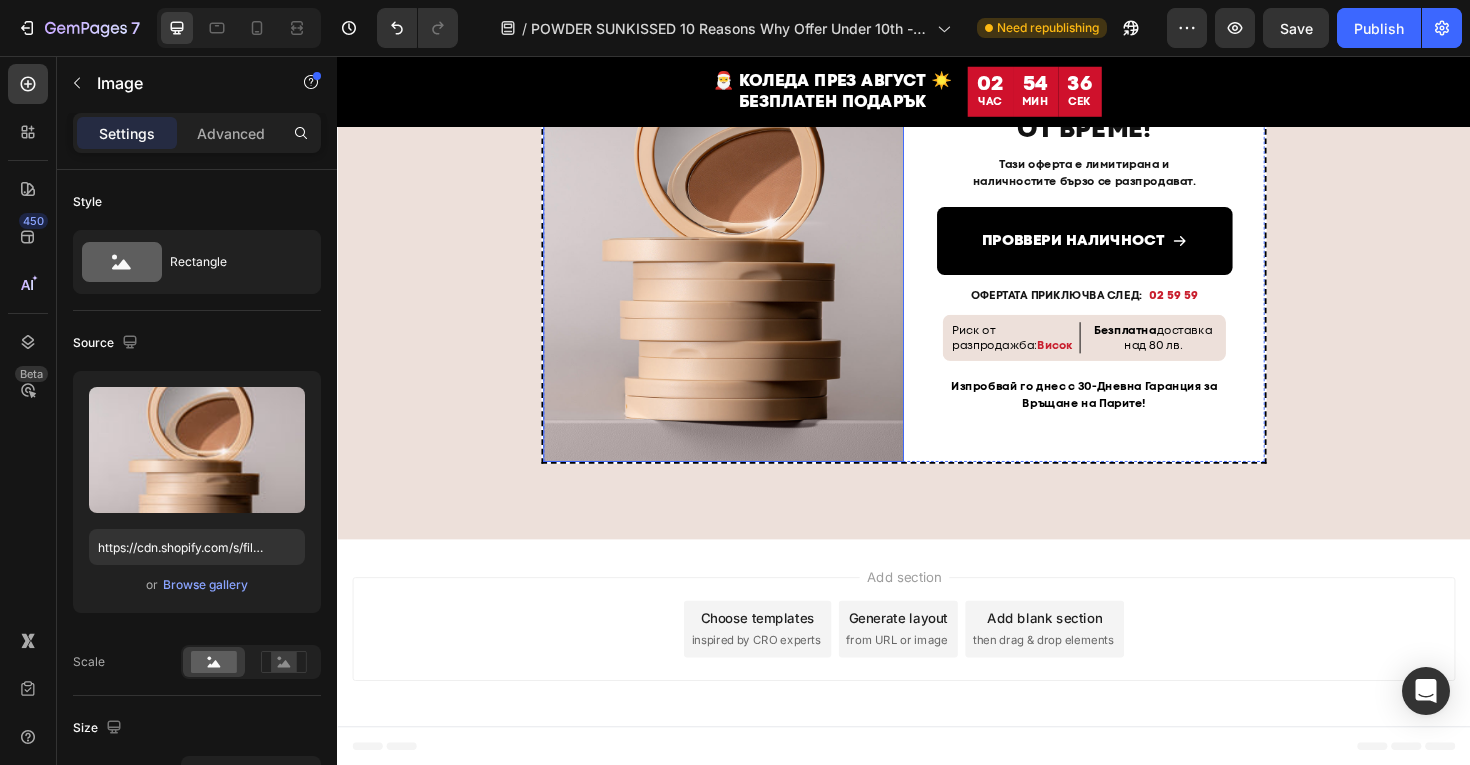 click at bounding box center [746, 230] 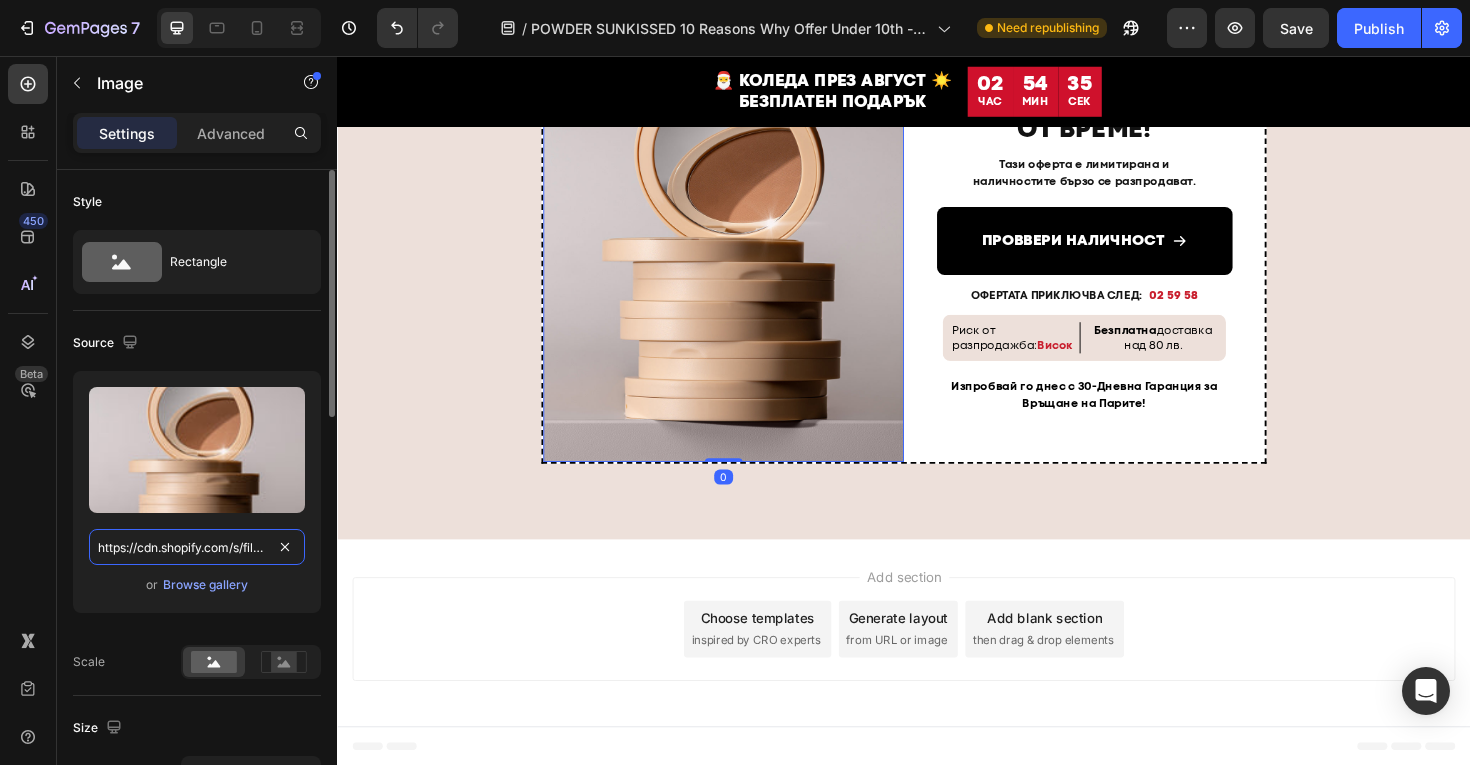 click on "https://cdn.shopify.com/s/files/1/0775/0831/3373/files/gempages_485104230382699404-0497e578-3856-4ddc-a49e-907c55b14039.jpg" at bounding box center [197, 547] 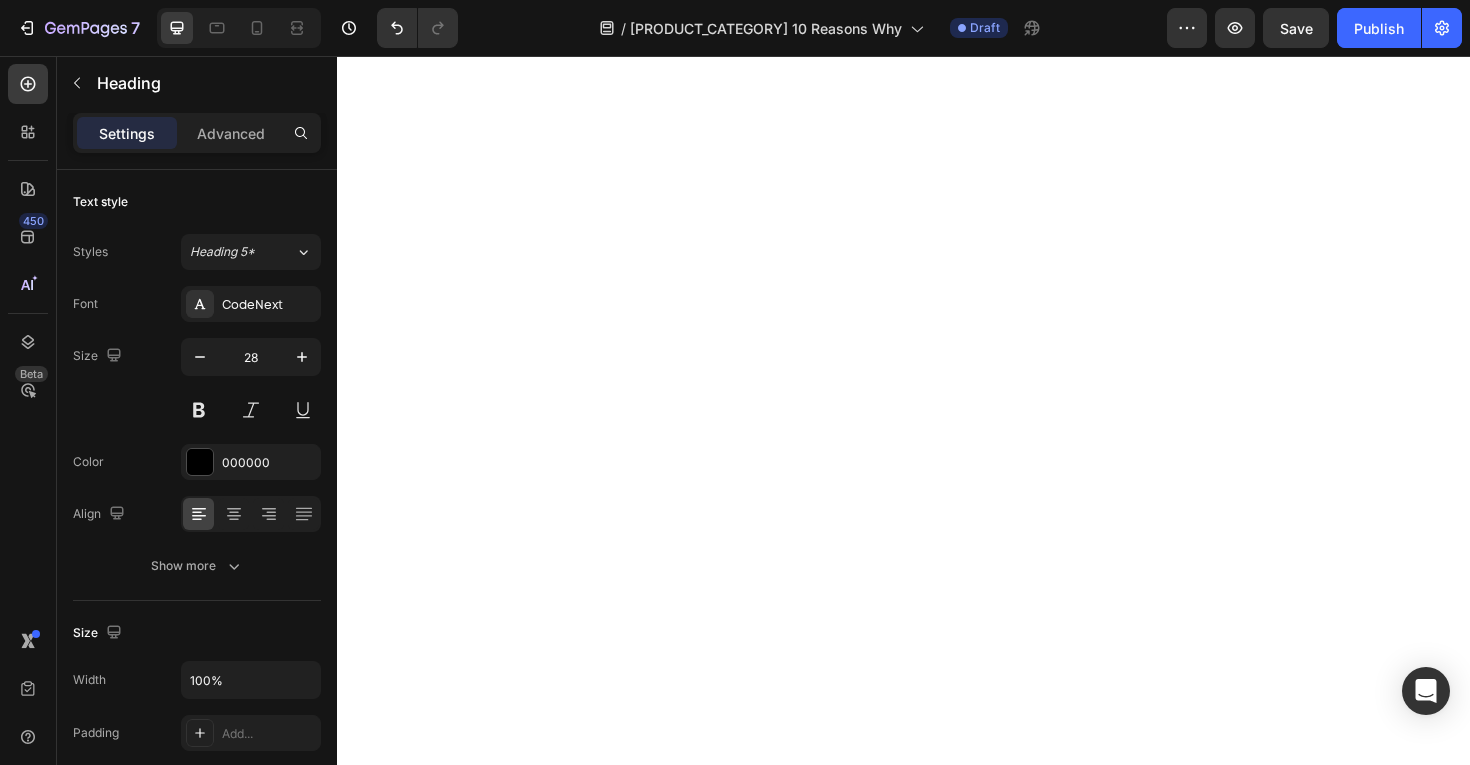 scroll, scrollTop: 0, scrollLeft: 0, axis: both 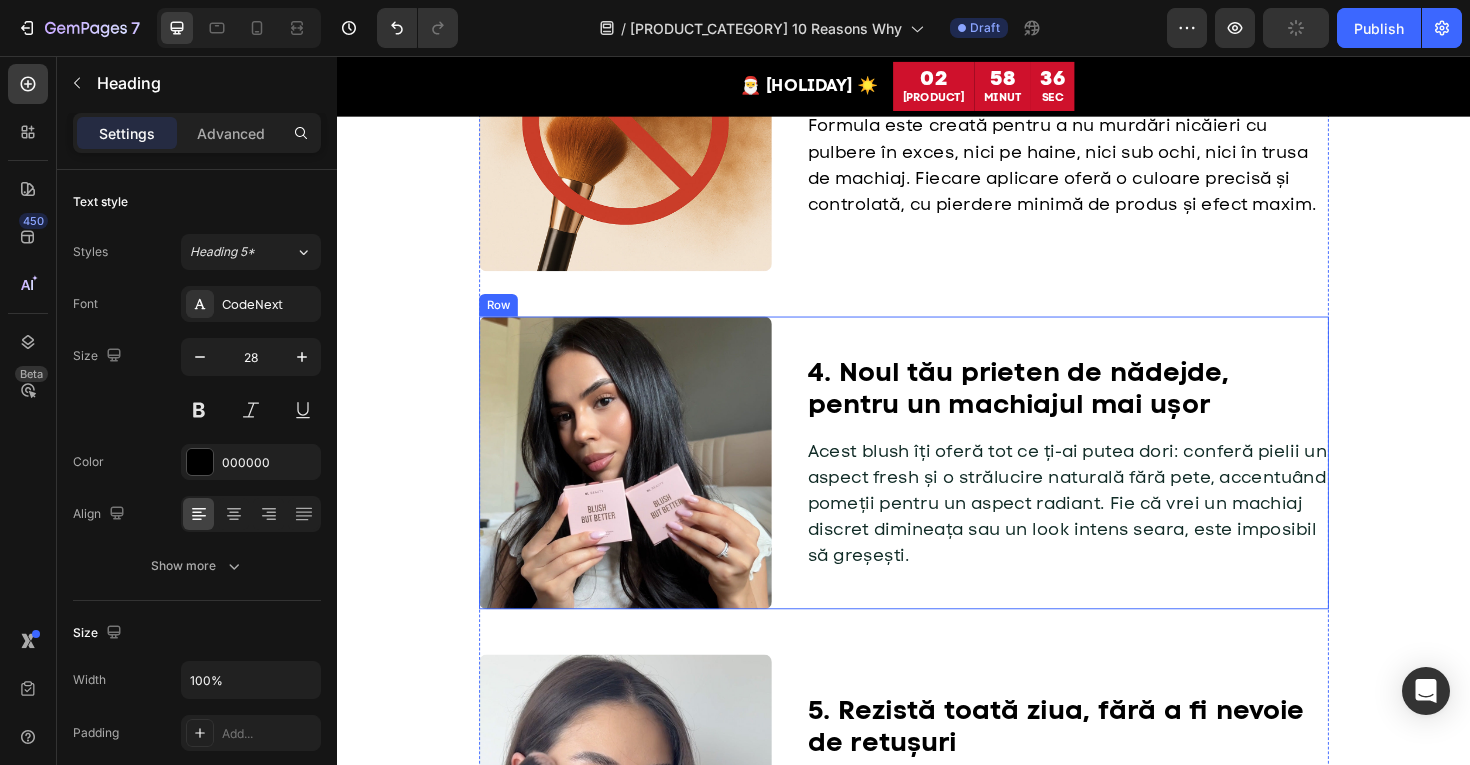 click on "4. Noul tău prieten de nădejde, pentru un machiajul mai ușor" at bounding box center [1058, 407] 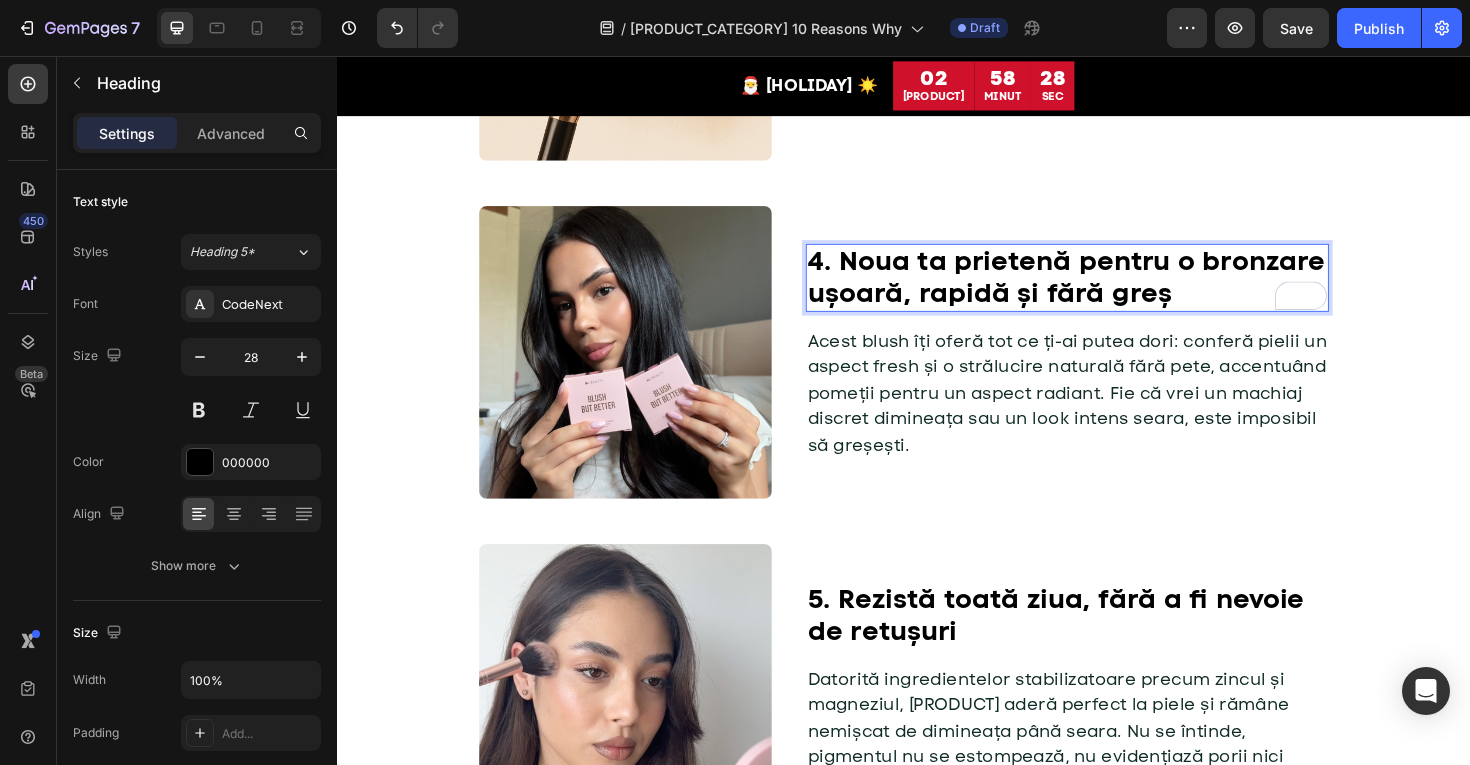 scroll, scrollTop: 1530, scrollLeft: 0, axis: vertical 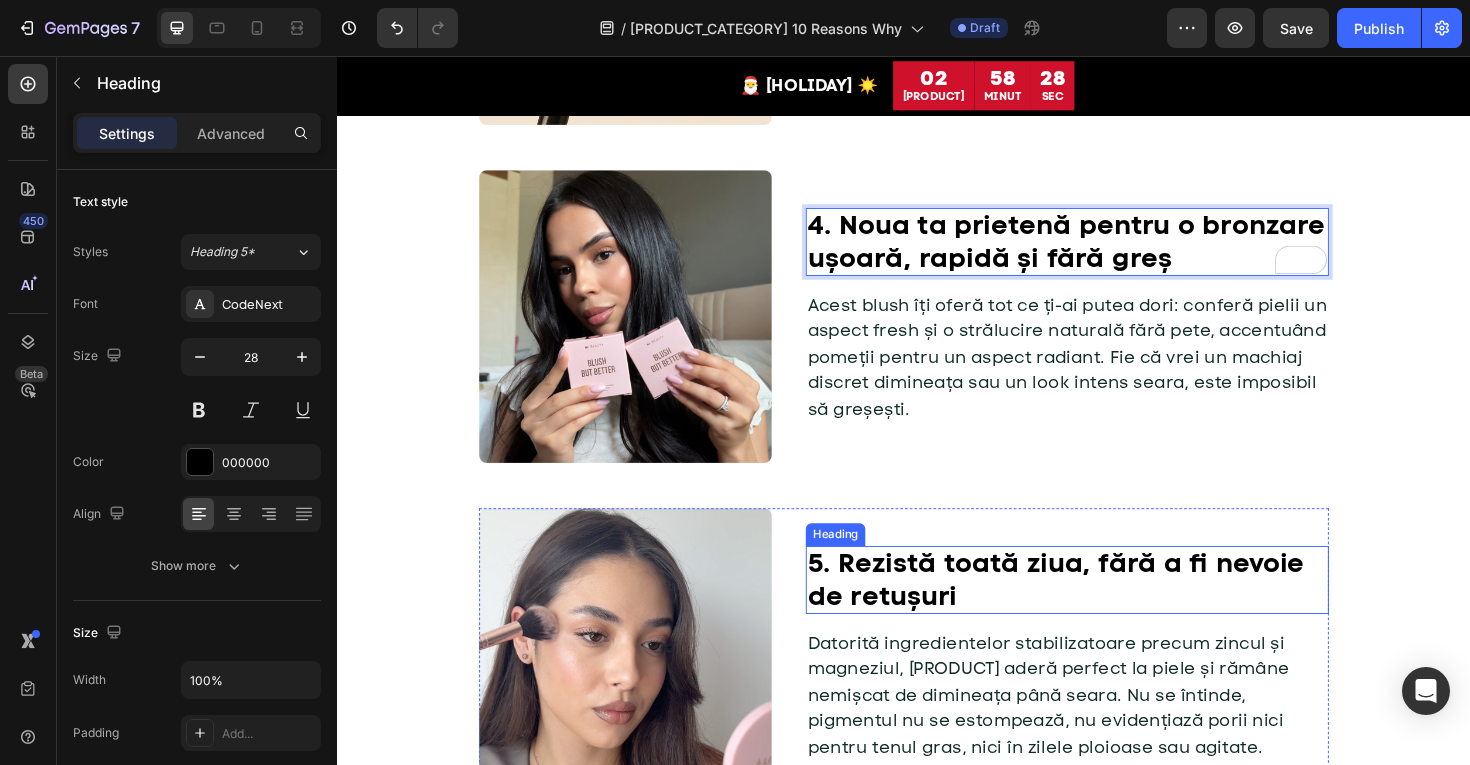 click on "5. Rezistă toată ziua, fără a fi nevoie de retușuri" at bounding box center (1098, 610) 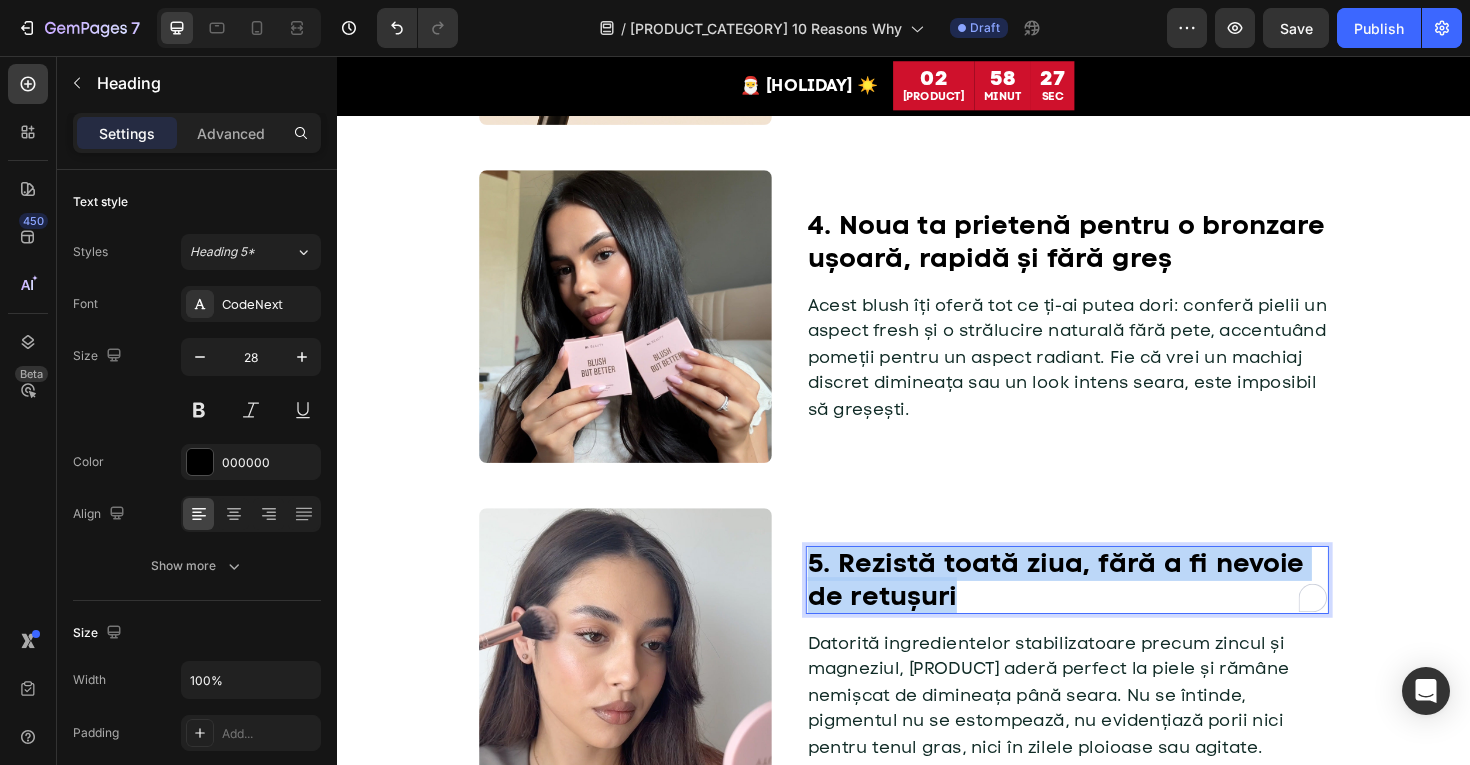 click on "5. Rezistă toată ziua, fără a fi nevoie de retușuri" at bounding box center [1098, 610] 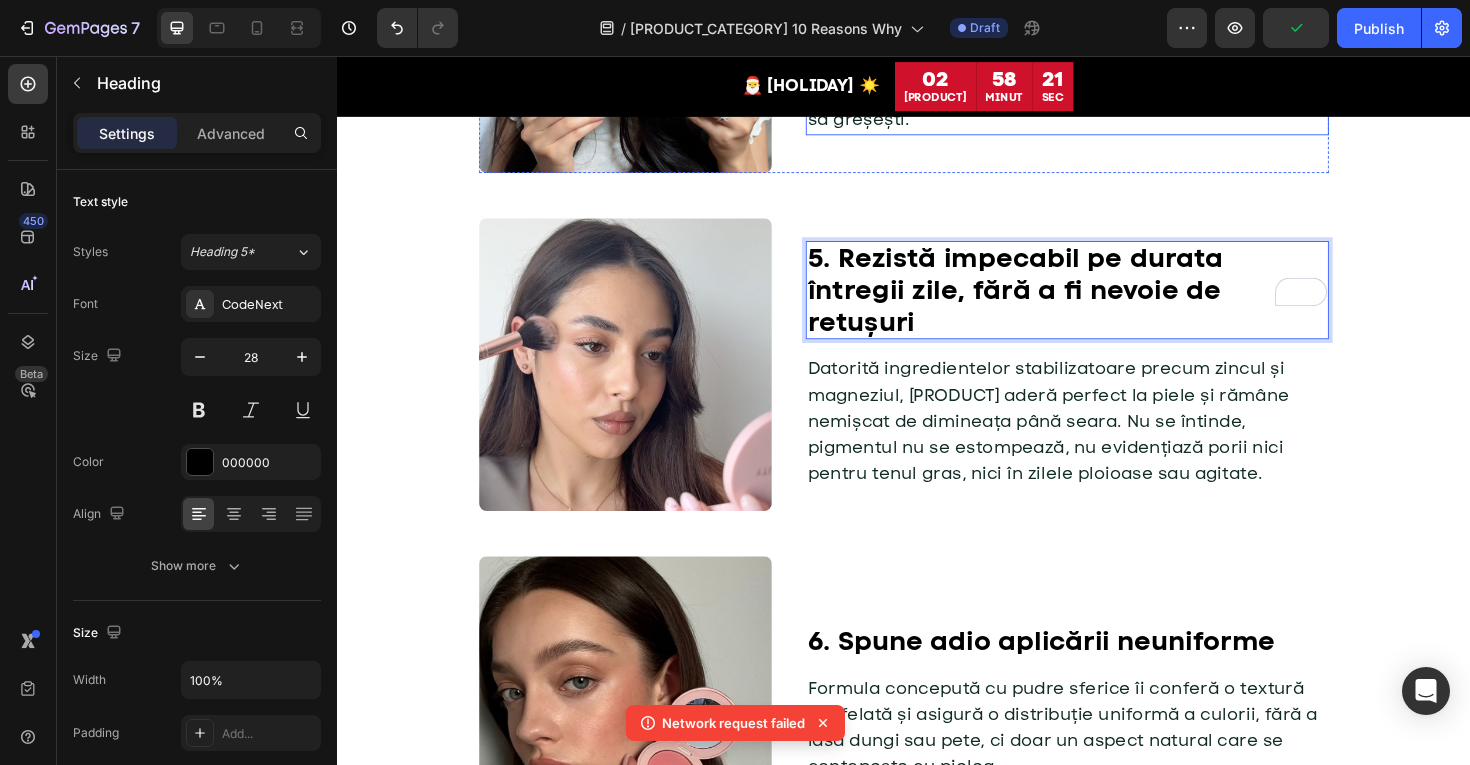scroll, scrollTop: 1851, scrollLeft: 0, axis: vertical 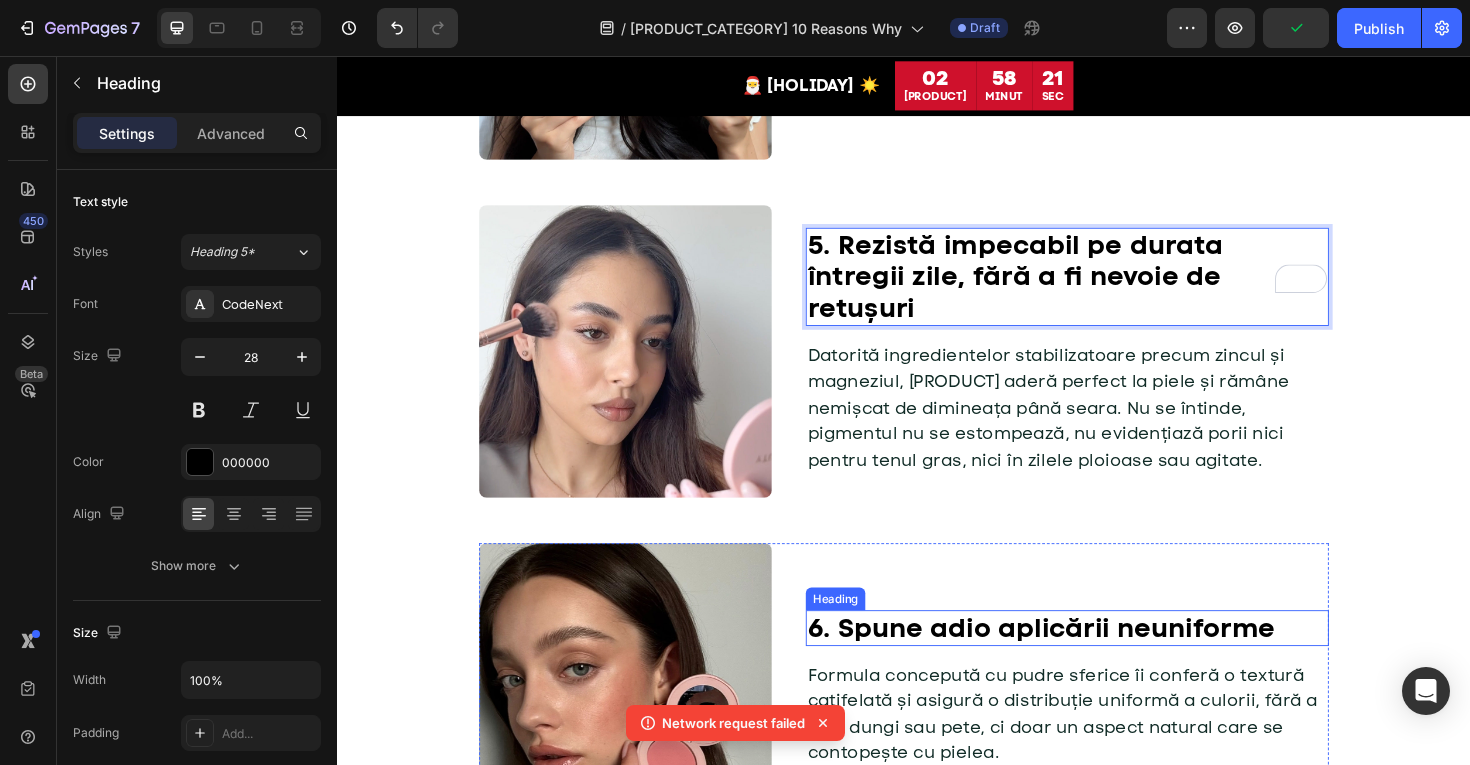 click on "6. Spune adio aplicării neuniforme" at bounding box center (1082, 661) 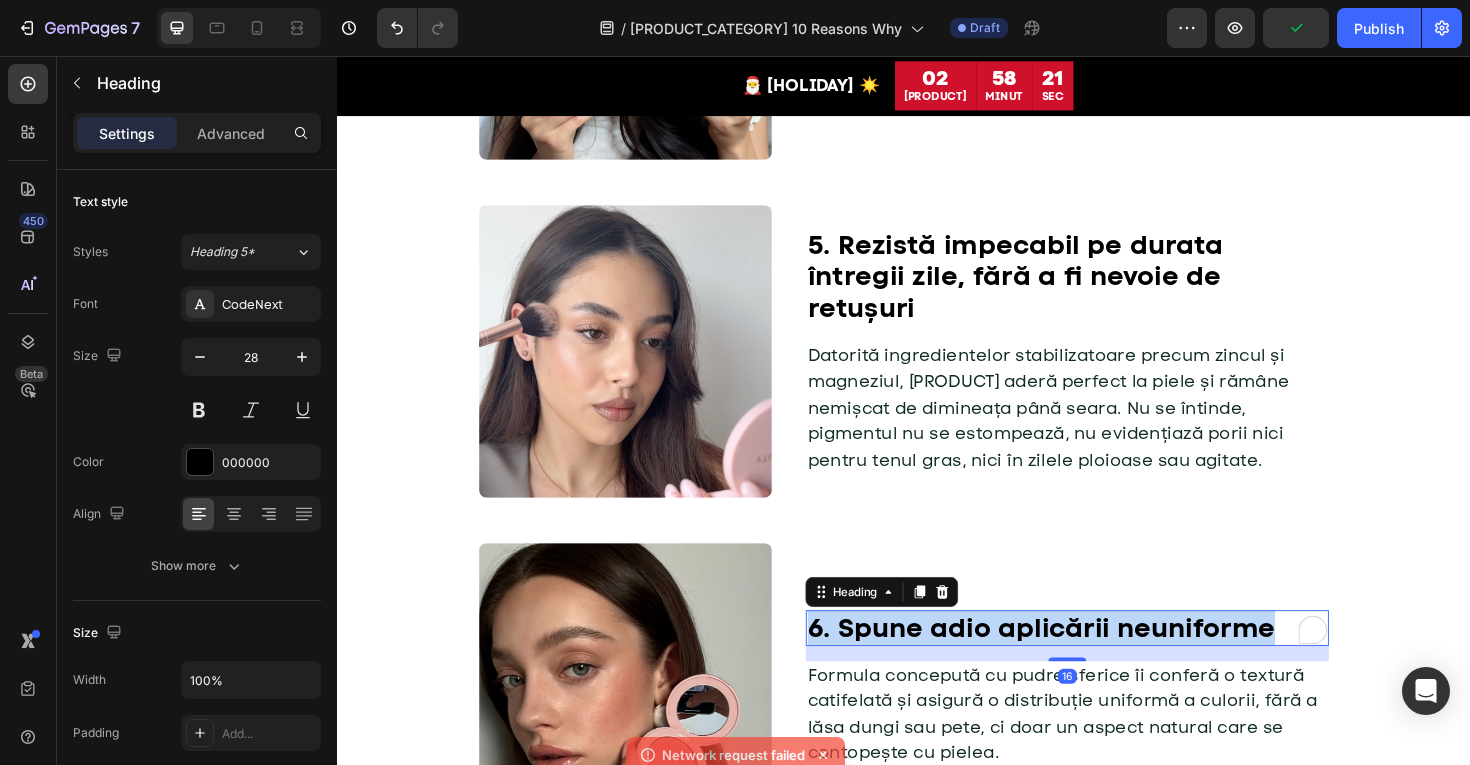 click on "6. Spune adio aplicării neuniforme" at bounding box center [1082, 661] 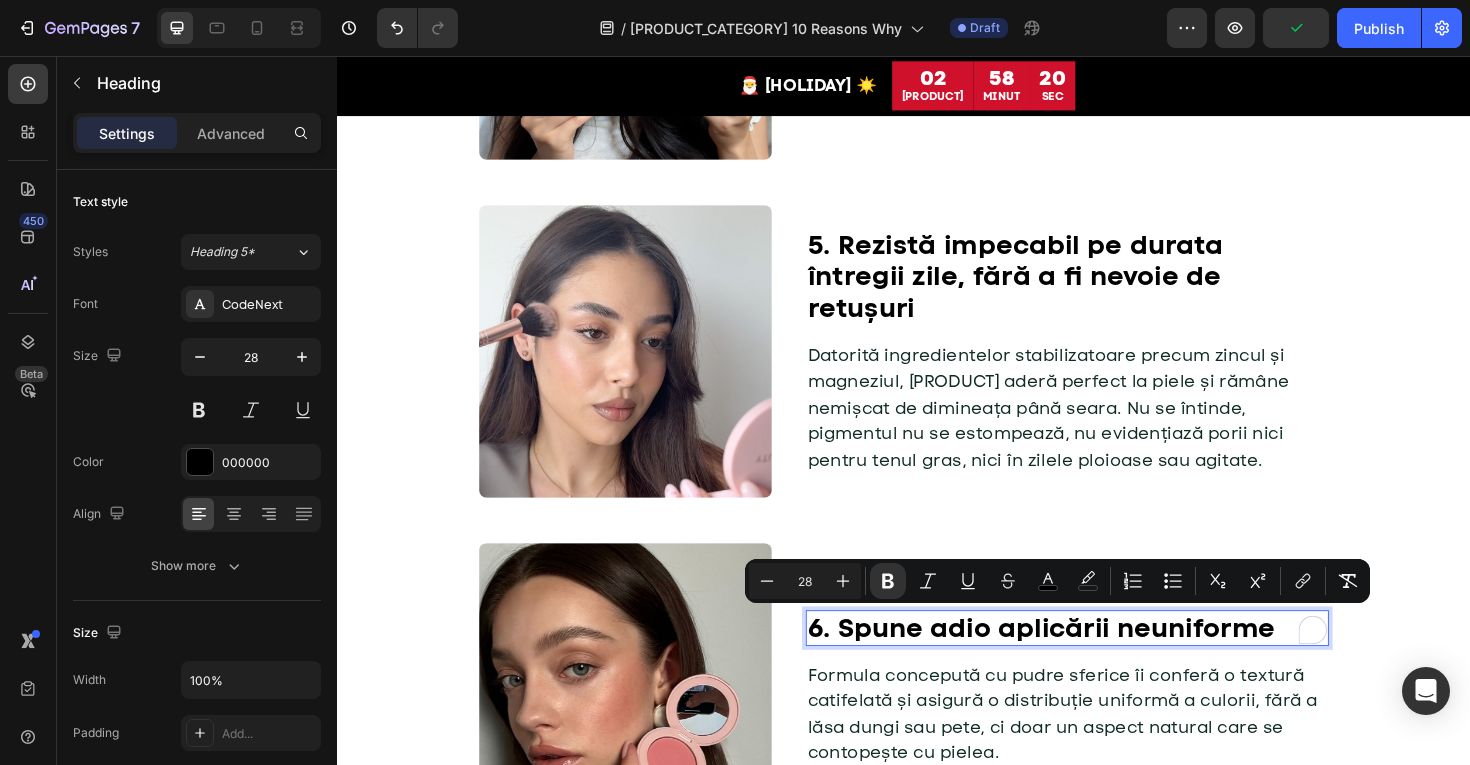 scroll, scrollTop: 1834, scrollLeft: 0, axis: vertical 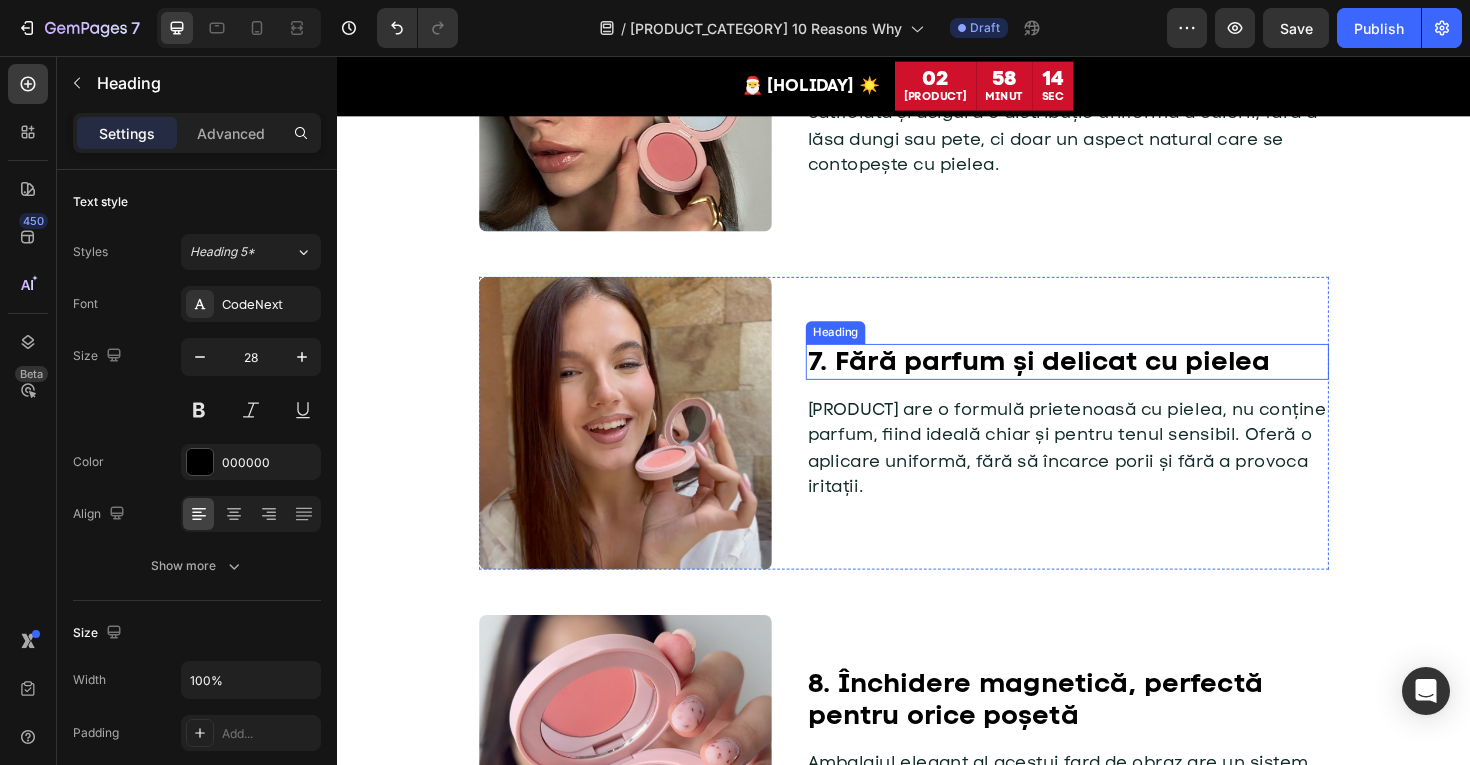 click on "7. Fără parfum și delicat cu pielea" at bounding box center [1080, 379] 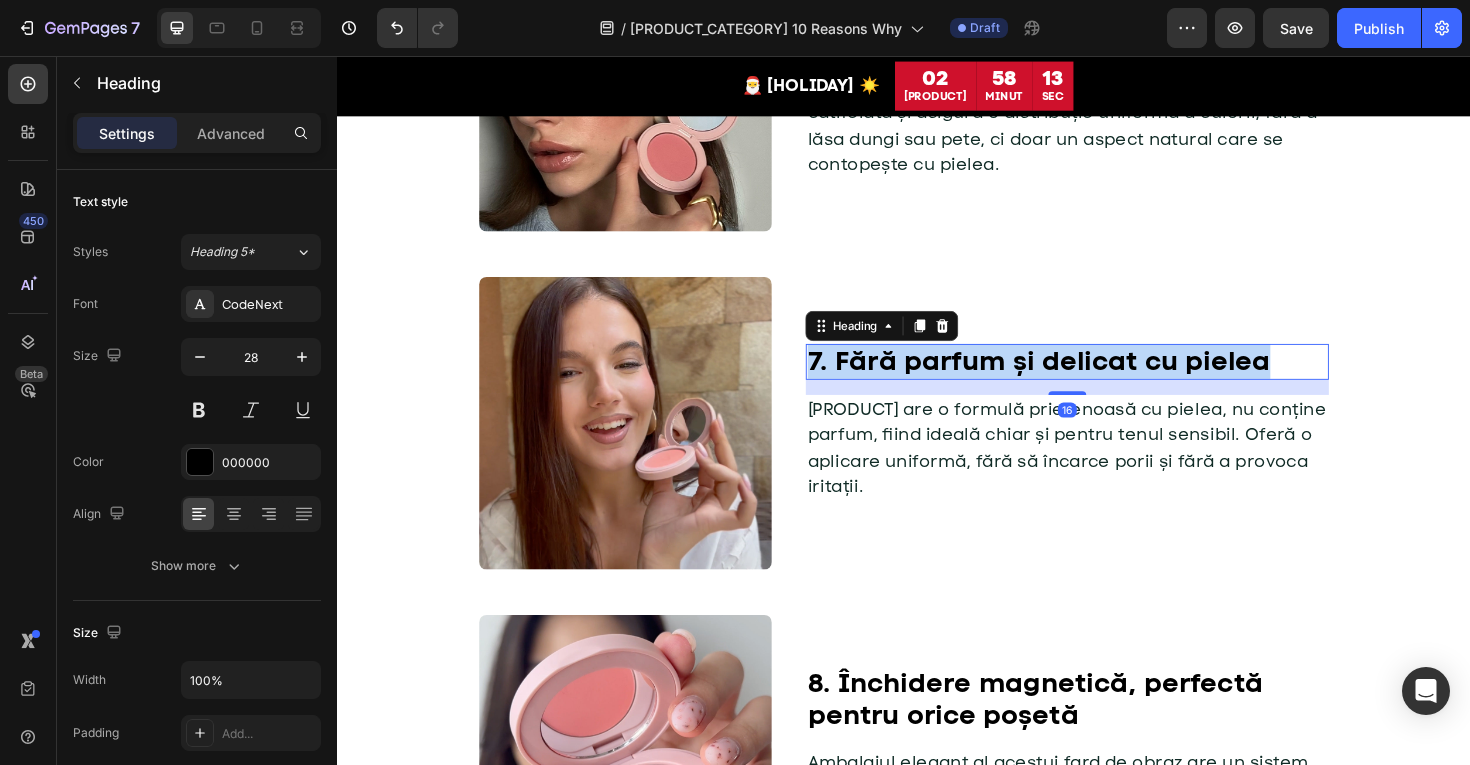 click on "7. Fără parfum și delicat cu pielea" at bounding box center (1080, 379) 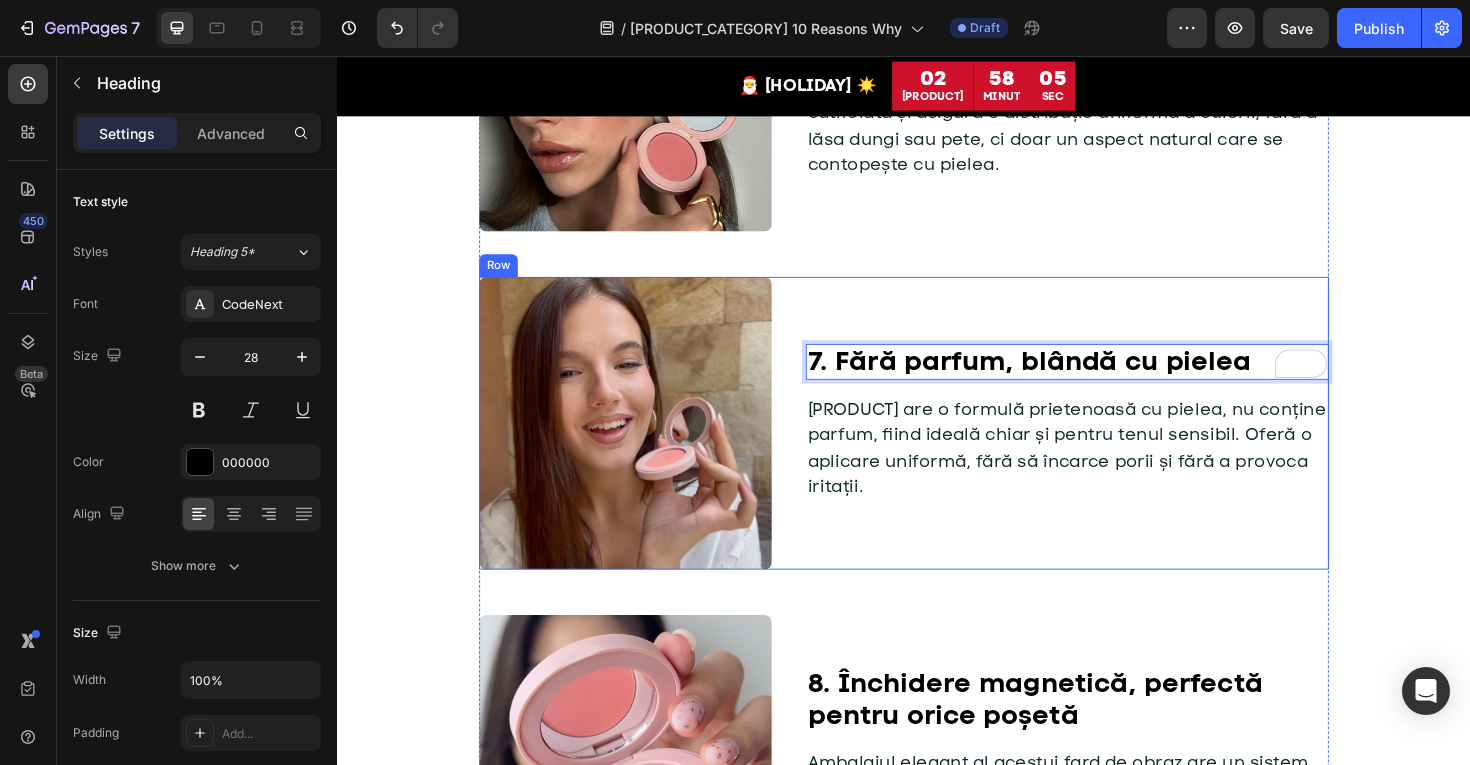 scroll, scrollTop: 2697, scrollLeft: 0, axis: vertical 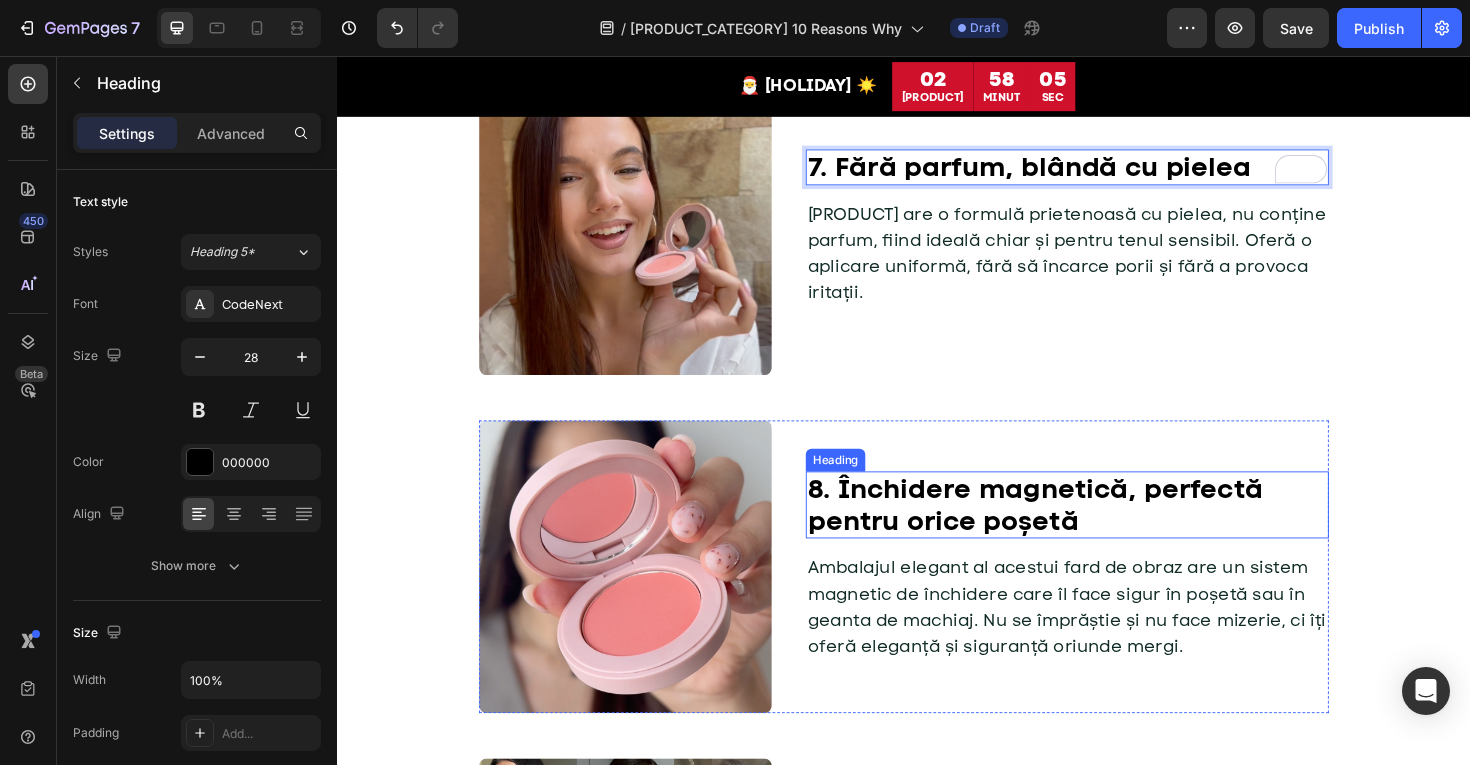 click on "8. Închidere magnetică, perfectă pentru orice poșetă" at bounding box center (1076, 531) 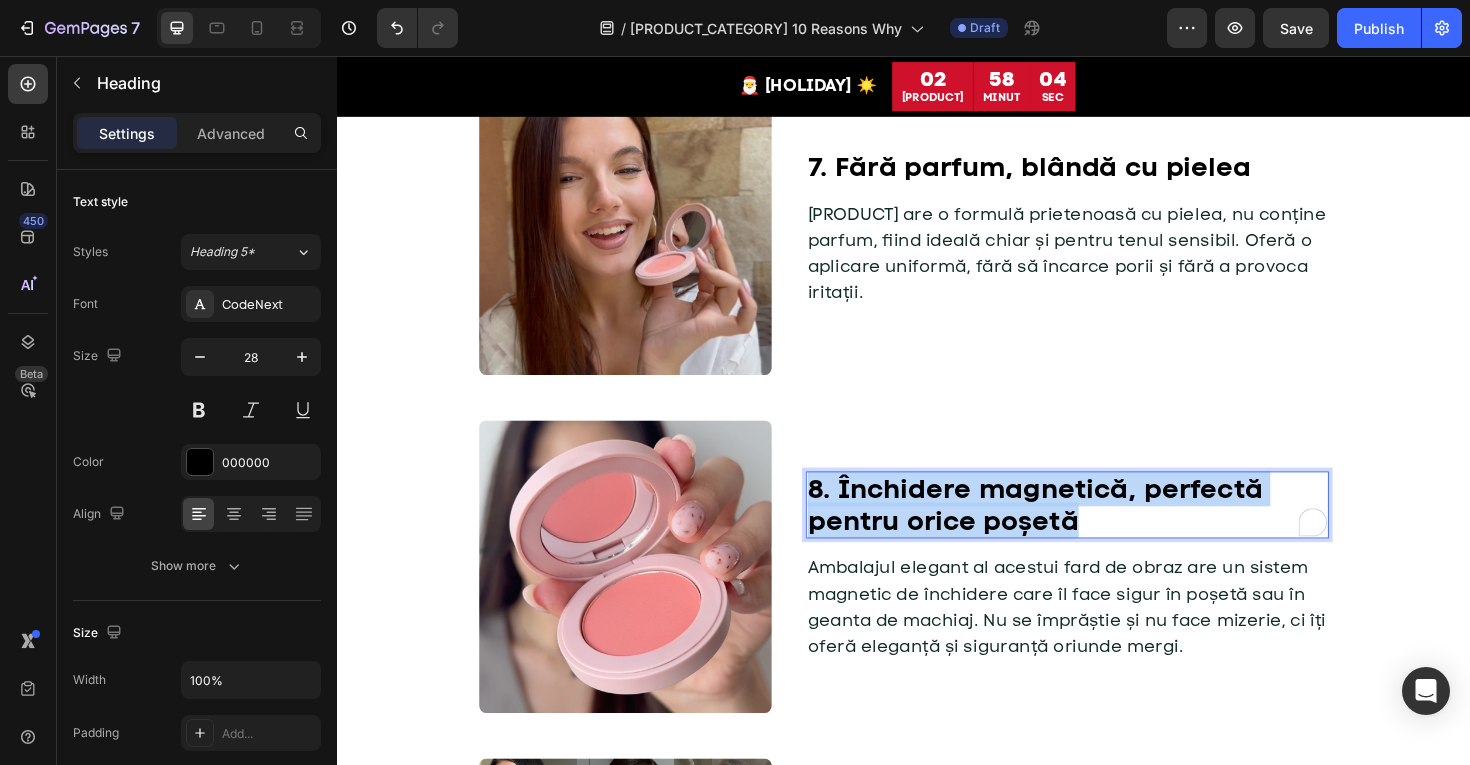 click on "8. Închidere magnetică, perfectă pentru orice poșetă" at bounding box center [1076, 531] 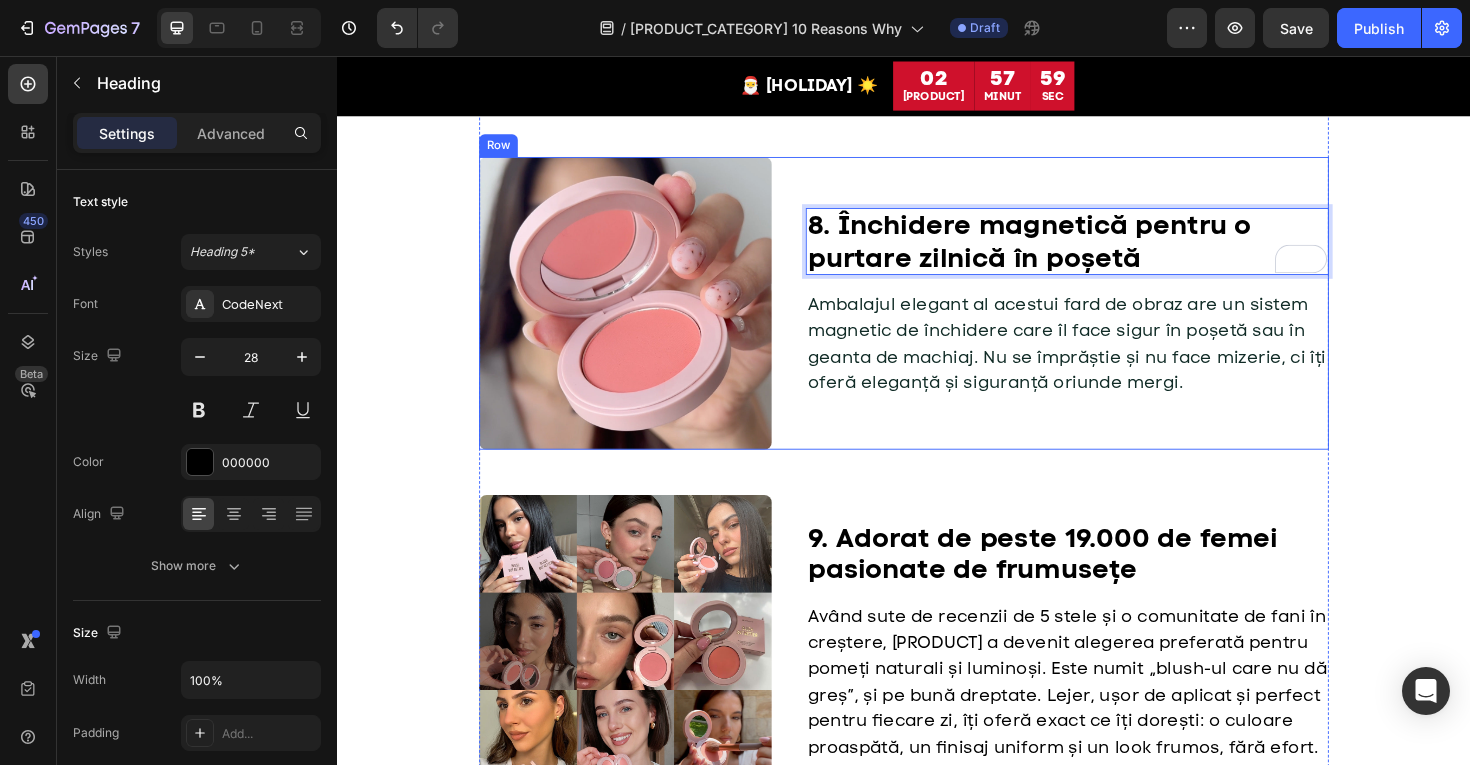 scroll, scrollTop: 3042, scrollLeft: 0, axis: vertical 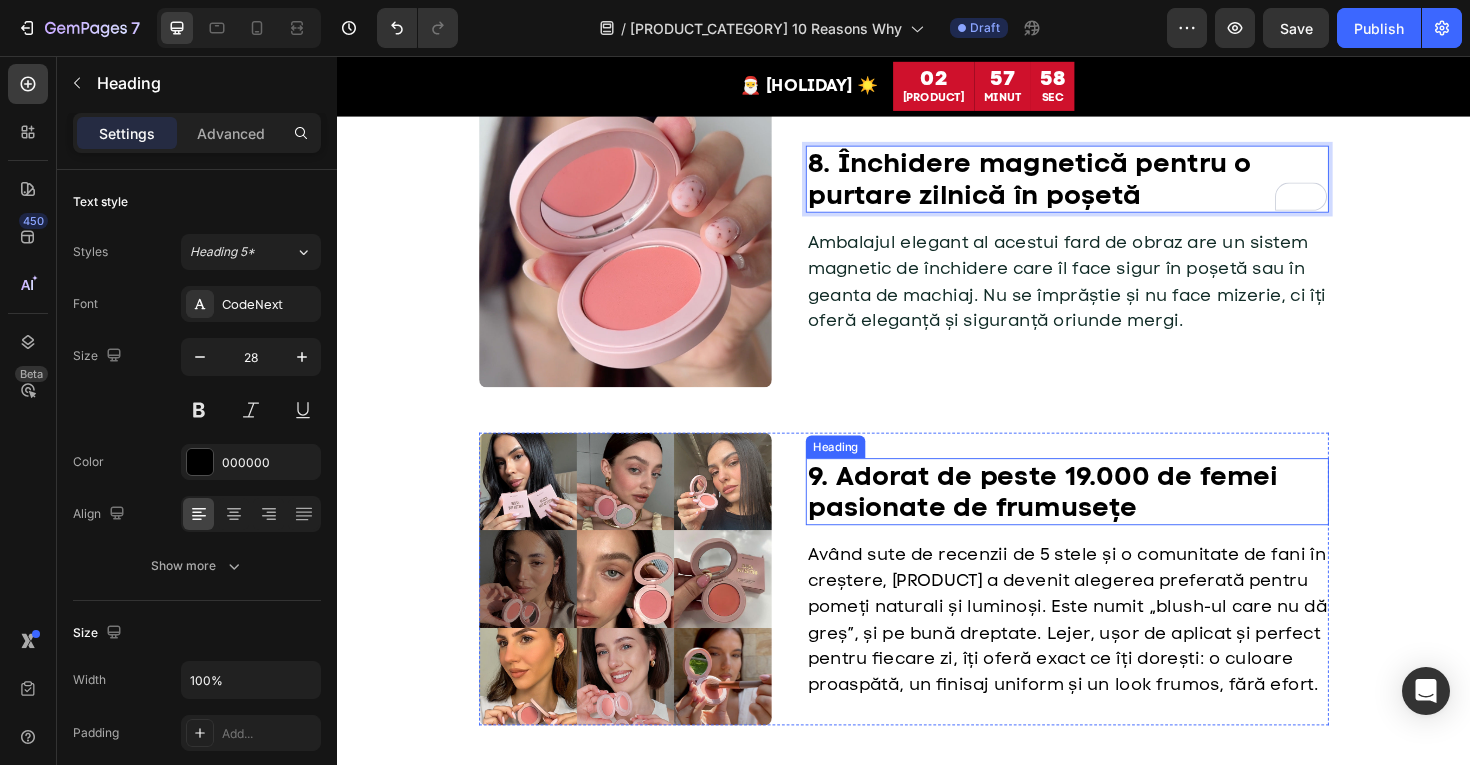 click on "9. Adorat de peste 19.000 de femei pasionate de frumusețe" at bounding box center (1084, 517) 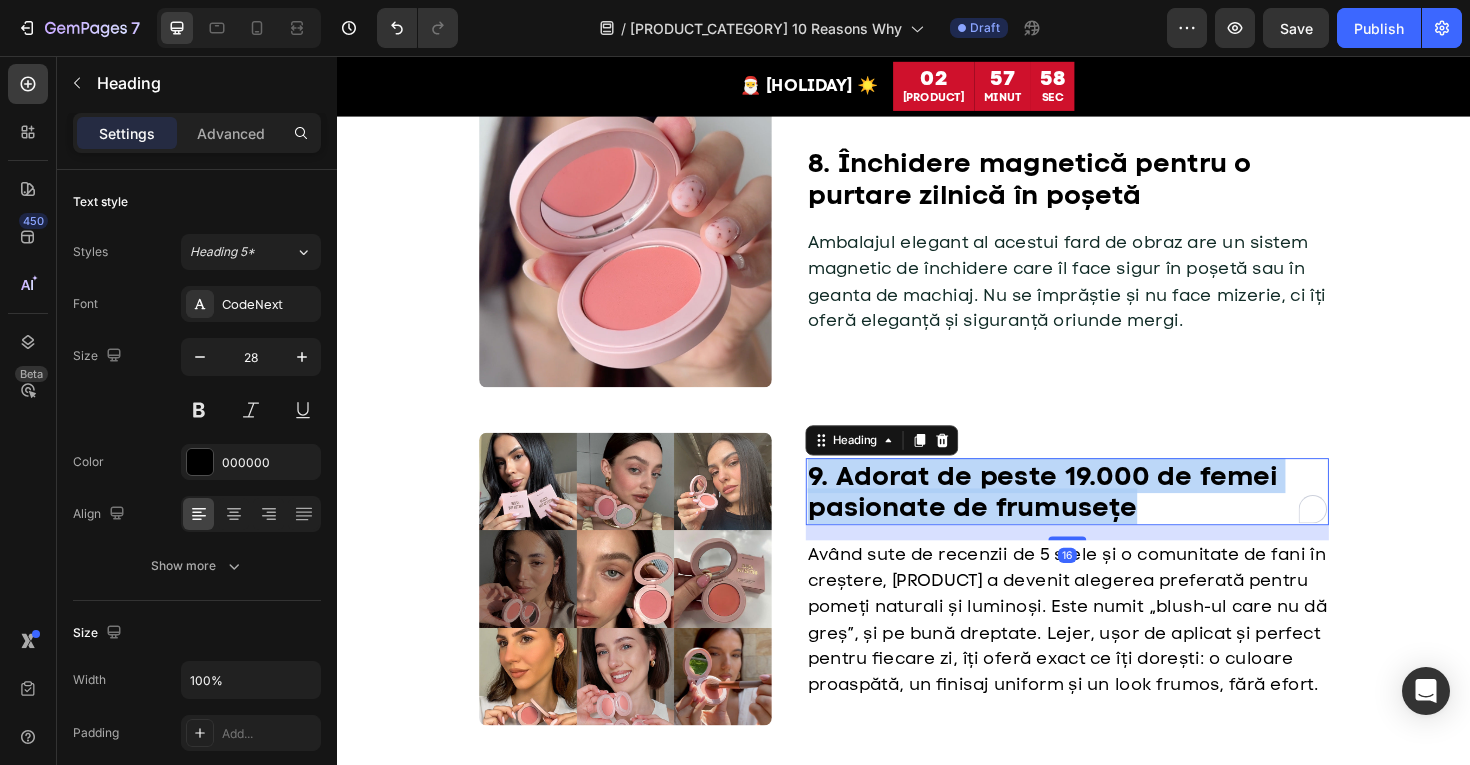 click on "9. Adorat de peste 19.000 de femei pasionate de frumusețe" at bounding box center [1084, 517] 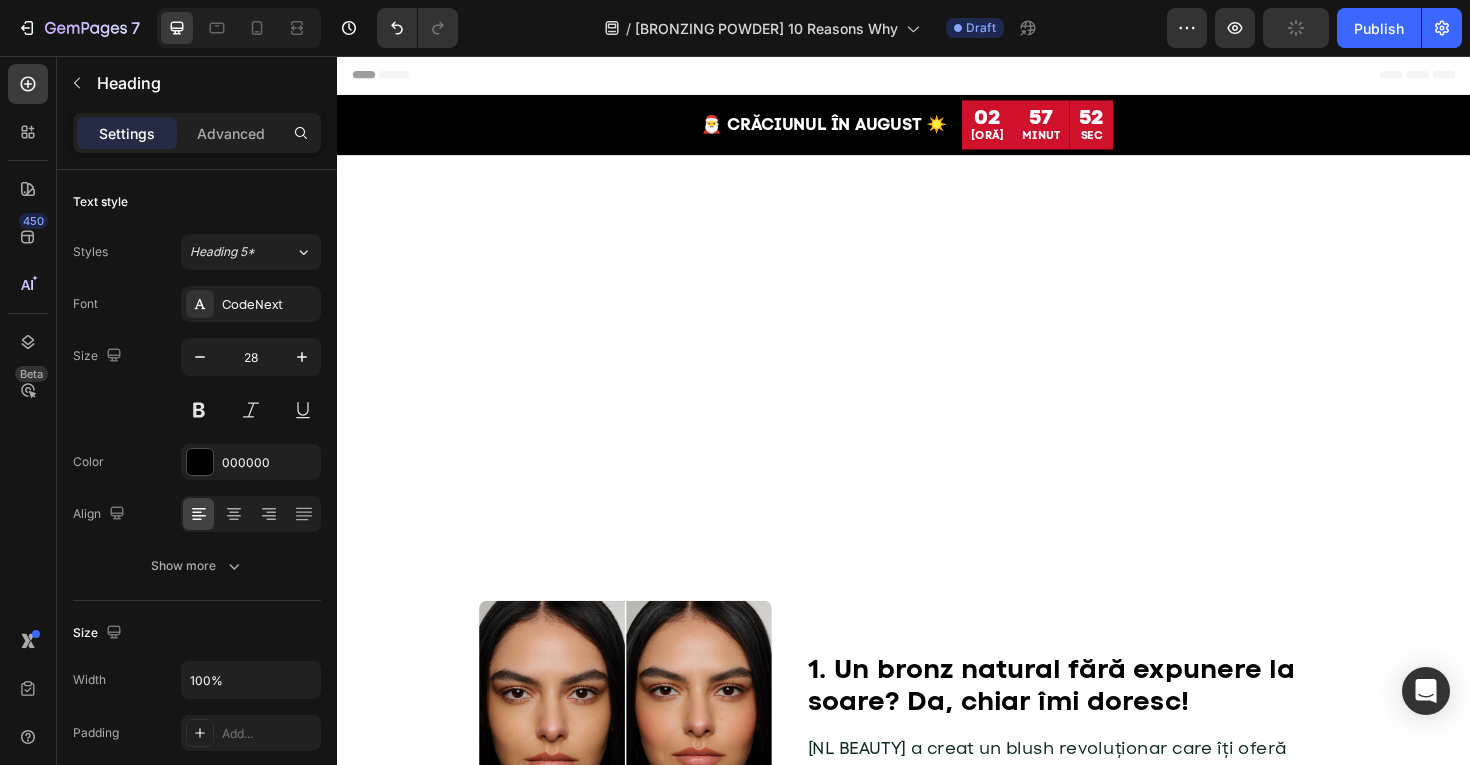 scroll, scrollTop: 0, scrollLeft: 0, axis: both 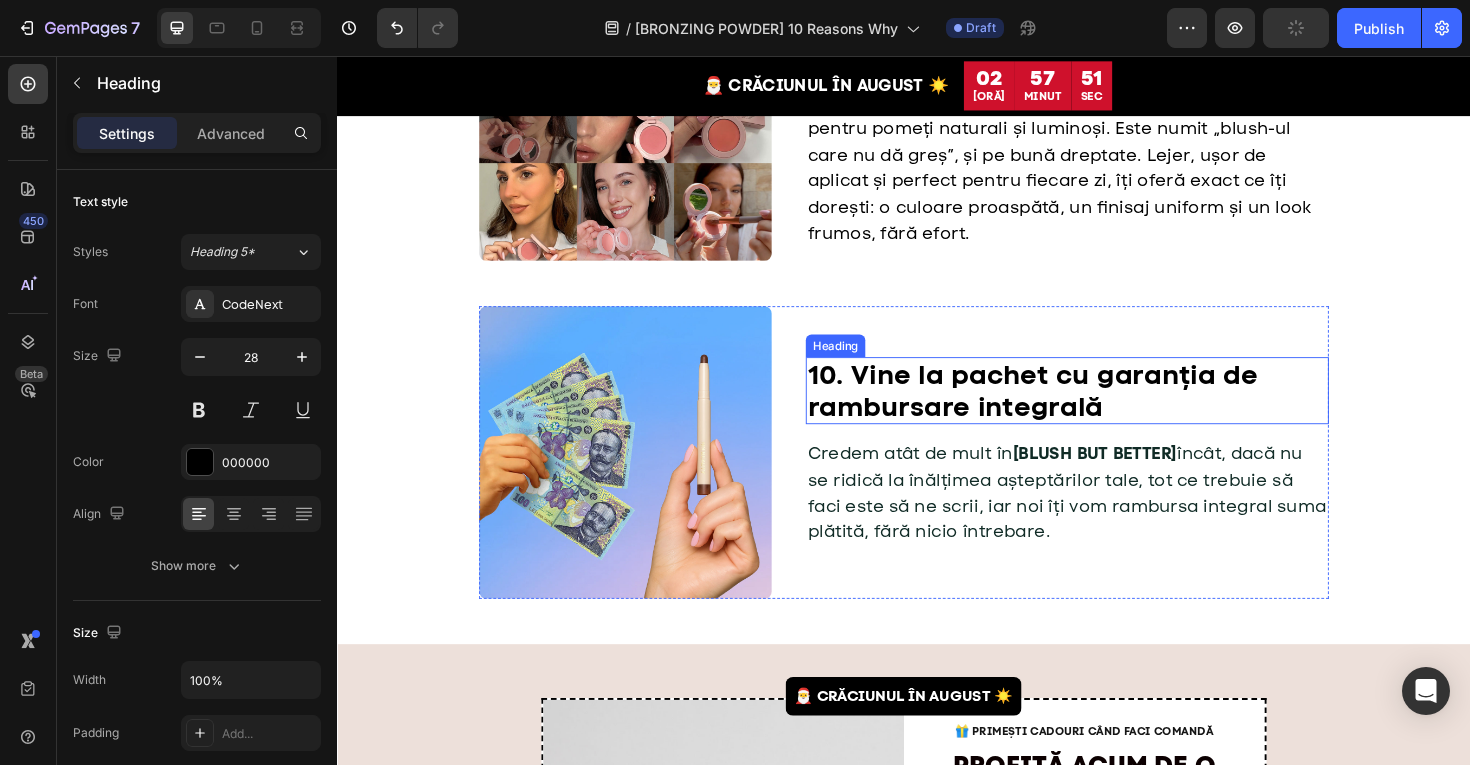 click on "10. Vine la pachet cu garanția de rambursare integrală" at bounding box center [1073, 410] 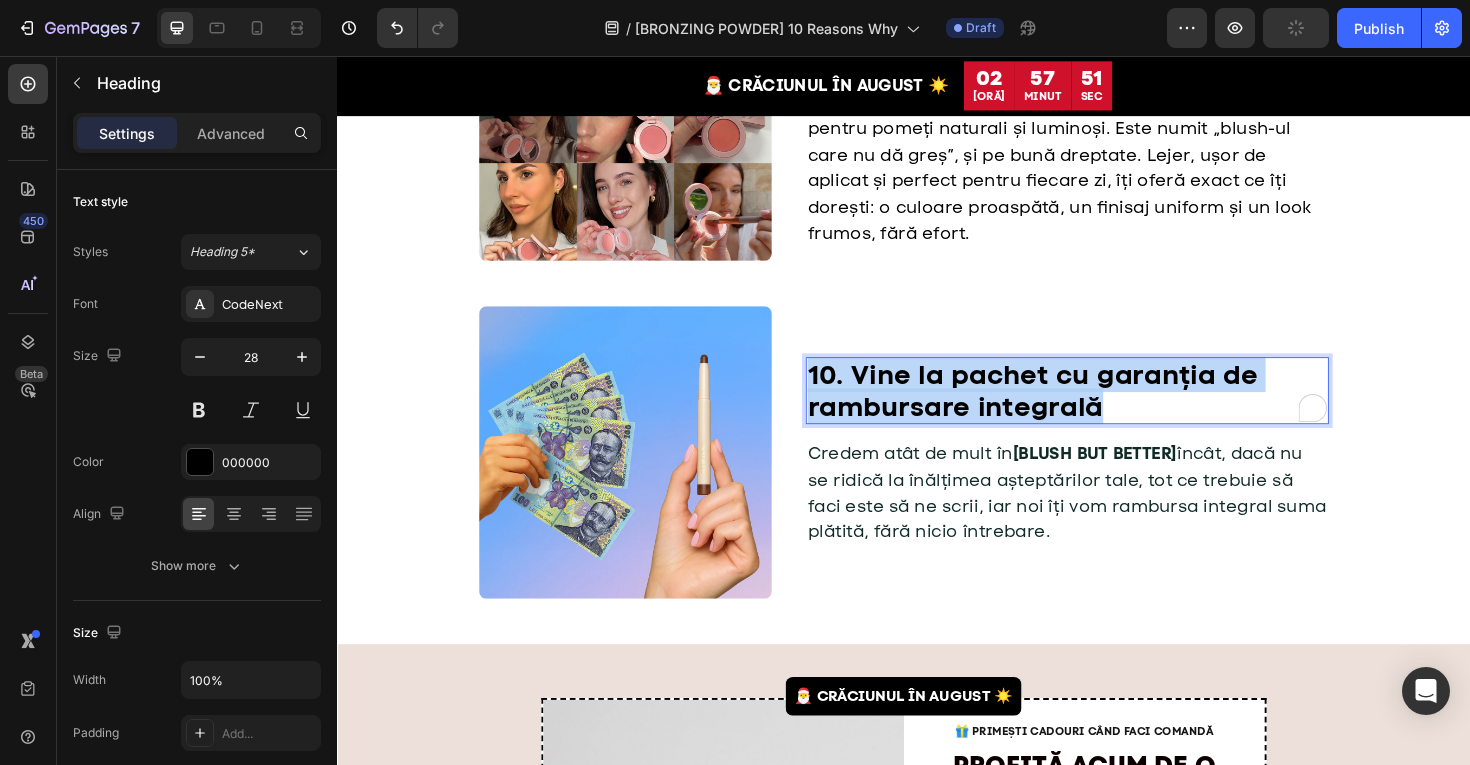 click on "10. Vine la pachet cu garanția de rambursare integrală" at bounding box center [1073, 410] 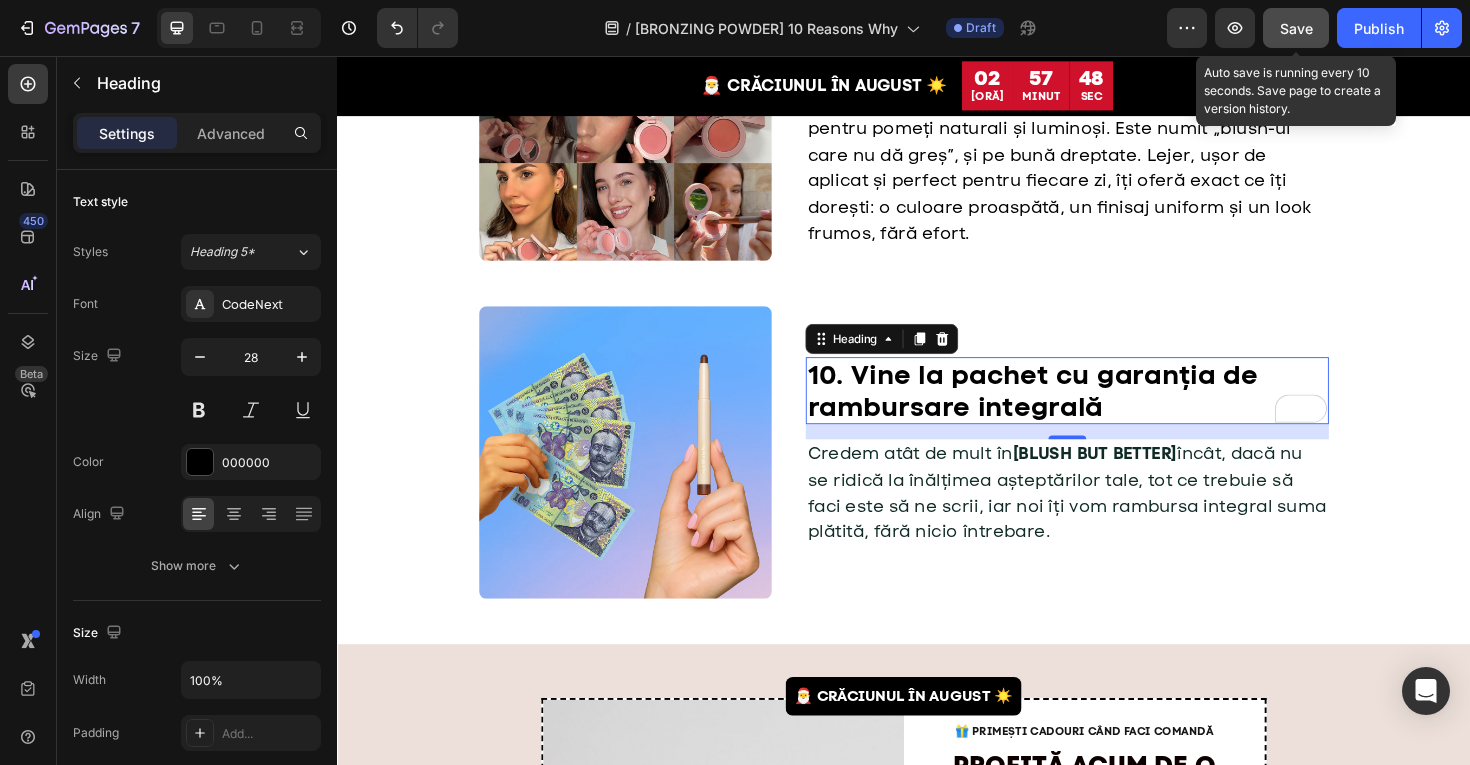 click on "Save" at bounding box center (1296, 28) 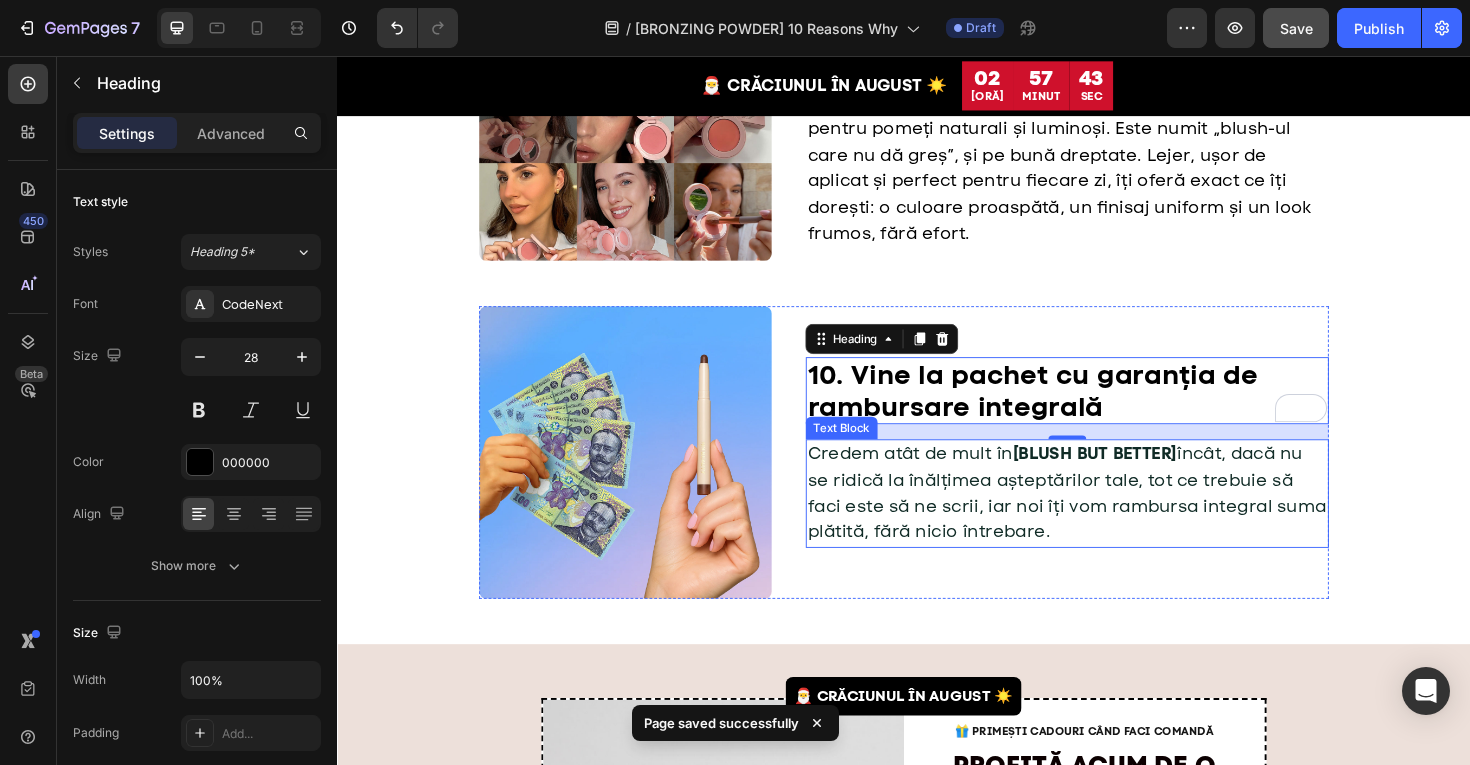 click on "Credem atât de mult în BLUSH BUT BETTER încât, dacă nu se ridică la înălțimea așteptărilor tale, tot ce trebuie să faci este să ne scrii, iar noi îți vom rambursa integral suma plătită, fără nicio întrebare." at bounding box center [1109, 518] 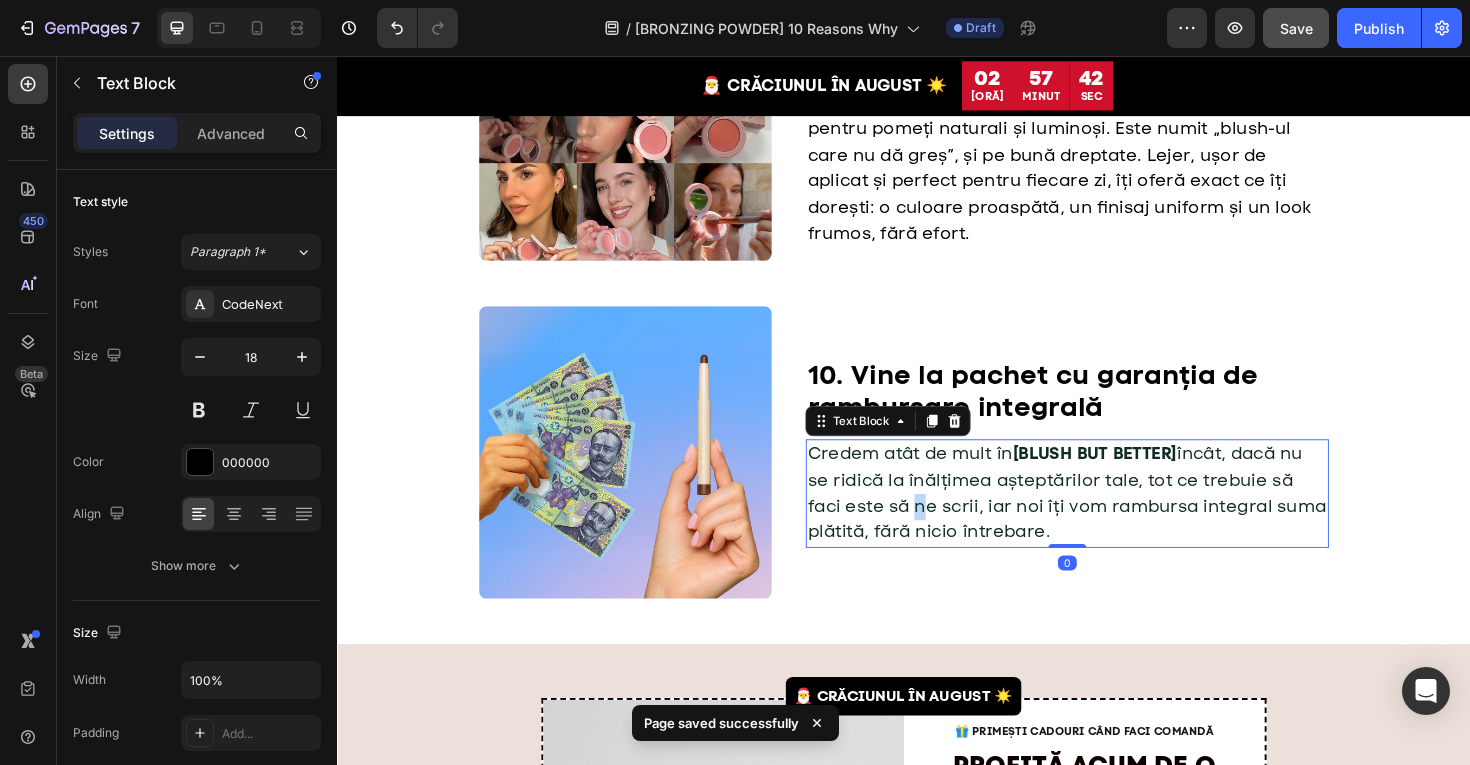 click on "Credem atât de mult în BLUSH BUT BETTER încât, dacă nu se ridică la înălțimea așteptărilor tale, tot ce trebuie să faci este să ne scrii, iar noi îți vom rambursa integral suma plătită, fără nicio întrebare." at bounding box center (1109, 518) 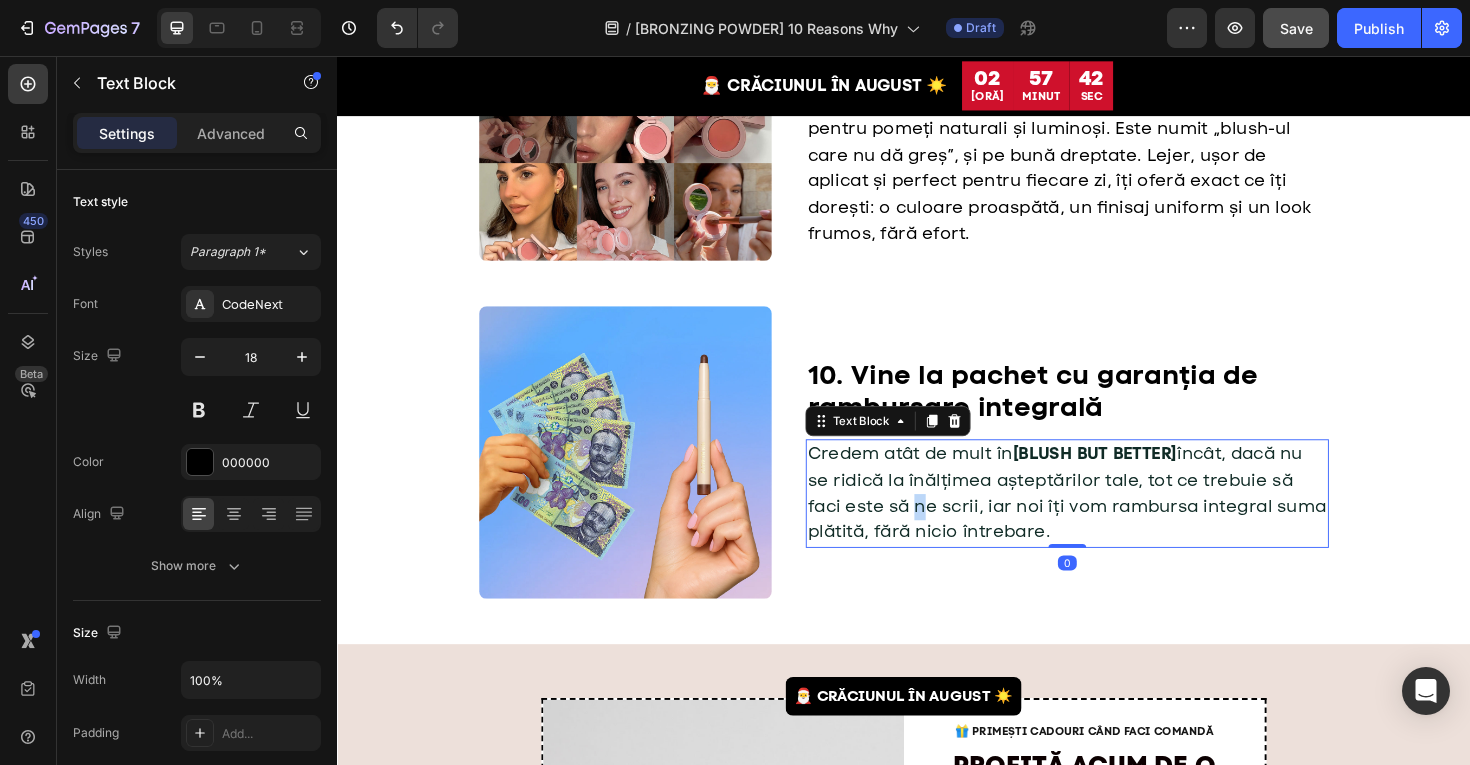 click on "Credem atât de mult în BLUSH BUT BETTER încât, dacă nu se ridică la înălțimea așteptărilor tale, tot ce trebuie să faci este să ne scrii, iar noi îți vom rambursa integral suma plătită, fără nicio întrebare." at bounding box center (1109, 518) 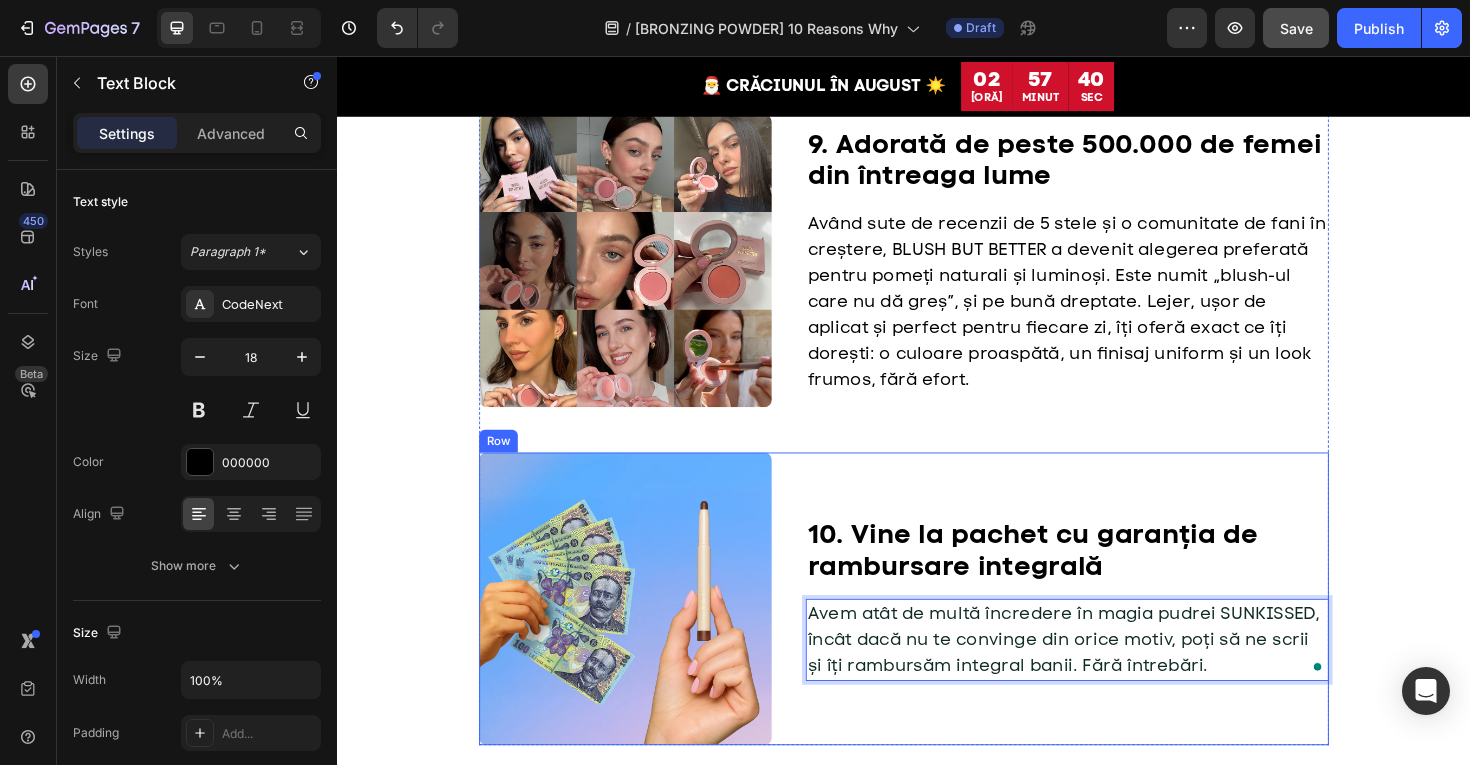 scroll, scrollTop: 3365, scrollLeft: 0, axis: vertical 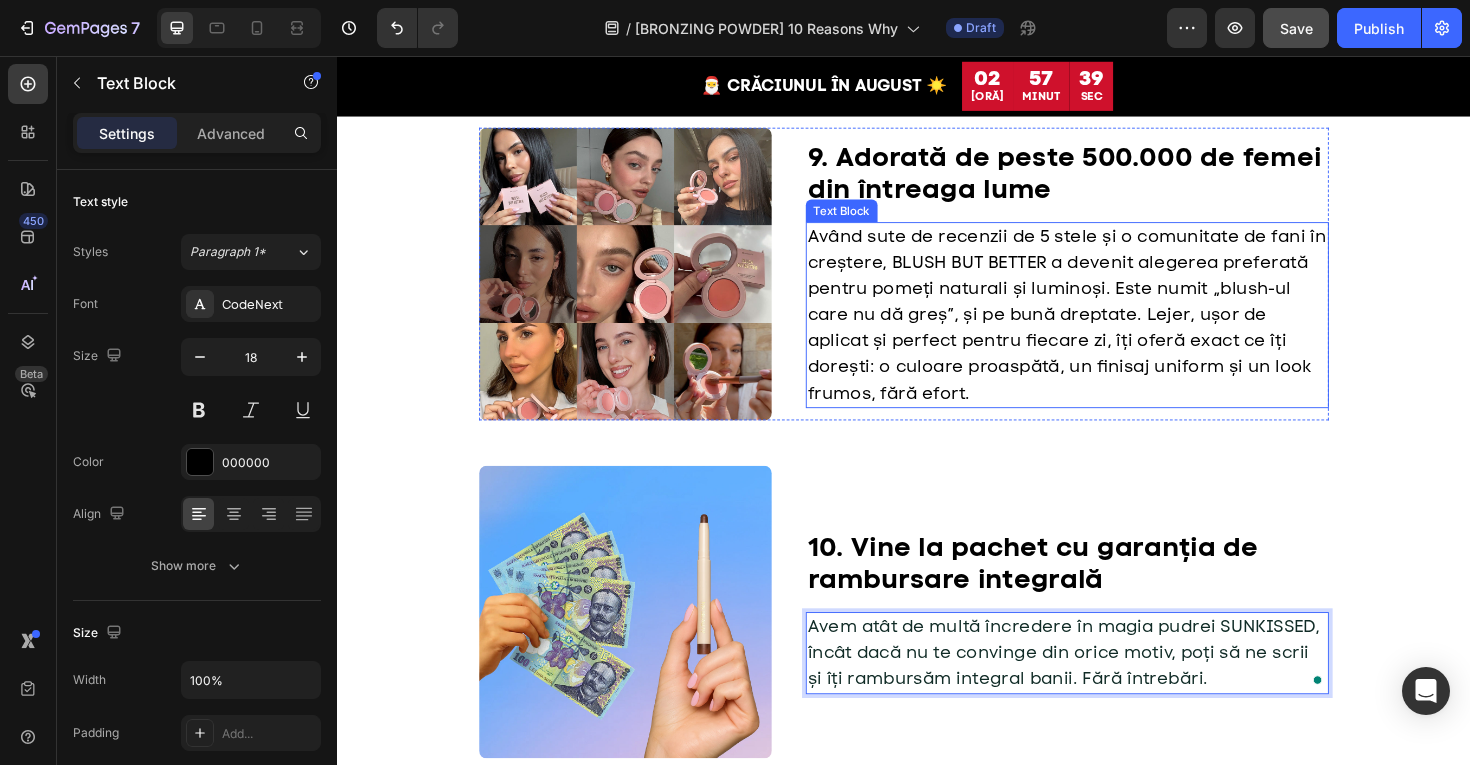 click on "Având sute de recenzii de 5 stele și o comunitate de fani în creștere, BLUSH BUT BETTER a devenit alegerea preferată pentru pomeți naturali și luminoși. Este numit „blush-ul care nu dă greș”, și pe bună dreptate. Lejer, ușor de aplicat și perfect pentru fiecare zi, îți oferă exact ce îți dorești: o culoare proaspătă, un finisaj uniform și un look frumos, fără efort." at bounding box center (1109, 330) 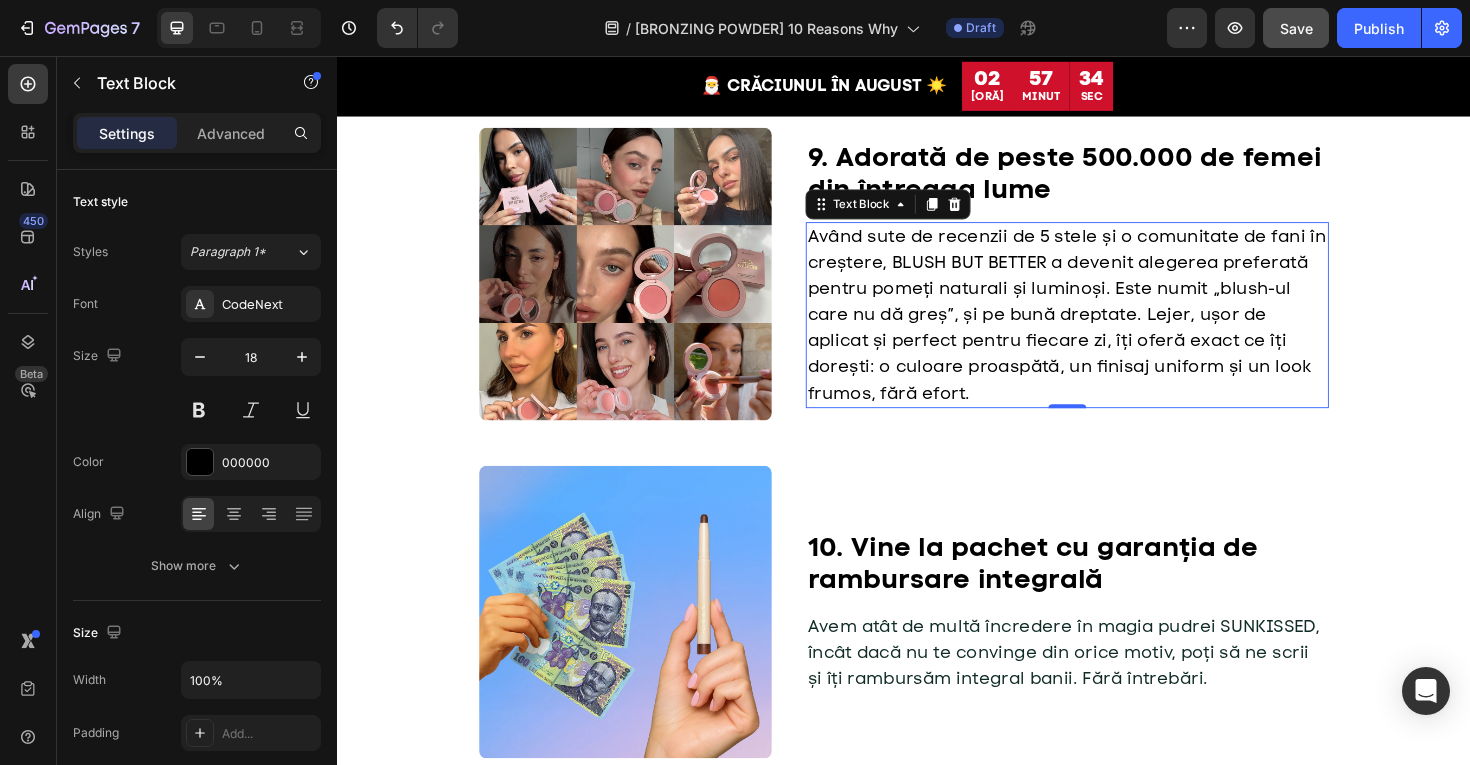 click on "Având sute de recenzii de 5 stele și o comunitate de fani în creștere, BLUSH BUT BETTER a devenit alegerea preferată pentru pomeți naturali și luminoși. Este numit „blush-ul care nu dă greș”, și pe bună dreptate. Lejer, ușor de aplicat și perfect pentru fiecare zi, îți oferă exact ce îți dorești: o culoare proaspătă, un finisaj uniform și un look frumos, fără efort." at bounding box center (1109, 330) 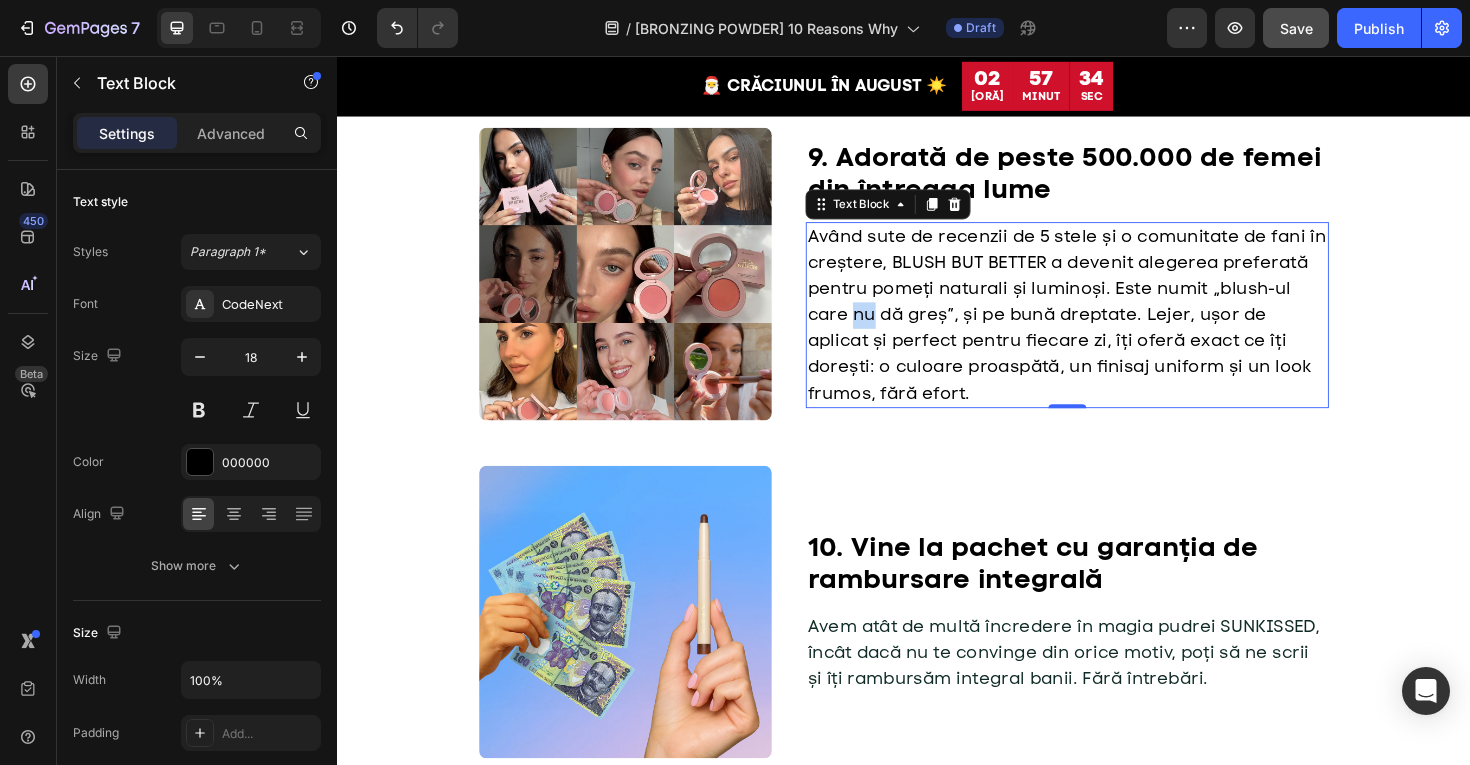 click on "Având sute de recenzii de 5 stele și o comunitate de fani în creștere, BLUSH BUT BETTER a devenit alegerea preferată pentru pomeți naturali și luminoși. Este numit „blush-ul care nu dă greș”, și pe bună dreptate. Lejer, ușor de aplicat și perfect pentru fiecare zi, îți oferă exact ce îți dorești: o culoare proaspătă, un finisaj uniform și un look frumos, fără efort." at bounding box center [1109, 330] 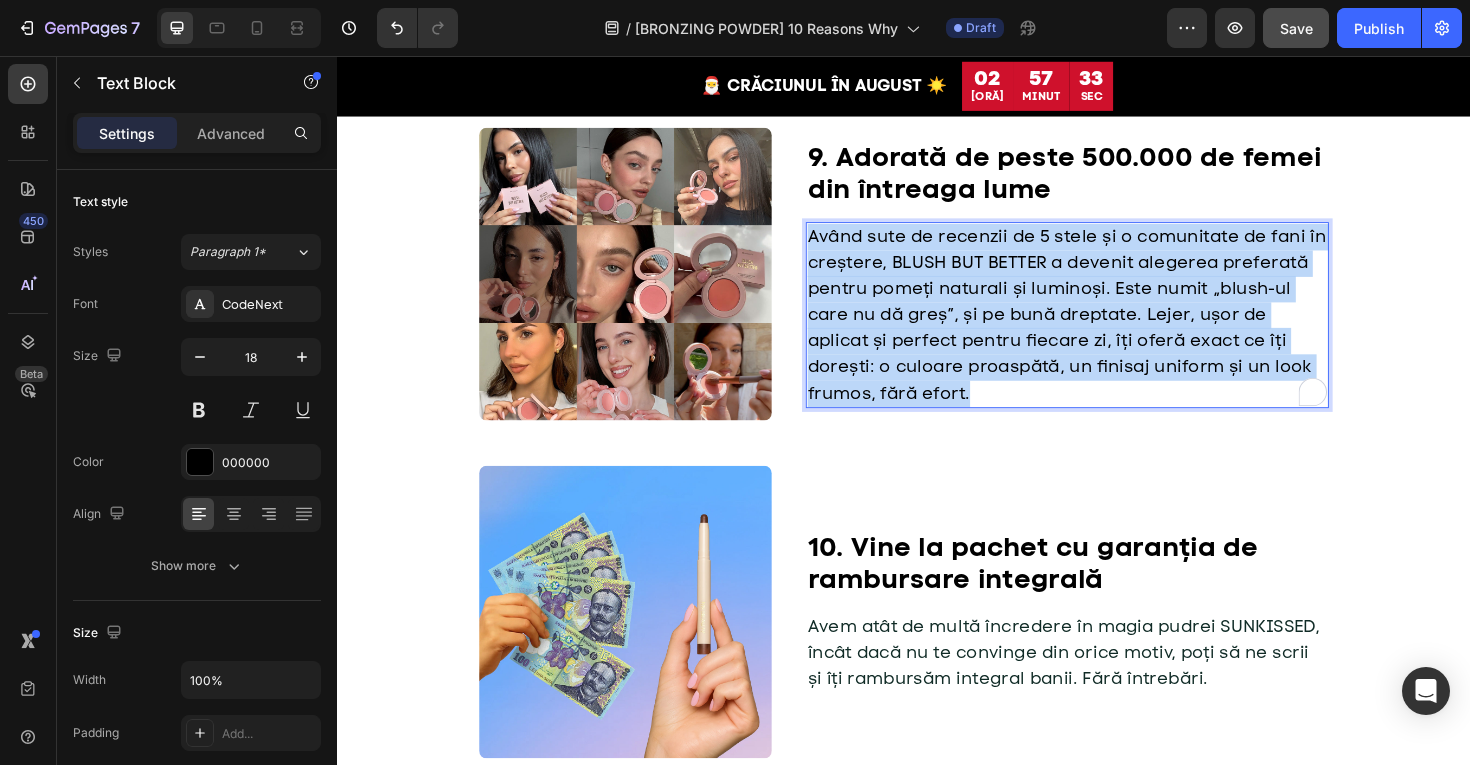 click on "Având sute de recenzii de 5 stele și o comunitate de fani în creștere, BLUSH BUT BETTER a devenit alegerea preferată pentru pomeți naturali și luminoși. Este numit „blush-ul care nu dă greș”, și pe bună dreptate. Lejer, ușor de aplicat și perfect pentru fiecare zi, îți oferă exact ce îți dorești: o culoare proaspătă, un finisaj uniform și un look frumos, fără efort." at bounding box center [1109, 330] 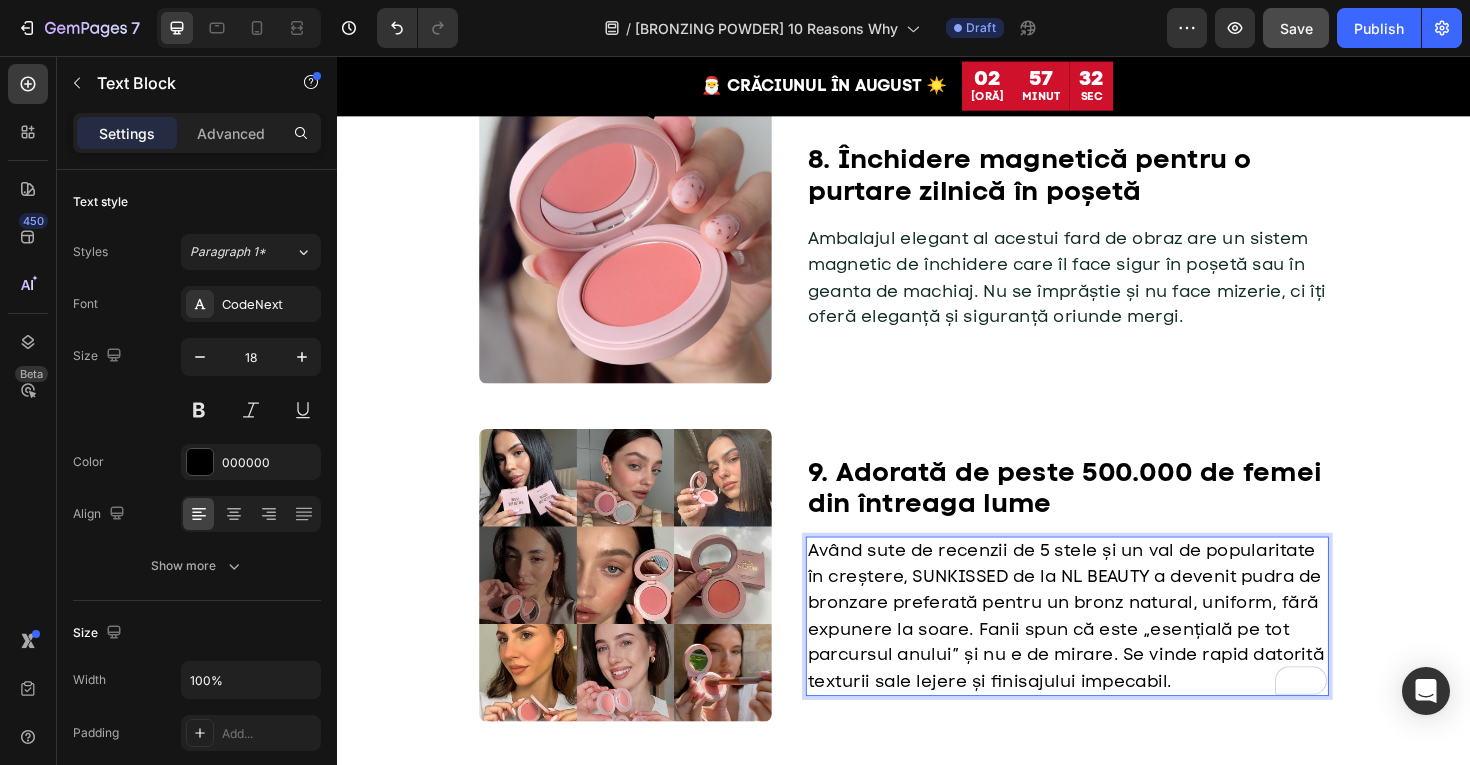 scroll, scrollTop: 2994, scrollLeft: 0, axis: vertical 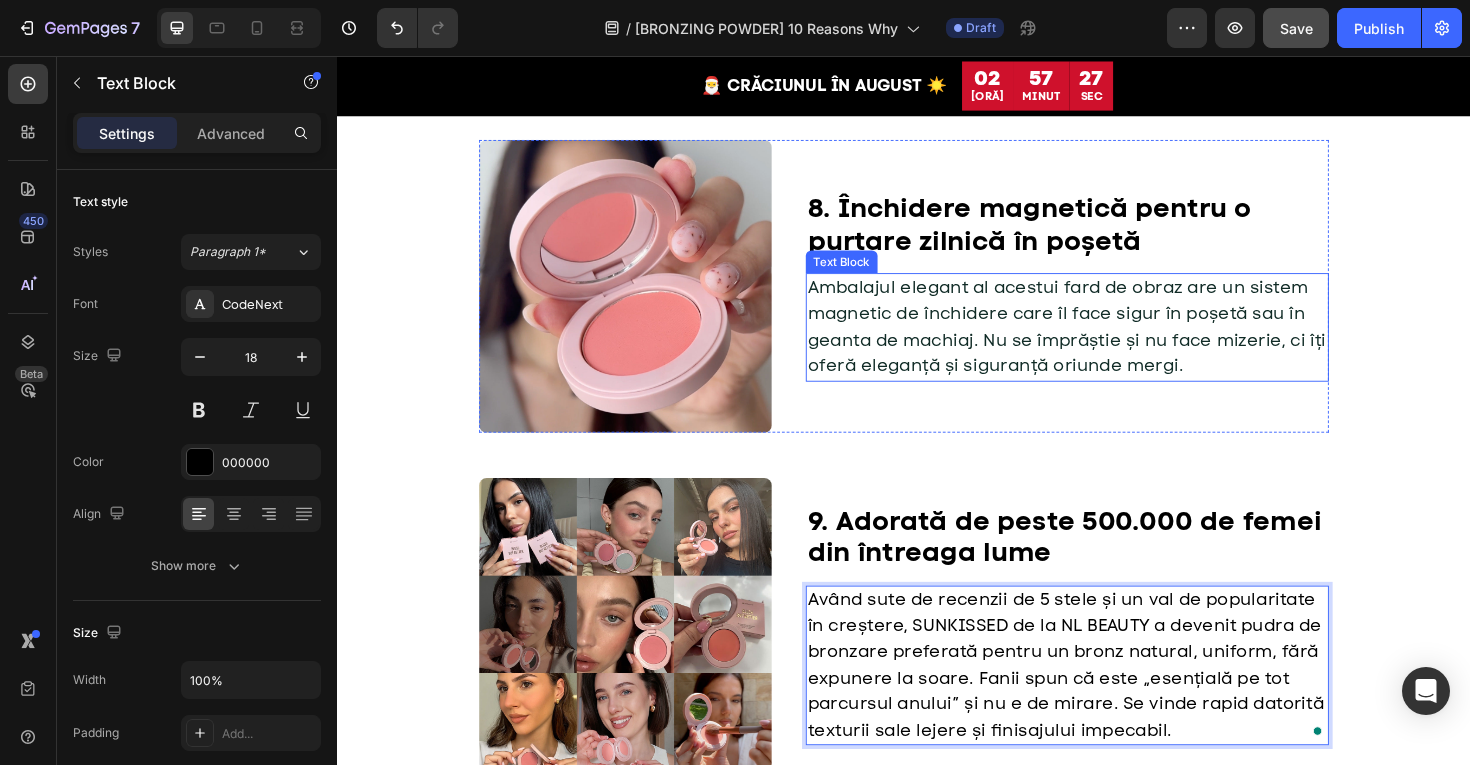 click on "Ambalajul elegant al acestui fard de obraz are un sistem magnetic de închidere care îl face sigur în poșetă sau în geanta de machiaj. Nu se împrăștie și nu face mizerie, ci îți oferă eleganță și siguranță oriunde mergi." at bounding box center [1109, 342] 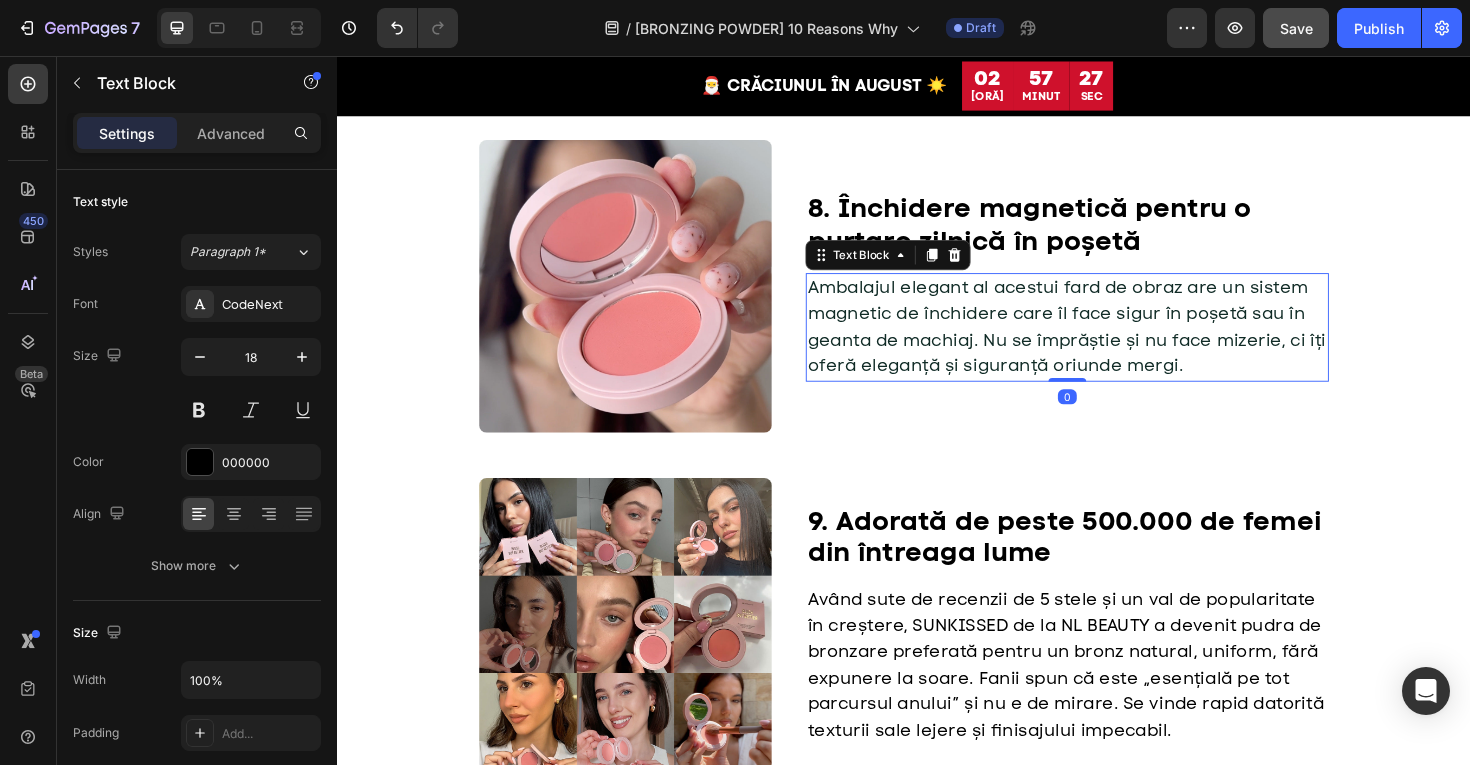 click on "Ambalajul elegant al acestui fard de obraz are un sistem magnetic de închidere care îl face sigur în poșetă sau în geanta de machiaj. Nu se împrăștie și nu face mizerie, ci îți oferă eleganță și siguranță oriunde mergi." at bounding box center [1109, 342] 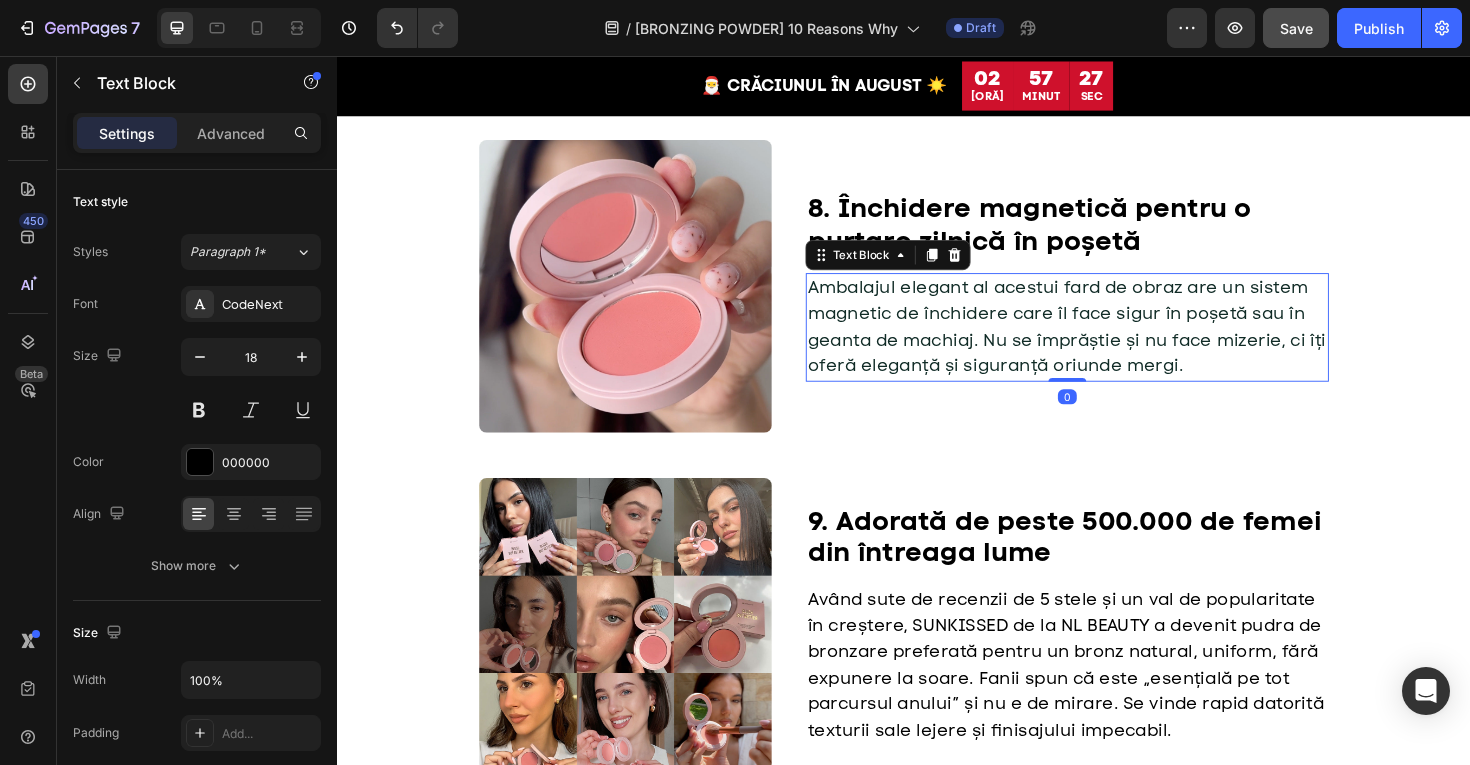 click on "Ambalajul elegant al acestui fard de obraz are un sistem magnetic de închidere care îl face sigur în poșetă sau în geanta de machiaj. Nu se împrăștie și nu face mizerie, ci îți oferă eleganță și siguranță oriunde mergi." at bounding box center [1109, 342] 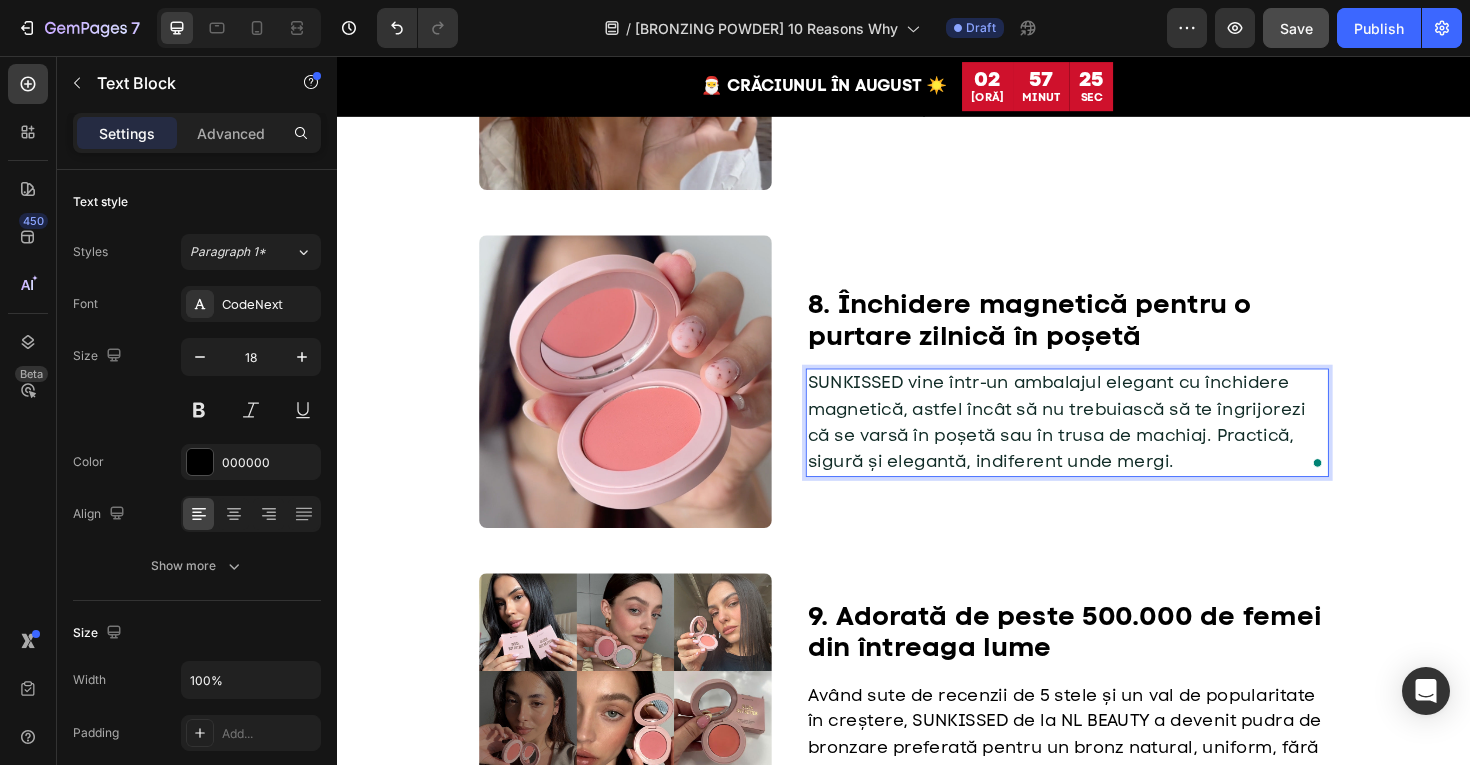scroll, scrollTop: 2707, scrollLeft: 0, axis: vertical 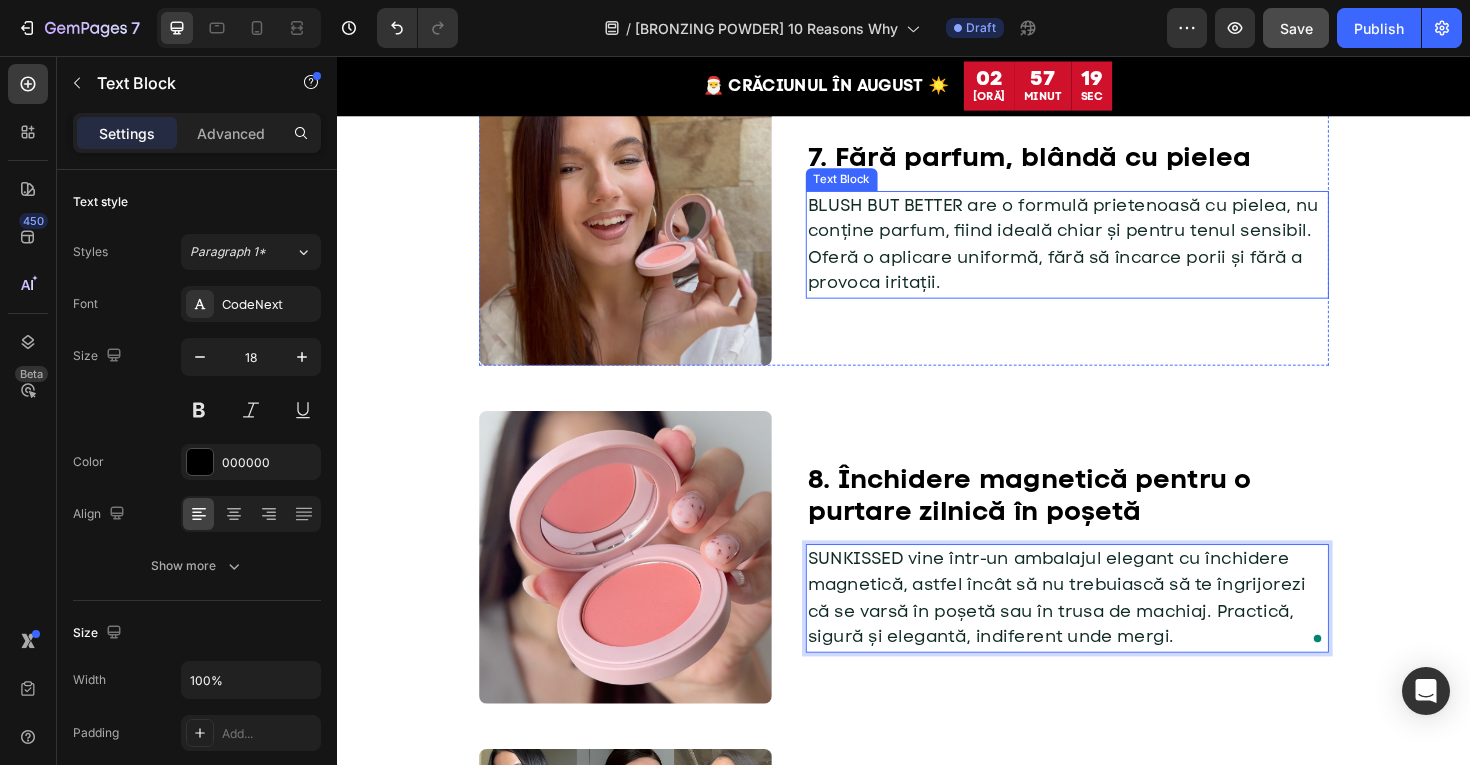 click on "BLUSH BUT BETTER are o formulă prietenoasă cu pielea, nu conține parfum, fiind ideală chiar și pentru tenul sensibil. Oferă o aplicare uniformă, fără să încarce porii și fără a provoca iritații." at bounding box center (1105, 255) 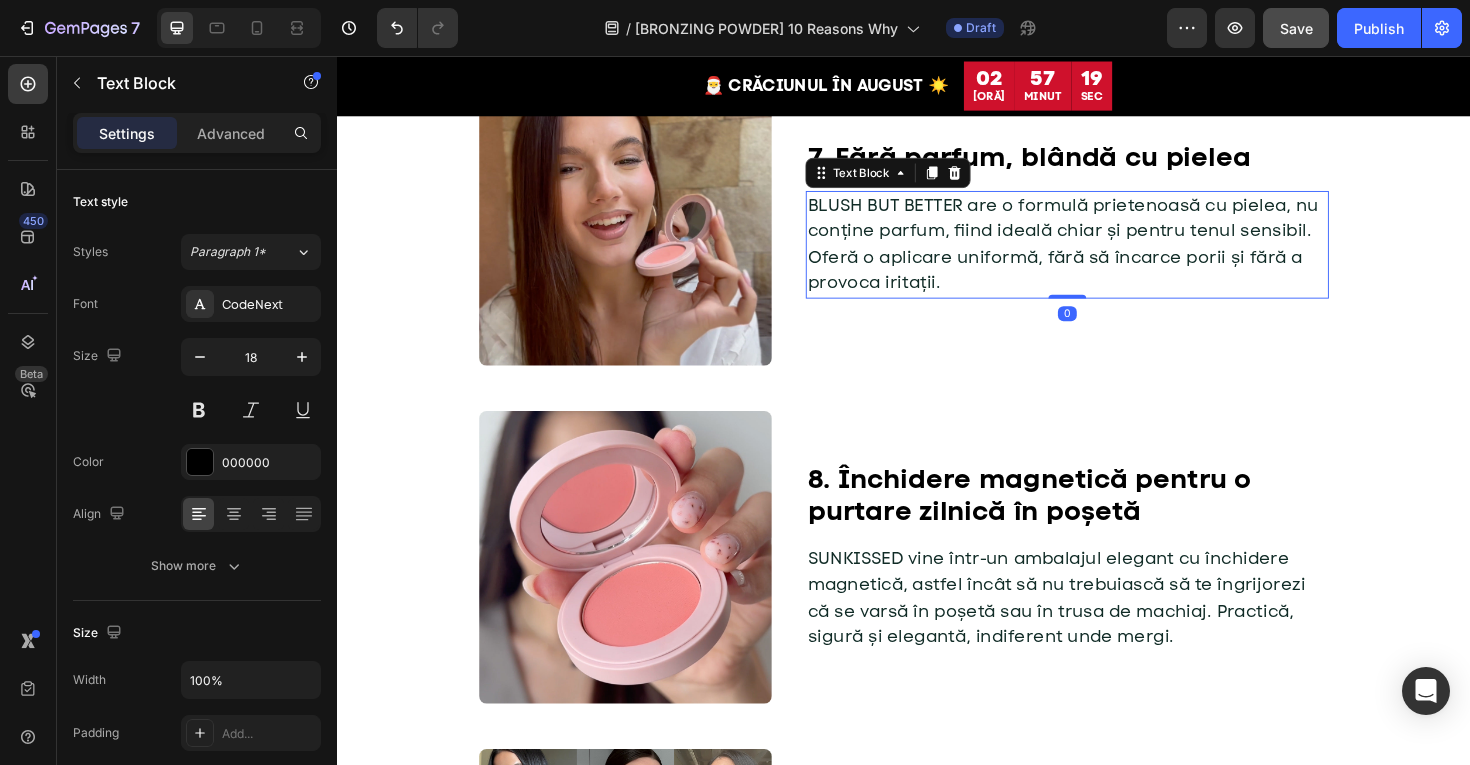 click on "BLUSH BUT BETTER are o formulă prietenoasă cu pielea, nu conține parfum, fiind ideală chiar și pentru tenul sensibil. Oferă o aplicare uniformă, fără să încarce porii și fără a provoca iritații." at bounding box center [1105, 255] 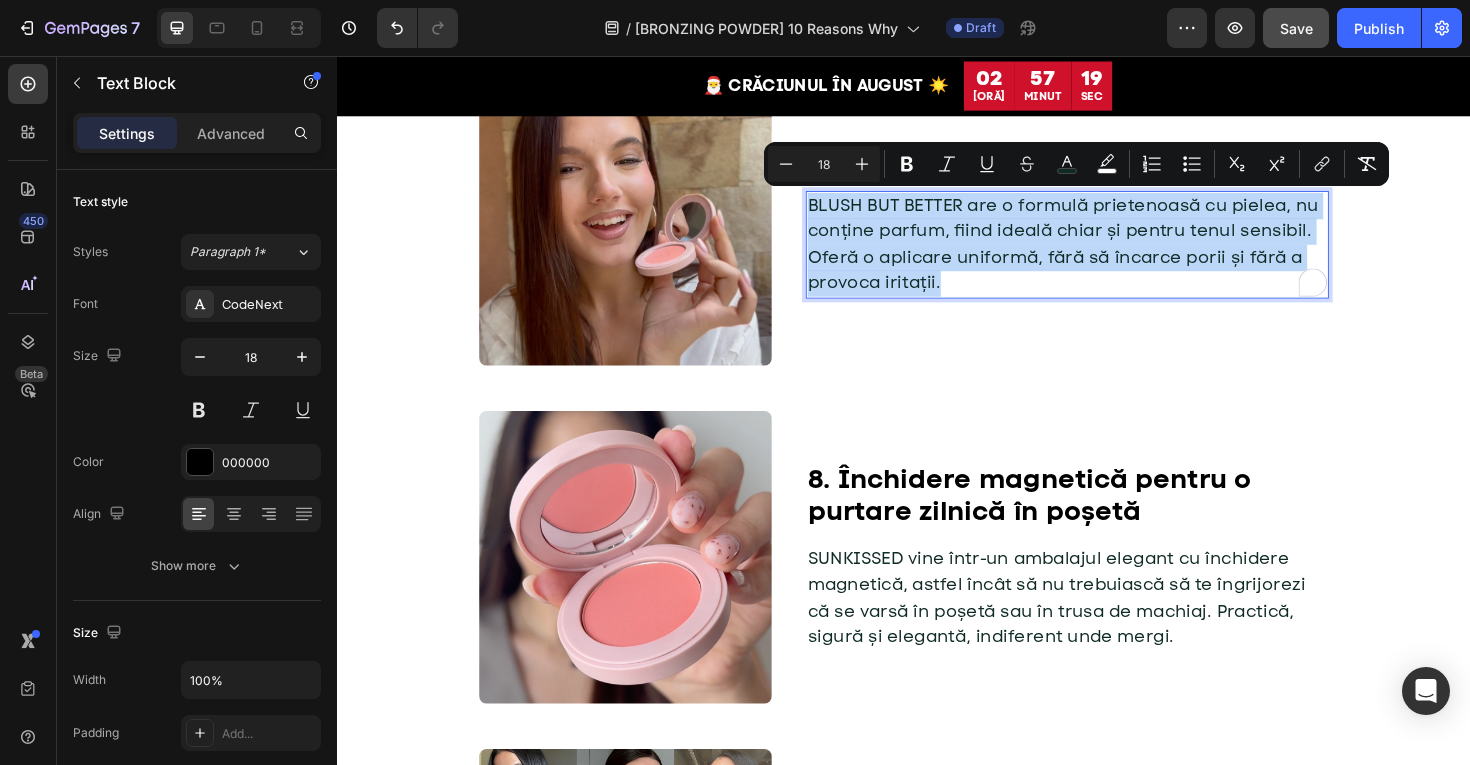 scroll, scrollTop: 2694, scrollLeft: 0, axis: vertical 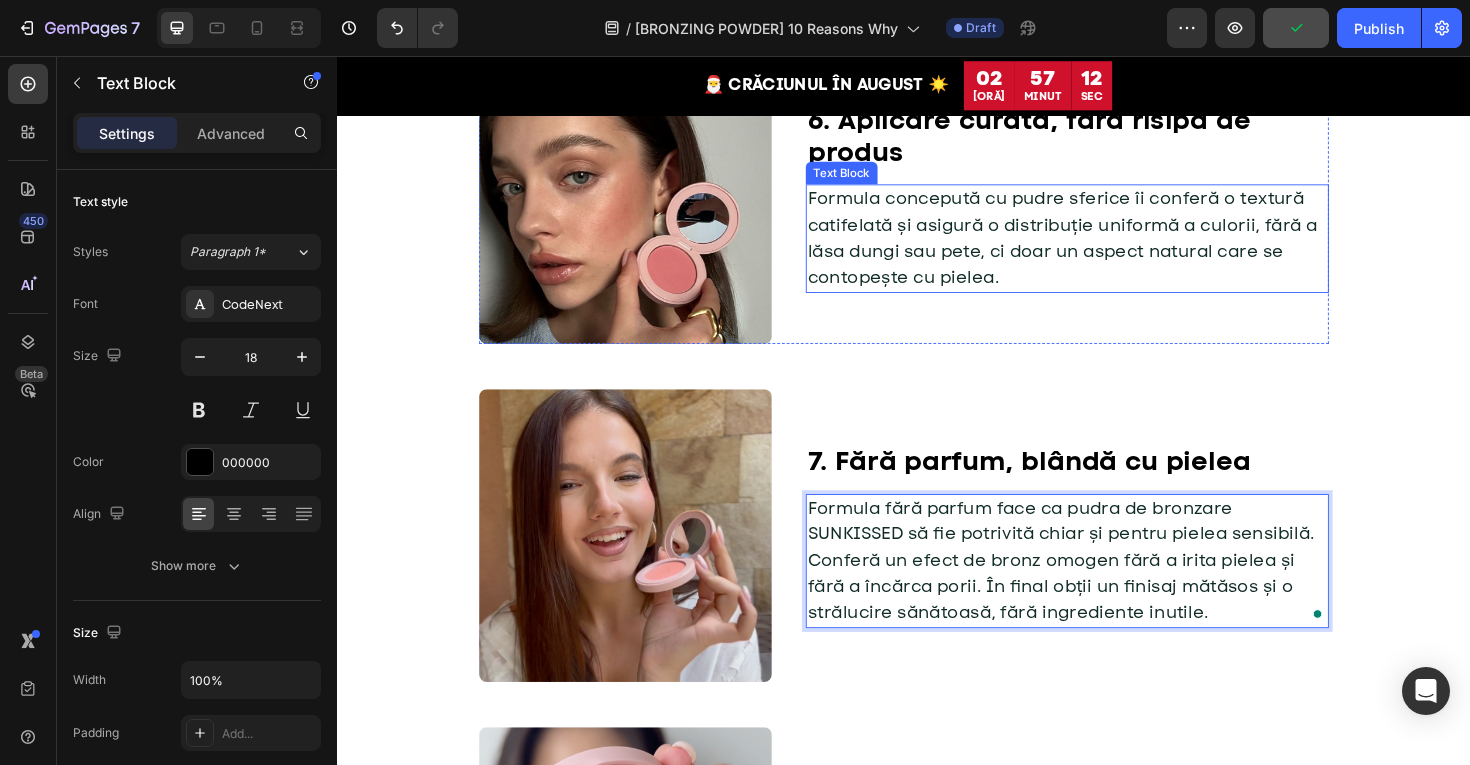 click on "Formula concepută cu pudre sferice îi conferă o textură catifelată și asigură o distribuție uniformă a culorii, fără a lăsa dungi sau pete, ci doar un aspect natural care se contopește cu pielea." at bounding box center (1105, 248) 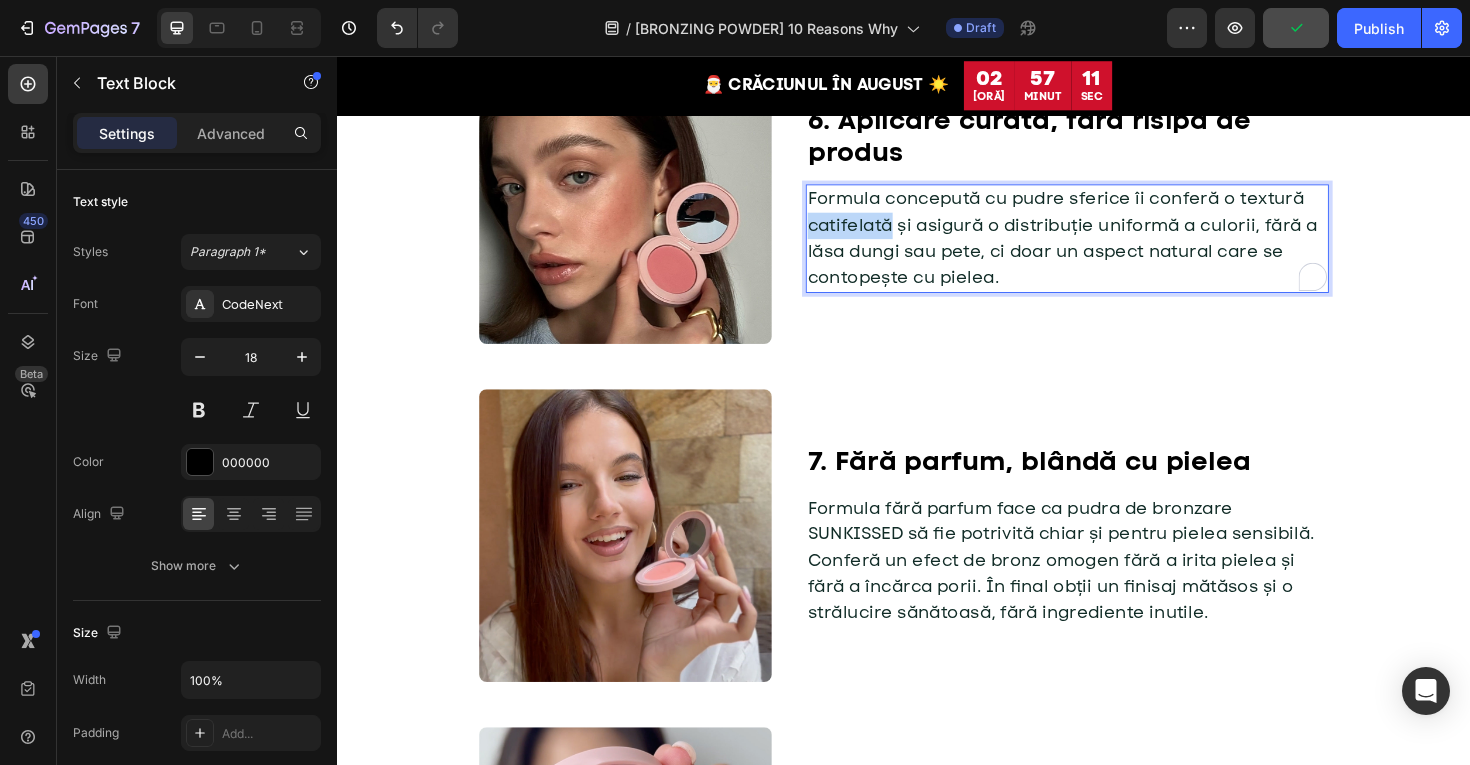 click on "Formula concepută cu pudre sferice îi conferă o textură catifelată și asigură o distribuție uniformă a culorii, fără a lăsa dungi sau pete, ci doar un aspect natural care se contopește cu pielea." at bounding box center (1105, 248) 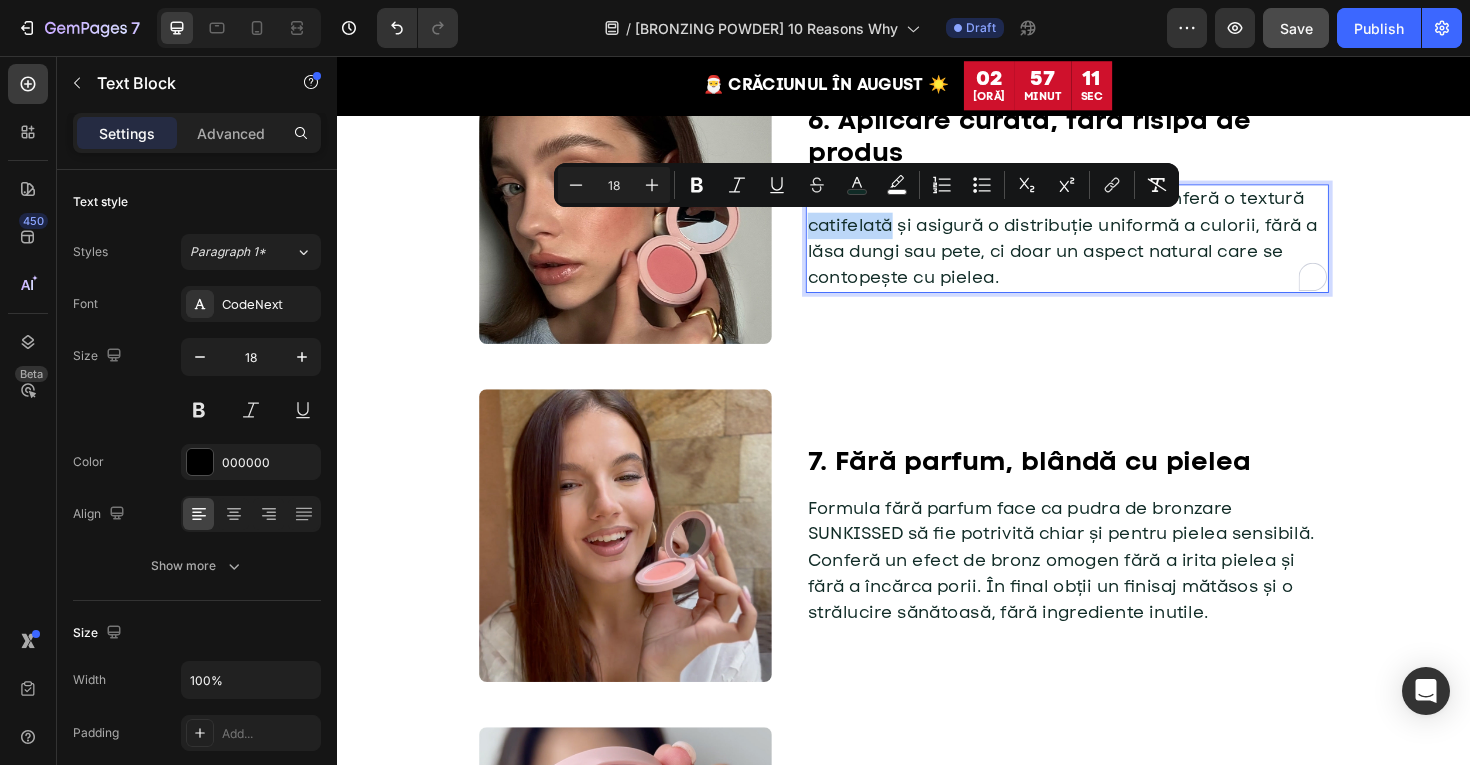 click on "Formula concepută cu pudre sferice îi conferă o textură catifelată și asigură o distribuție uniformă a culorii, fără a lăsa dungi sau pete, ci doar un aspect natural care se contopește cu pielea." at bounding box center (1105, 248) 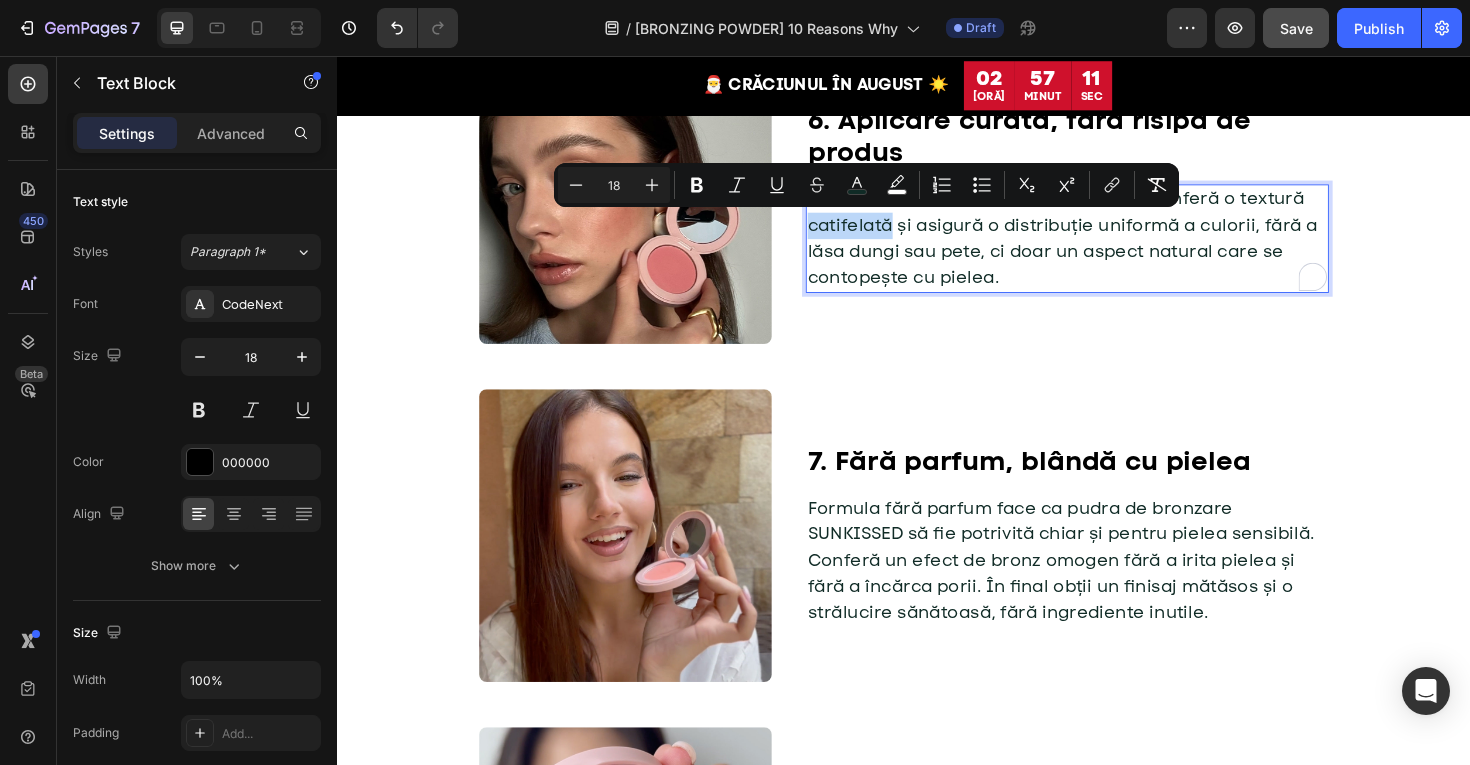 click on "Formula concepută cu pudre sferice îi conferă o textură catifelată și asigură o distribuție uniformă a culorii, fără a lăsa dungi sau pete, ci doar un aspect natural care se contopește cu pielea." at bounding box center [1105, 248] 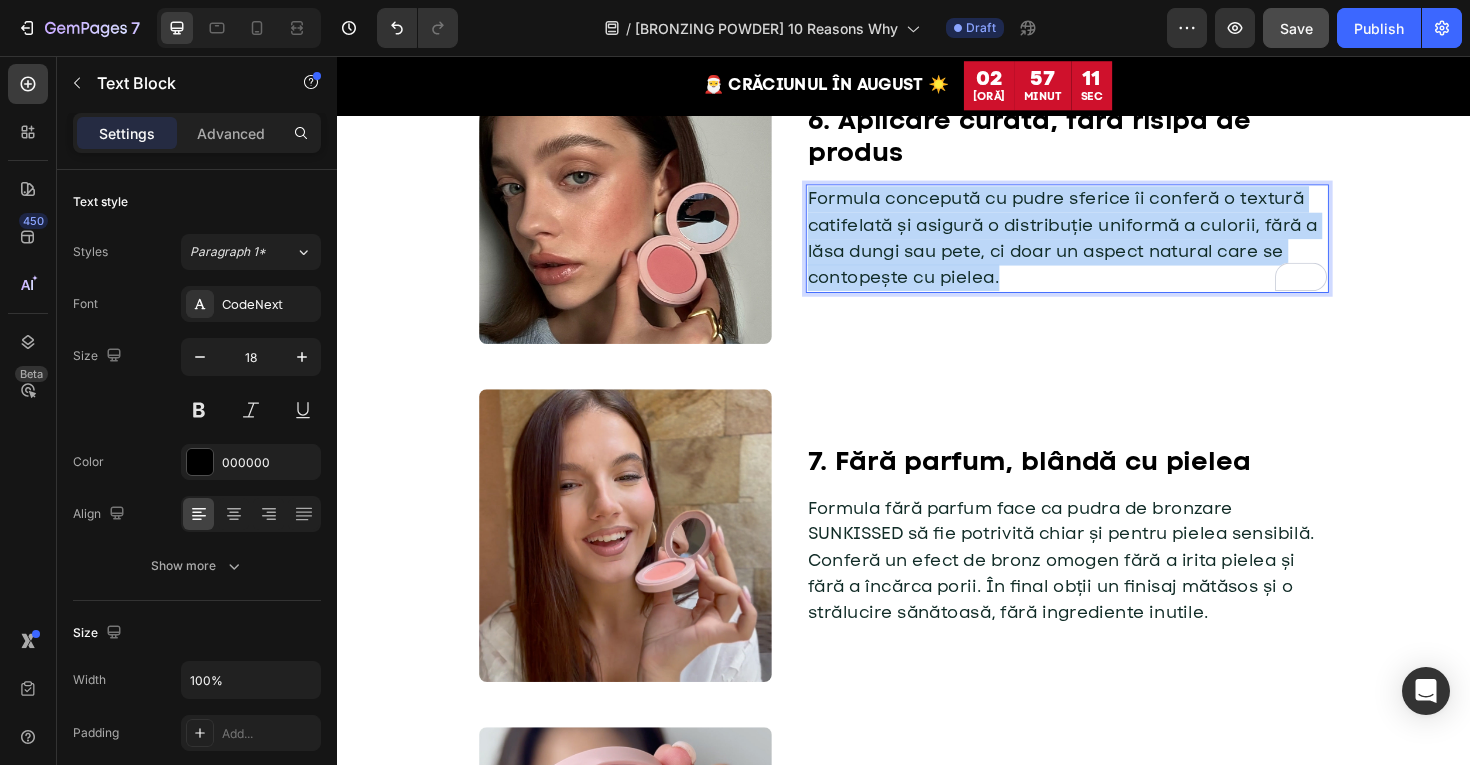click on "Formula concepută cu pudre sferice îi conferă o textură catifelată și asigură o distribuție uniformă a culorii, fără a lăsa dungi sau pete, ci doar un aspect natural care se contopește cu pielea." at bounding box center (1105, 248) 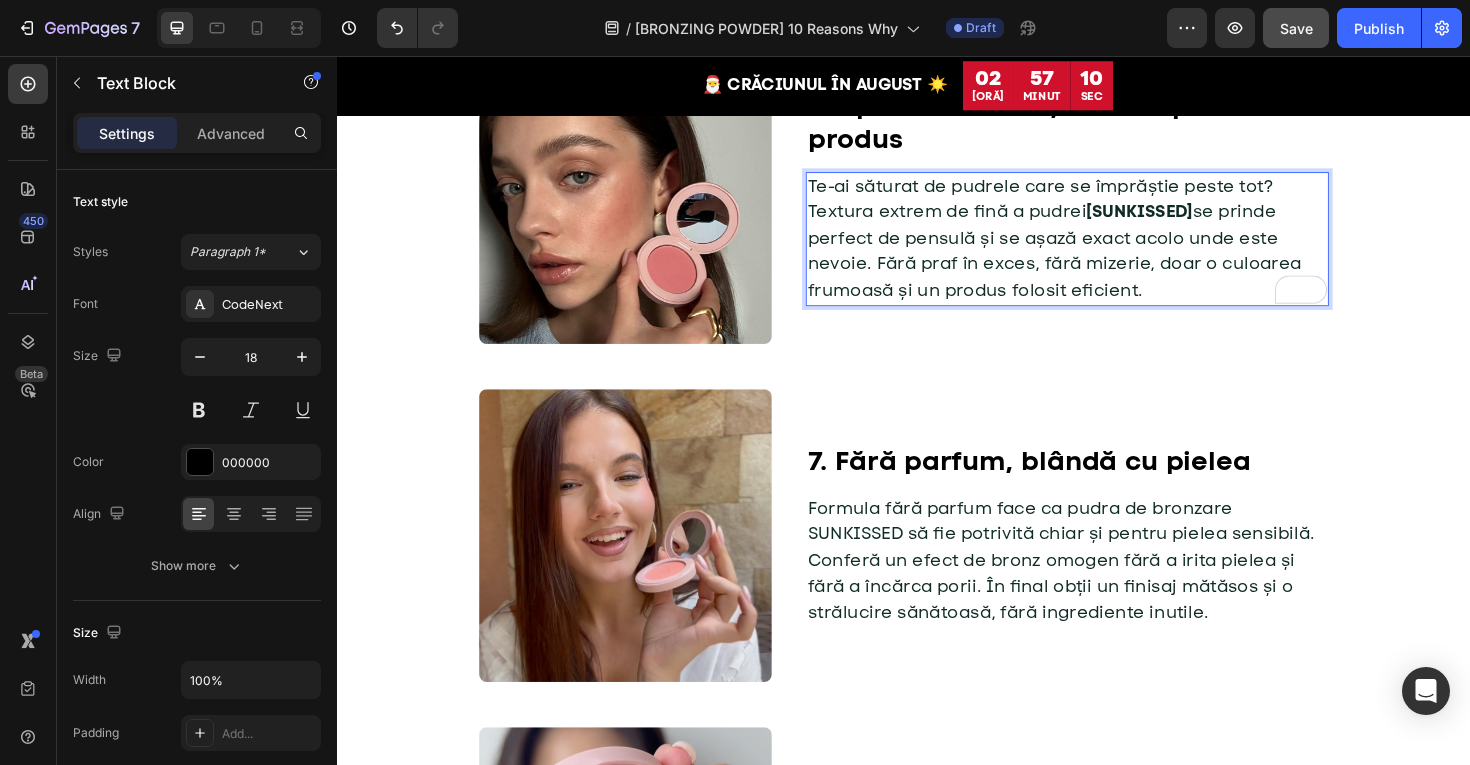 scroll, scrollTop: 2358, scrollLeft: 0, axis: vertical 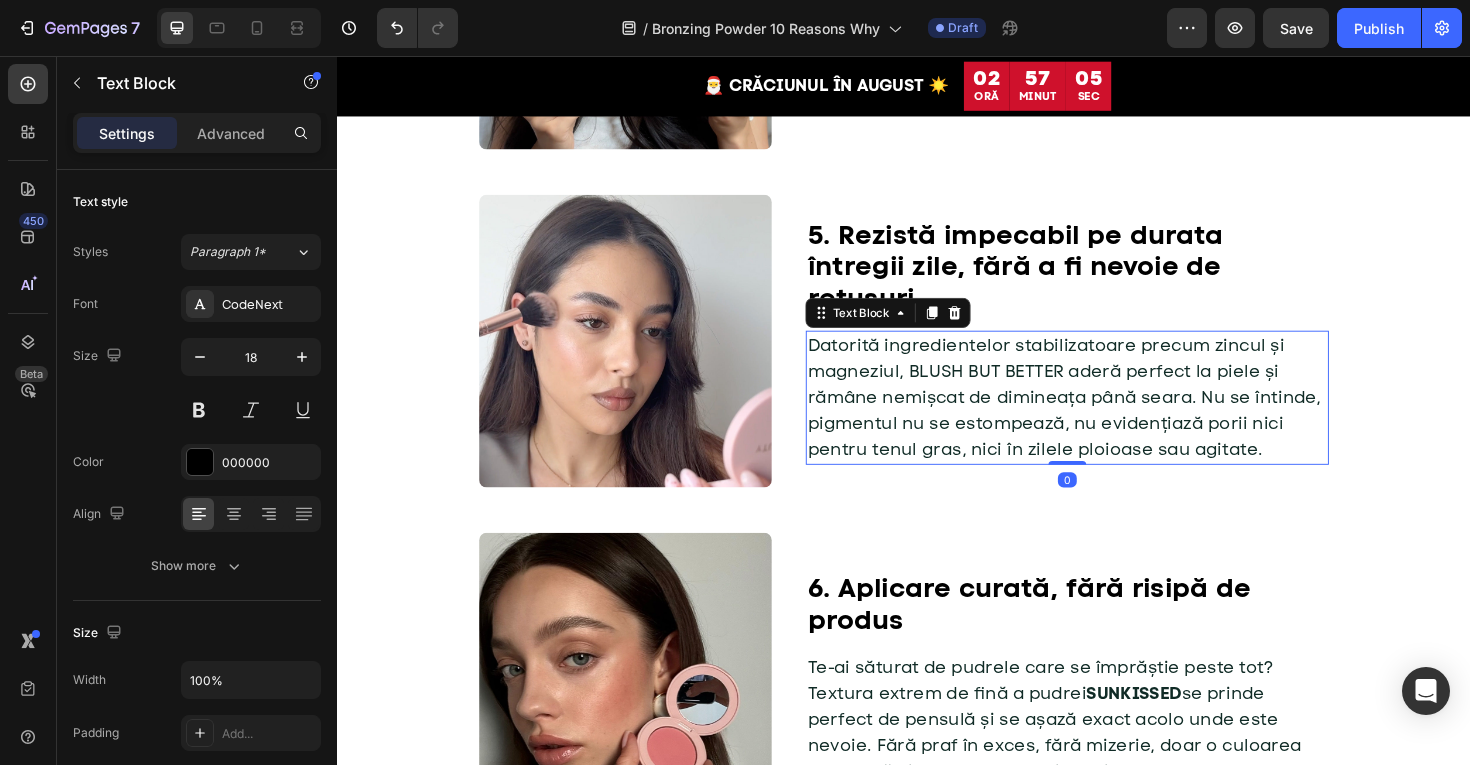 click on "Datorită ingredientelor stabilizatoare precum zincul și magneziul, BLUSH BUT BETTER aderă perfect la piele și rămâne nemișcat de dimineața până seara. Nu se întinde, pigmentul nu se estompează, nu evidențiază porii nici pentru tenul gras, nici în zilele ploioase sau agitate." at bounding box center (1106, 417) 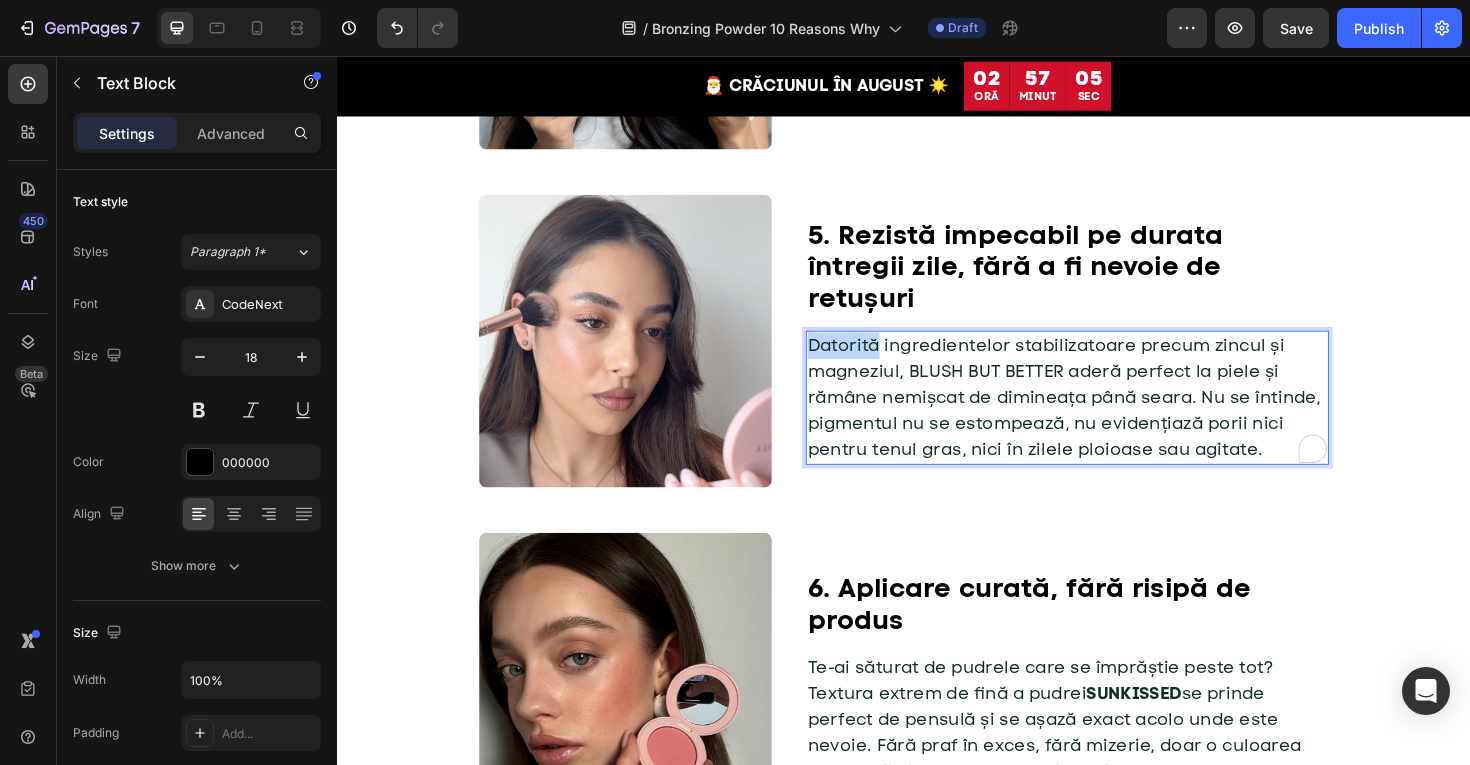 click on "Datorită ingredientelor stabilizatoare precum zincul și magneziul, BLUSH BUT BETTER aderă perfect la piele și rămâne nemișcat de dimineața până seara. Nu se întinde, pigmentul nu se estompează, nu evidențiază porii nici pentru tenul gras, nici în zilele ploioase sau agitate." at bounding box center [1106, 417] 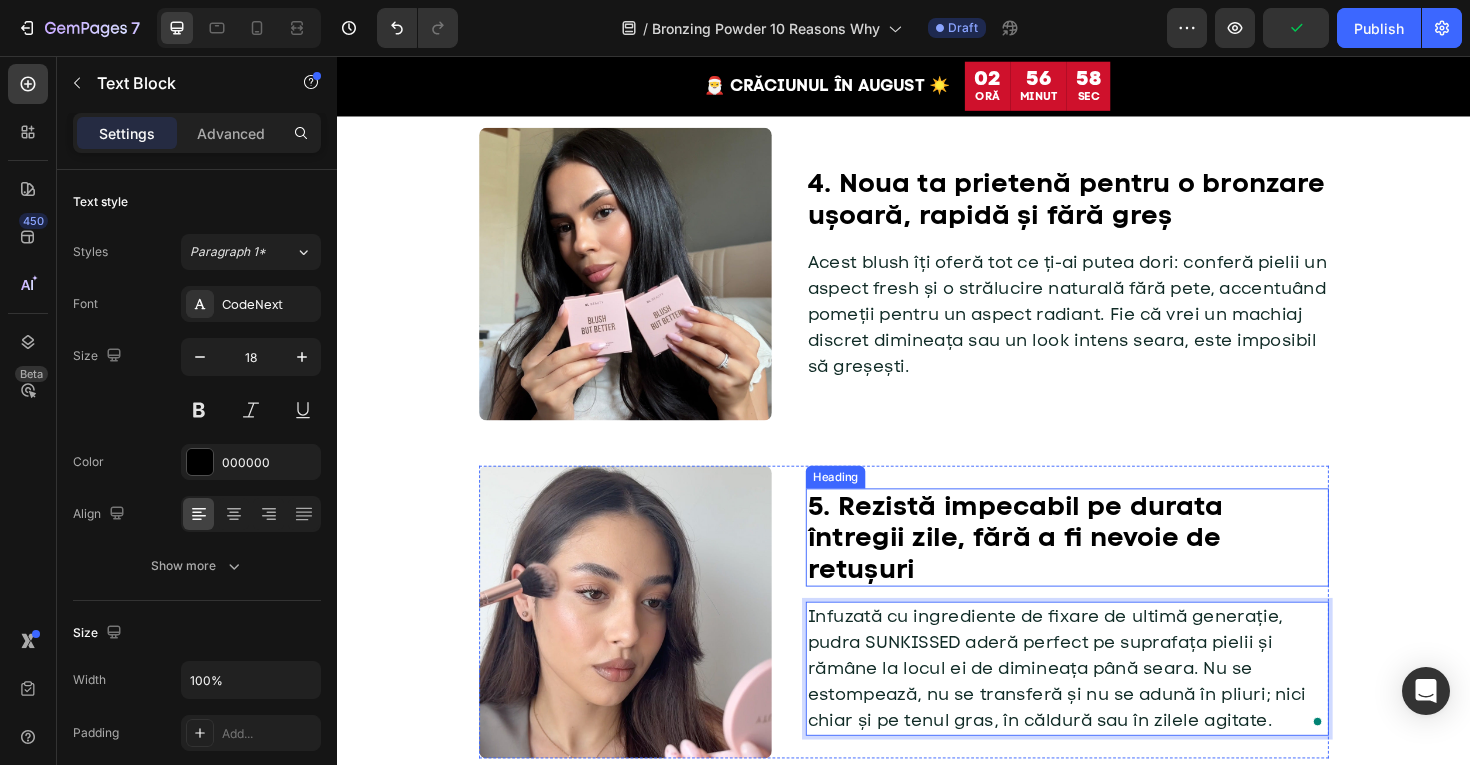 scroll, scrollTop: 1548, scrollLeft: 0, axis: vertical 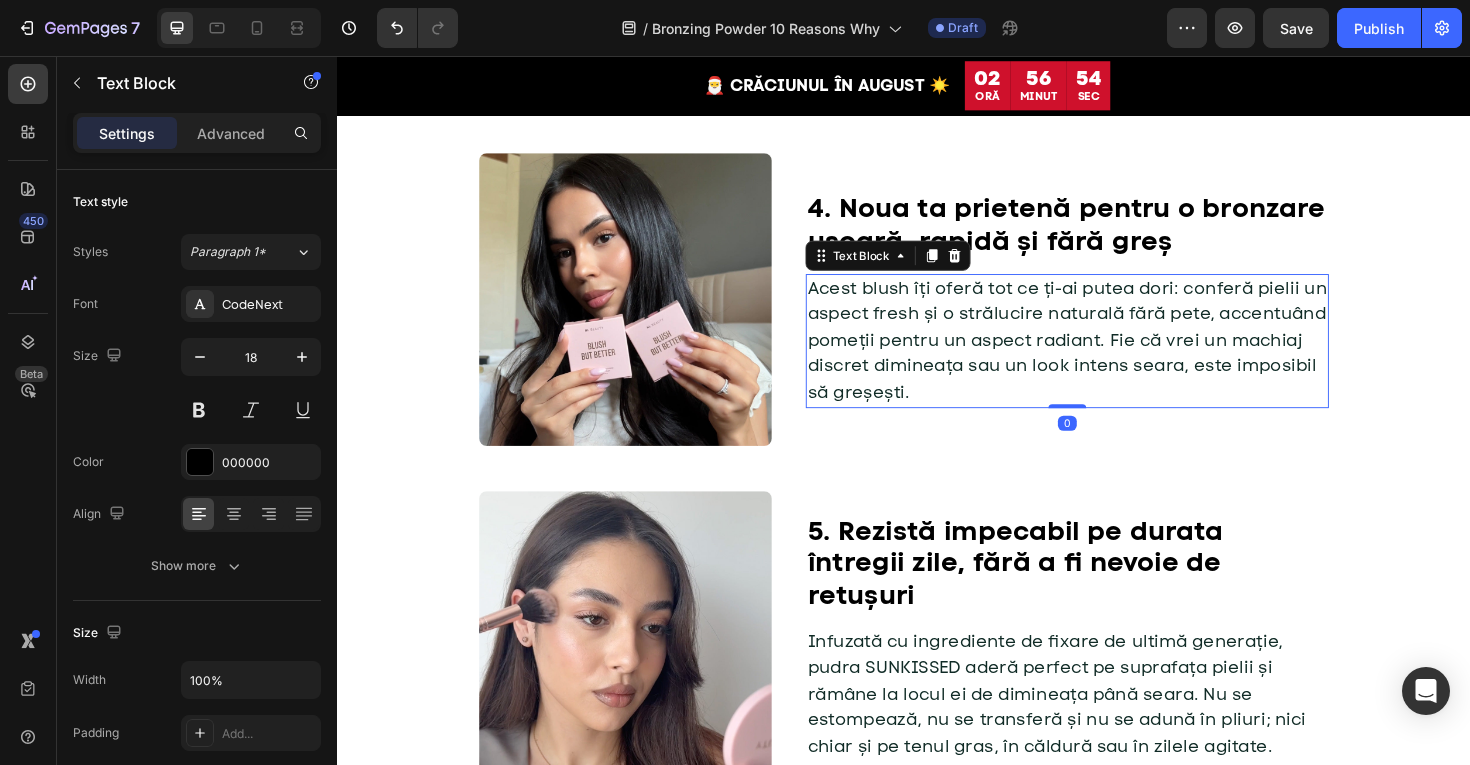 click on "Acest blush îți oferă tot ce ți-ai putea dori: conferă pielii un aspect fresh și o strălucire naturală fără pete, accentuând pomeții pentru un aspect radiant. Fie că vrei un machiaj discret dimineața sau un look intens seara, este imposibil să greșești." at bounding box center (1110, 357) 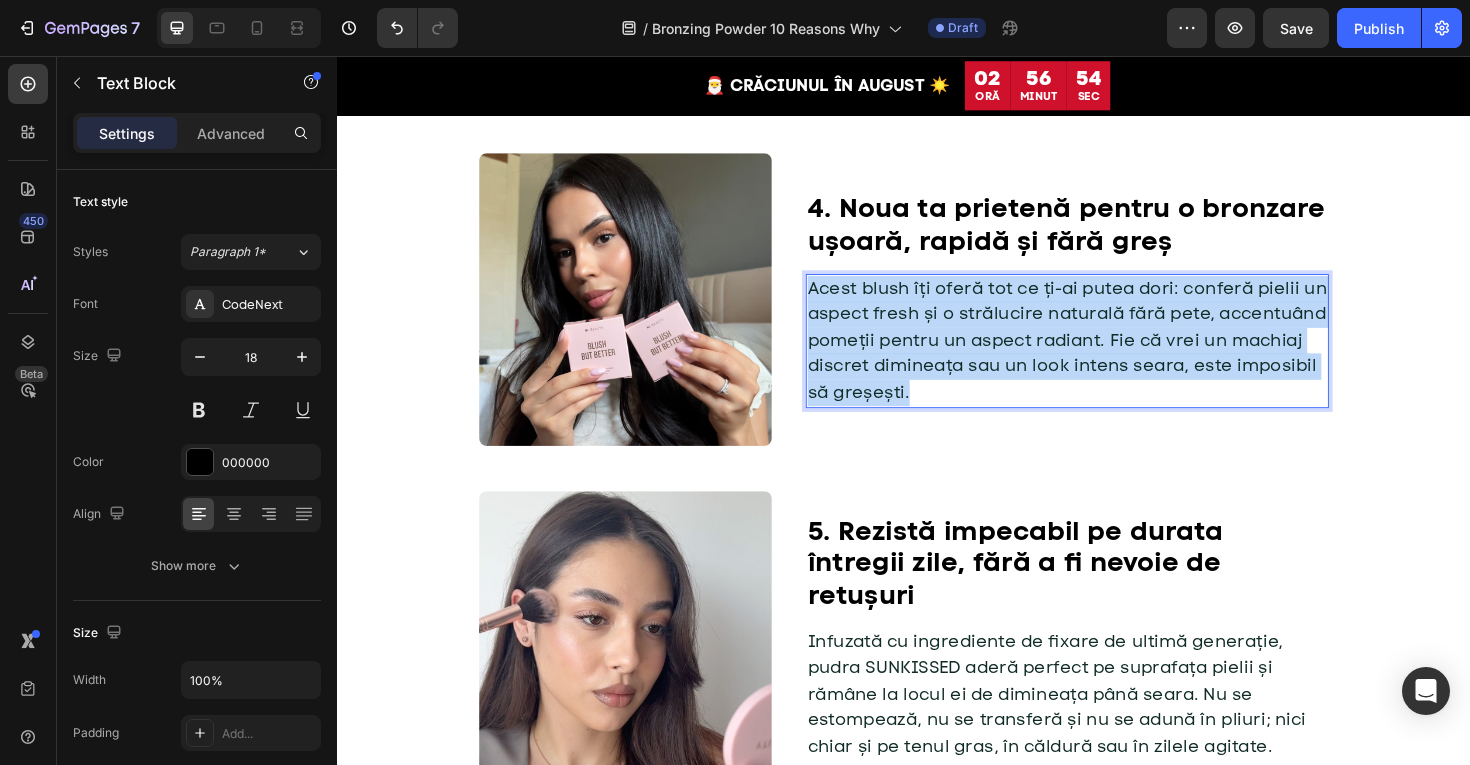 click on "Acest blush îți oferă tot ce ți-ai putea dori: conferă pielii un aspect fresh și o strălucire naturală fără pete, accentuând pomeții pentru un aspect radiant. Fie că vrei un machiaj discret dimineața sau un look intens seara, este imposibil să greșești." at bounding box center [1110, 357] 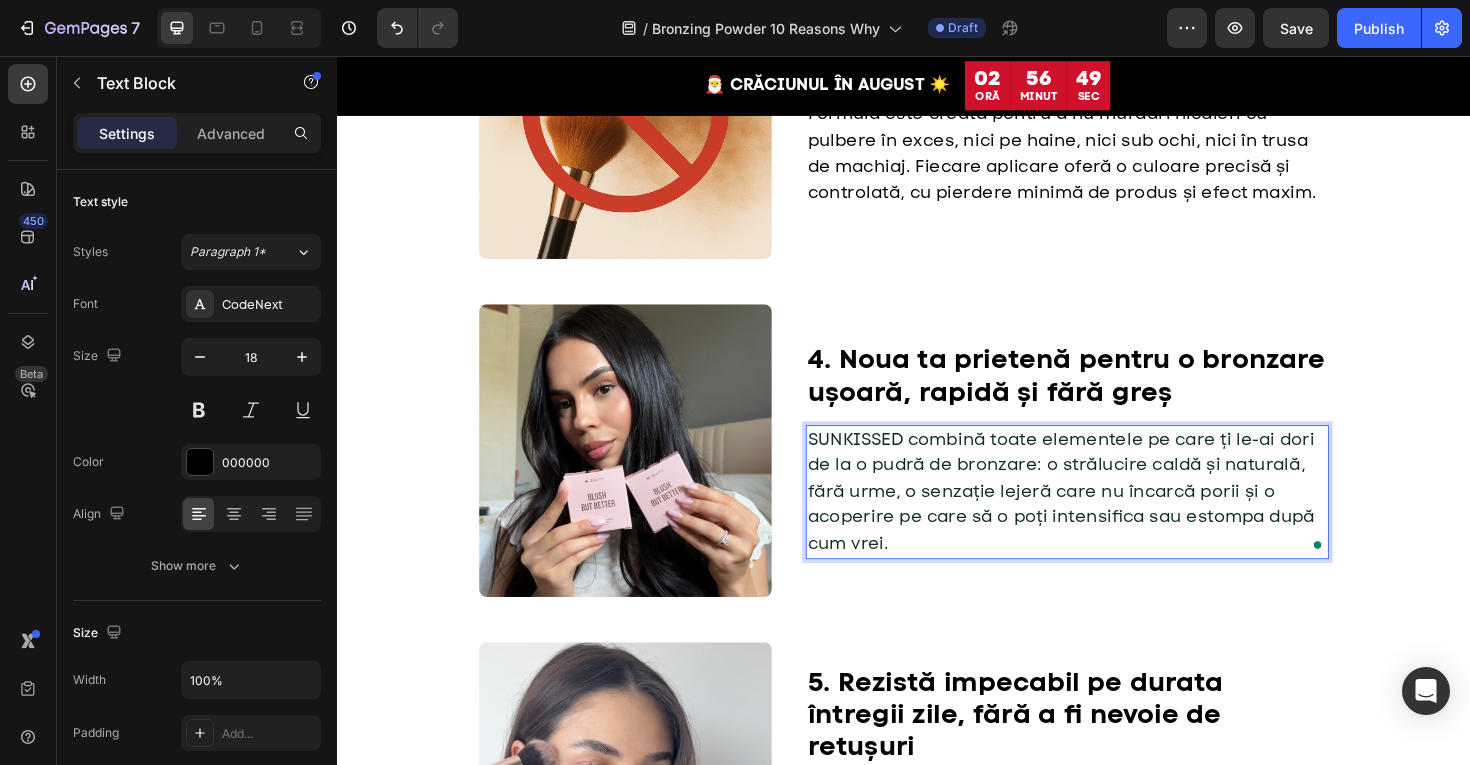 scroll, scrollTop: 1323, scrollLeft: 0, axis: vertical 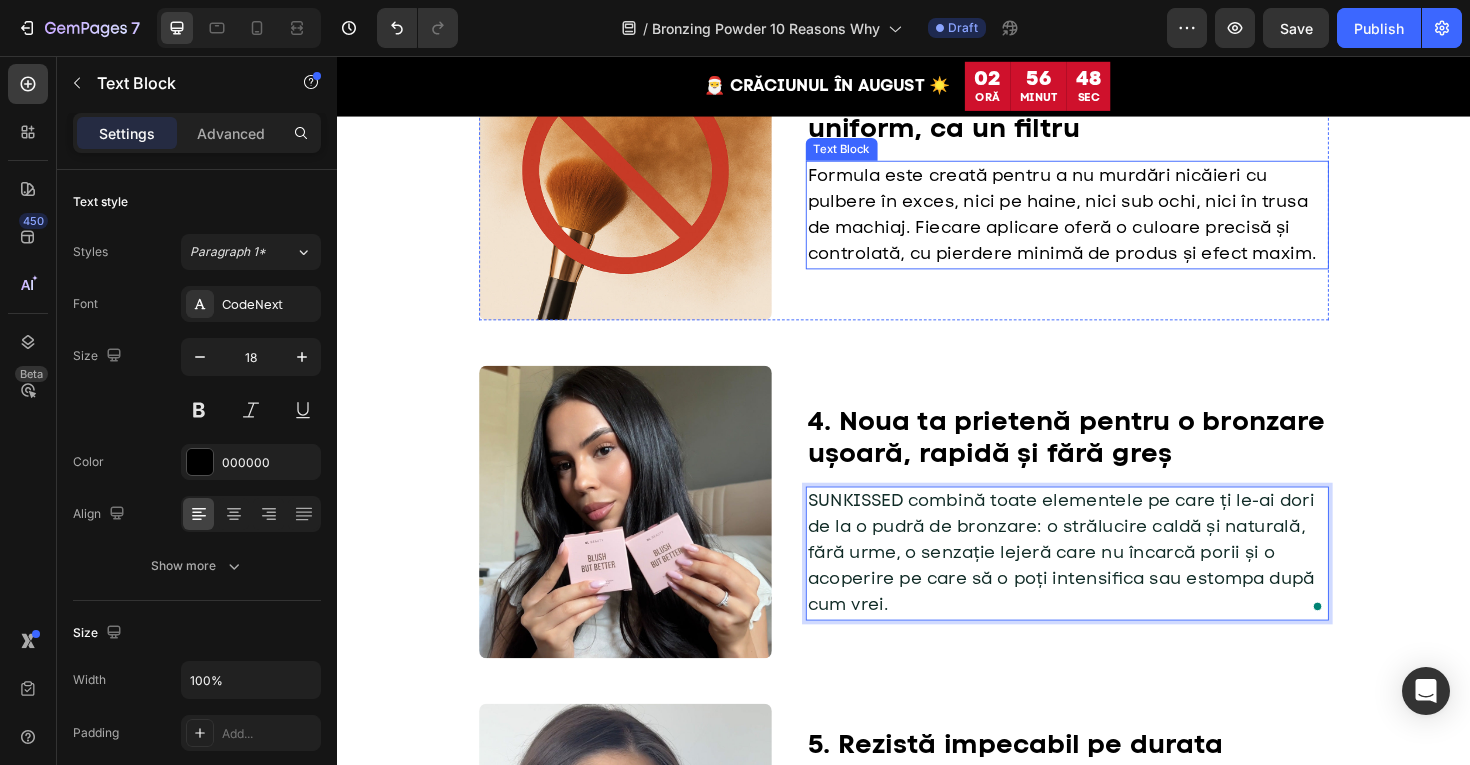 click on "Formula este creată pentru a nu murdări nicăieri cu pulbere în exces, nici pe haine, nici sub ochi, nici în trusa de machiaj. Fiecare aplicare oferă o culoare precisă și controlată, cu pierdere minimă de produs și efect maxim." at bounding box center [1104, 223] 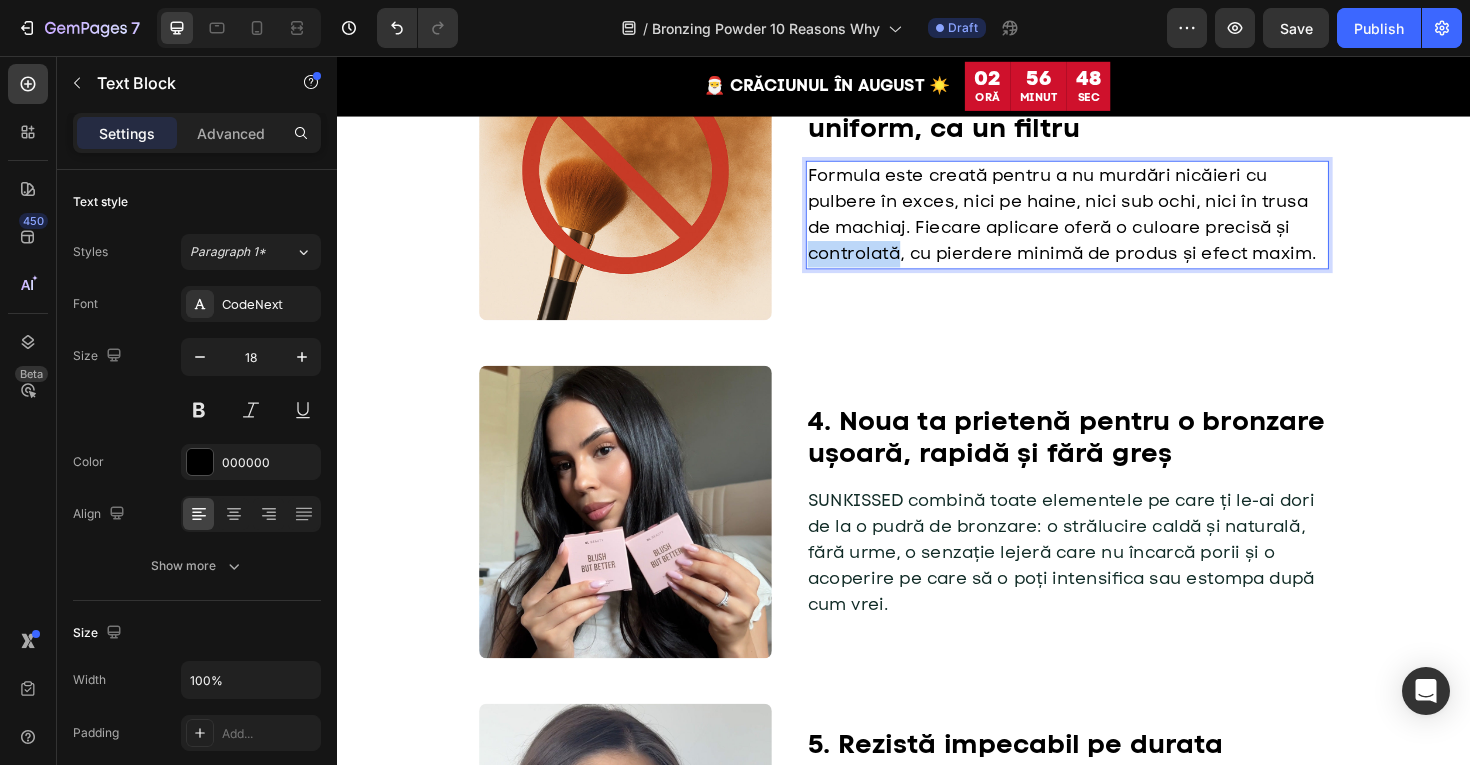 click on "Formula este creată pentru a nu murdări nicăieri cu pulbere în exces, nici pe haine, nici sub ochi, nici în trusa de machiaj. Fiecare aplicare oferă o culoare precisă și controlată, cu pierdere minimă de produs și efect maxim." at bounding box center (1104, 223) 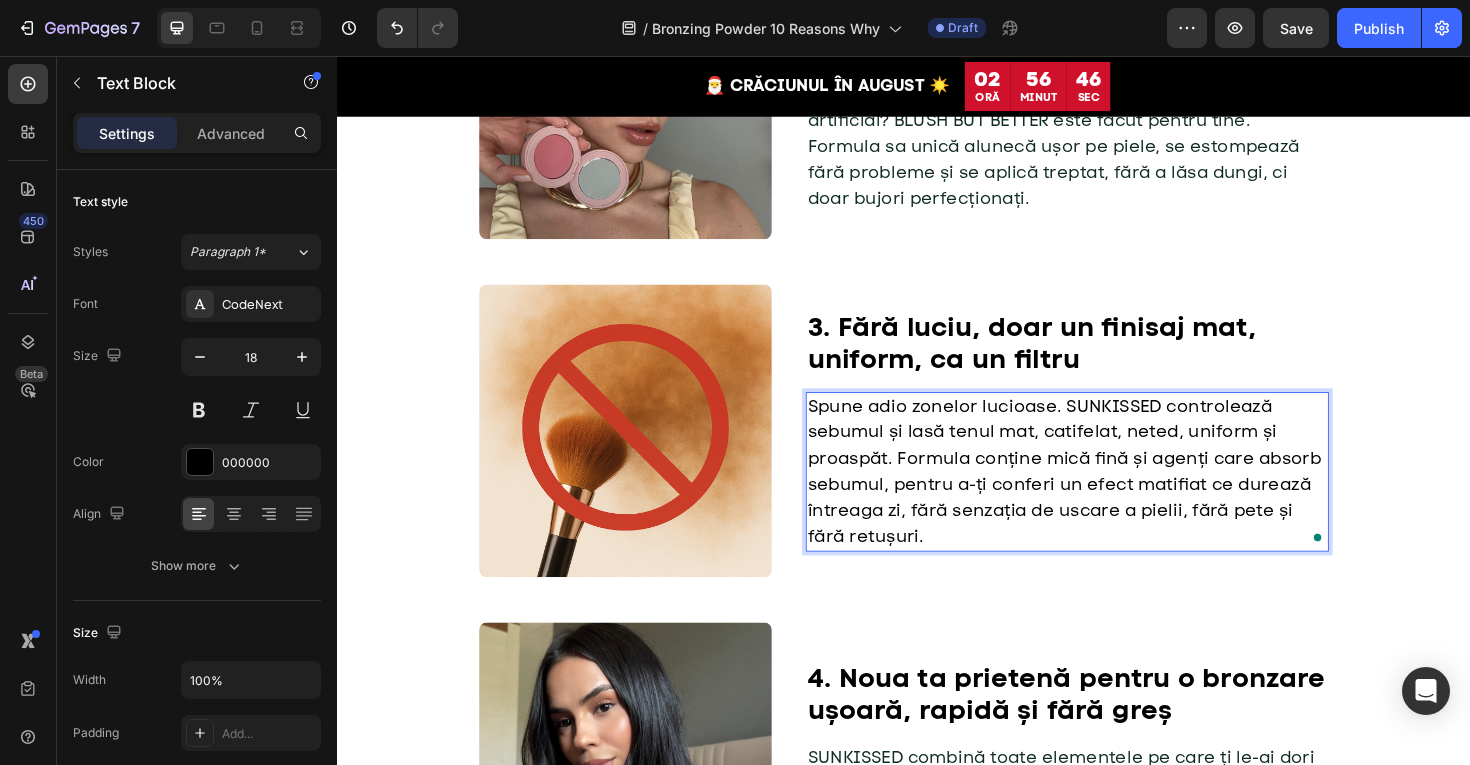 scroll, scrollTop: 1027, scrollLeft: 0, axis: vertical 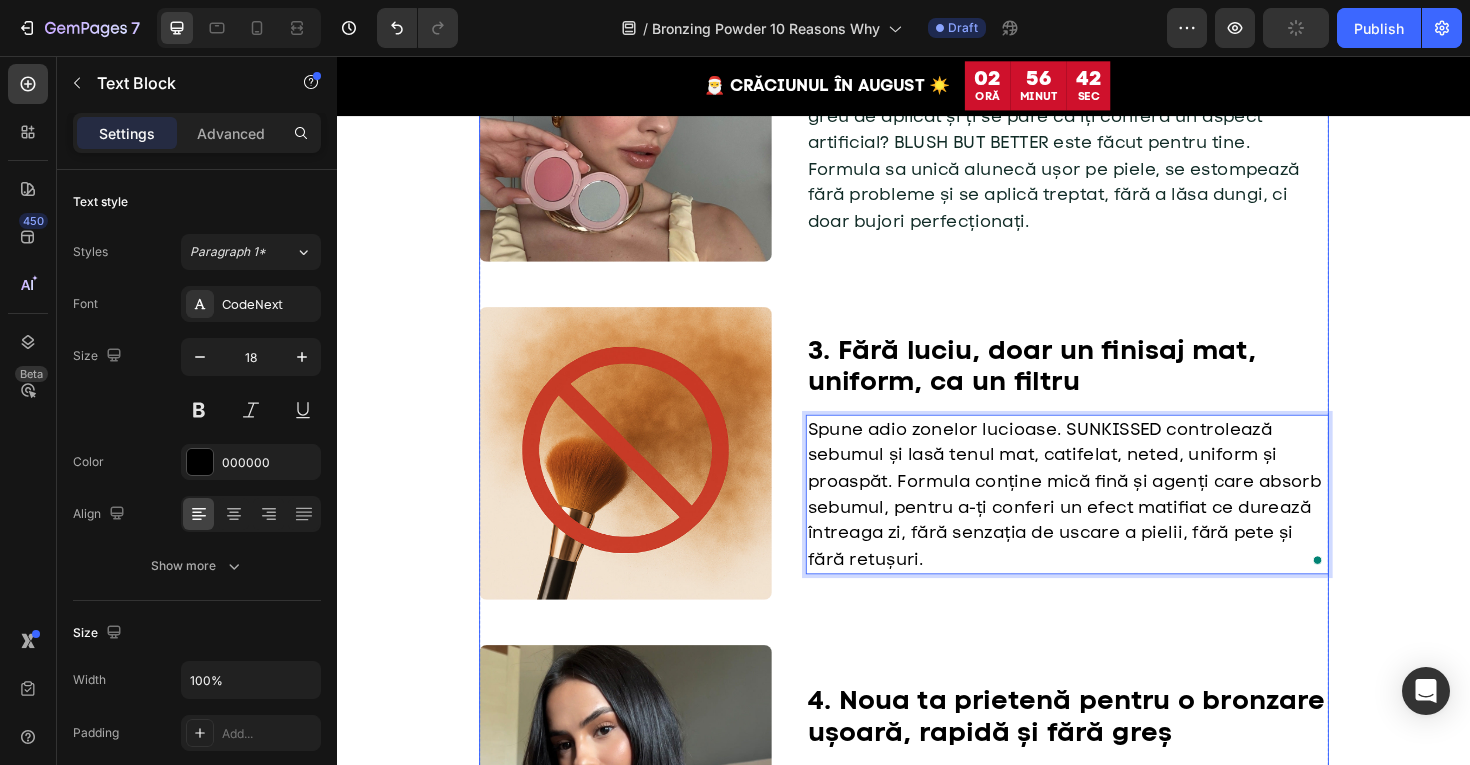 click on "Ai tendința să eviți fardul de obraz pentru că ți se pare greu de aplicat și ți se pare că îți conferă un aspect artificial? BLUSH BUT BETTER este făcut pentru tine. Formula sa unică alunecă ușor pe piele, se estompează fără probleme și se aplică treptat, fără a lăsa dungi, ci doar bujori perfecționați." at bounding box center [1095, 162] 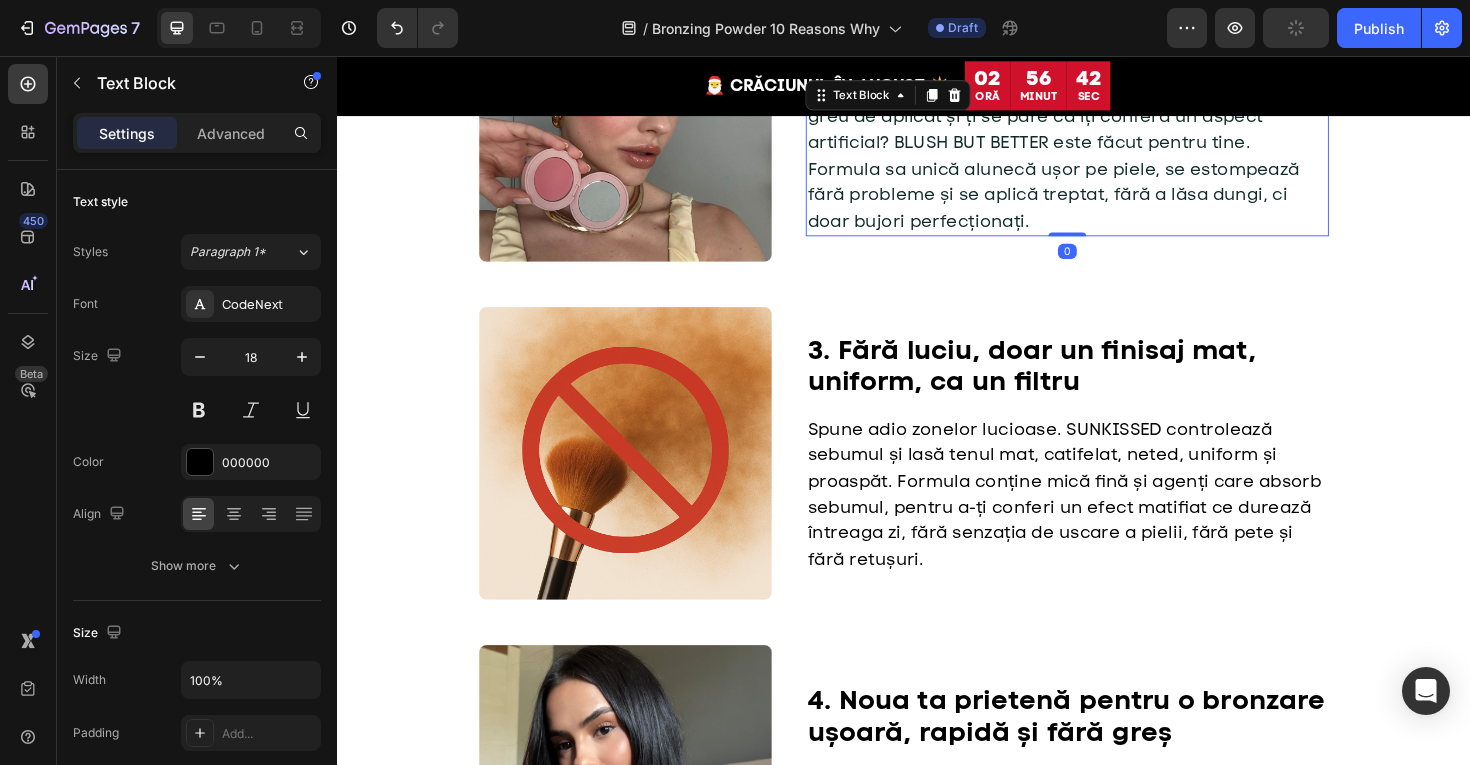 click on "Ai tendința să eviți fardul de obraz pentru că ți se pare greu de aplicat și ți se pare că îți conferă un aspect artificial? BLUSH BUT BETTER este făcut pentru tine. Formula sa unică alunecă ușor pe piele, se estompează fără probleme și se aplică treptat, fără a lăsa dungi, ci doar bujori perfecționați." at bounding box center [1095, 162] 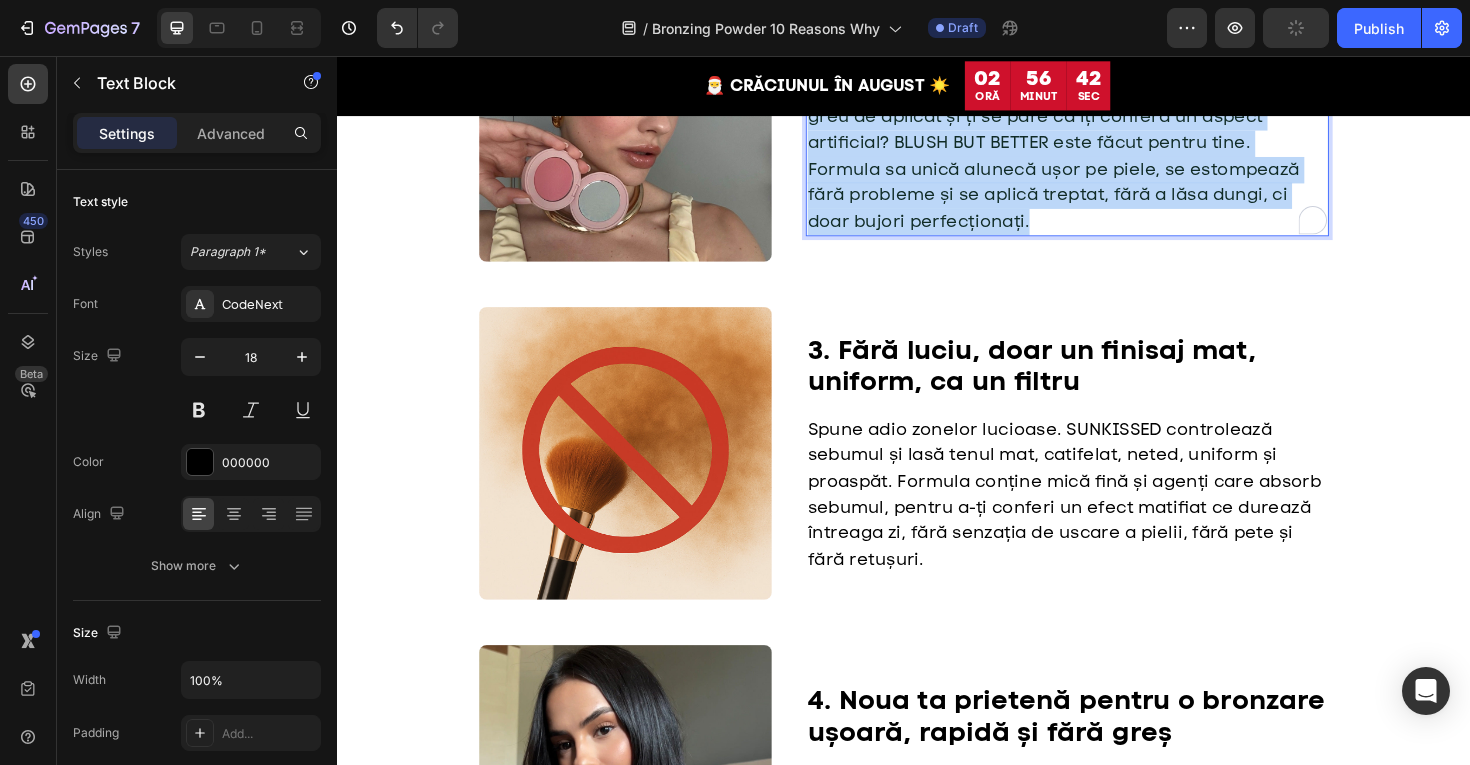 click on "Ai tendința să eviți fardul de obraz pentru că ți se pare greu de aplicat și ți se pare că îți conferă un aspect artificial? BLUSH BUT BETTER este făcut pentru tine. Formula sa unică alunecă ușor pe piele, se estompează fără probleme și se aplică treptat, fără a lăsa dungi, ci doar bujori perfecționați." at bounding box center (1095, 162) 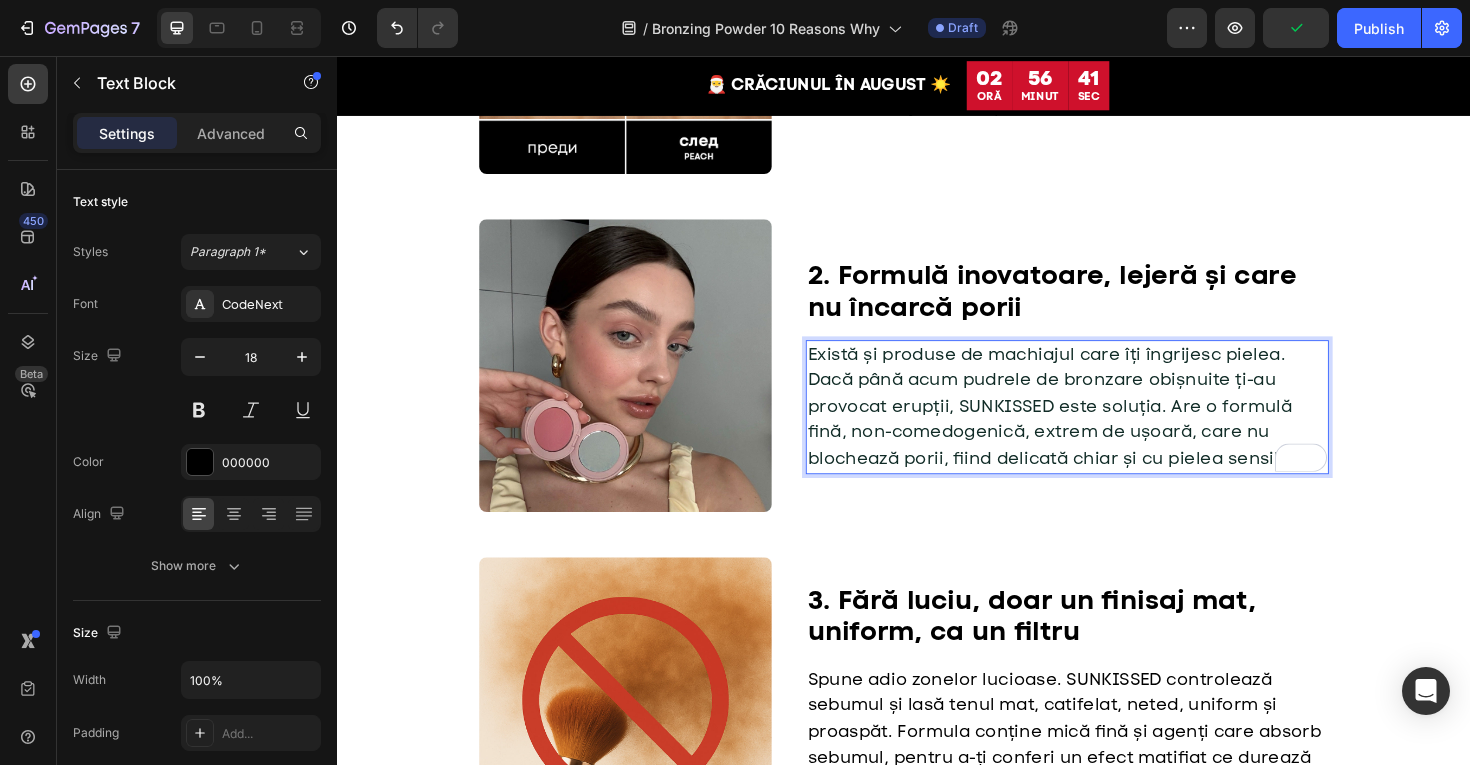 scroll, scrollTop: 626, scrollLeft: 0, axis: vertical 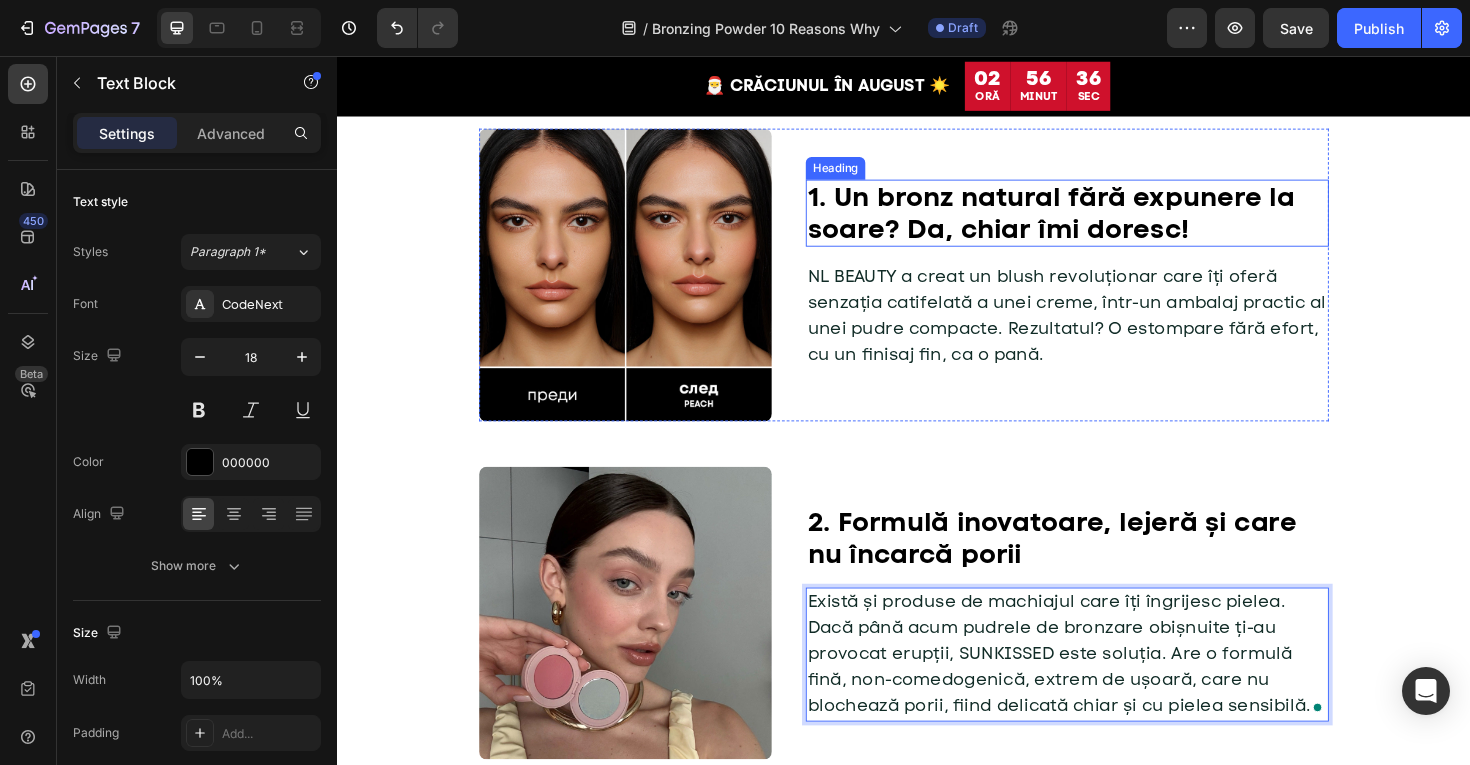click on "[NL BEAUTY] a creat un blush revoluționar care îți oferă senzația catifelată a unei creme, într-un ambalaj practic al unei pudre compacte. Rezultatul? O estompare fără efort, cu un finisaj fin, ca o pană." at bounding box center (1109, 330) 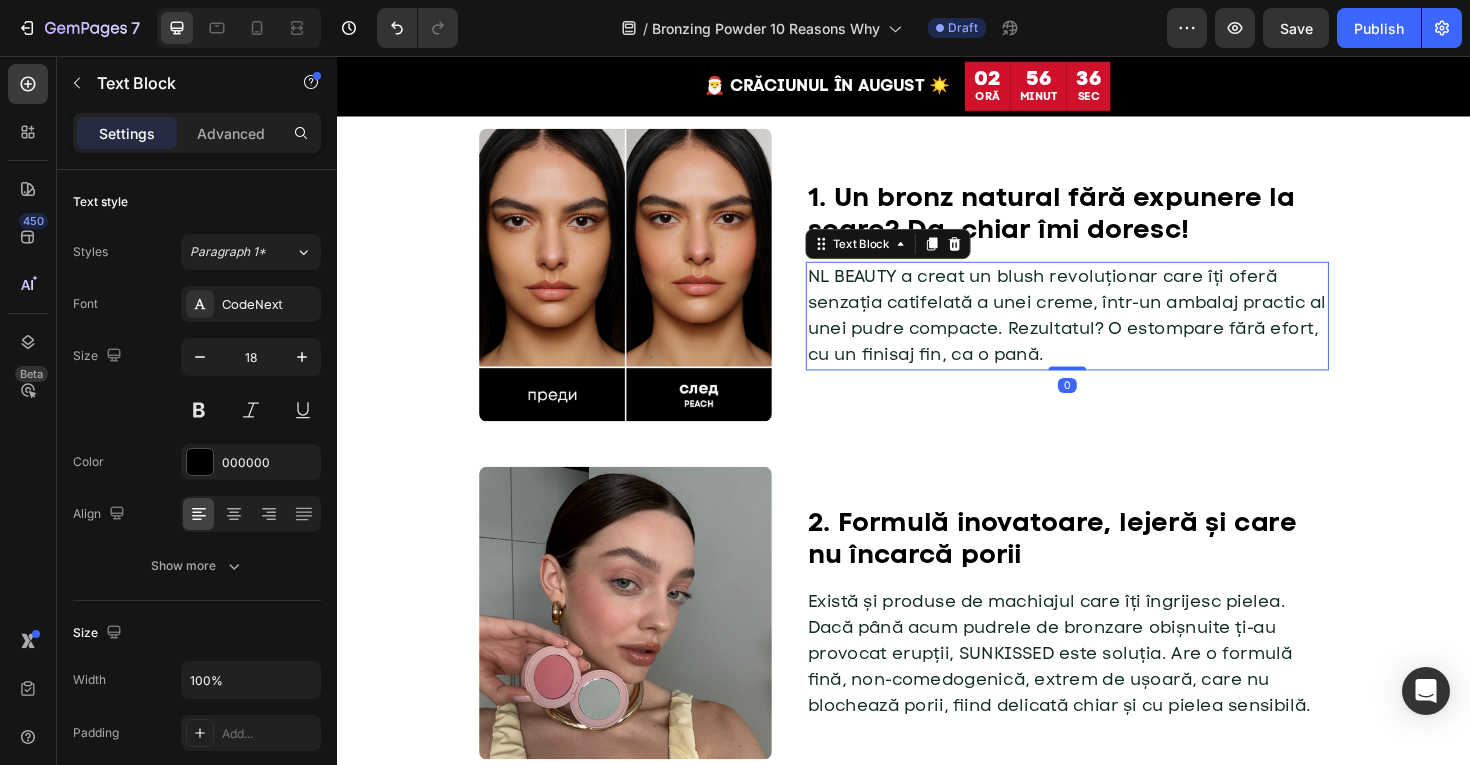 click on "[NL BEAUTY] a creat un blush revoluționar care îți oferă senzația catifelată a unei creme, într-un ambalaj practic al unei pudre compacte. Rezultatul? O estompare fără efort, cu un finisaj fin, ca o pană." at bounding box center [1109, 330] 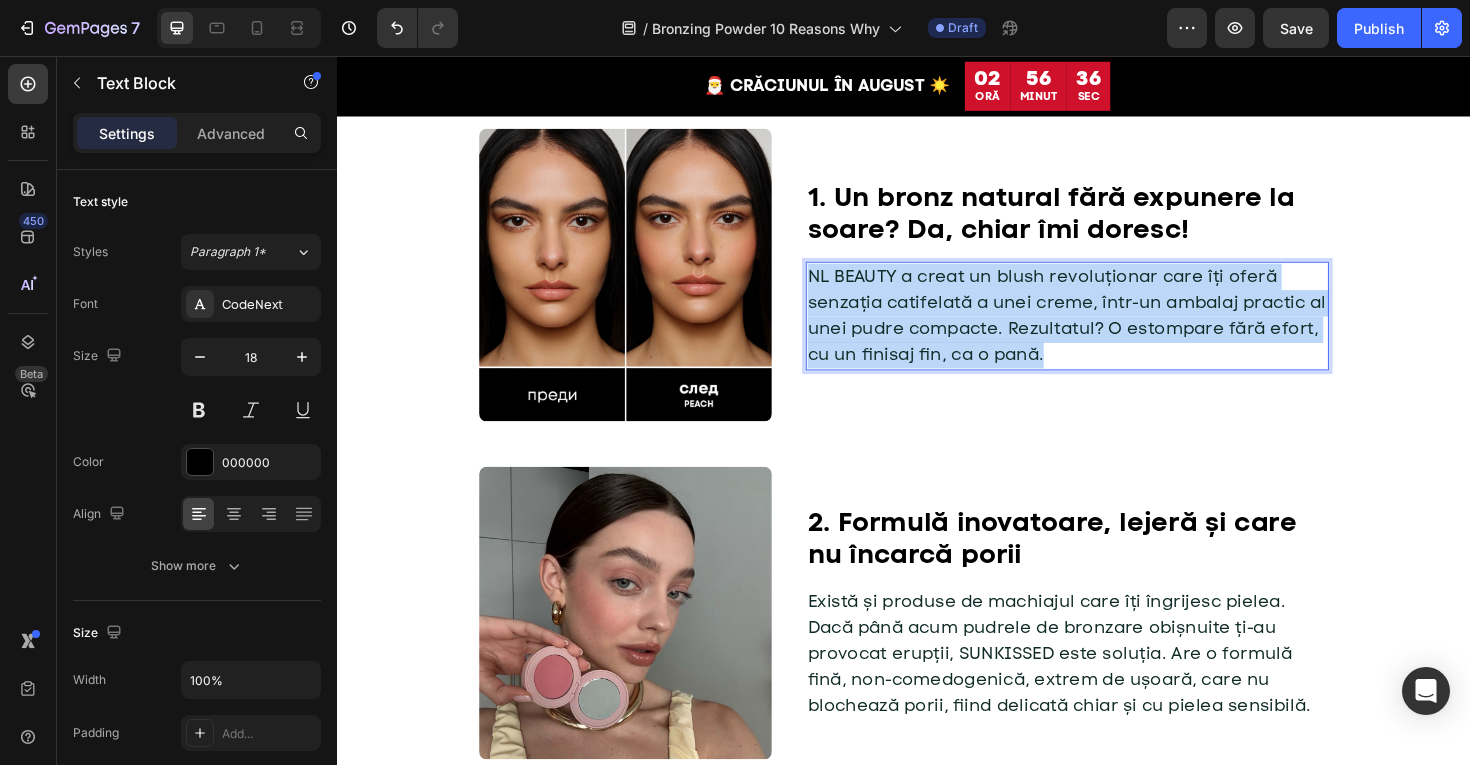 click on "[NL BEAUTY] a creat un blush revoluționar care îți oferă senzația catifelată a unei creme, într-un ambalaj practic al unei pudre compacte. Rezultatul? O estompare fără efort, cu un finisaj fin, ca o pană." at bounding box center [1109, 330] 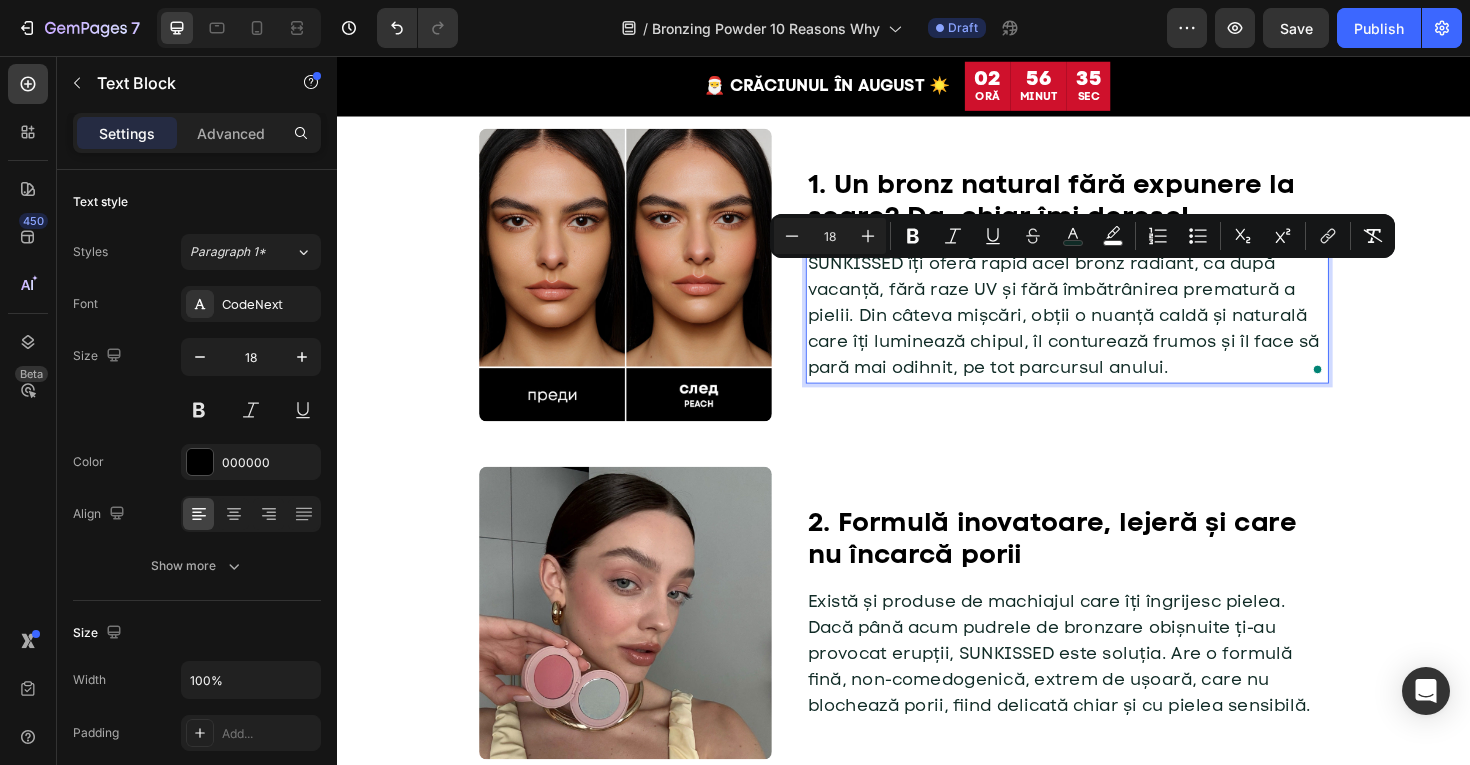 scroll, scrollTop: 486, scrollLeft: 0, axis: vertical 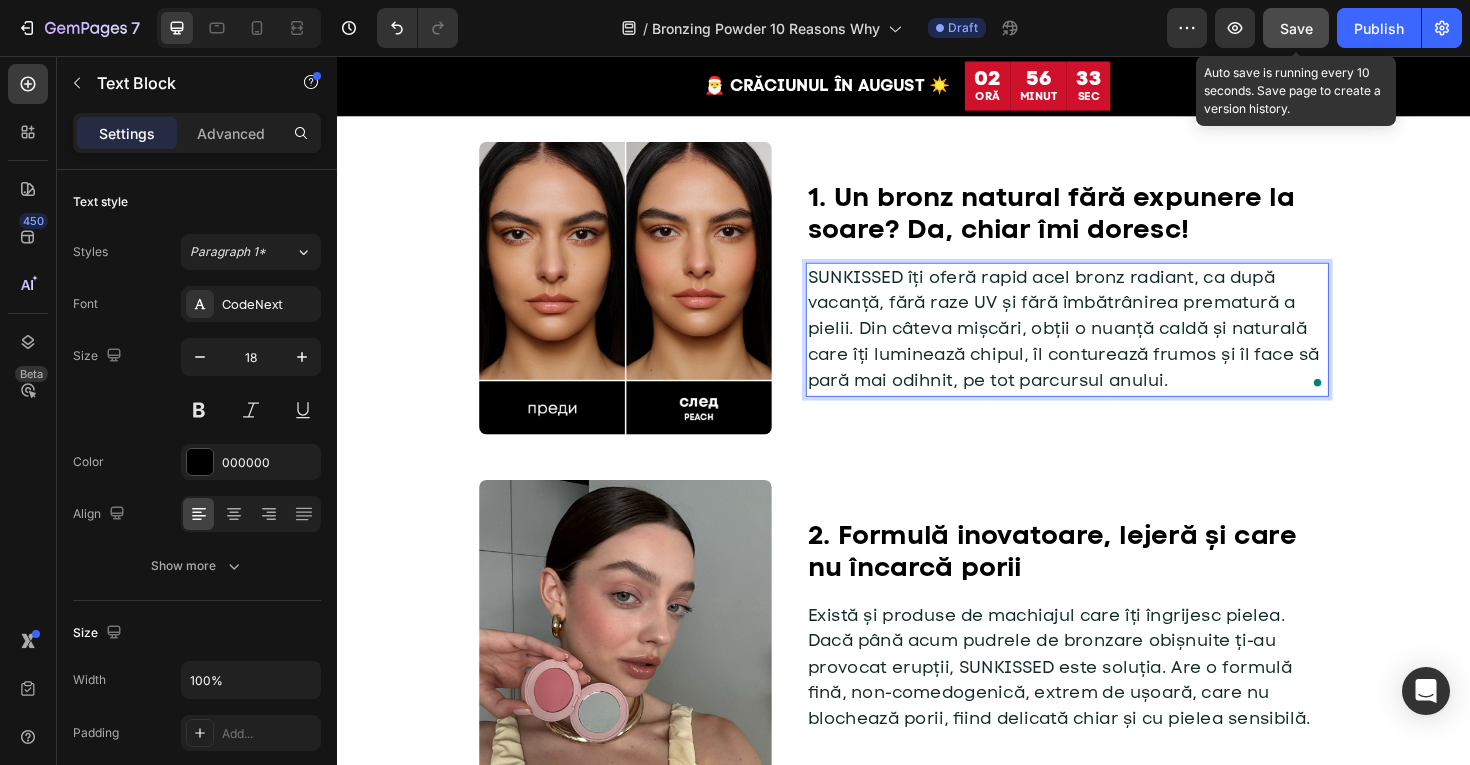 click on "Save" at bounding box center (1296, 28) 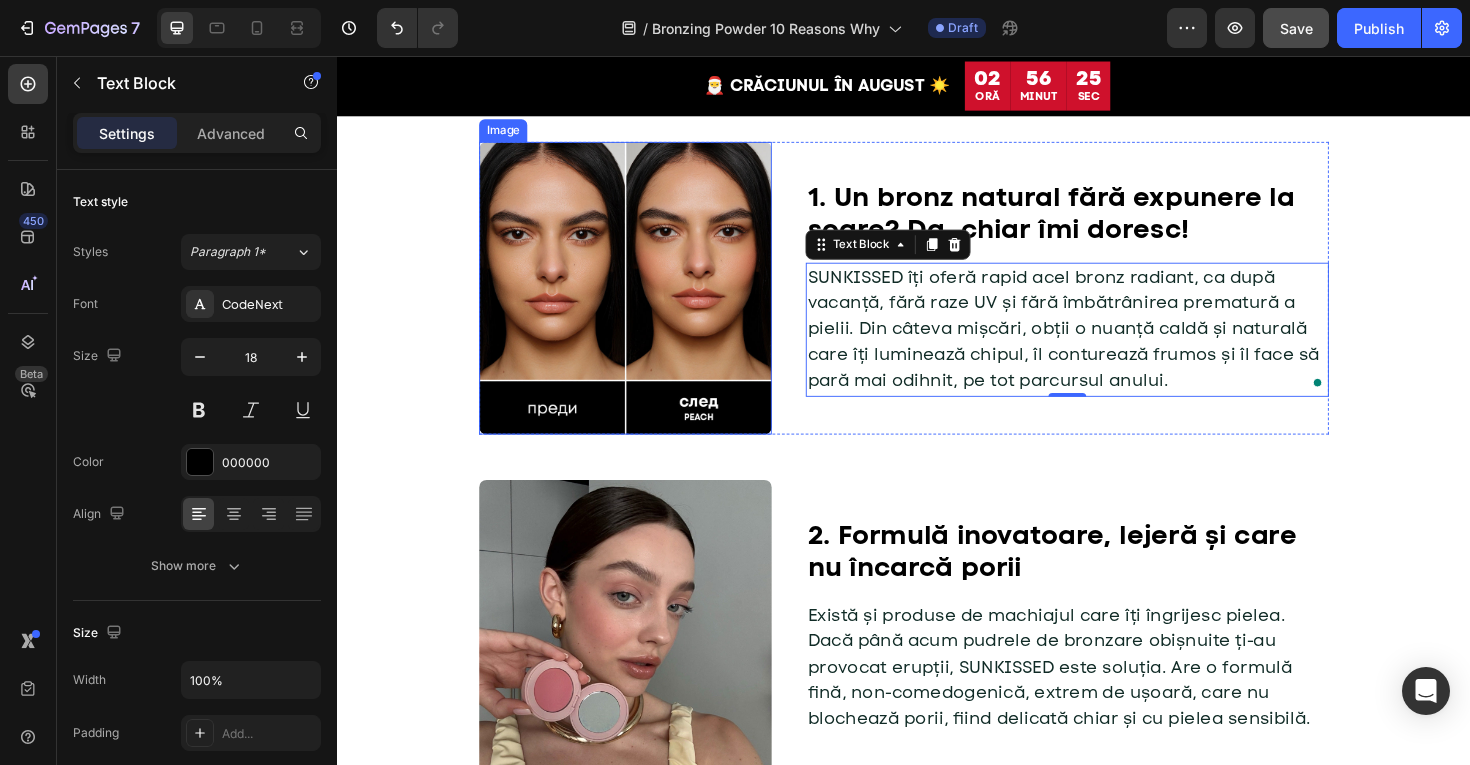 click at bounding box center [642, 302] 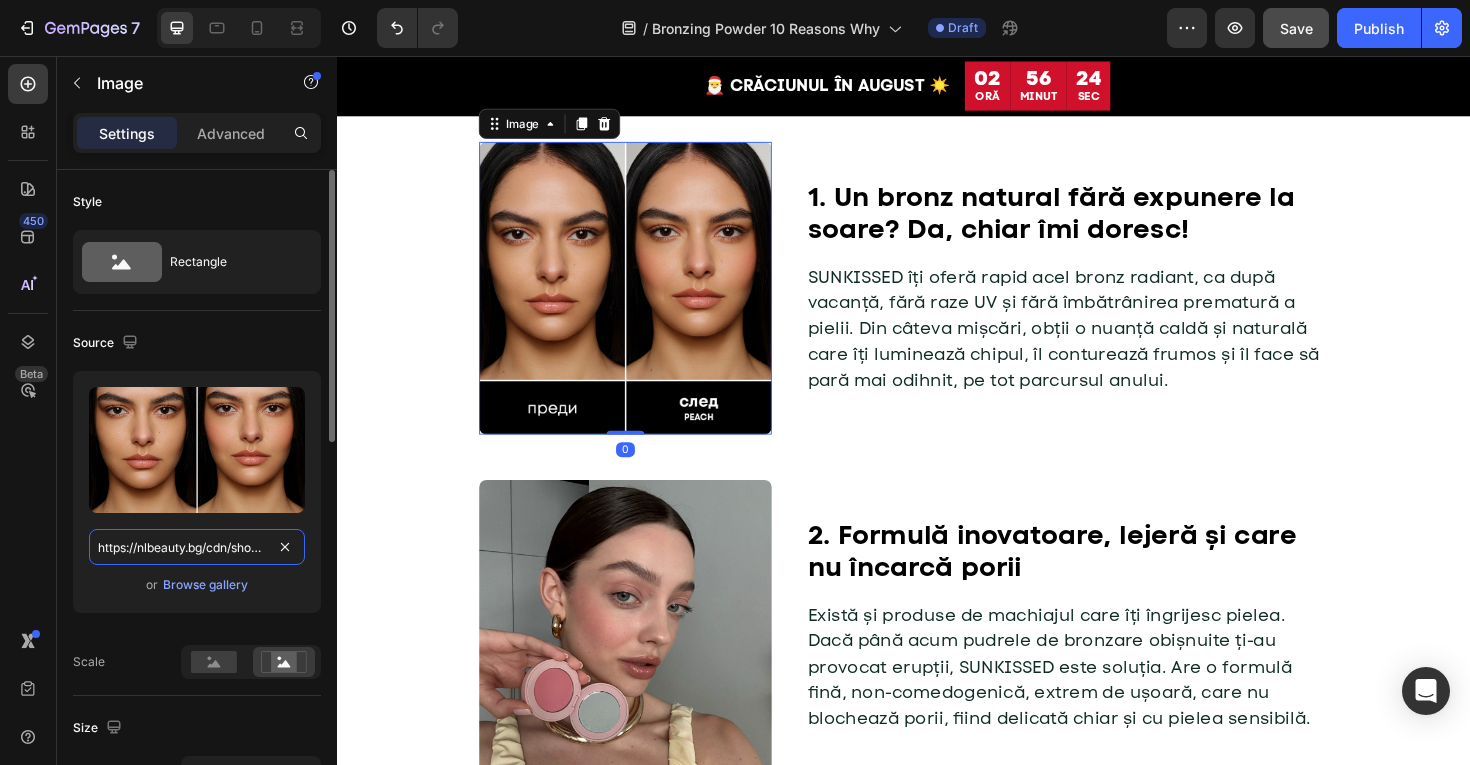 click on "https://nlbeauty.bg/cdn/shop/files/beforeafterpeachblush.jpg?crop=center&height=800&v=1748960924&width=800" at bounding box center [197, 547] 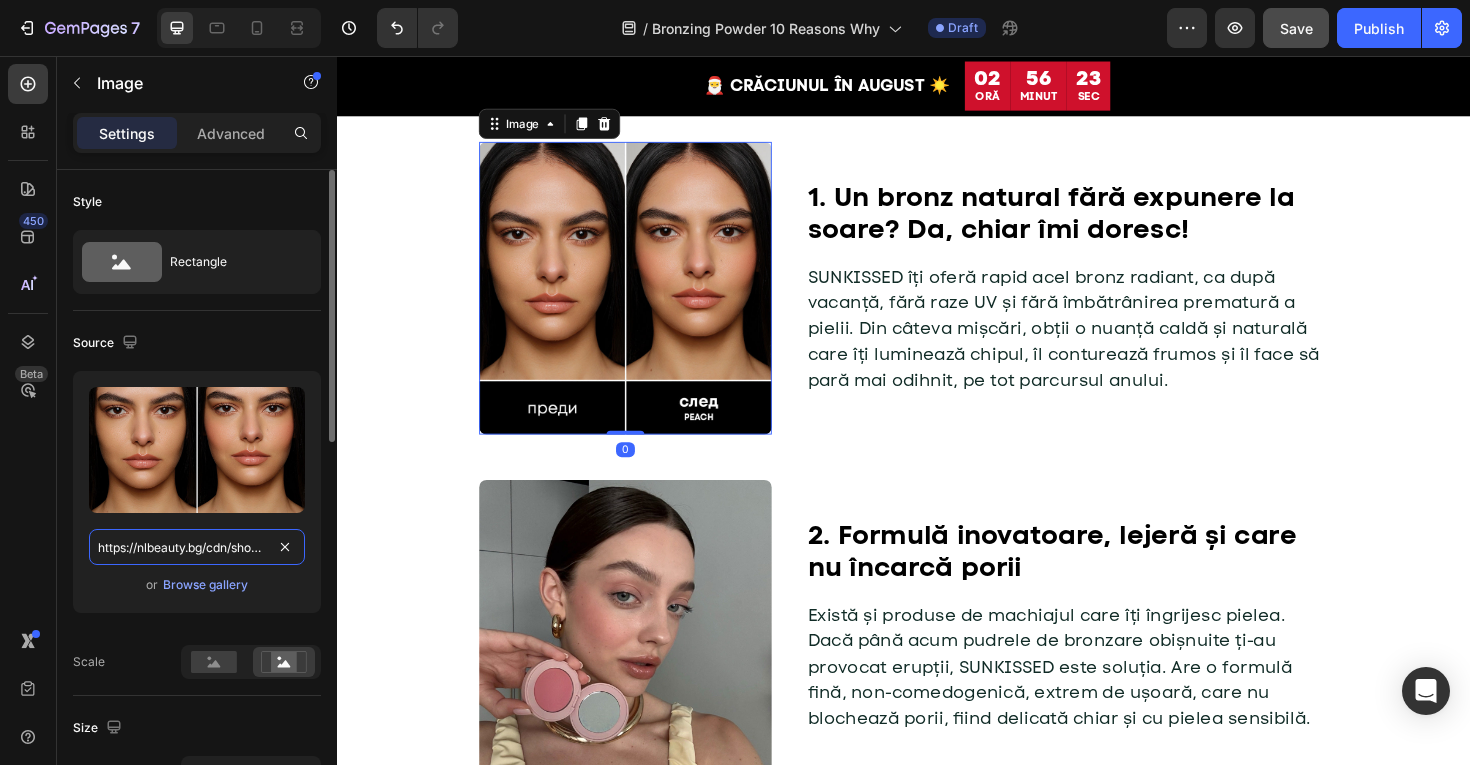 paste on "cdn.shopify.com/s/files/1/0775/0831/3373/files/gempages_485104230382699404-67359262-8da4-4096-82bc-66b7f506e700.jpg" 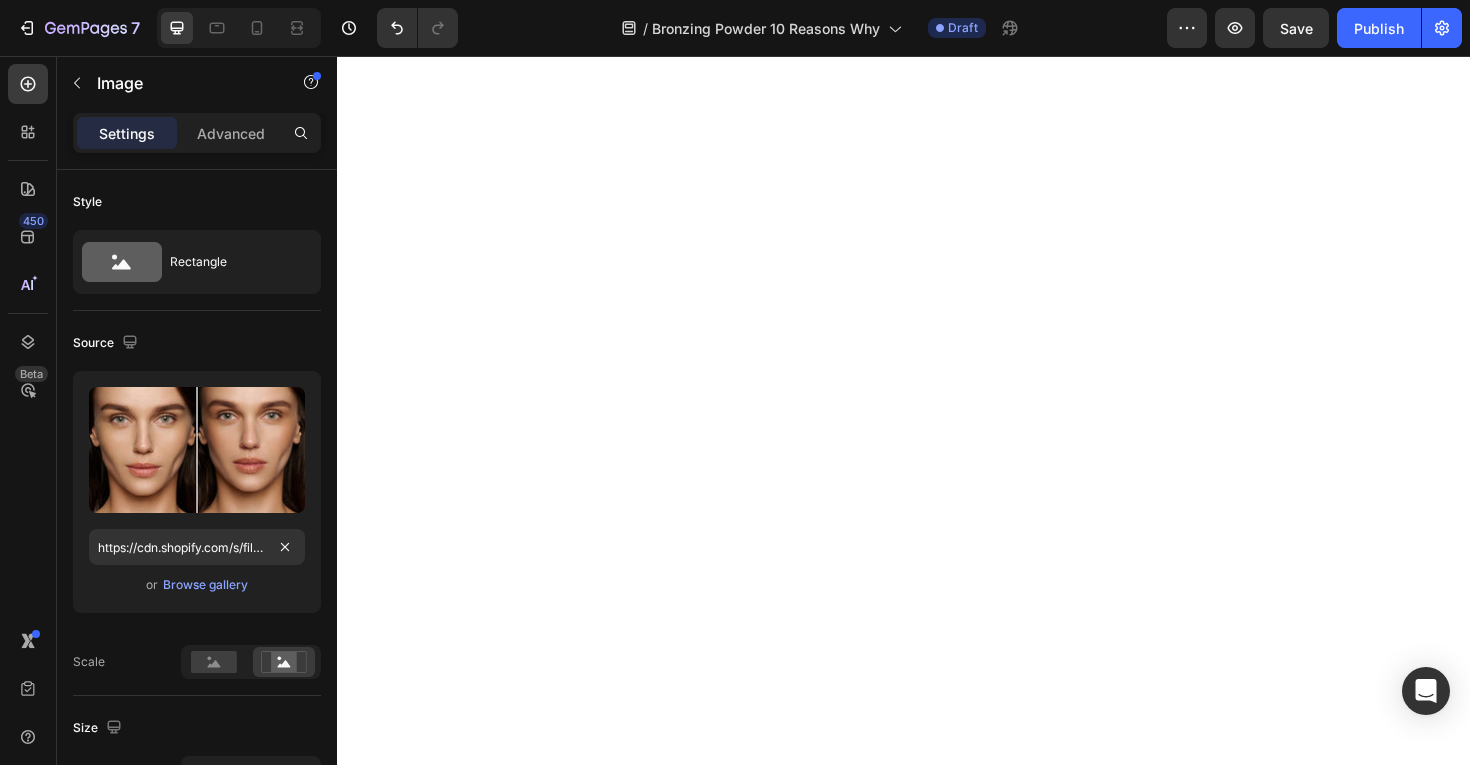 scroll, scrollTop: 0, scrollLeft: 0, axis: both 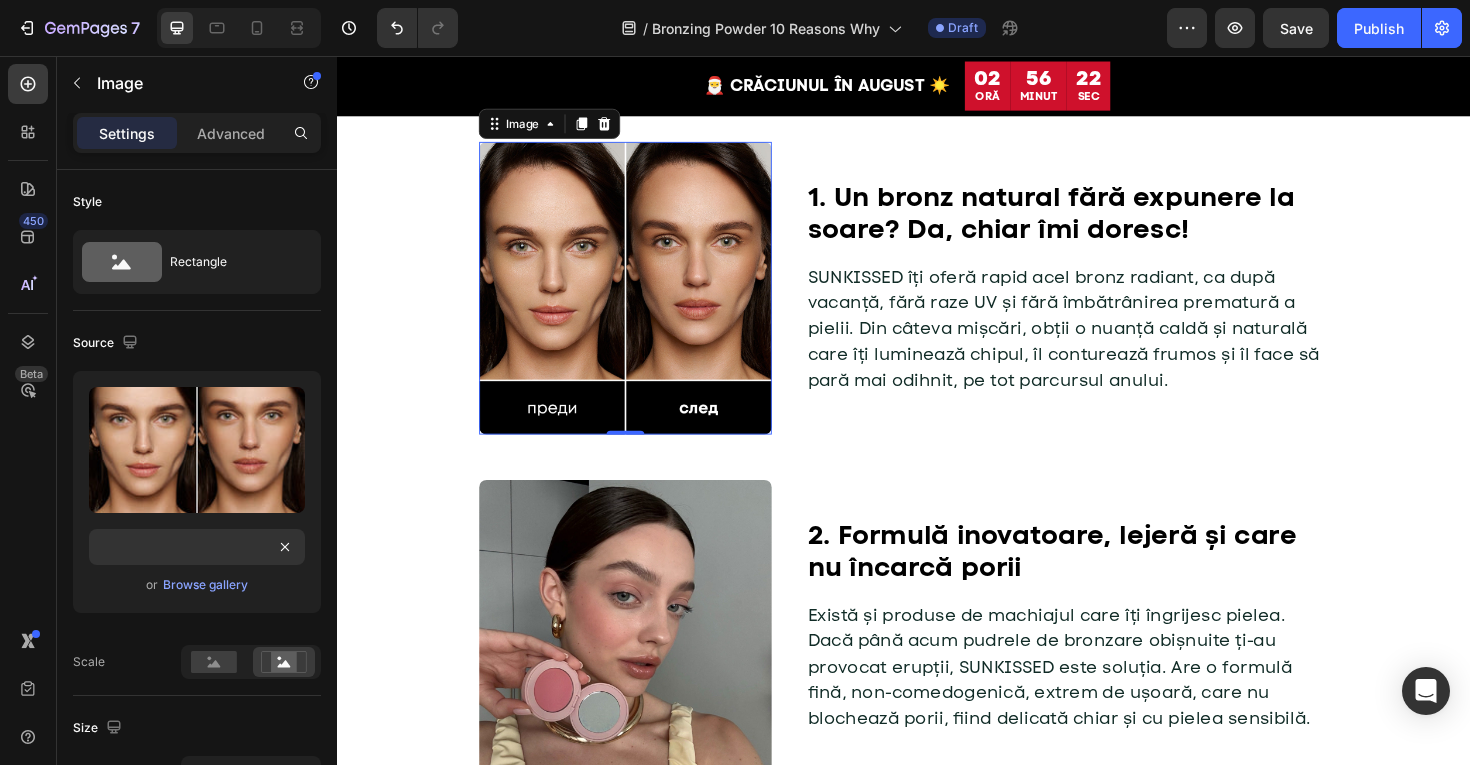 type on "https://cdn.shopify.com/s/files/1/0775/0831/3373/files/gempages_485104230382699404-67359262-8da4-4096-82bc-66b7f506e700.jpg" 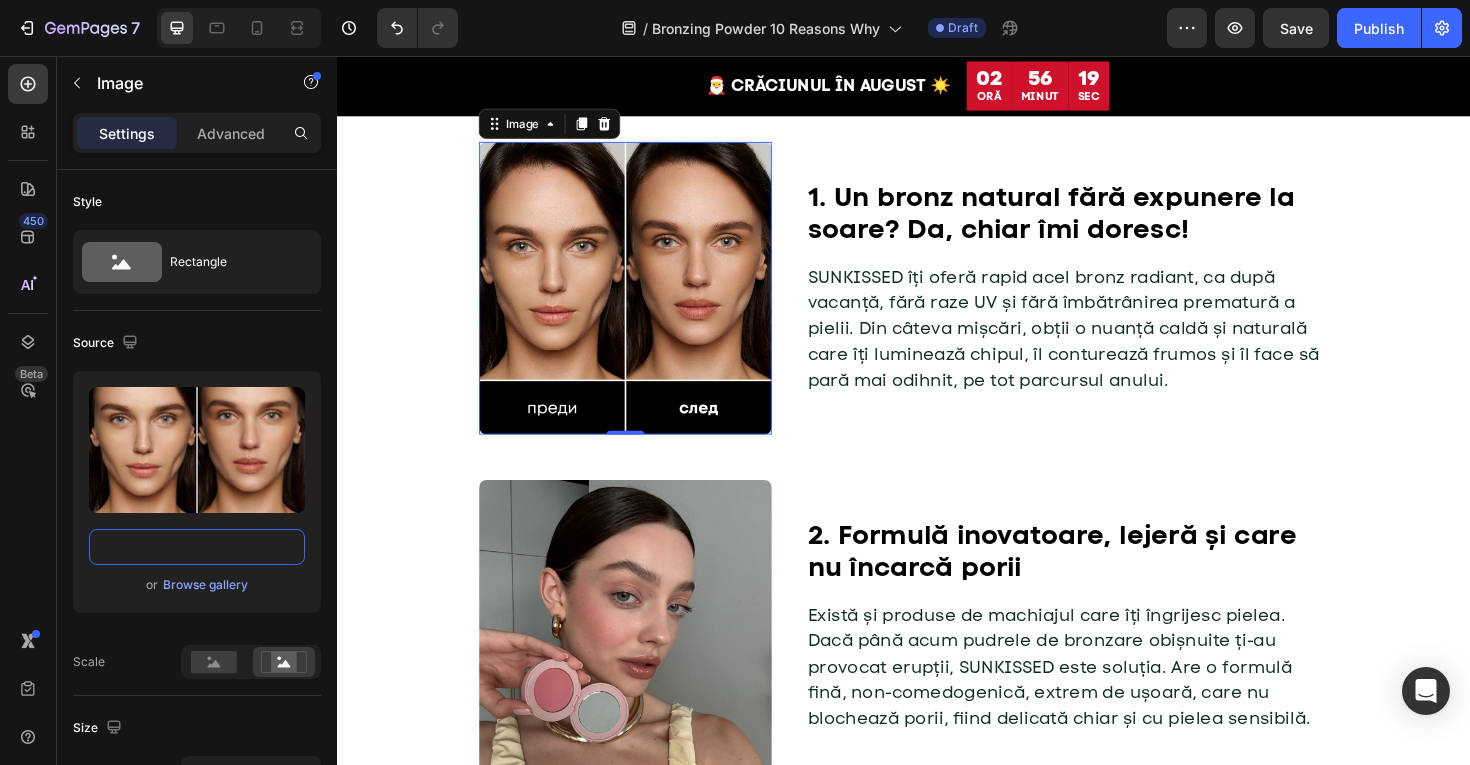 scroll, scrollTop: 0, scrollLeft: 0, axis: both 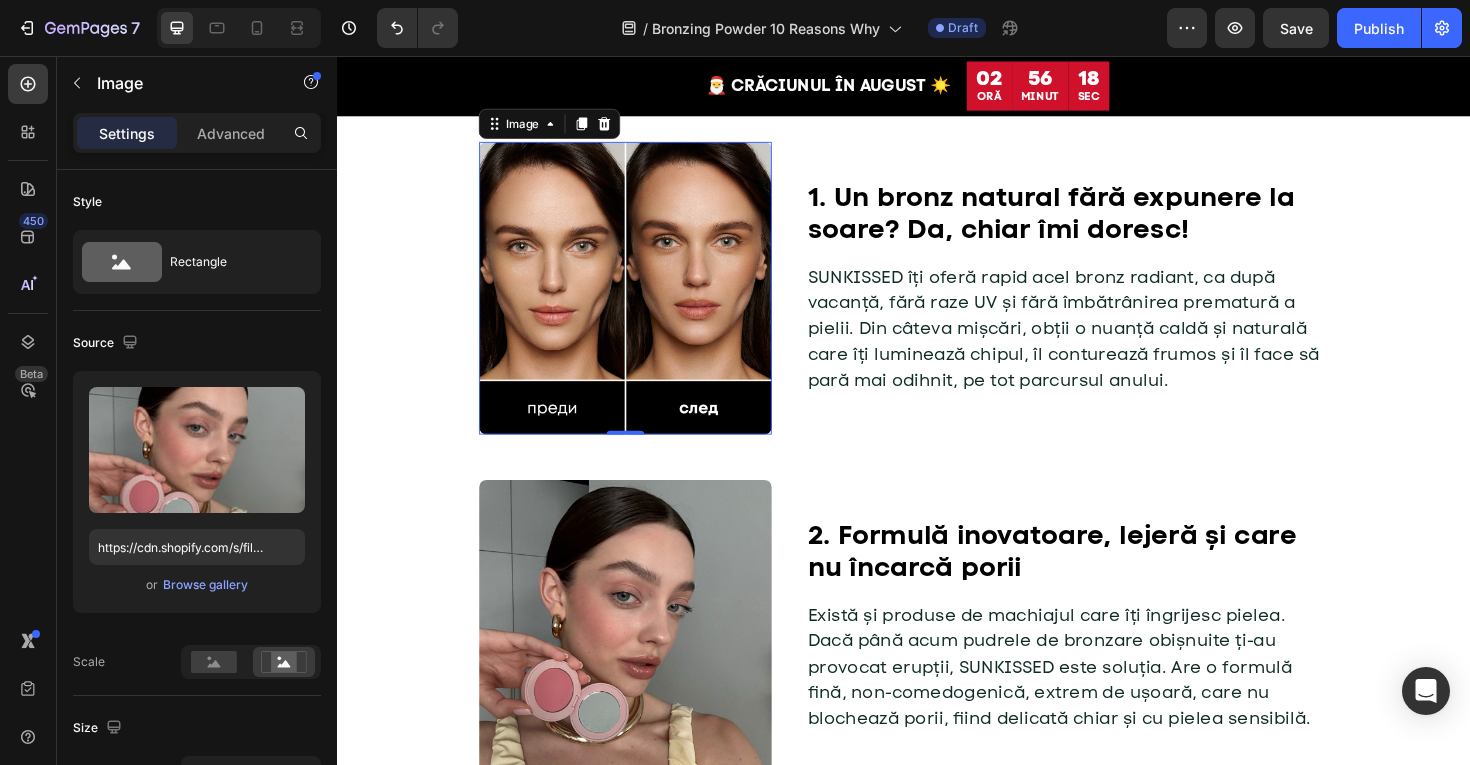 click at bounding box center (642, 660) 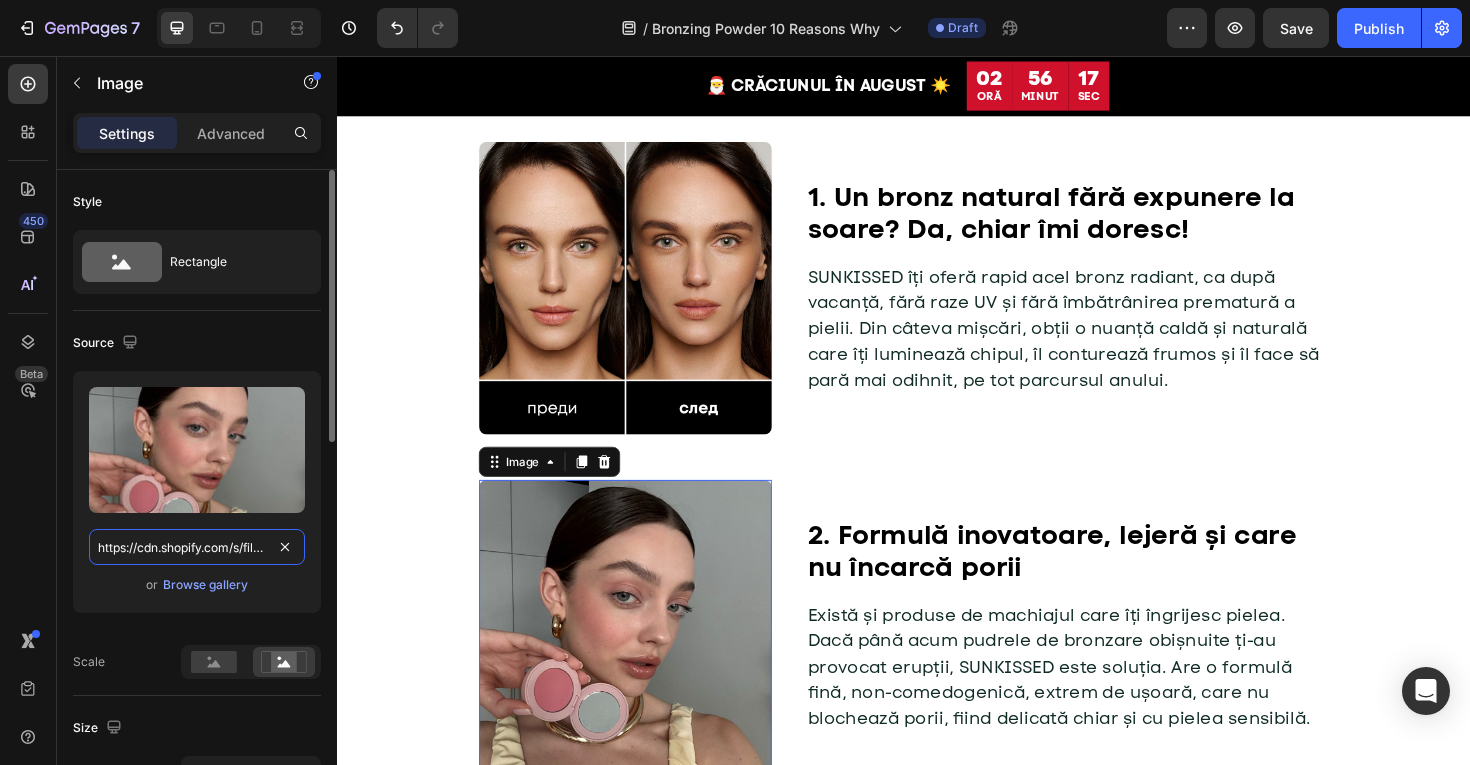 click on "https://cdn.shopify.com/s/files/1/0775/0831/3373/files/gempages_485104230382699404-5c082712-eed1-4833-9928-e90e653ba782.jpg" at bounding box center [197, 547] 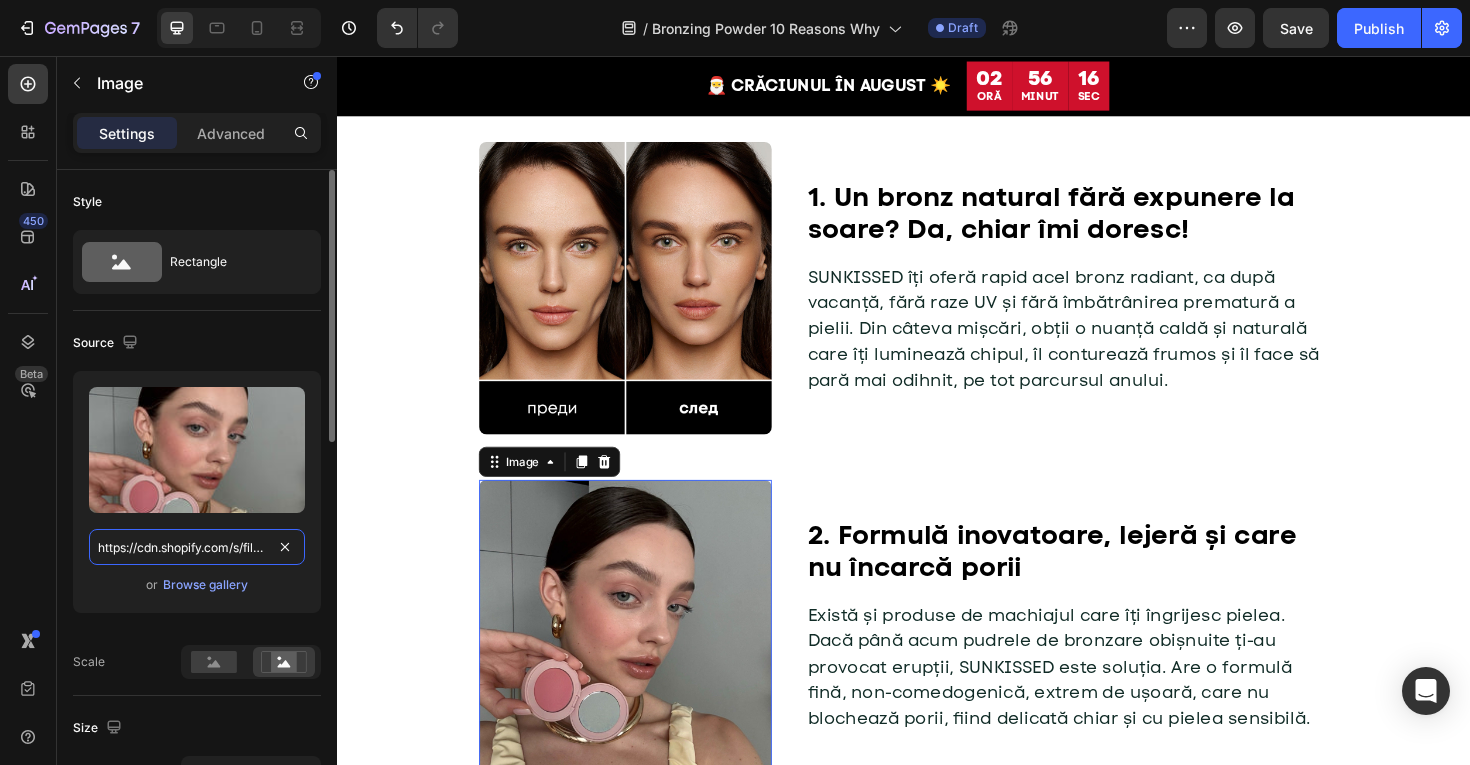 paste on "87c15e06-fd6a-4835-8e27-1c1b6789d44d" 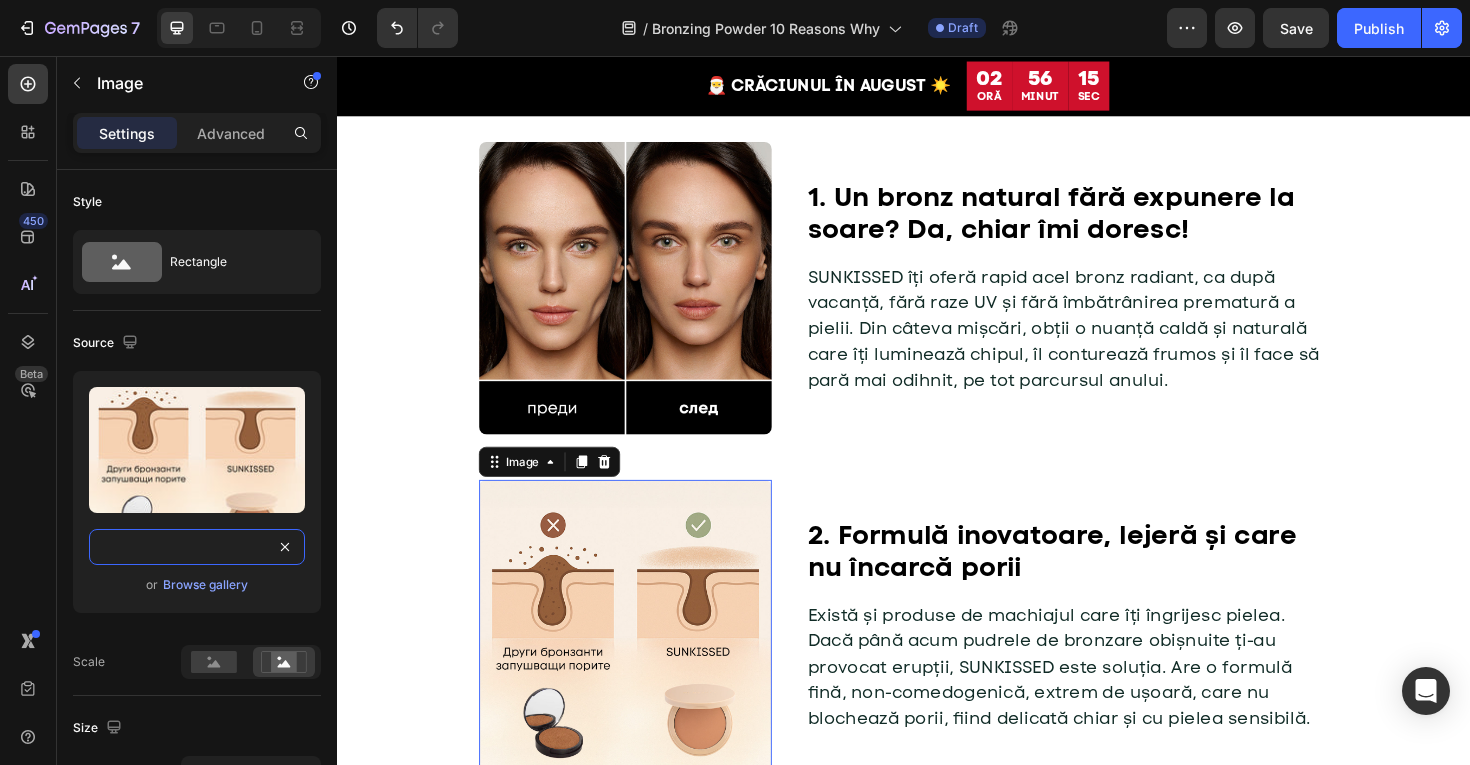 type on "https://cdn.shopify.com/s/files/1/0775/0831/3373/files/gempages_485104230382699404-87c15e06-fd6a-4835-8e27-1c1b6789d44d.jpg" 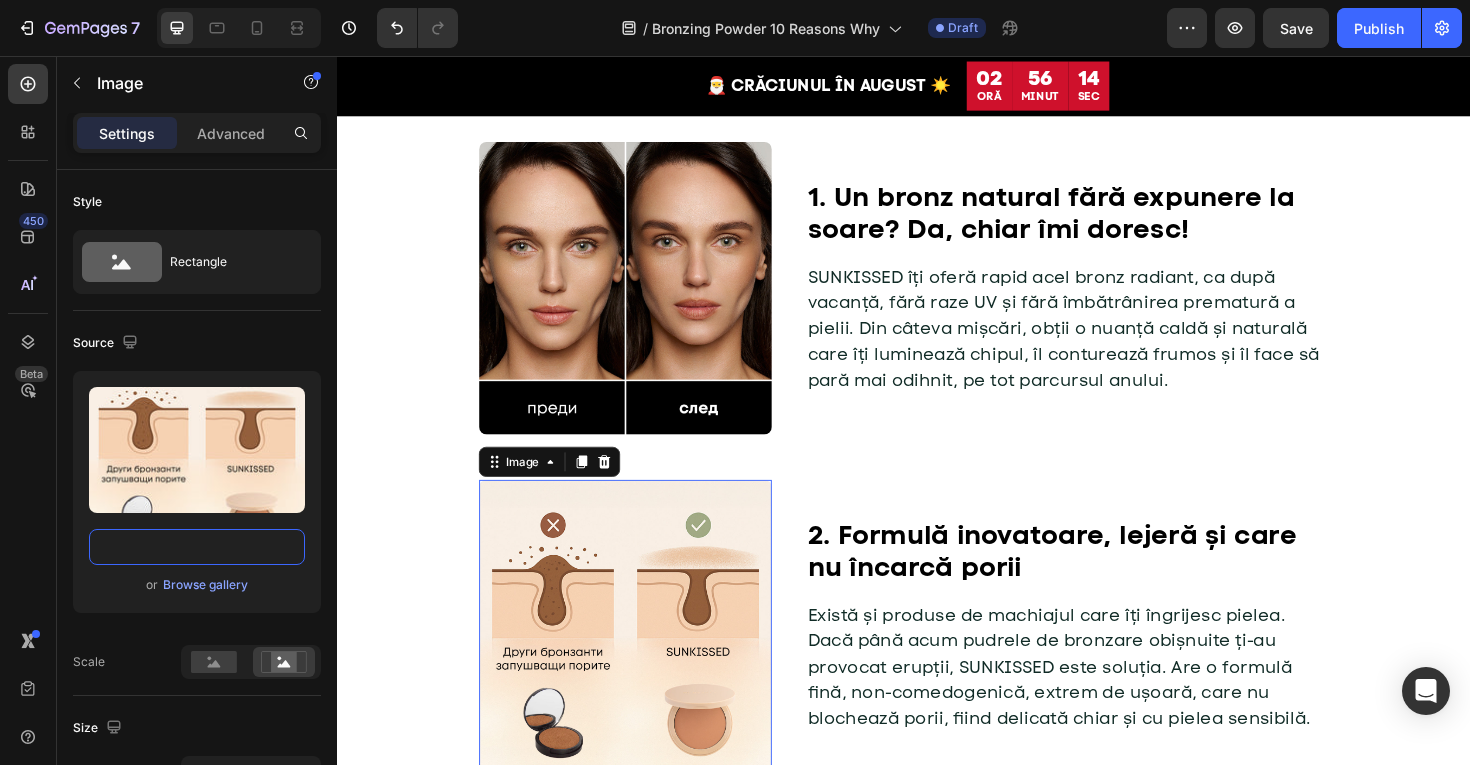 scroll, scrollTop: 0, scrollLeft: 0, axis: both 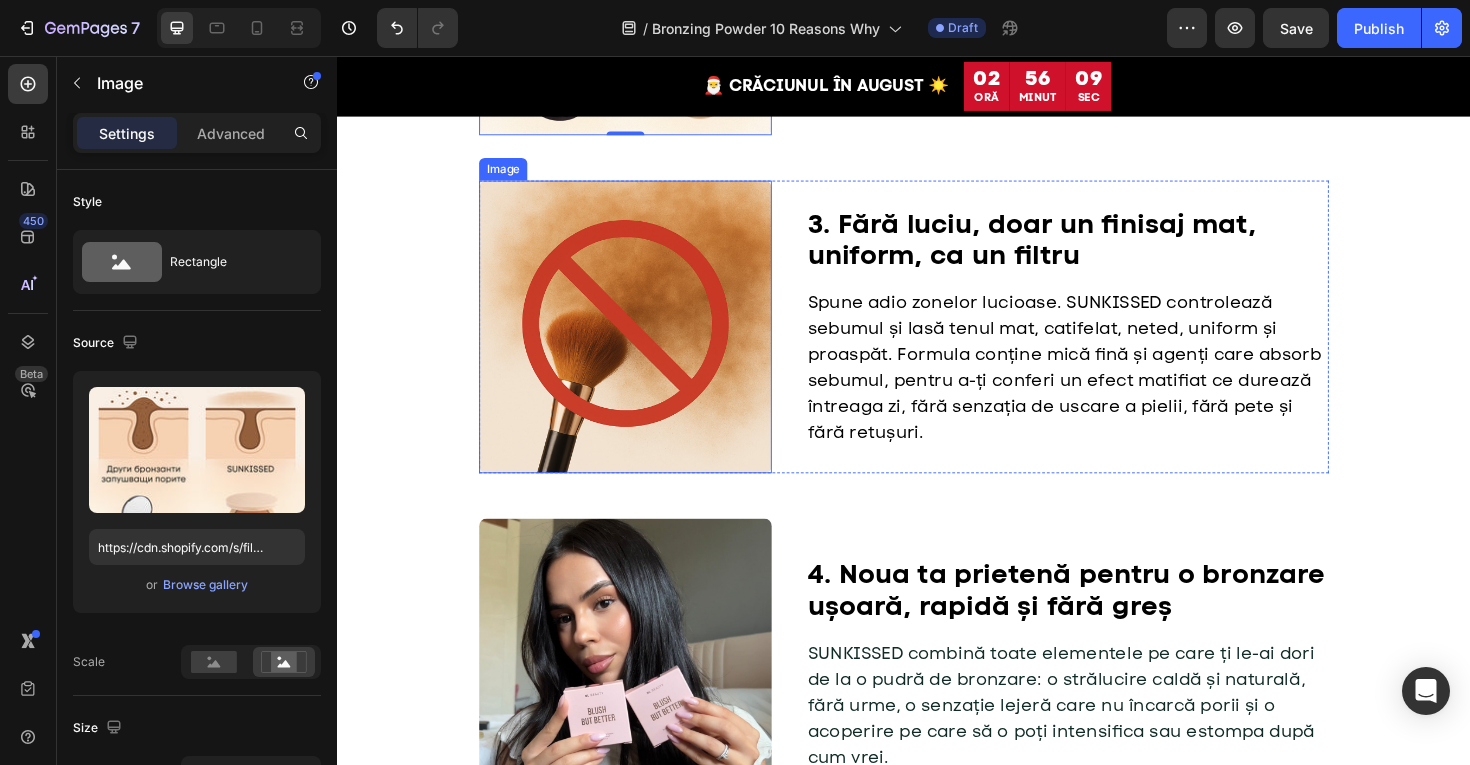 click at bounding box center [642, 343] 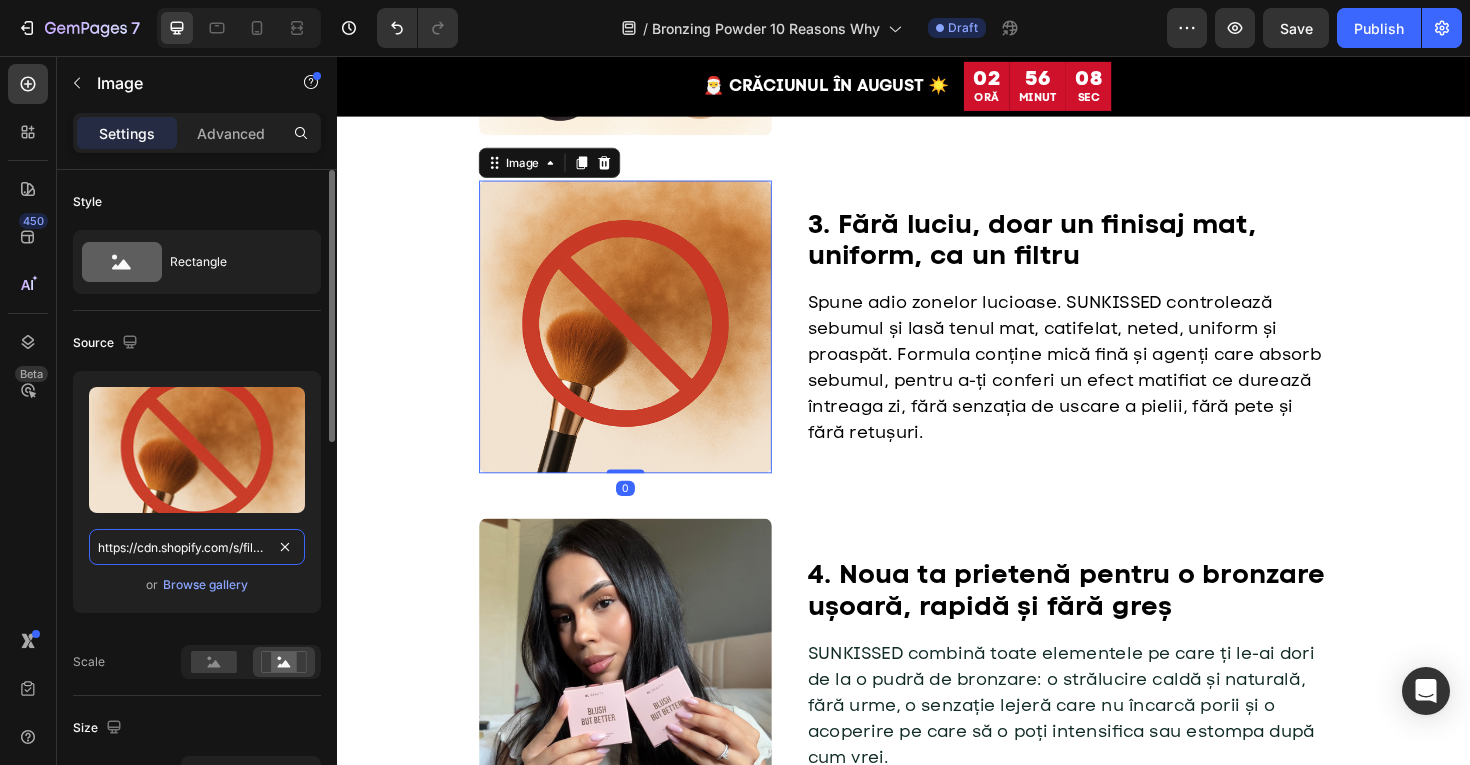 click on "https://cdn.shopify.com/s/files/1/0775/0831/3373/files/gempages_485104230382699404-7ab2bbd6-1630-4e36-bf4a-e88866d88a9e.jpg" at bounding box center (197, 547) 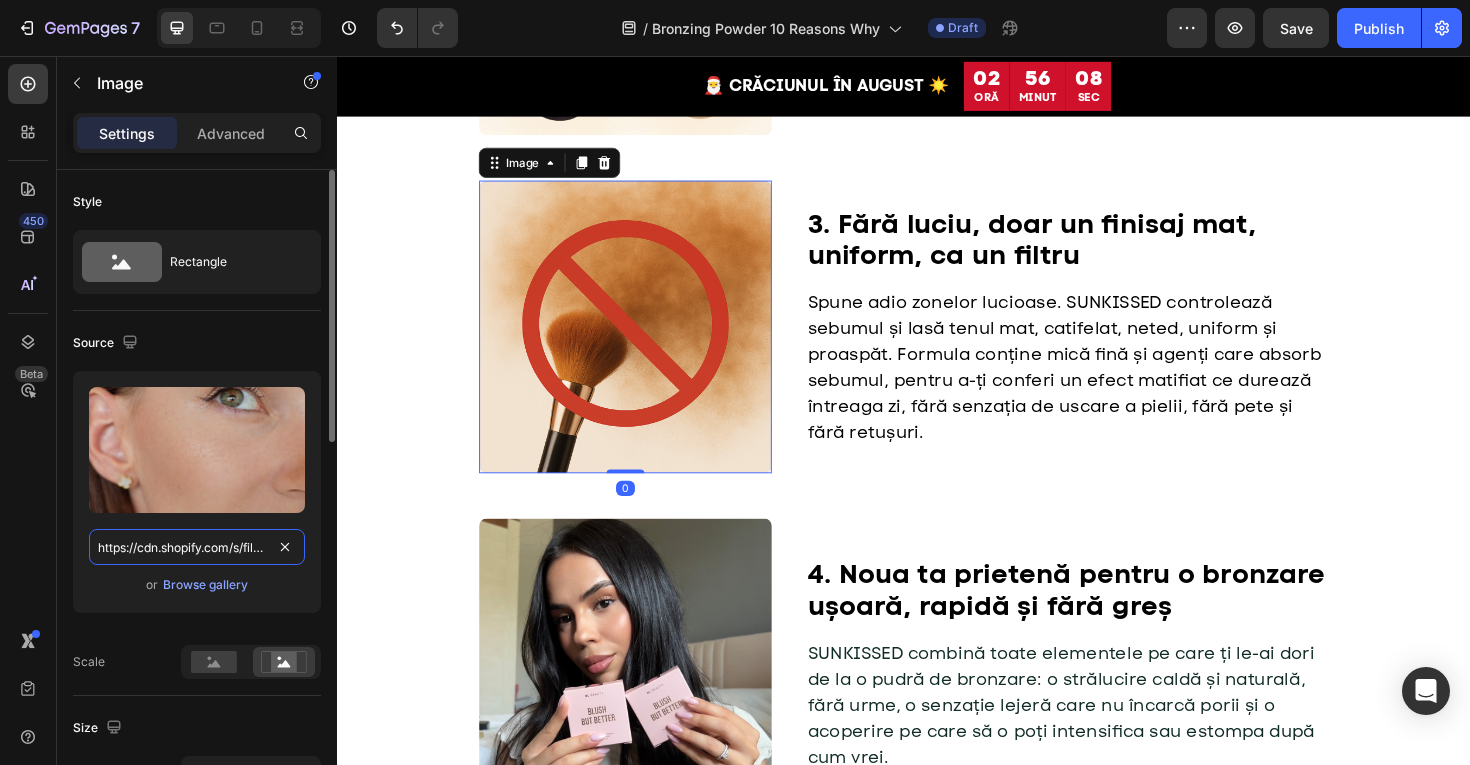 scroll, scrollTop: 0, scrollLeft: 613, axis: horizontal 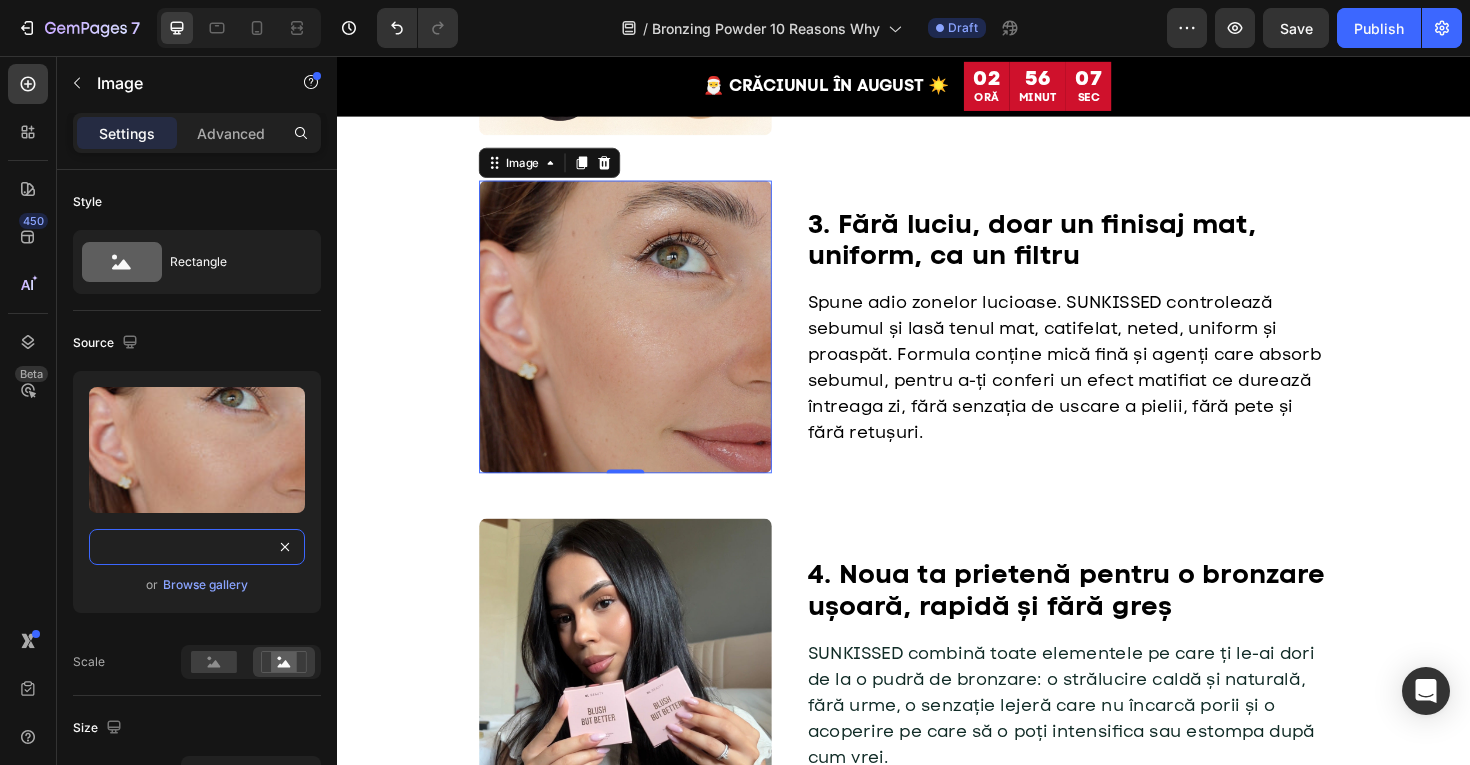 type on "https://cdn.shopify.com/s/files/1/0775/0831/3373/files/gempages_485104230382699404-95fb1299-5a90-4474-8c58-b7e8c8caf49e.jpg" 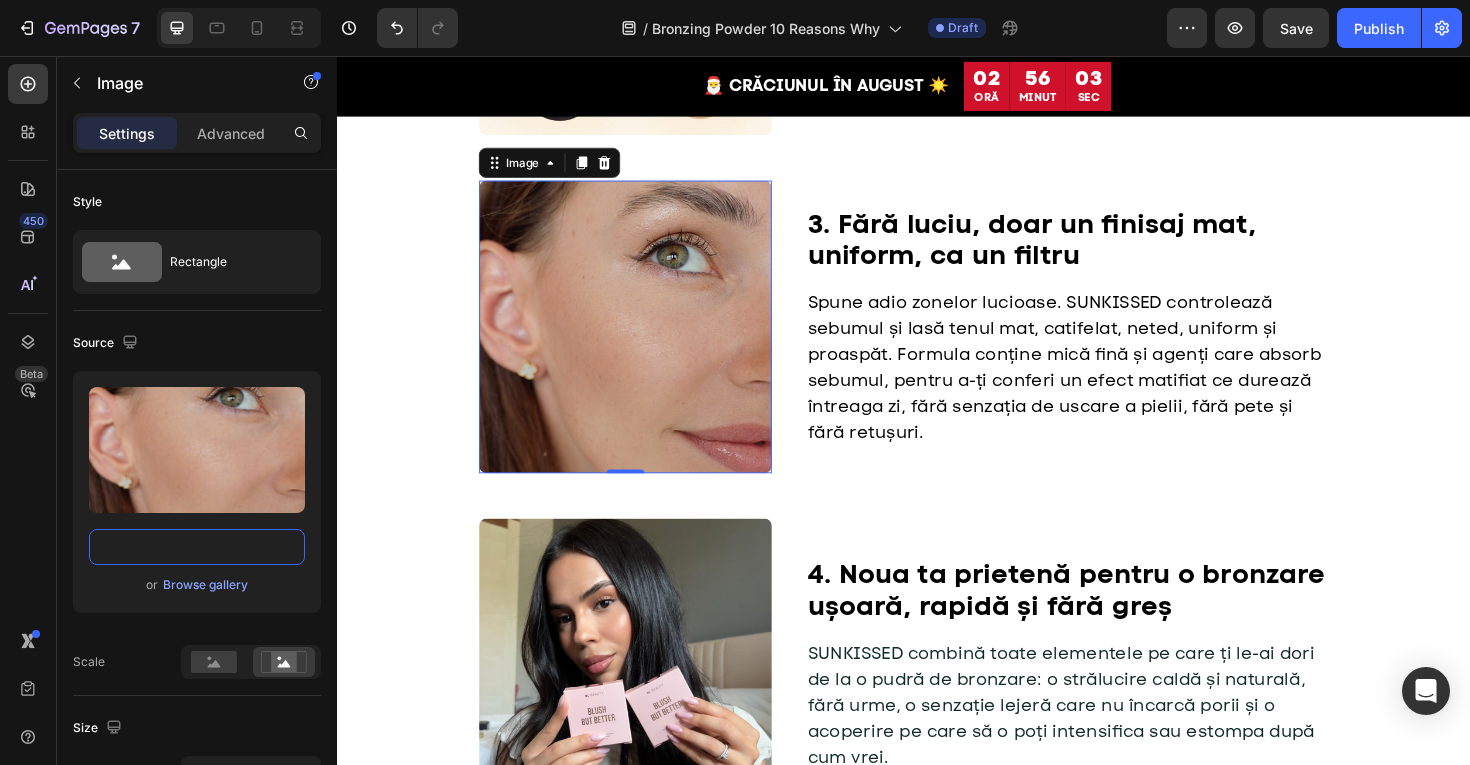 scroll, scrollTop: 0, scrollLeft: 0, axis: both 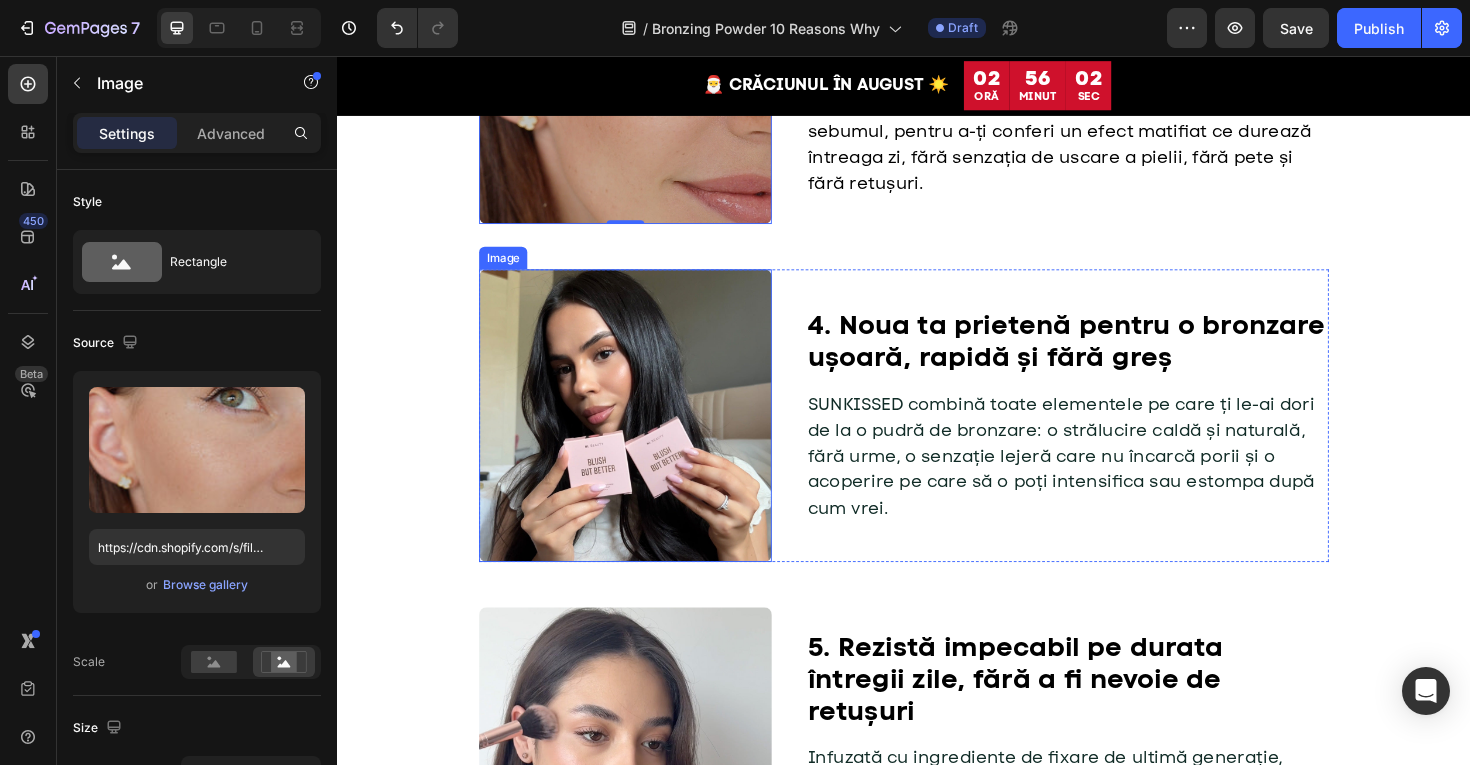 click at bounding box center (642, 437) 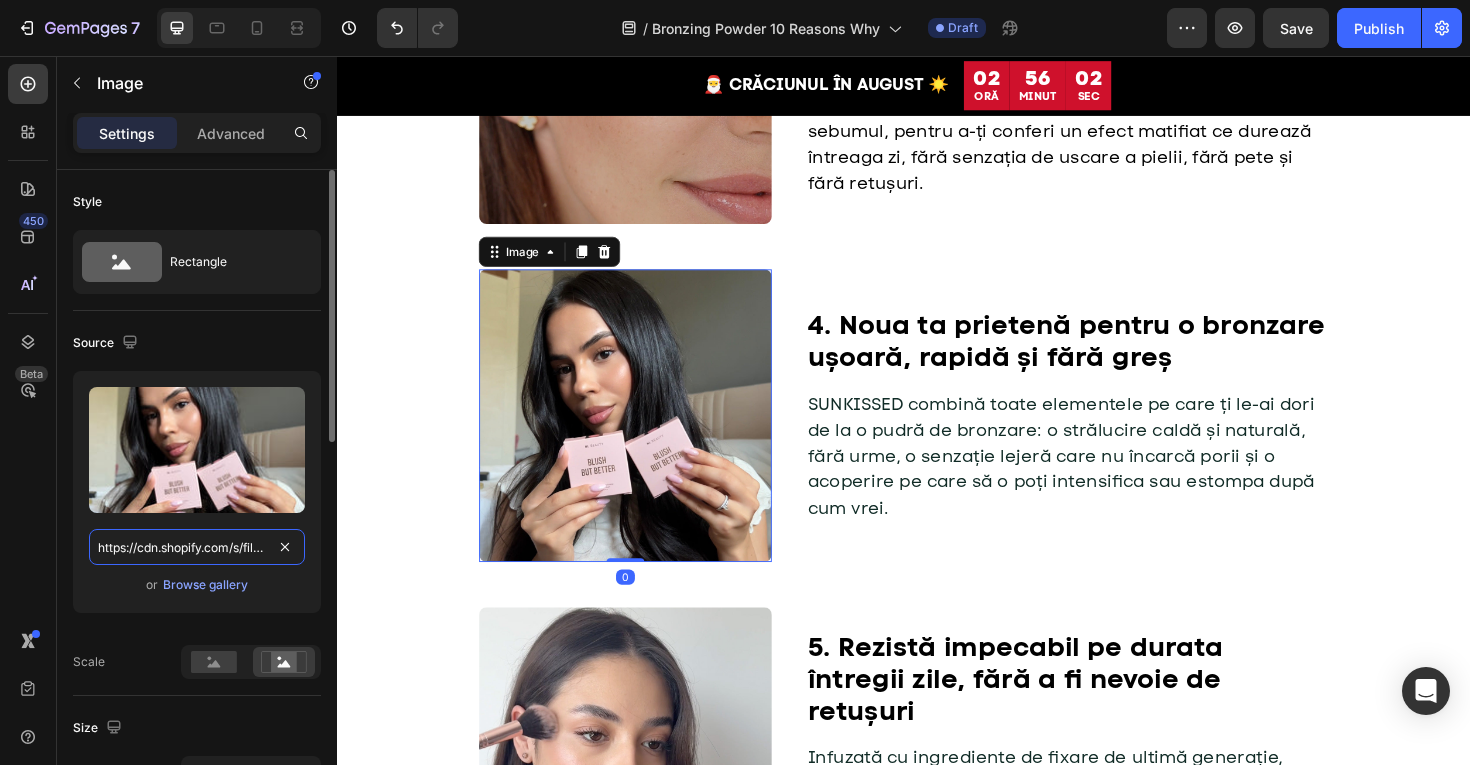 click on "https://cdn.shopify.com/s/files/1/0775/0831/3373/files/gempages_485104230382699404-125bfcfe-93fd-4a55-a306-d54b5b444c94.jpg" at bounding box center (197, 547) 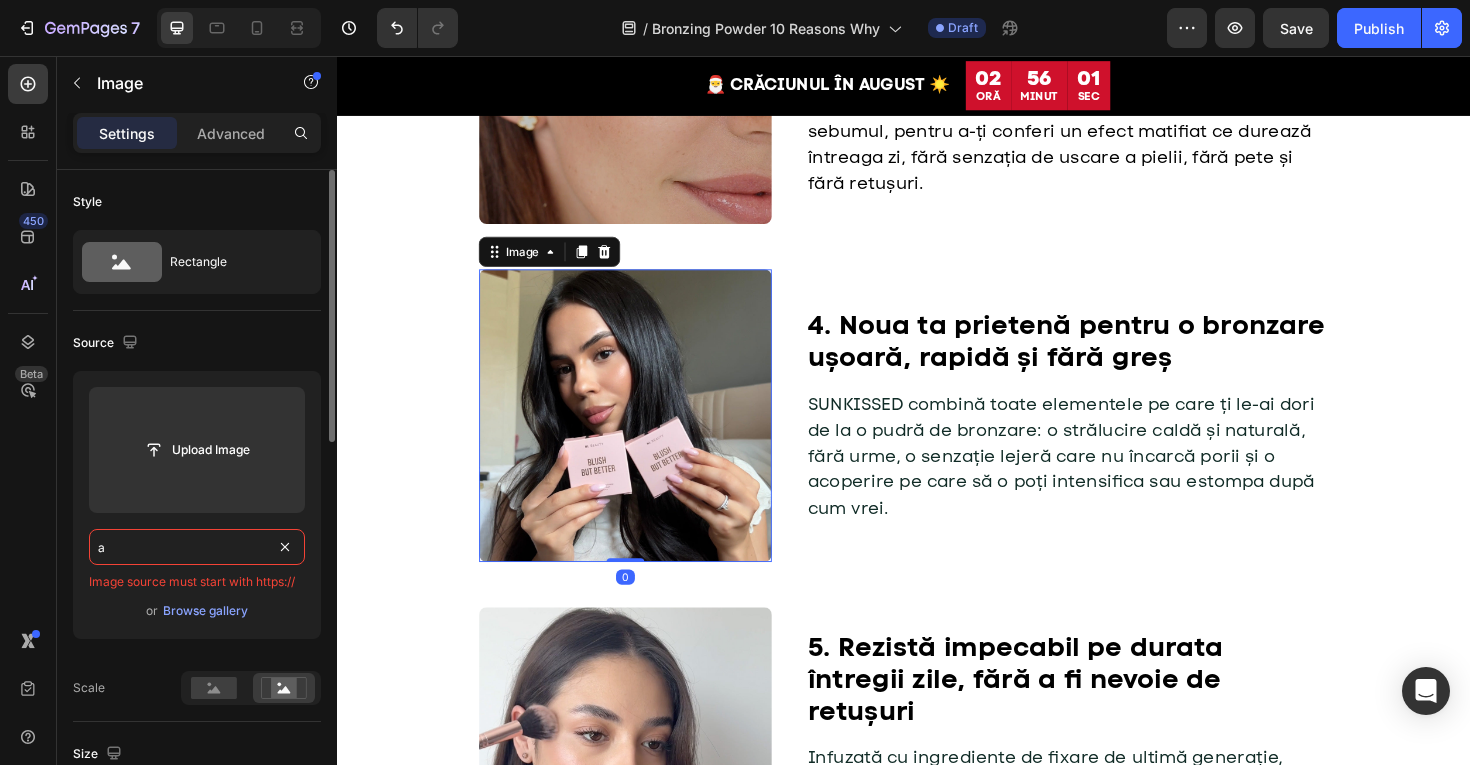 paste on "https://cdn.shopify.com/s/files/1/0775/0831/3373/files/gempages_485104230382699404-4370f914-306f-4c4d-9f98-ff1c171db0ba.jpg" 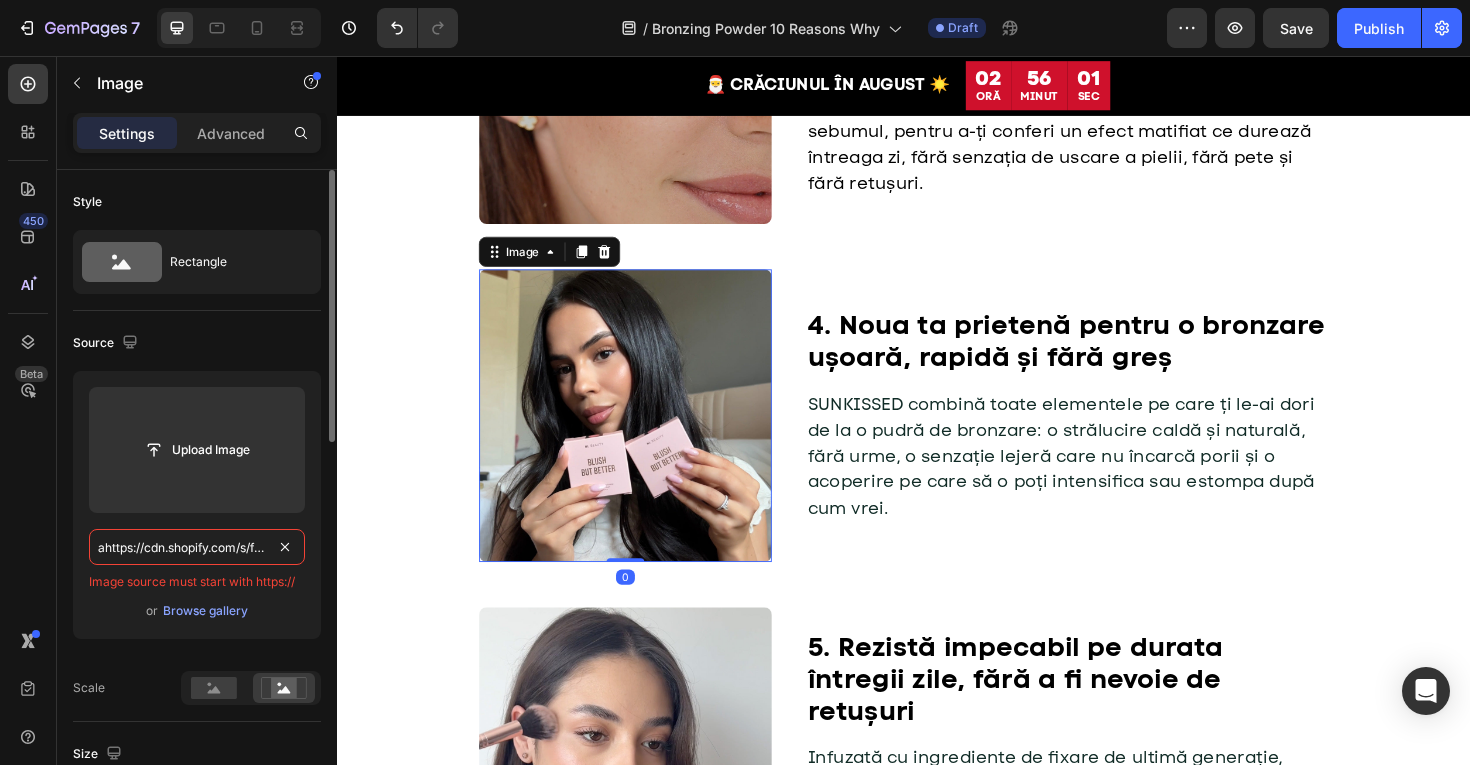 scroll, scrollTop: 0, scrollLeft: 608, axis: horizontal 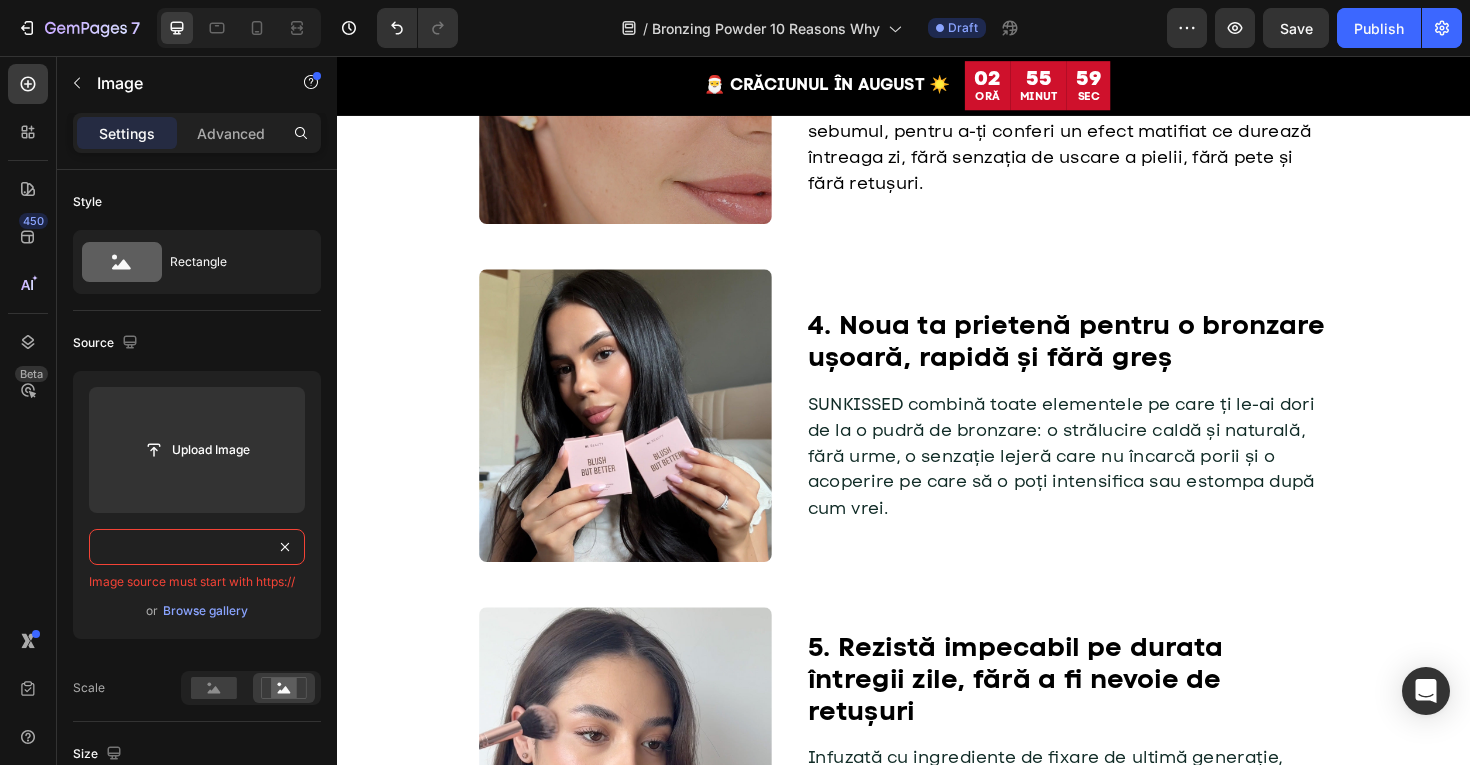 click on "🎅 CRĂCIUNUL ÎN AUGUST ☀️ Heading 02 ORĂ 55 MINUT 59 SEC Countdown Timer Row Header 1. O formulă compactă, complet nouă și inovatoare Heading Image NL BEAUTY a creat un blush revoluționar care îți oferă senzația catifelată a unei creme, într-un ambalaj practic al unei pudre compacte. Rezultatul? O estompare fără efort, cu un finisaj fin, ca o pană. Text Block Row 2. Estompare perfectă, fără efect de “clovn” 🤡 Heading Image Ai tendința să eviți fardul de obraz pentru că ți se pare greu de aplicat și ți se pare că îți conferă un aspect artificial? BLUSH BUT BETTER este făcut pentru tine. Formula sa unică alunecă ușor pe piele, se estompează fără probleme și se aplică treptat, fără a lăsa dungi, ci doar bujori perfecționați. Text Block Row 3. Fără efect de pudră, dovedit și testat Heading Image Text Block Row 4. Noul tău prieten de nădejde, pentru un machiajul mai ușor Heading Image Text Block Row Heading Image Text Block Row Heading Image Row Row" at bounding box center [937, 1055] 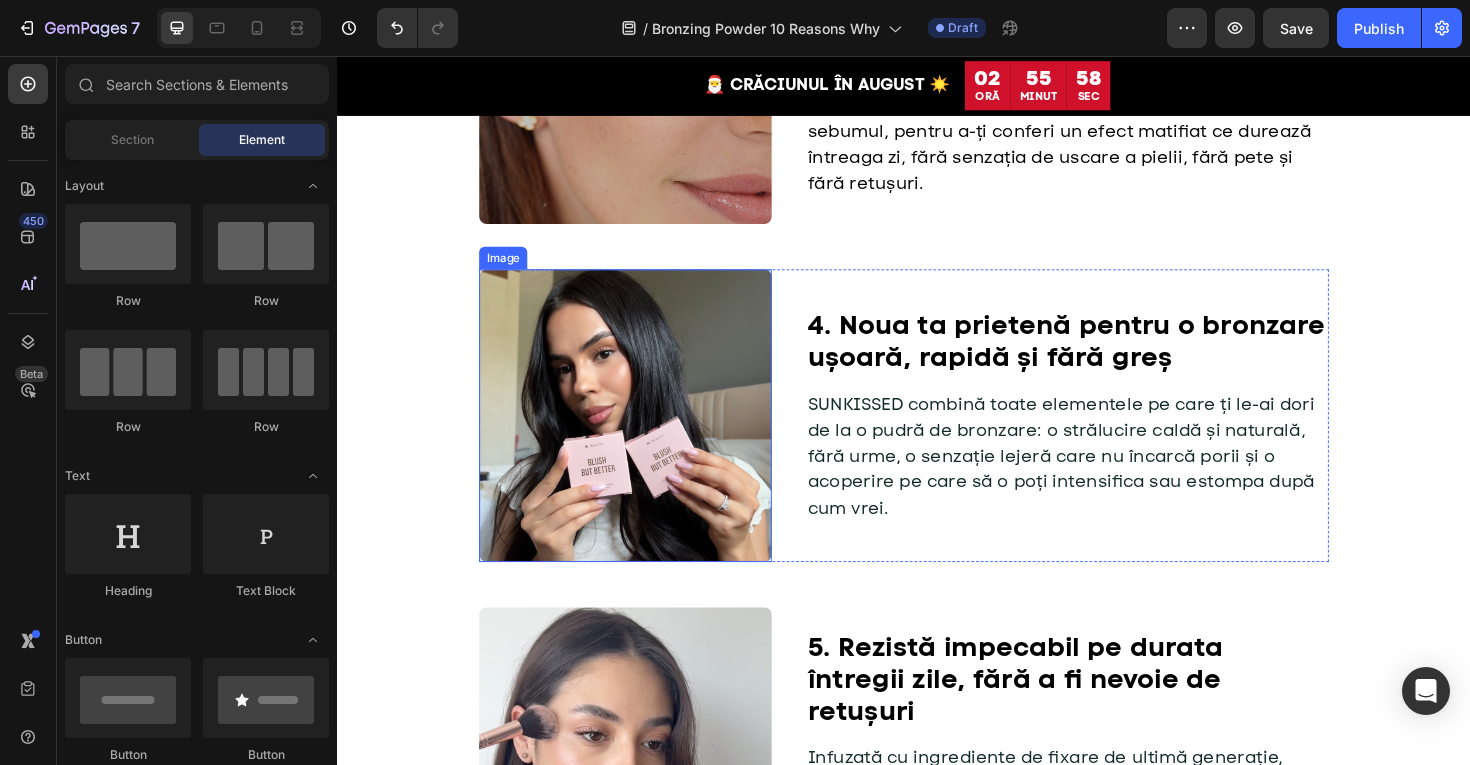 click at bounding box center (642, 437) 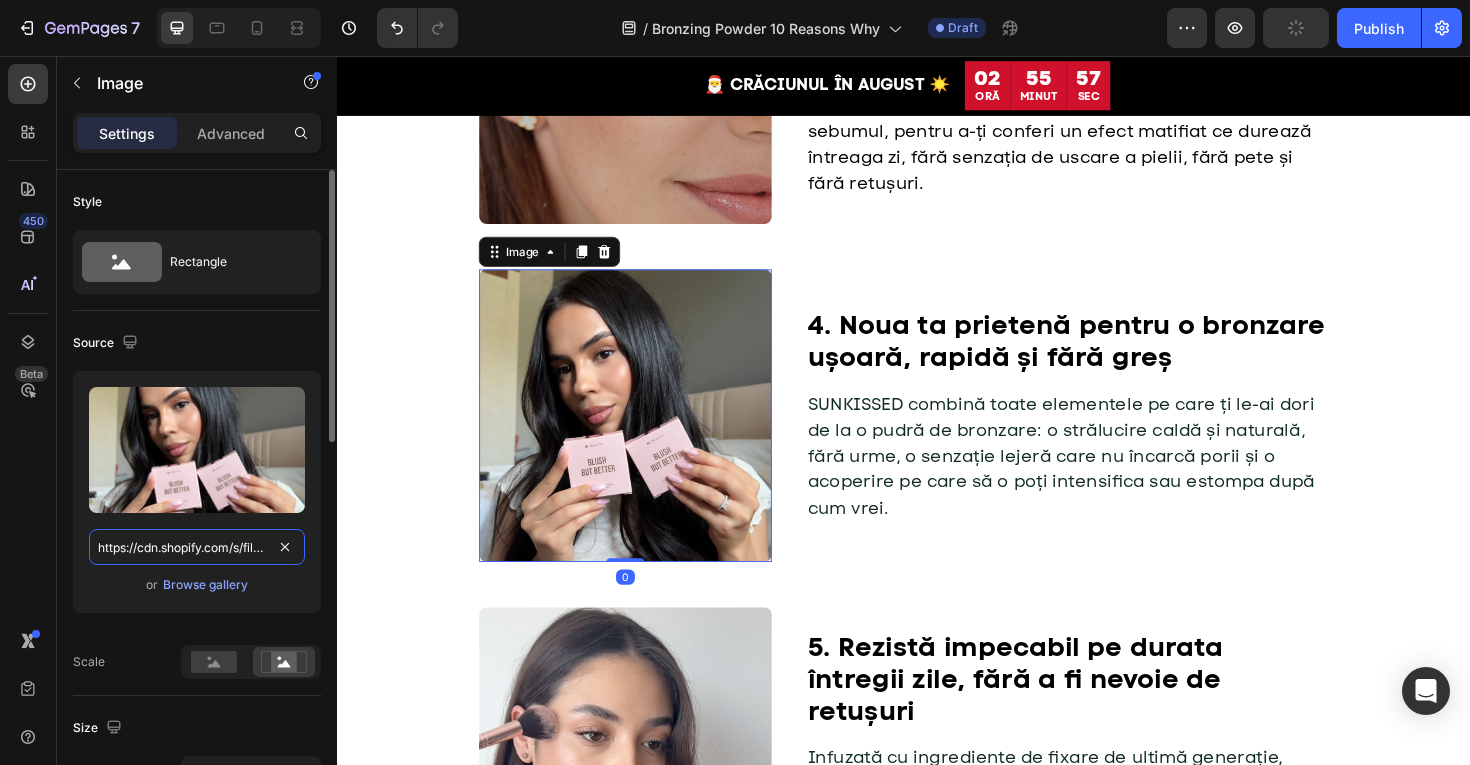 click on "https://cdn.shopify.com/s/files/1/0775/0831/3373/files/gempages_485104230382699404-125bfcfe-93fd-4a55-a306-d54b5b444c94.jpg" at bounding box center (197, 547) 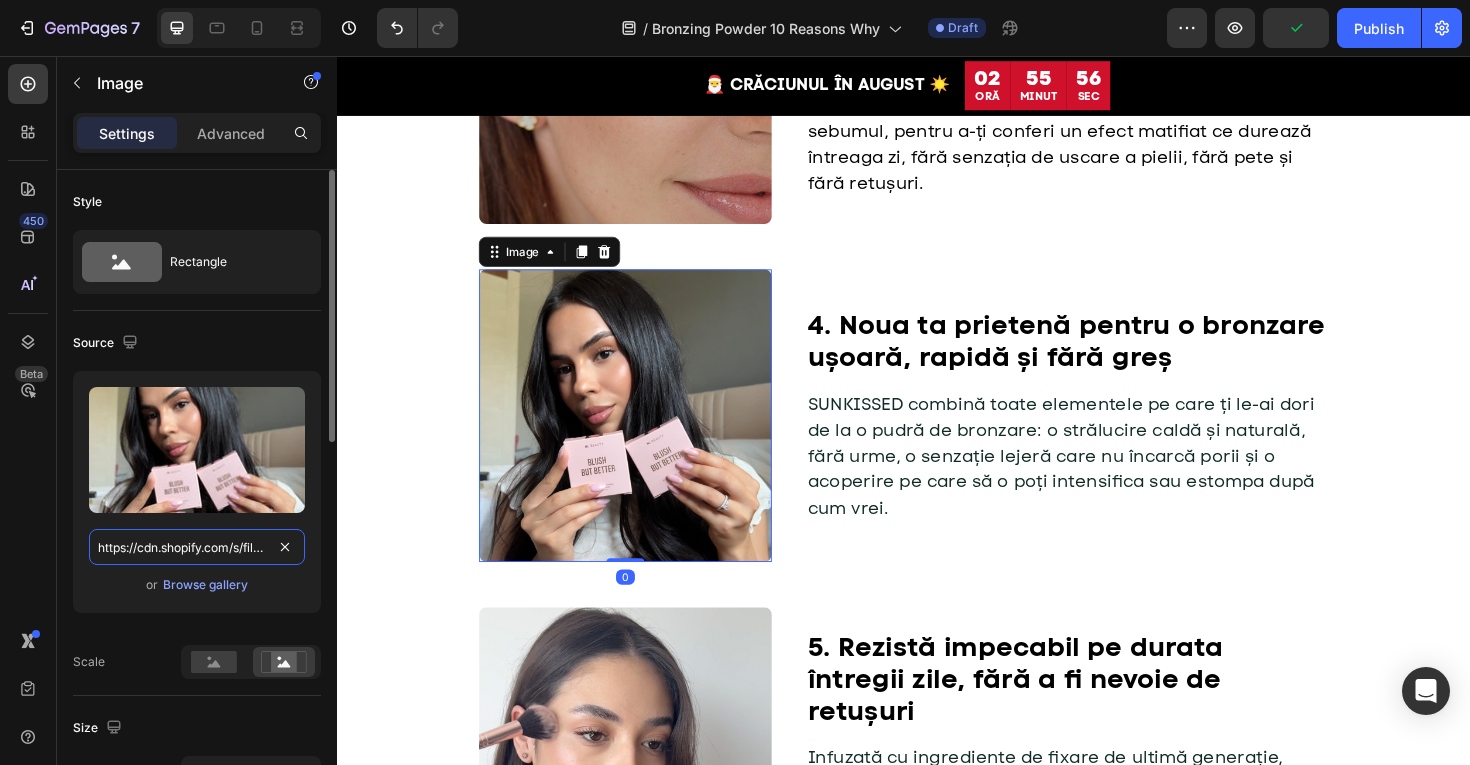 paste on "4370f914-306f-4c4d-9f98-ff1c171db0ba" 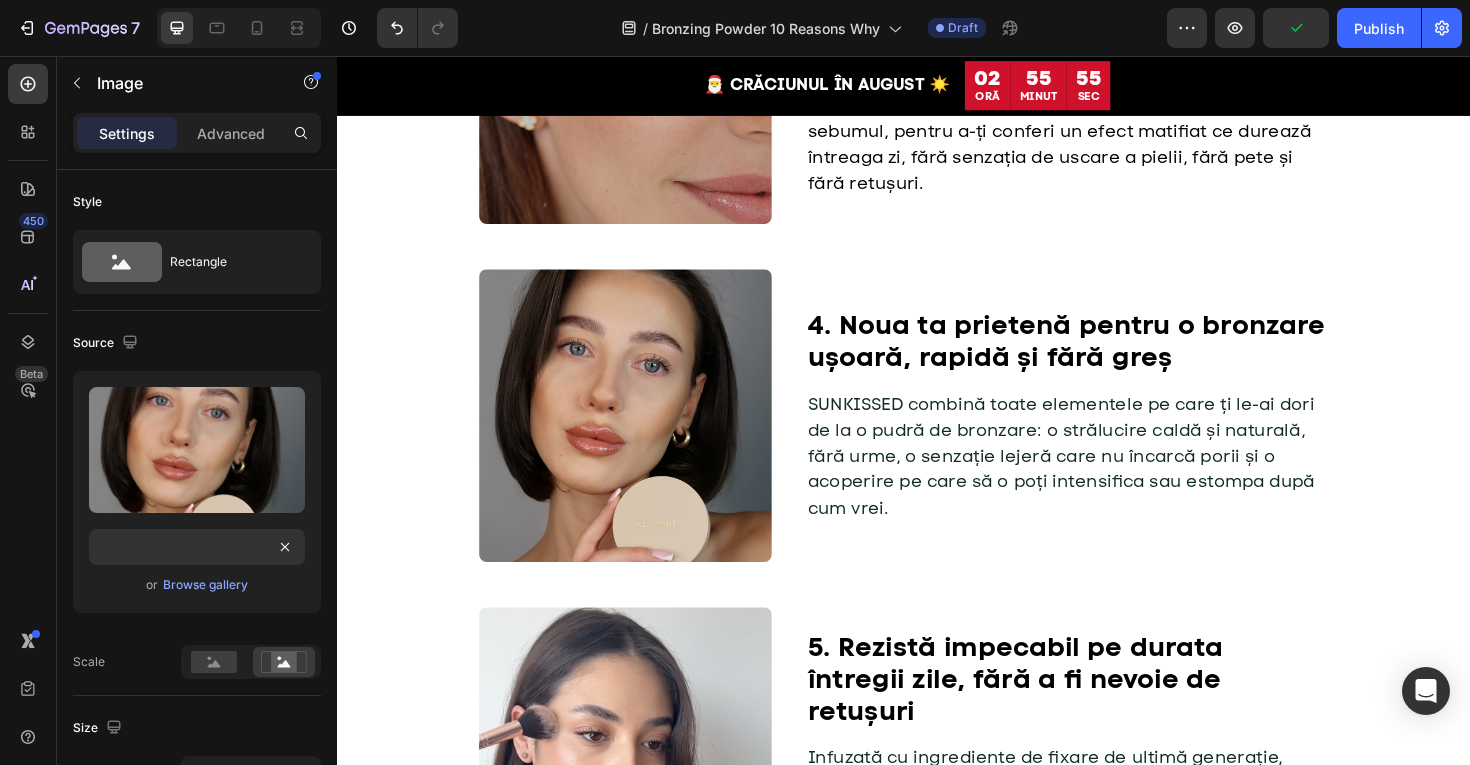 click on "🎅 CRĂCIUNUL ÎN AUGUST ☀️ Heading 02 ORĂ 55 MINUT 55 SEC Countdown Timer Row Header 1. O formulă compactă, complet nouă și inovatoare Heading Image NL BEAUTY a creat un blush revoluționar care îți oferă senzația catifelată a unei creme, într-un ambalaj practic al unei pudre compacte. Rezultatul? O estompare fără efort, cu un finisaj fin, ca o pană. Text Block Row 2. Estompare perfectă, fără efect de “clovn” 🤡 Heading Image Ai tendința să eviți fardul de obraz pentru că ți se pare greu de aplicat și ți se pare că îți conferă un aspect artificial? BLUSH BUT BETTER este făcut pentru tine. Formula sa unică alunecă ușor pe piele, se estompează fără probleme și se aplică treptat, fără a lăsa dungi, ci doar bujori perfecționați. Text Block Row 3. Fără efect de pudră, dovedit și testat Heading Image Text Block Row 4. Noul tău prieten de nădejde, pentru un machiajul mai ușor Heading Image Text Block Row Heading Image Text Block Row Heading Image Row Row" at bounding box center [937, 1055] 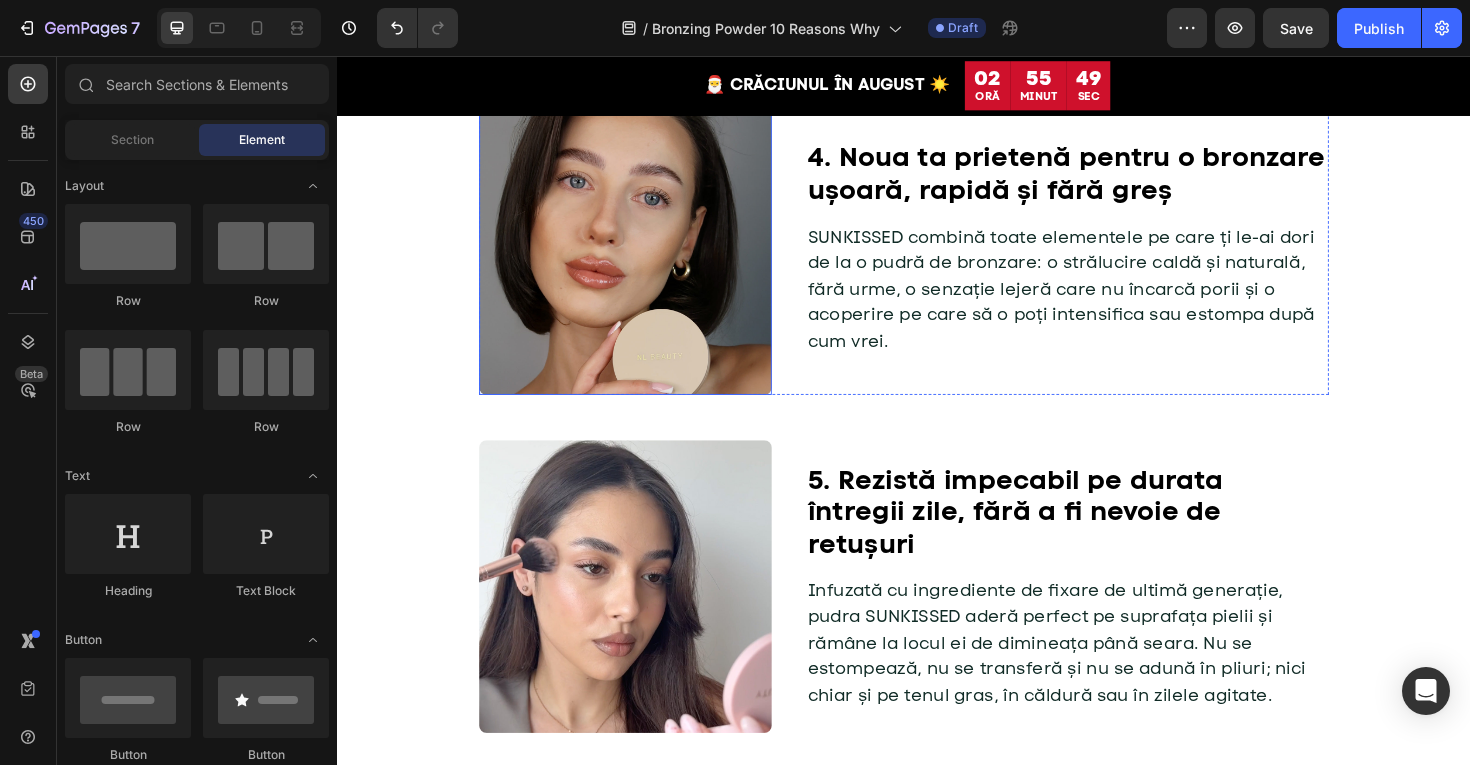 scroll, scrollTop: 1802, scrollLeft: 0, axis: vertical 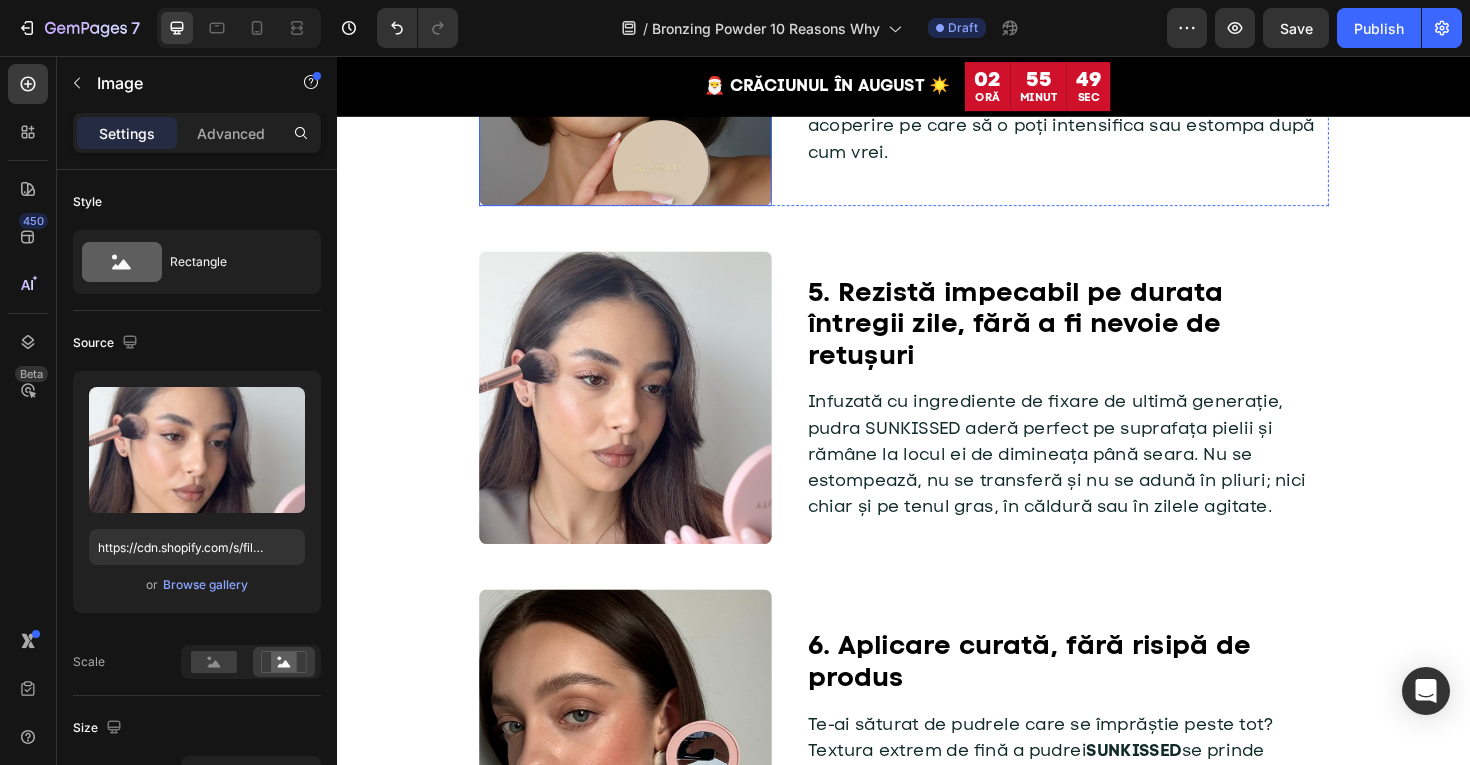 click at bounding box center [642, 418] 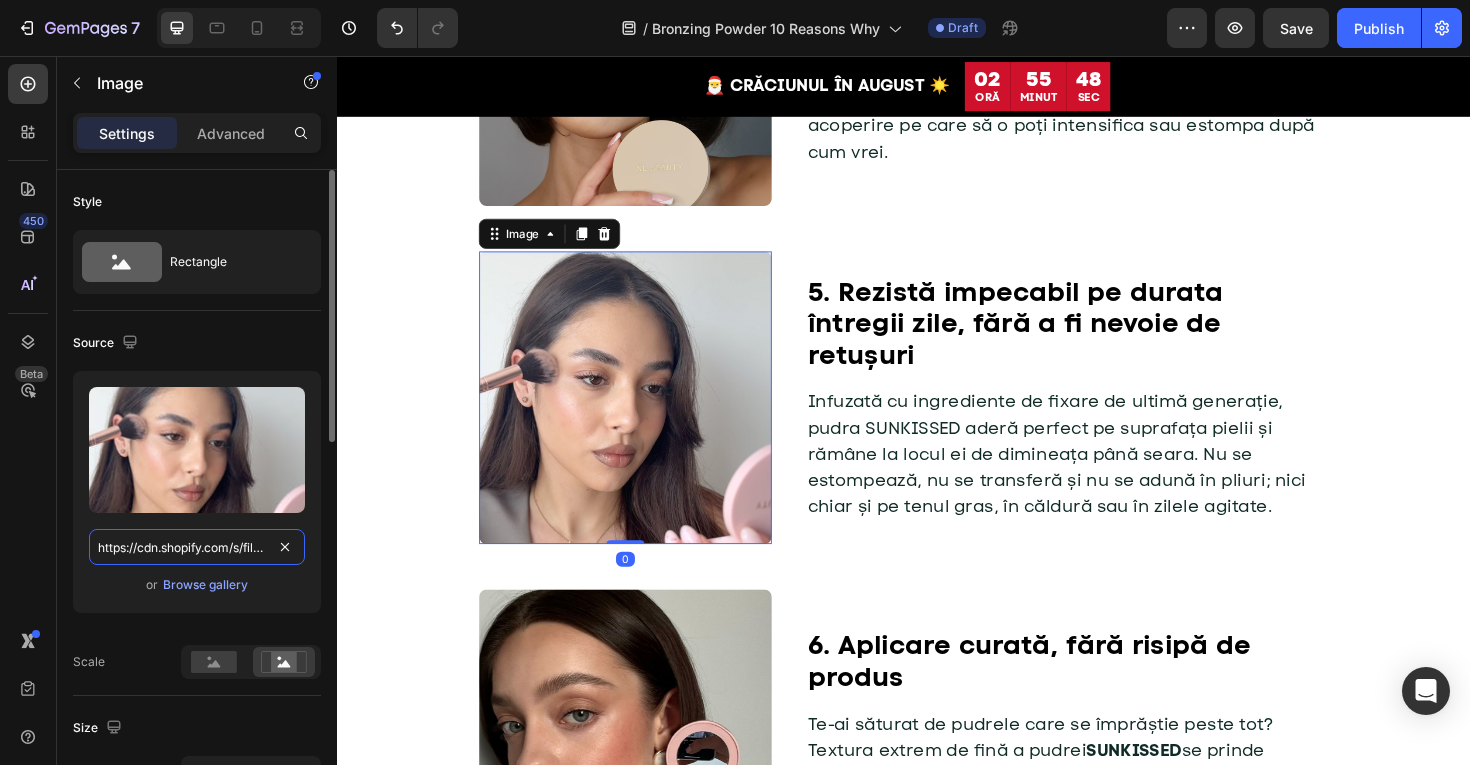 click on "https://cdn.shopify.com/s/files/1/0775/0831/3373/files/gempages_485104230382699404-b0b616d0-e1f1-45fa-af5a-93b9ddc836d1.jpg" at bounding box center (197, 547) 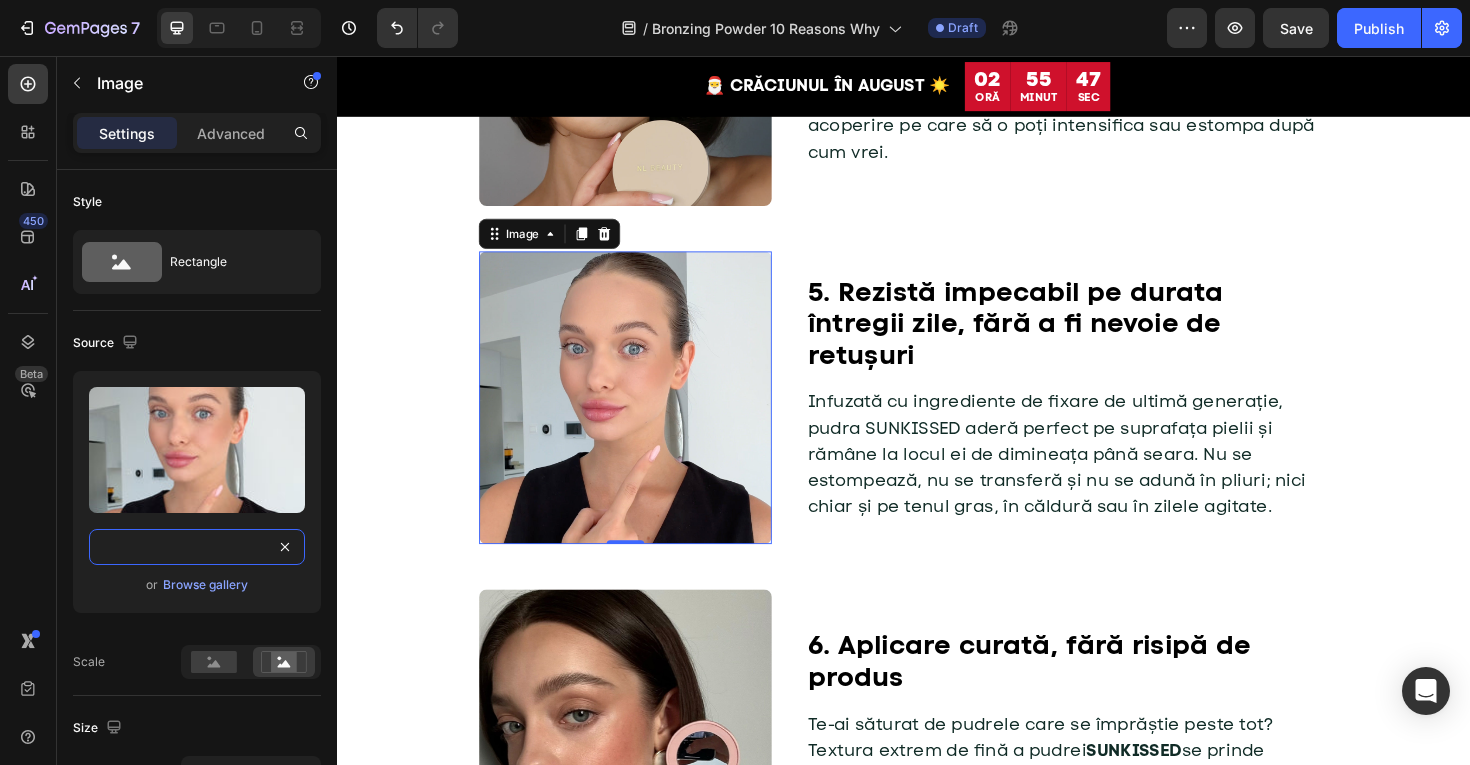 type on "https://cdn.shopify.com/s/files/1/0775/0831/3373/files/gempages_485104230382699404-80be10b6-0123-460c-9d8c-36af1472f925.jpg" 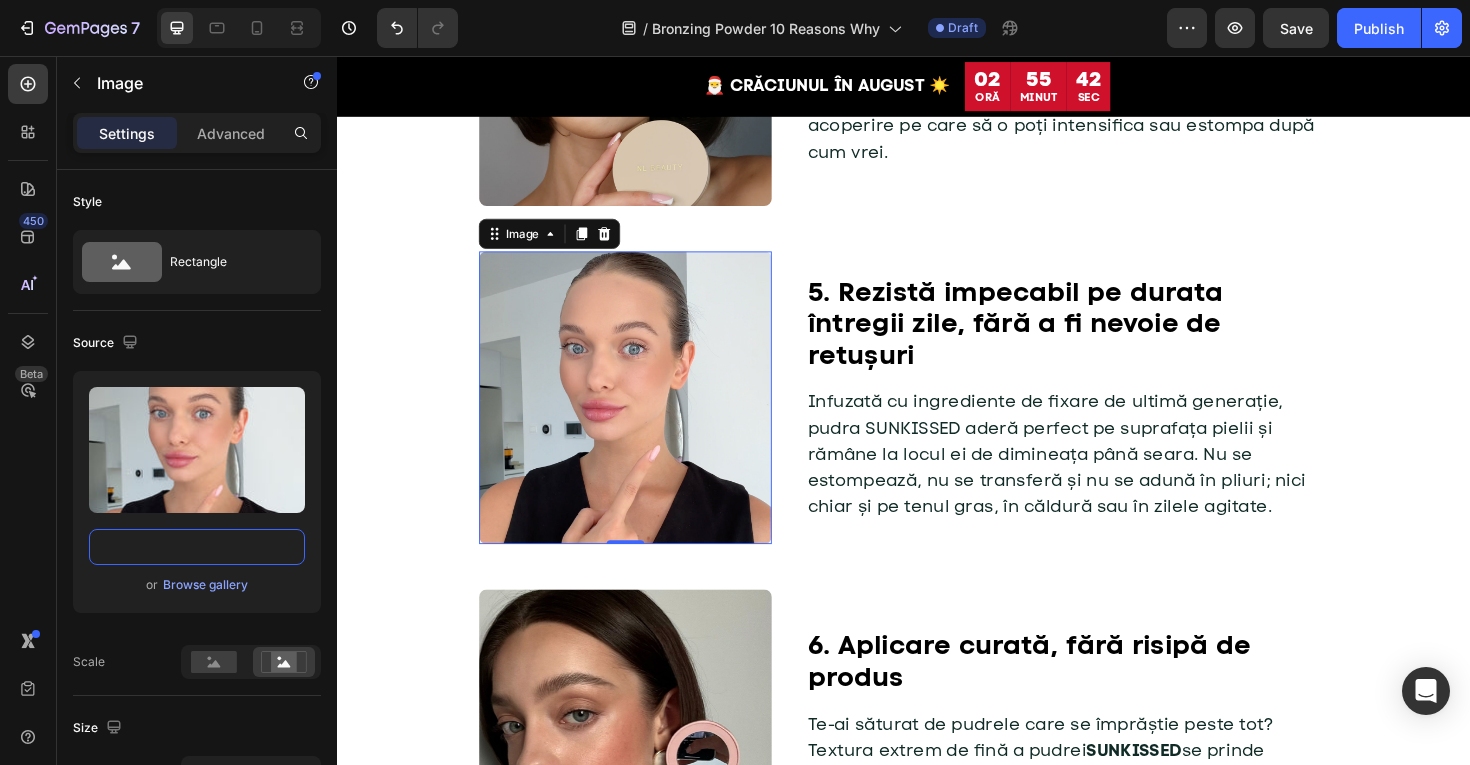 scroll, scrollTop: 0, scrollLeft: 0, axis: both 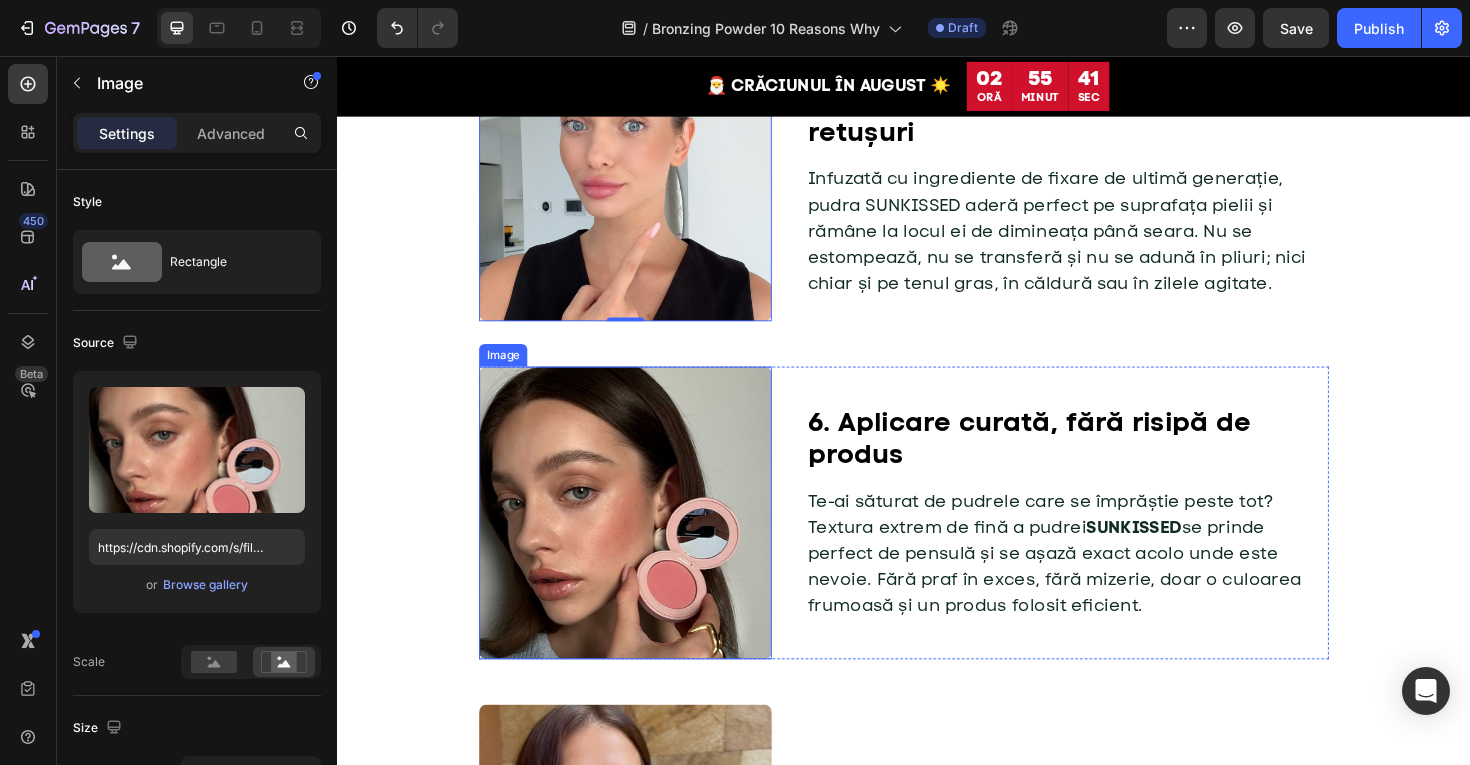 click at bounding box center [642, 540] 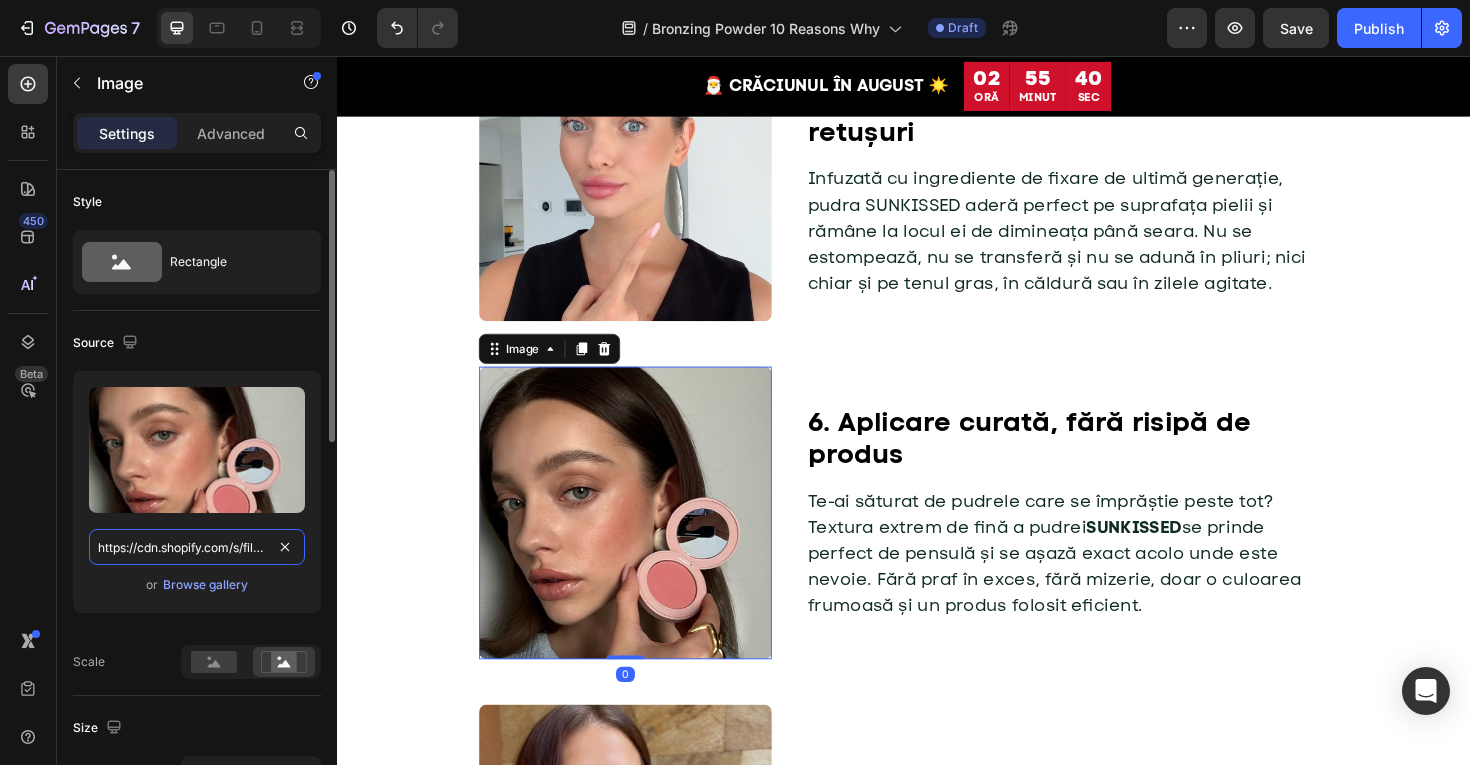 click on "https://cdn.shopify.com/s/files/1/0775/0831/3373/files/gempages_485104230382699404-9d726d06-6e6d-4303-a07d-a3996c15947d.jpg" at bounding box center [197, 547] 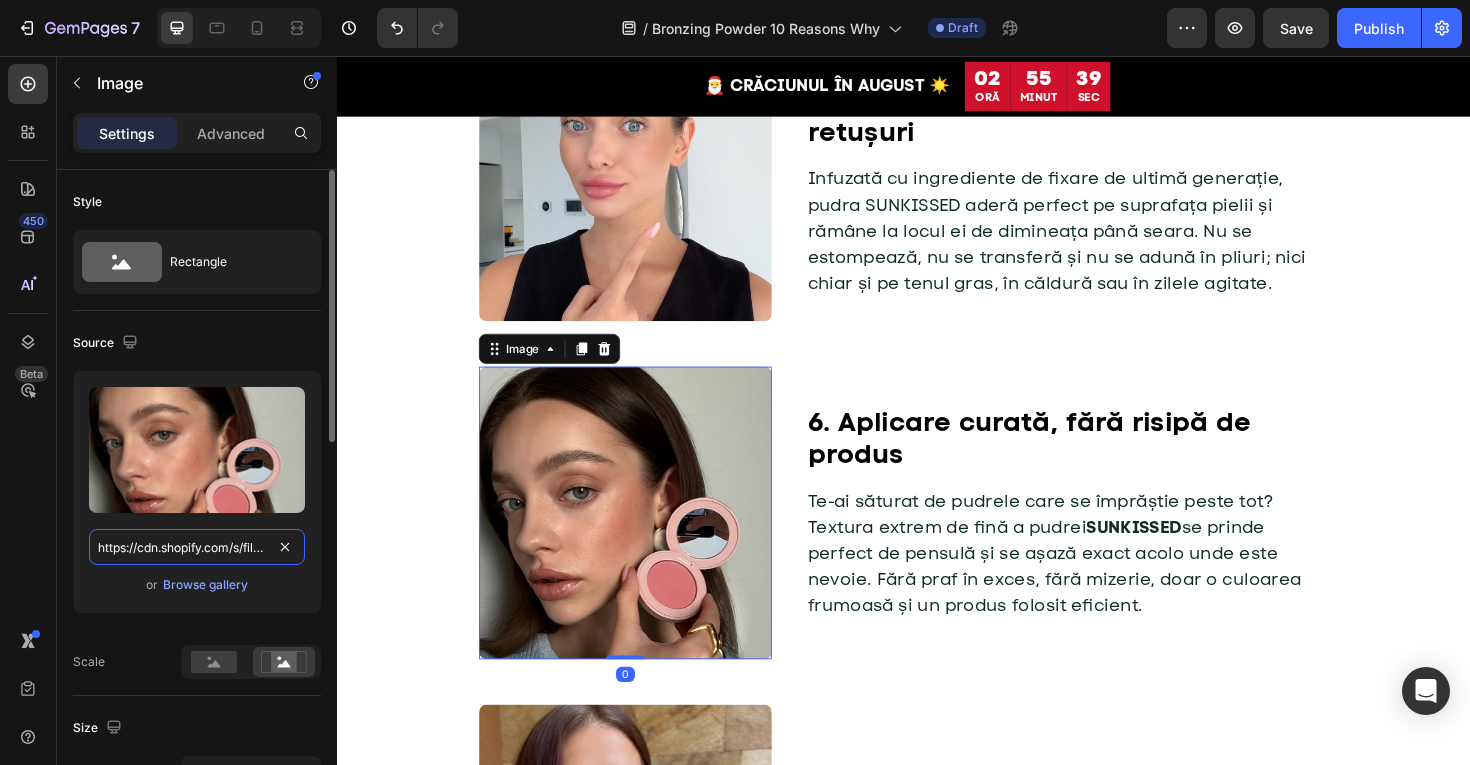 paste on "7ab2bbd6-1630-4e36-bf4a-e88866d88a9e" 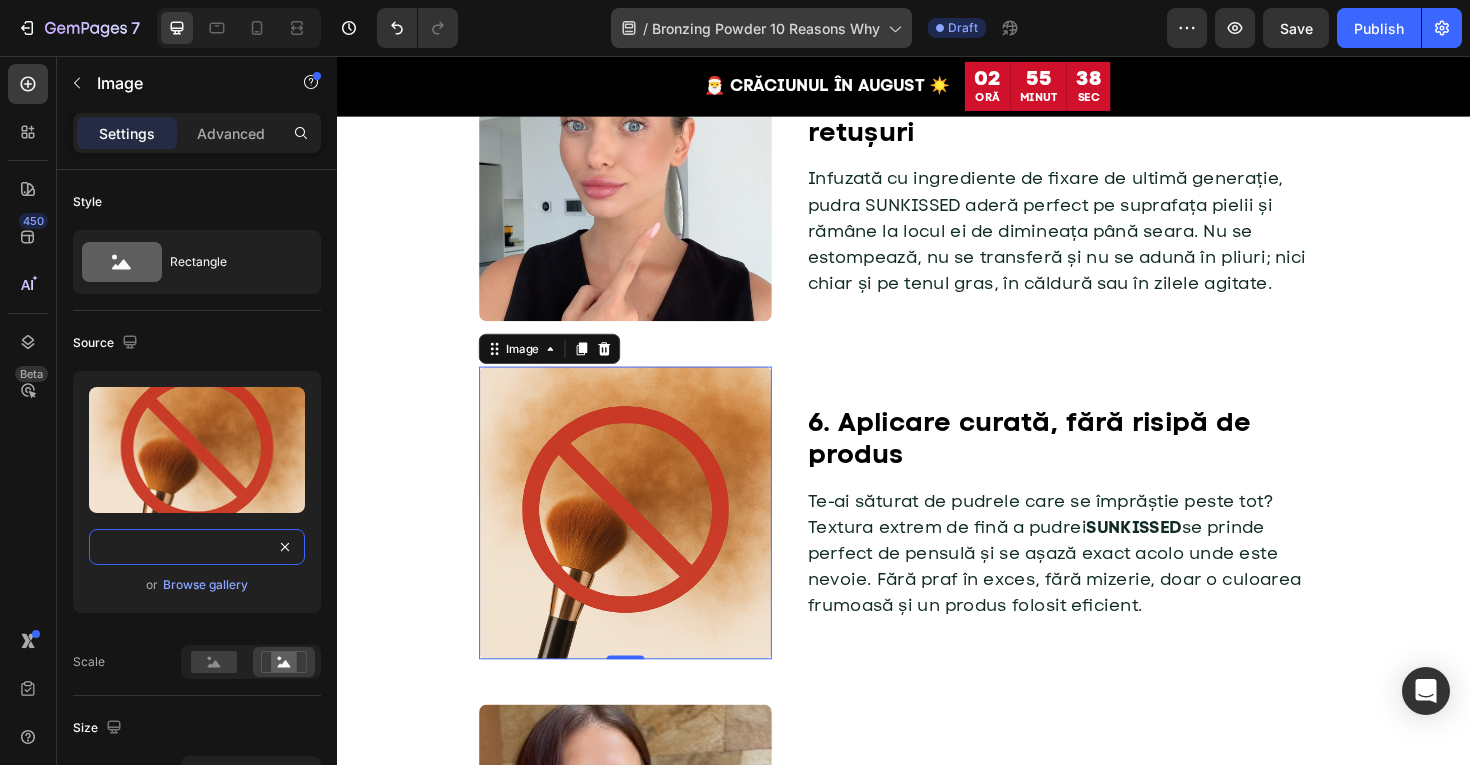 type on "https://cdn.shopify.com/s/files/1/0775/0831/3373/files/gempages_485104230382699404-7ab2bbd6-1630-4e36-bf4a-e88866d88a9e.jpg" 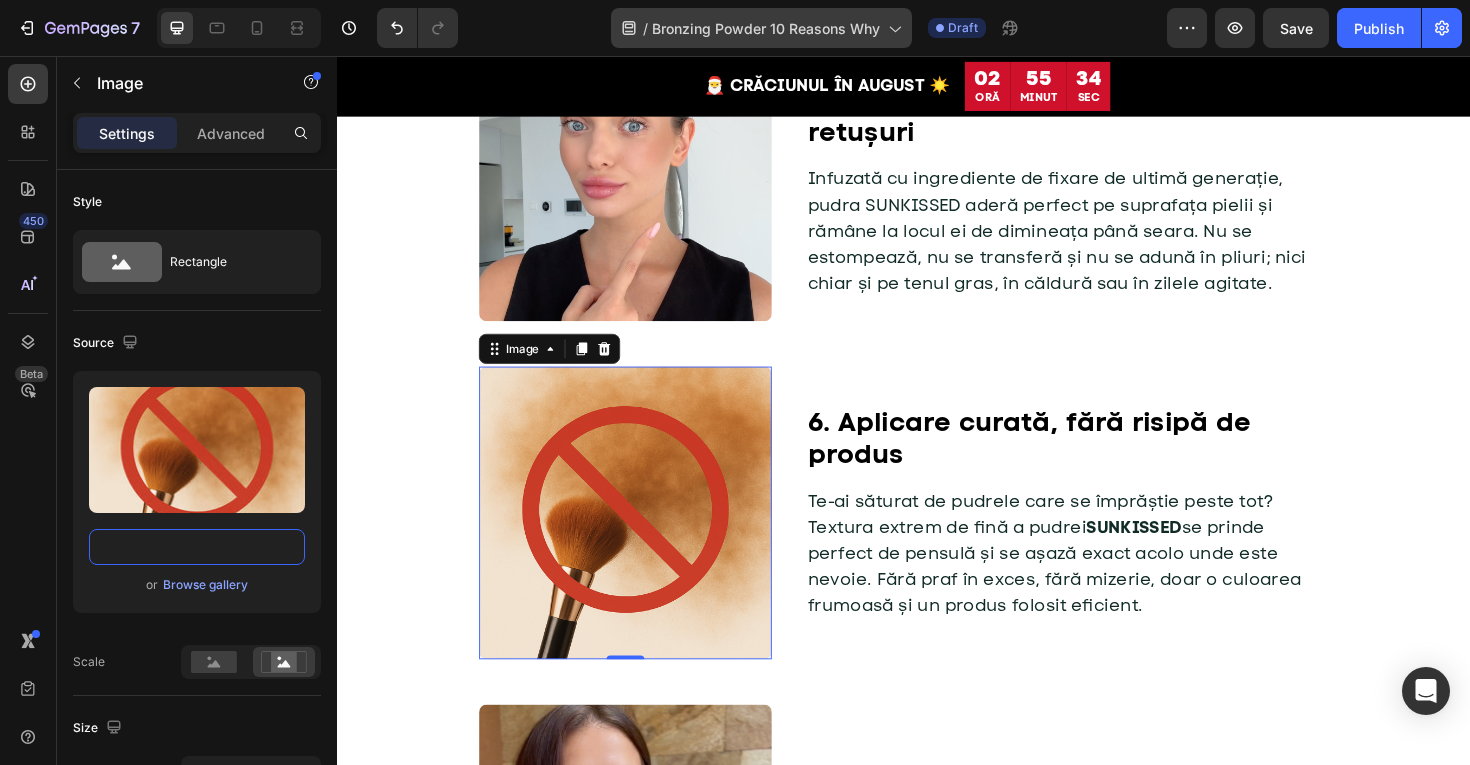 scroll, scrollTop: 0, scrollLeft: 0, axis: both 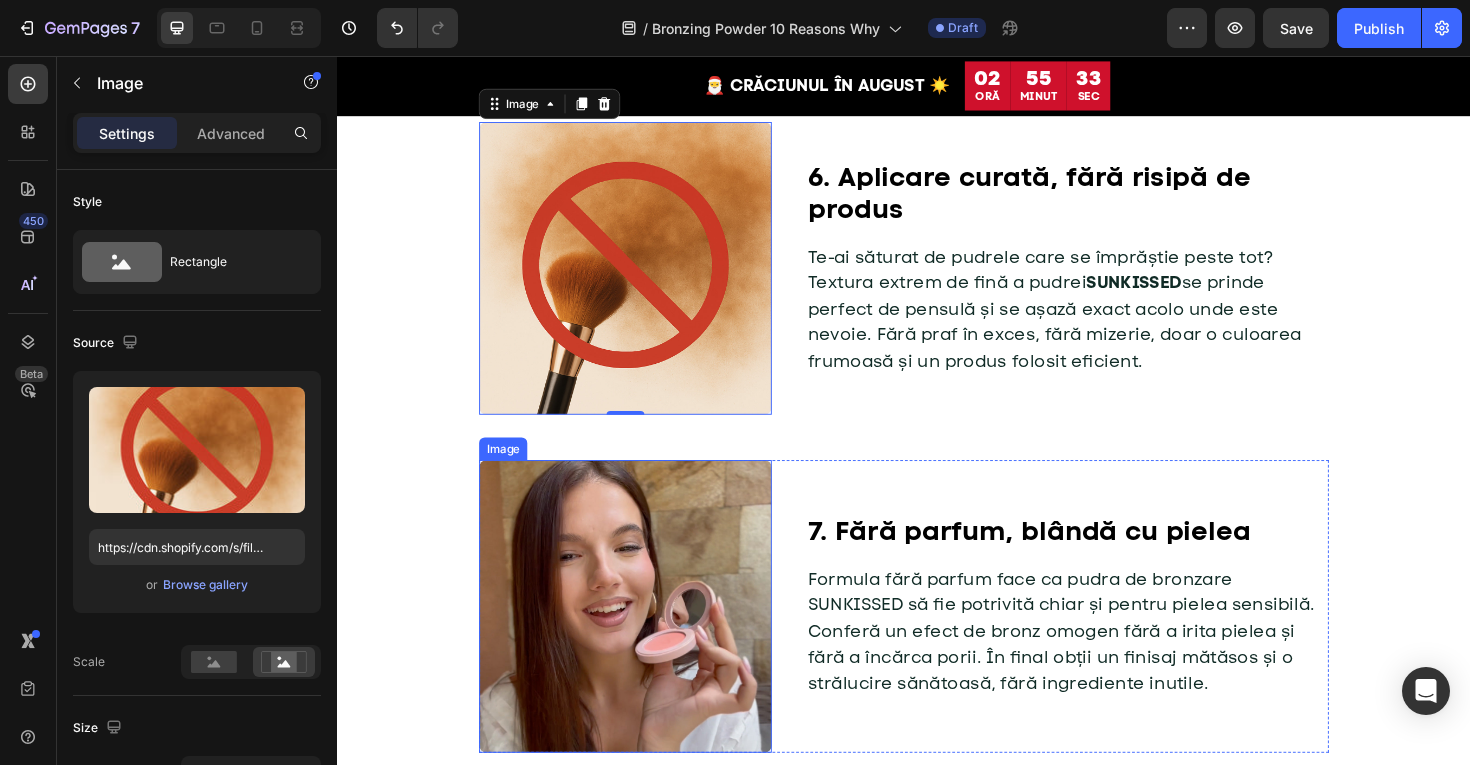 click at bounding box center (642, 639) 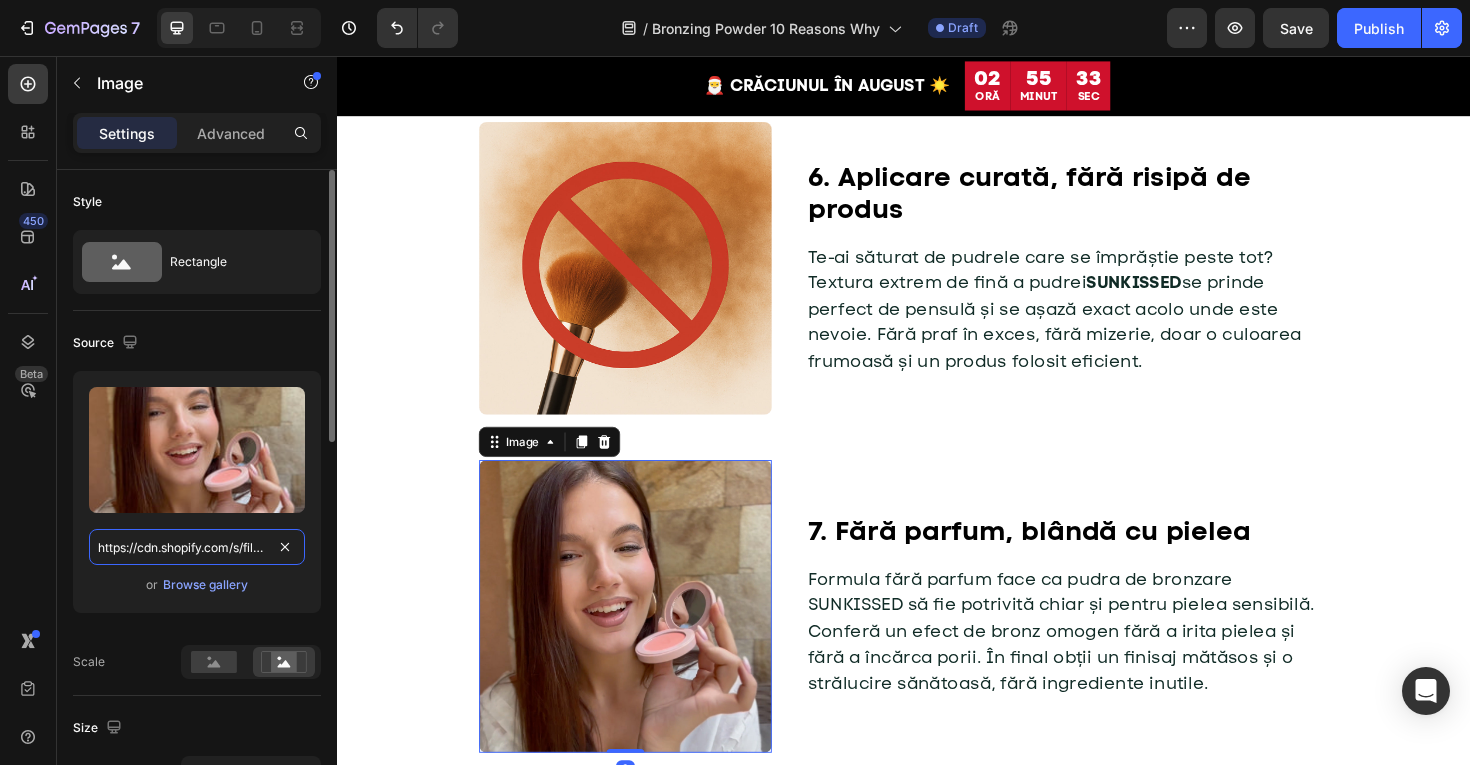 click on "https://cdn.shopify.com/s/files/1/0775/0831/3373/files/gempages_485104230382699404-6a0bc151-aae8-4a26-a025-21ba4edcacea.jpg" at bounding box center (197, 547) 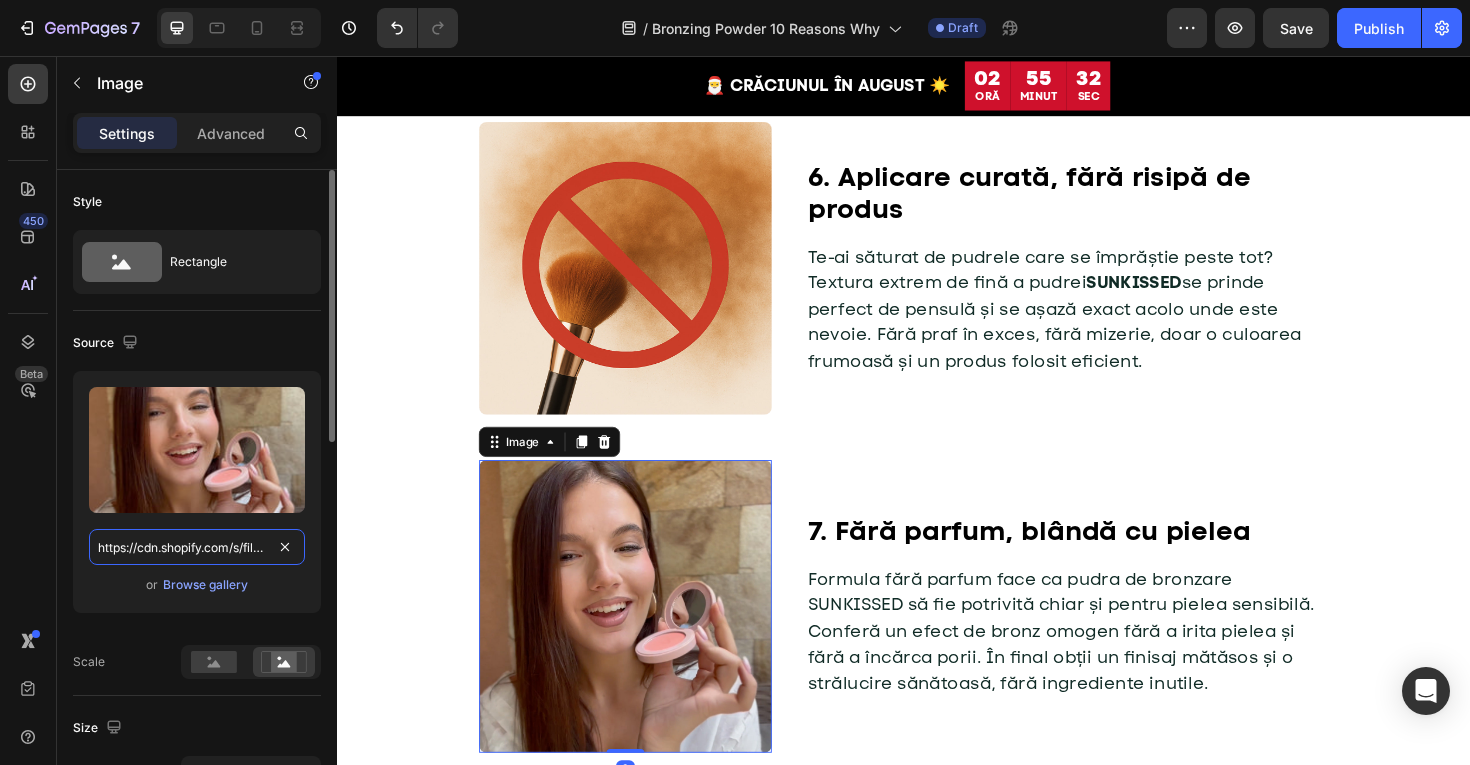 paste on "12ecbe7e-73ae-48e2-a07a-db4c8aeb7e2b" 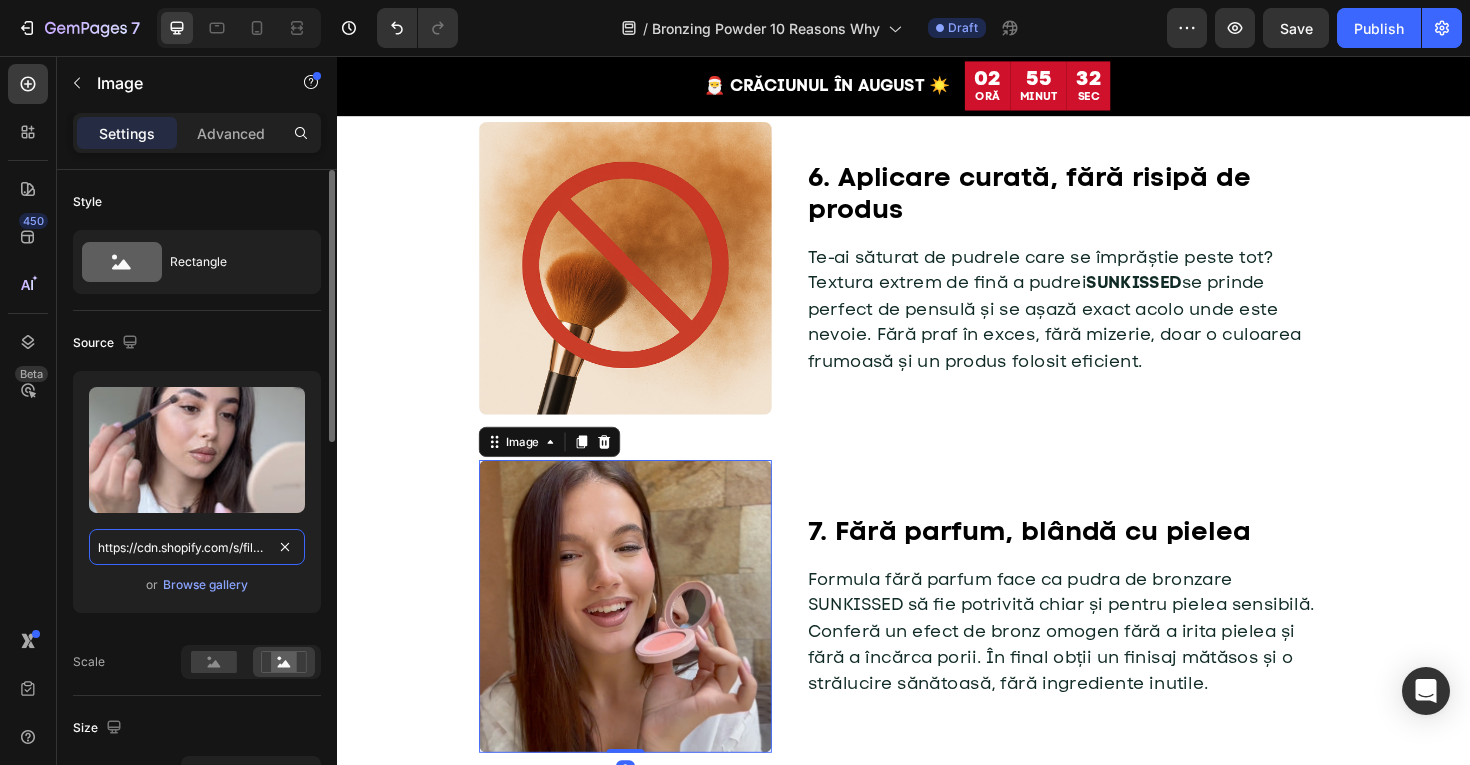 scroll, scrollTop: 0, scrollLeft: 615, axis: horizontal 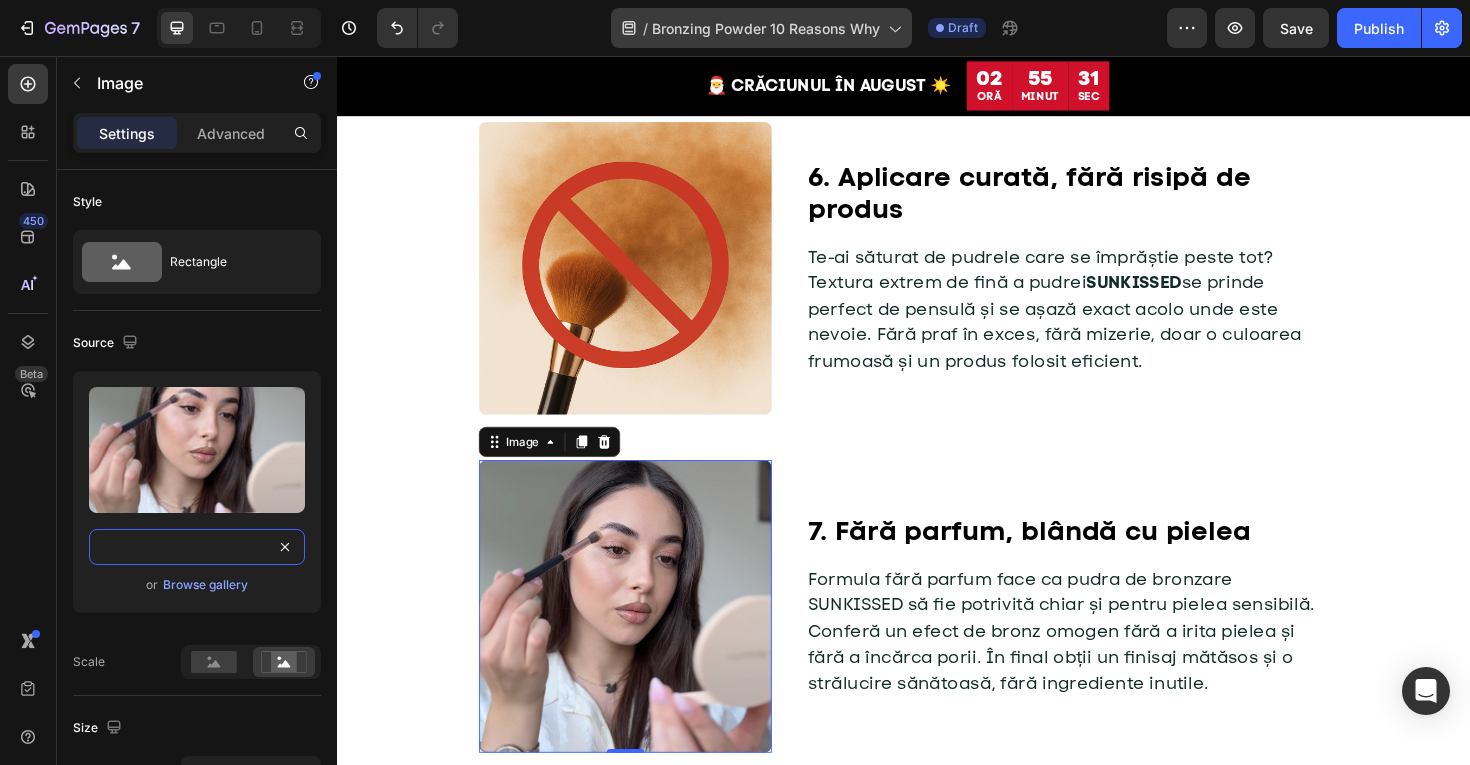 type on "https://cdn.shopify.com/s/files/1/0775/0831/3373/files/gempages_485104230382699404-12ecbe7e-73ae-48e2-a07a-db4c8aeb7e2b.jpg" 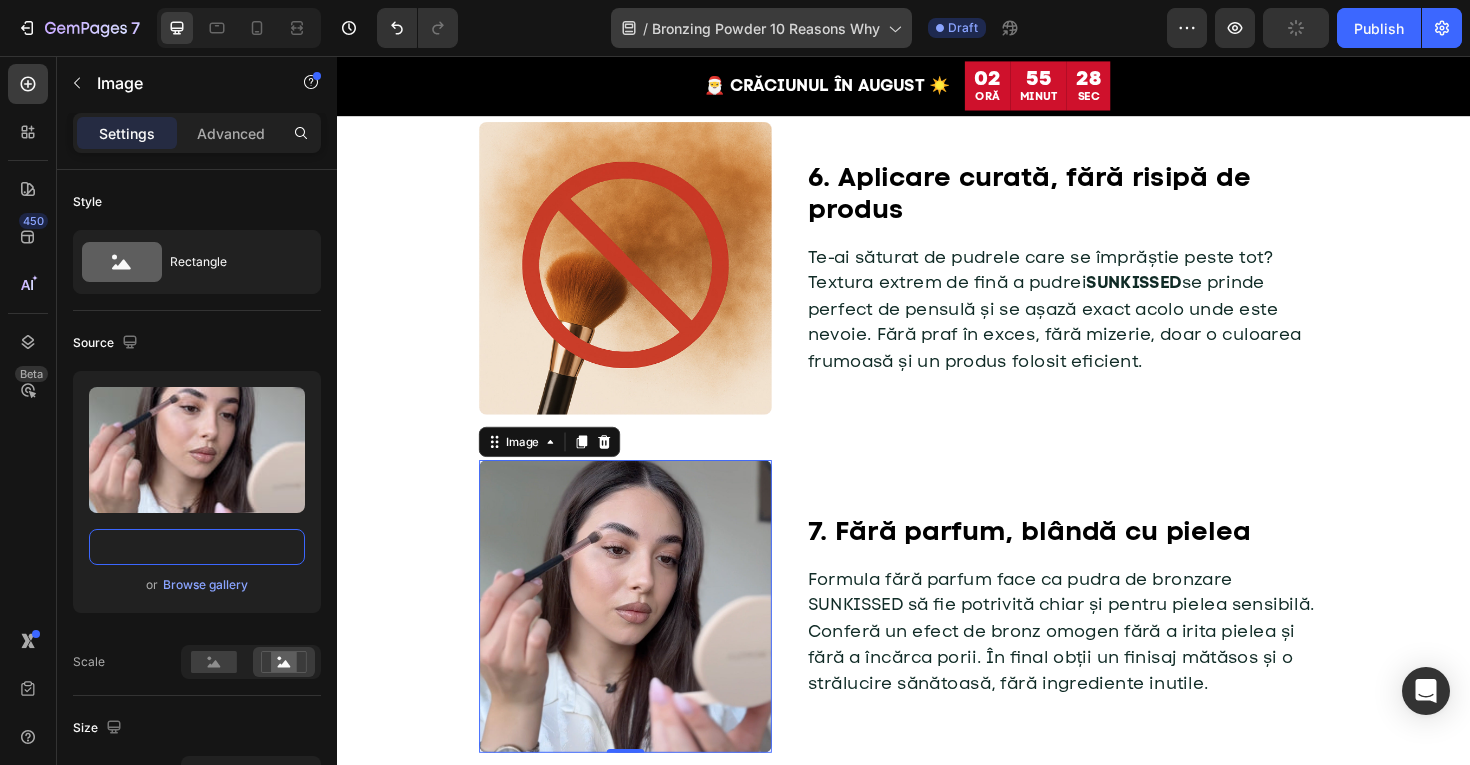 scroll, scrollTop: 0, scrollLeft: 0, axis: both 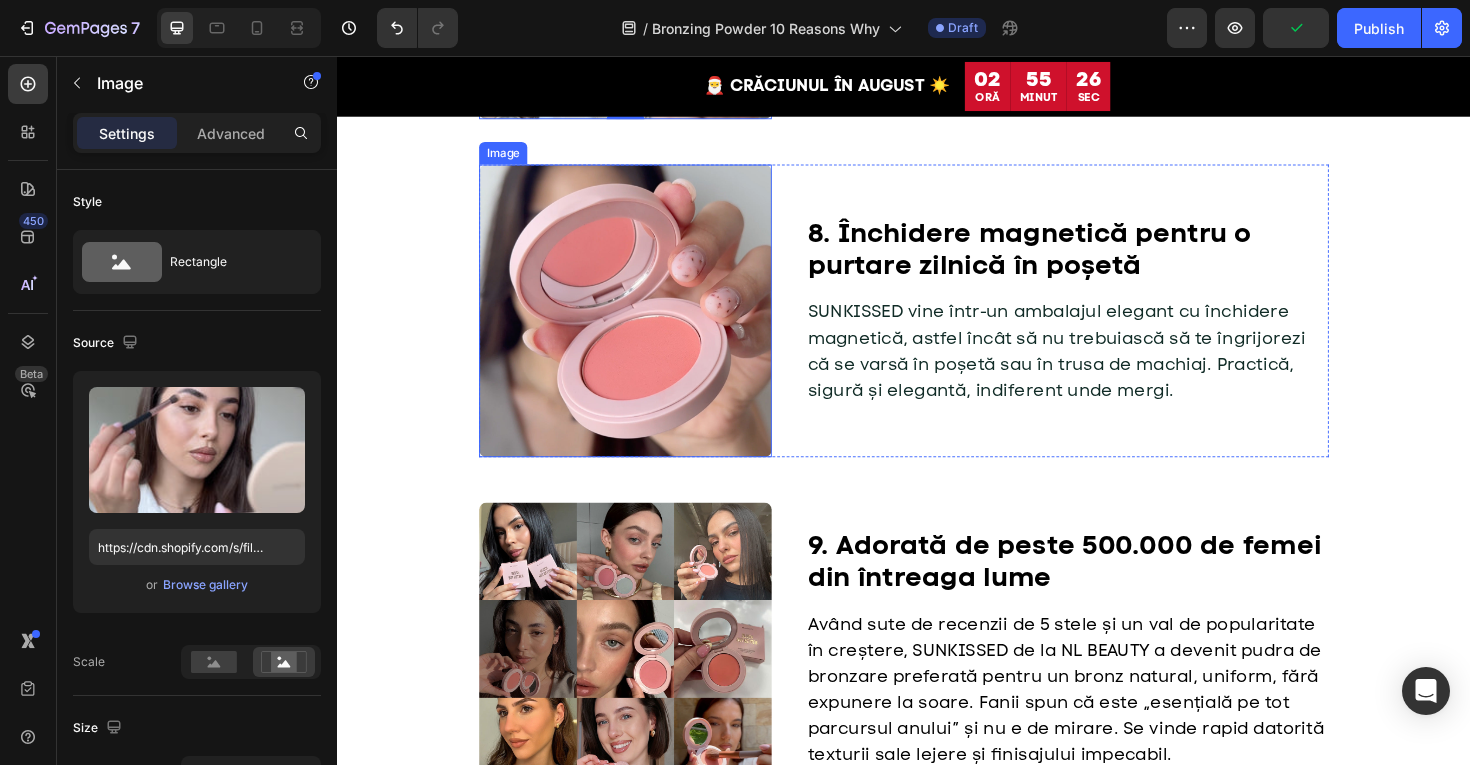 click at bounding box center (642, 326) 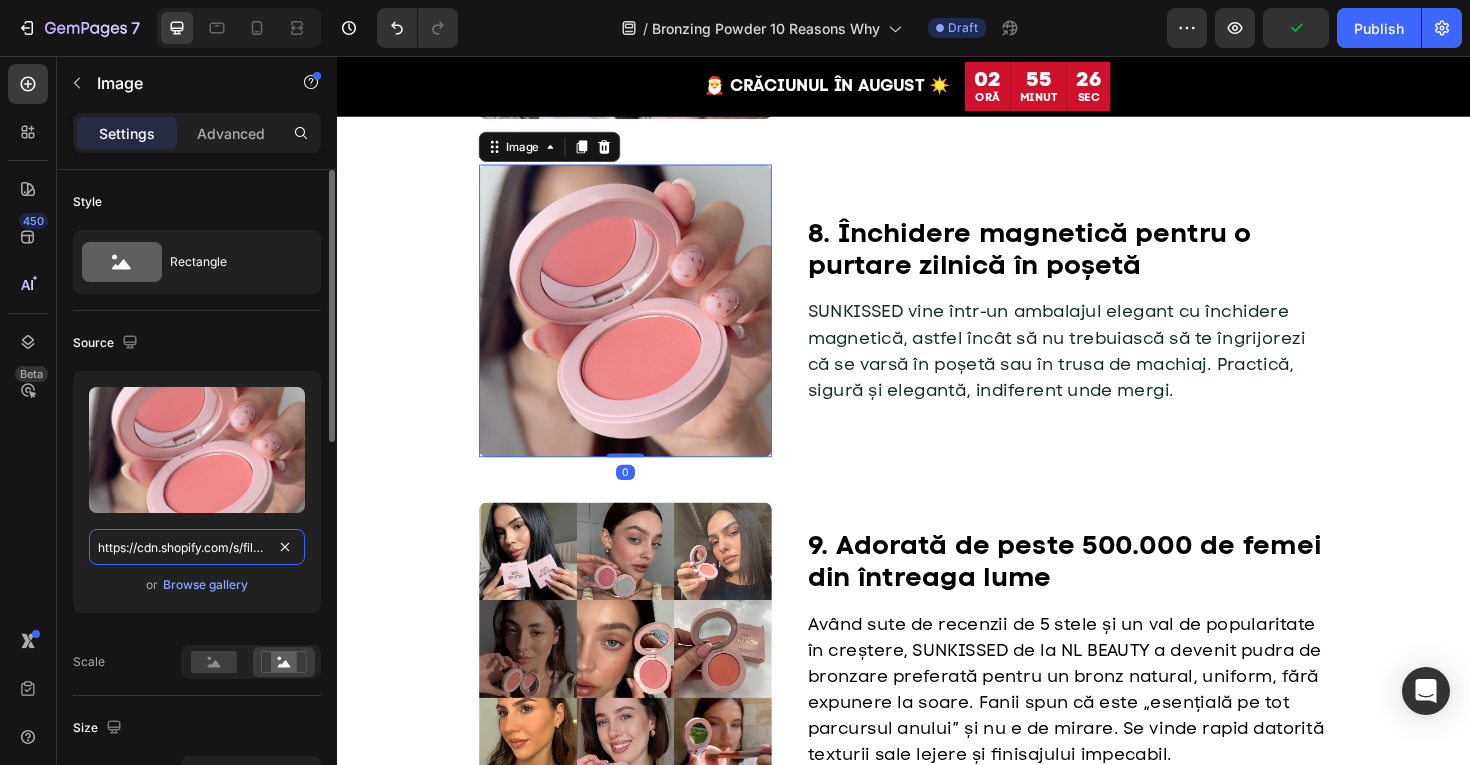 click on "https://cdn.shopify.com/s/files/1/0775/0831/3373/files/gempages_485104230382699404-f8c6ffad-1fa8-48b6-9a70-a231f9067d94.jpg" at bounding box center [197, 547] 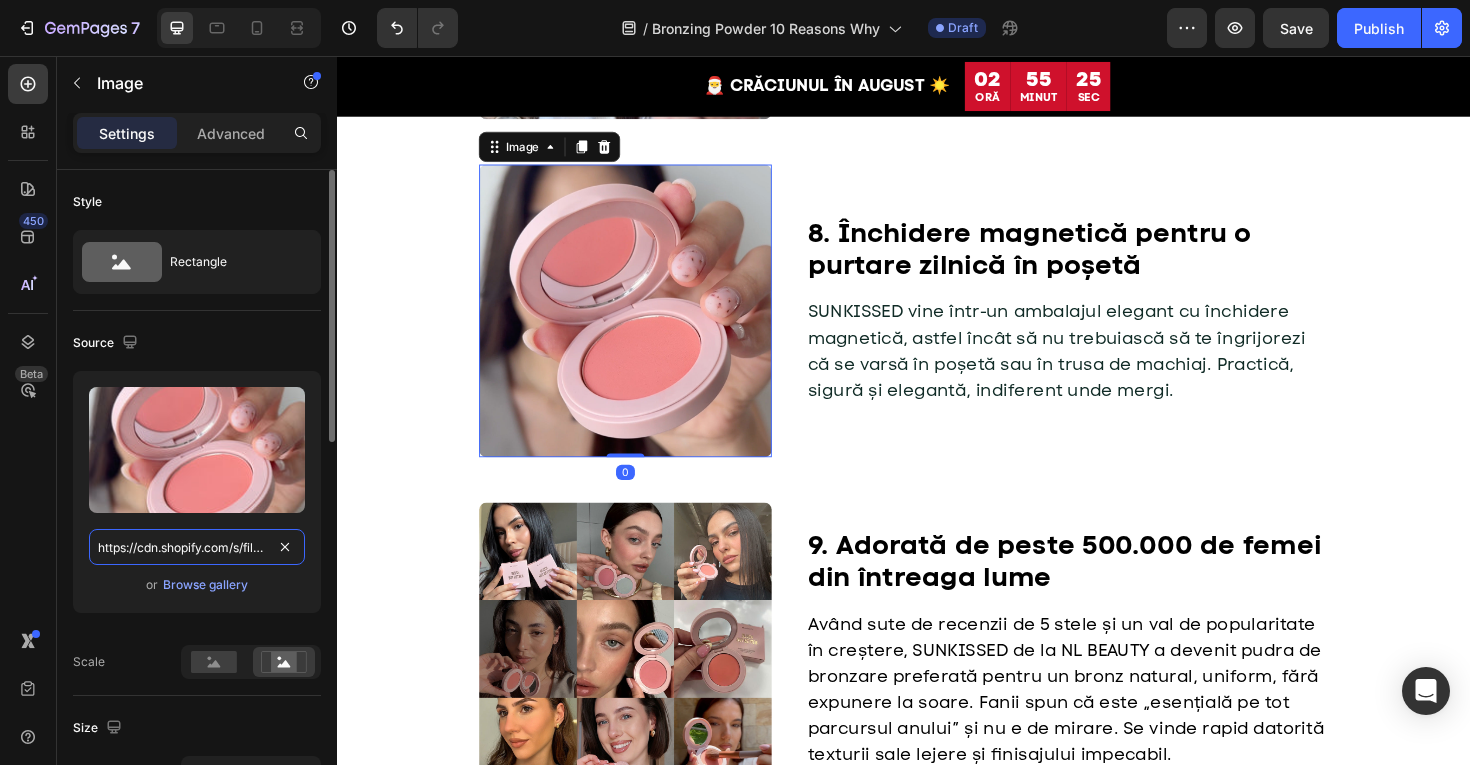 paste on "3585ada0-82bb-4683-a543-d87010270ac2" 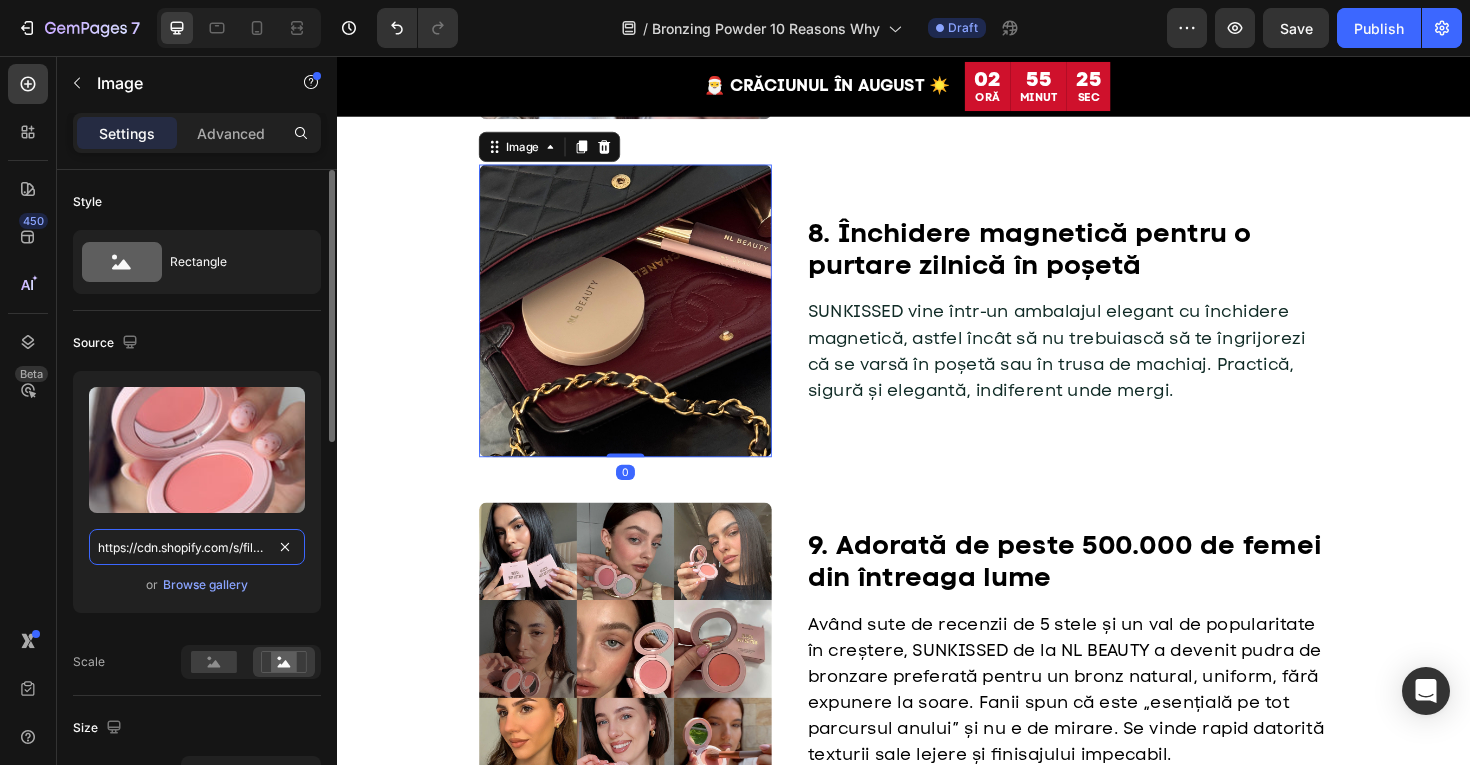 scroll, scrollTop: 0, scrollLeft: 621, axis: horizontal 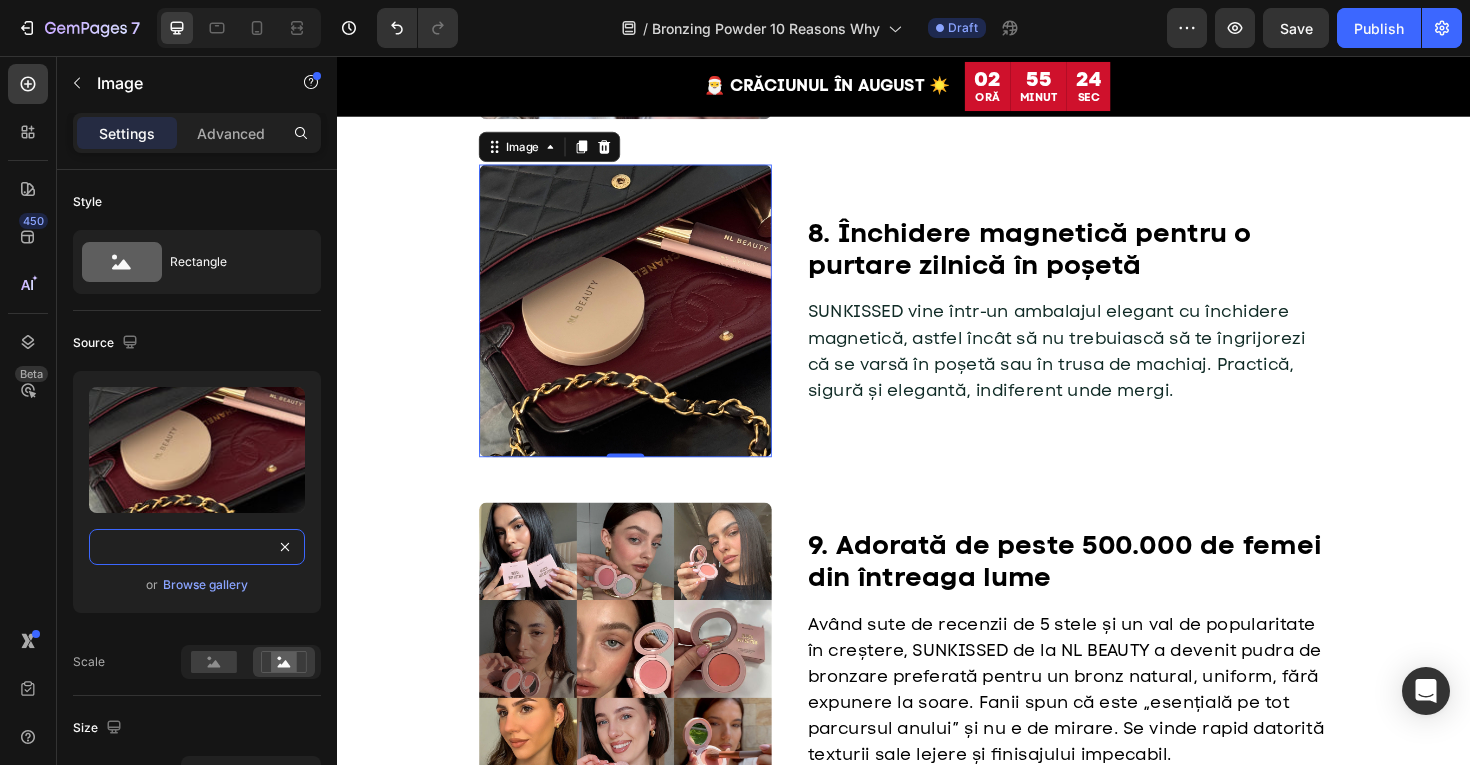 type on "https://cdn.shopify.com/s/files/1/0775/0831/3373/files/gempages_485104230382699404-3585ada0-82bb-4683-a543-d87010270ac2.jpg" 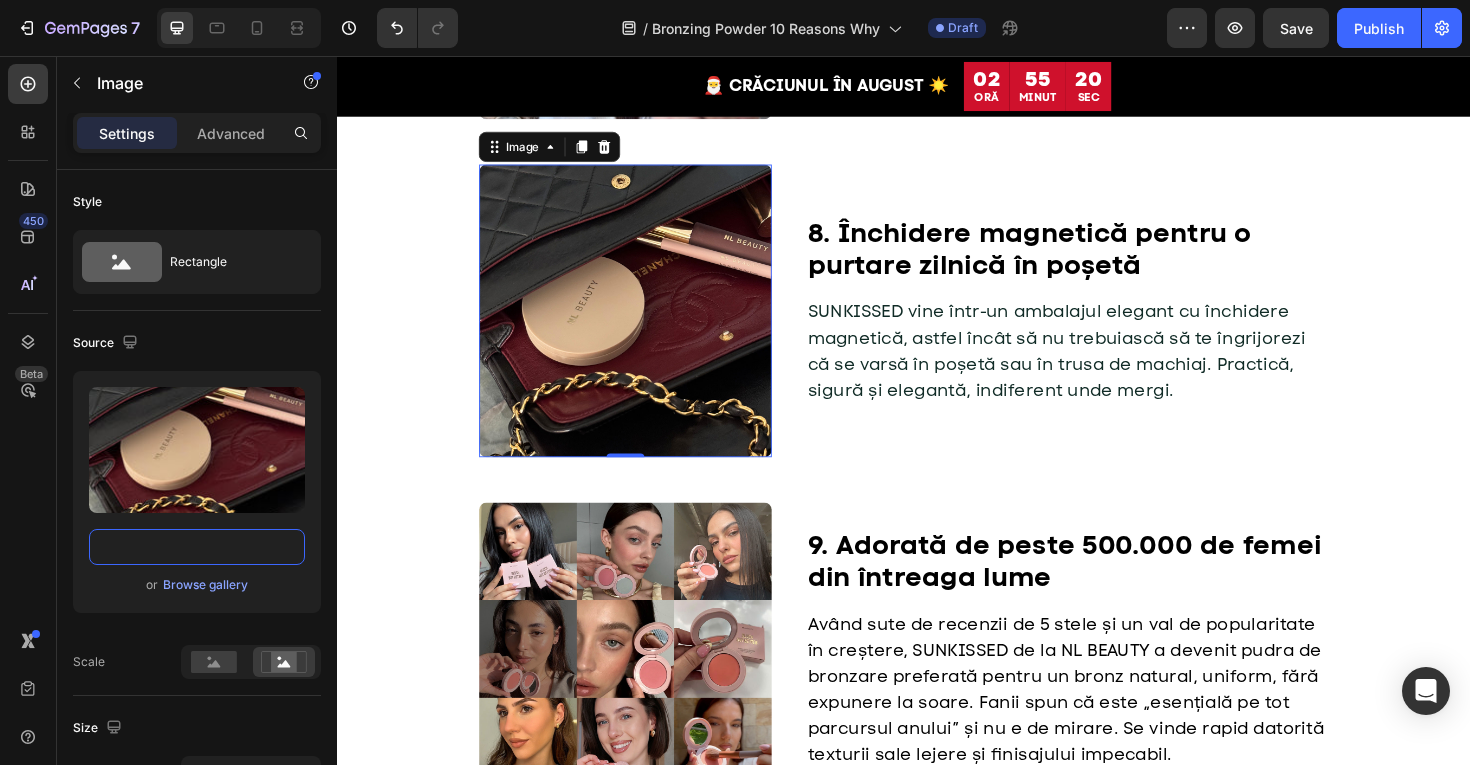 scroll, scrollTop: 0, scrollLeft: 0, axis: both 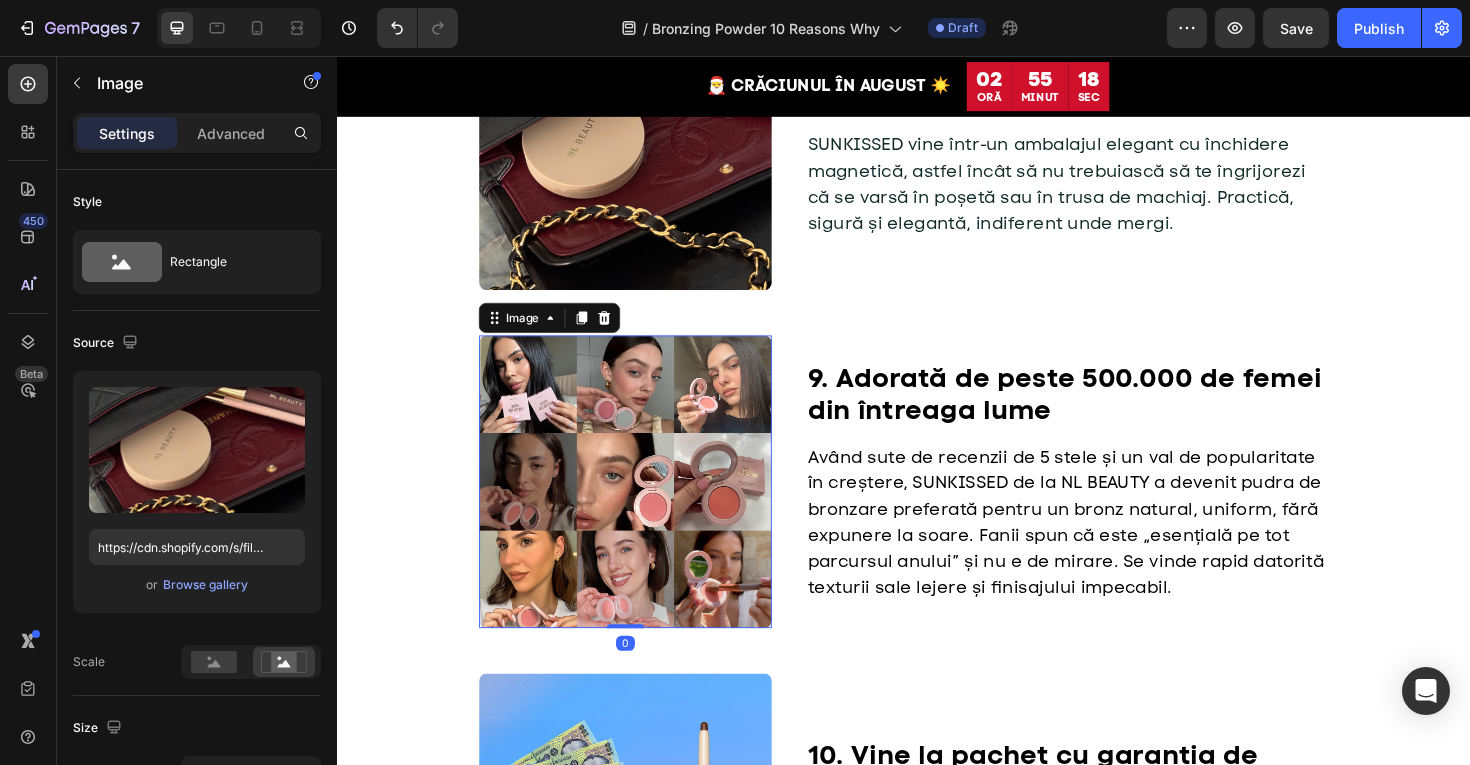 click at bounding box center (642, 507) 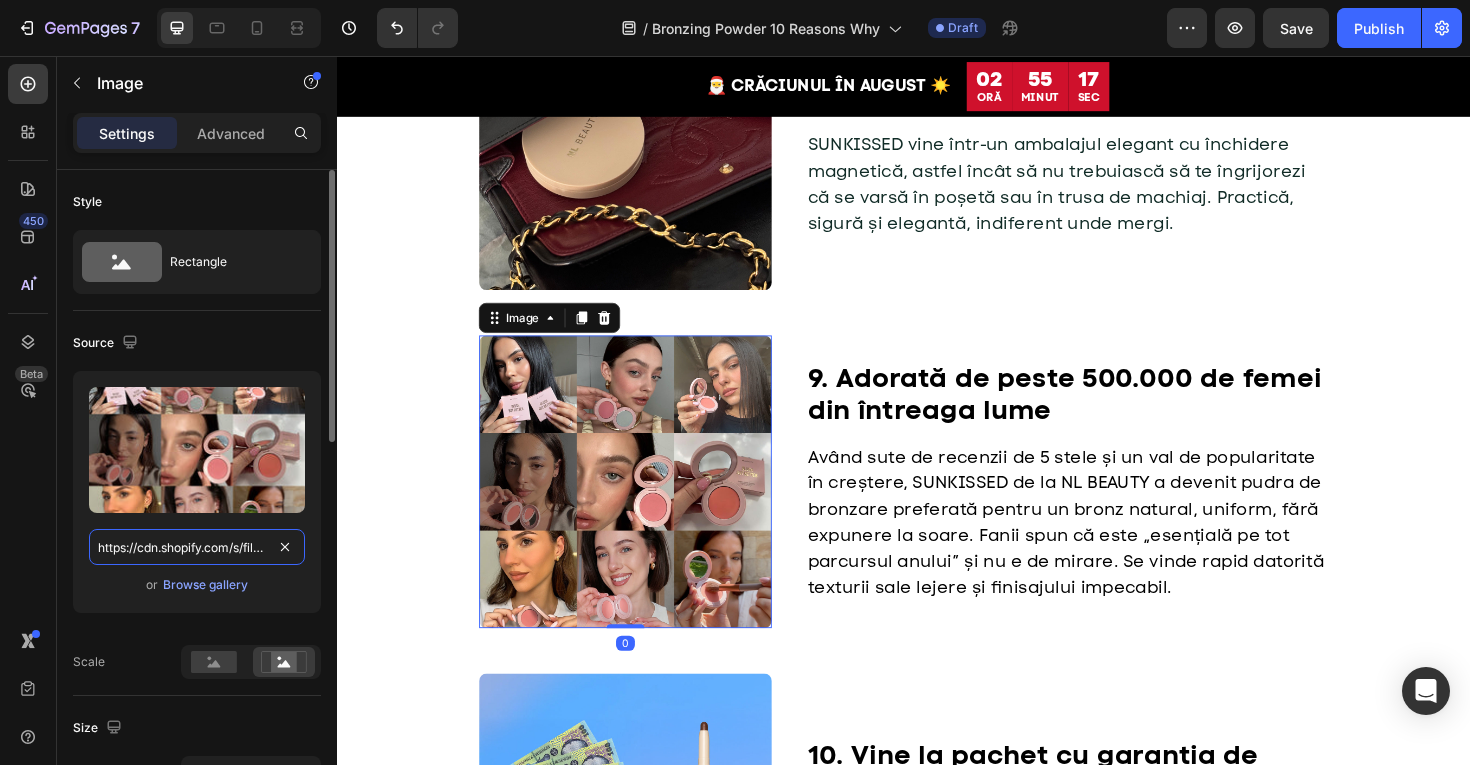 click on "https://cdn.shopify.com/s/files/1/0775/0831/3373/files/gempages_485104230382699404-3e3aa671-84d1-4467-b13b-c22b1e561622.jpg" at bounding box center (197, 547) 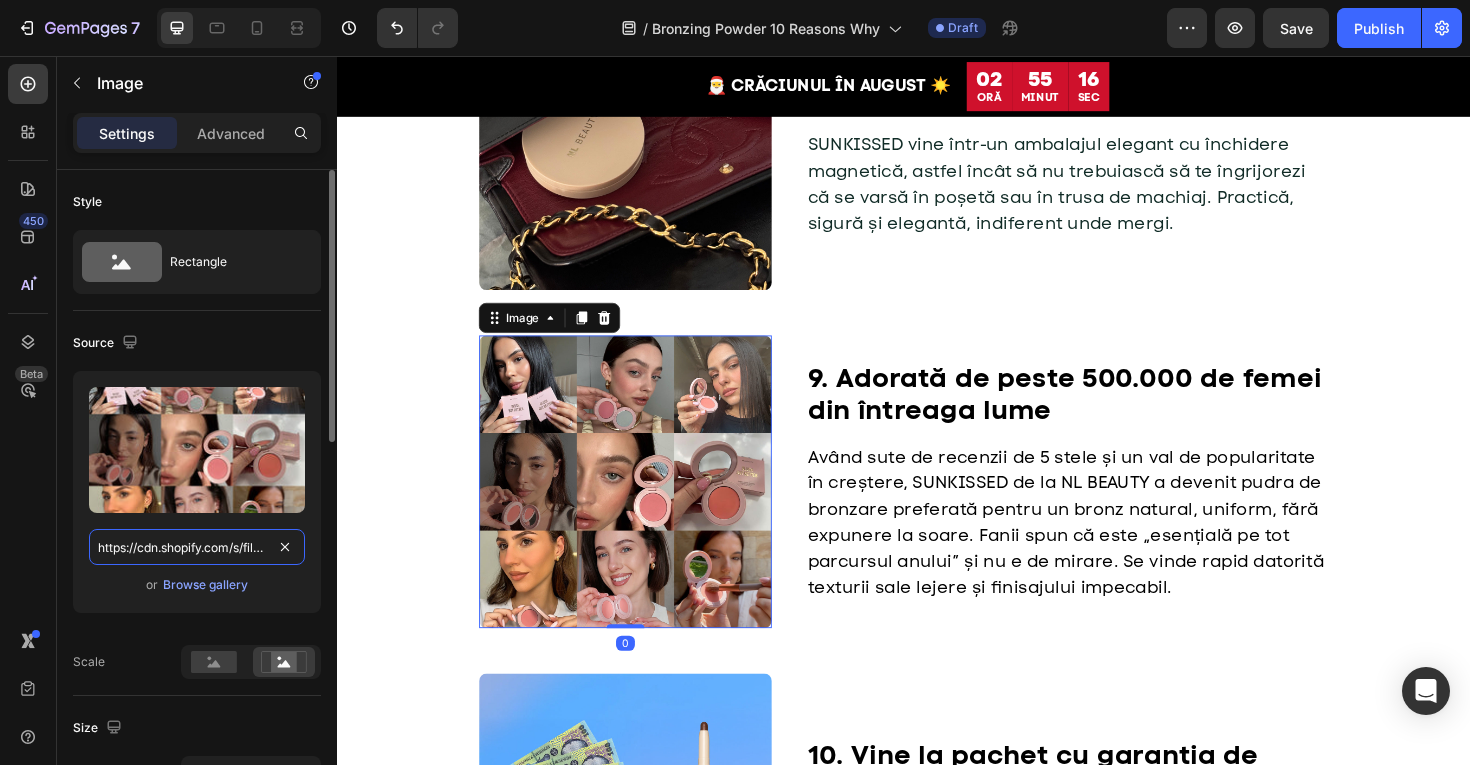paste on "98f3cc1-9381-45a4-ae5f-9a8f3fcc55a4" 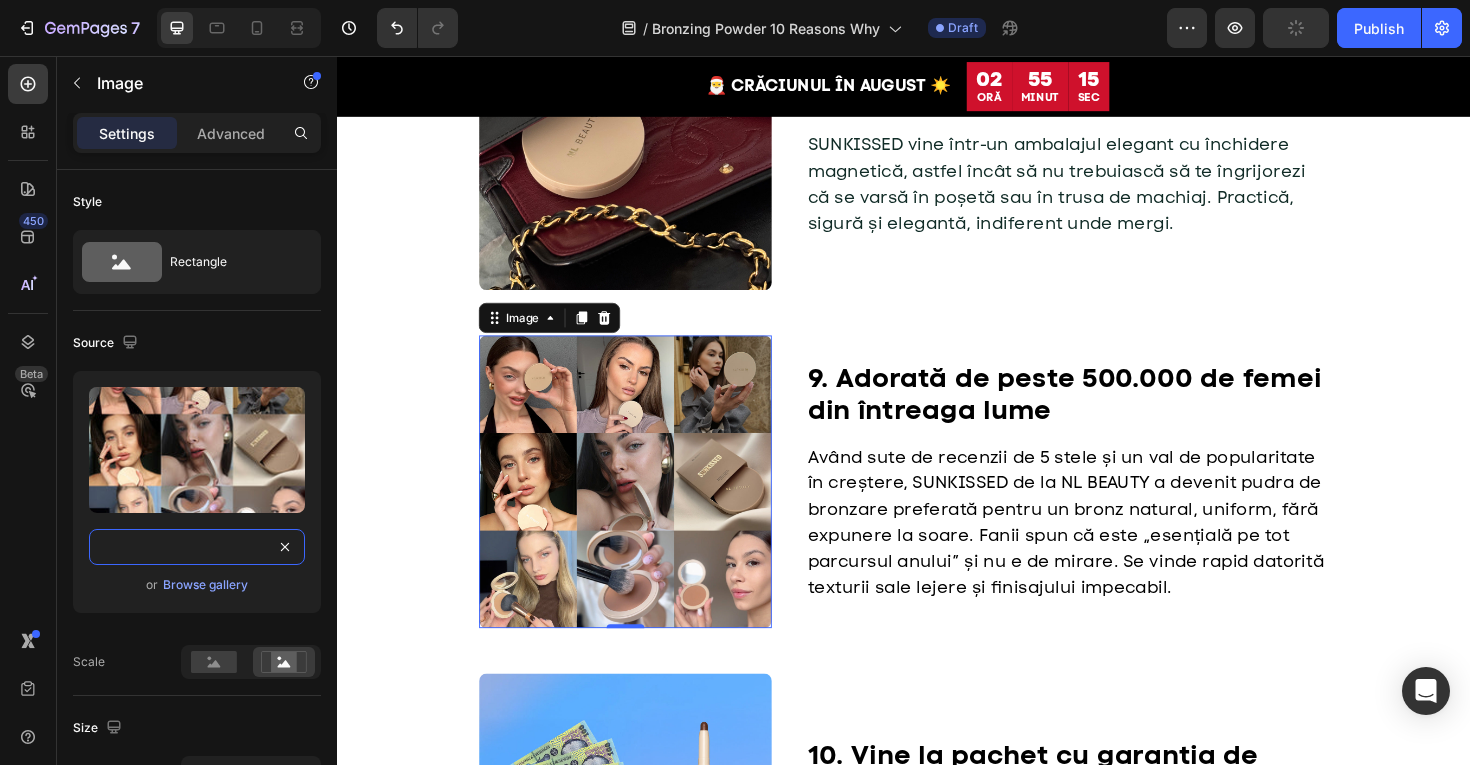 type on "https://cdn.shopify.com/s/files/1/0775/0831/3373/files/gempages_485104230382699404-398f3cc1-9381-45a4-ae5f-9a8f3fcc55a4.jpg" 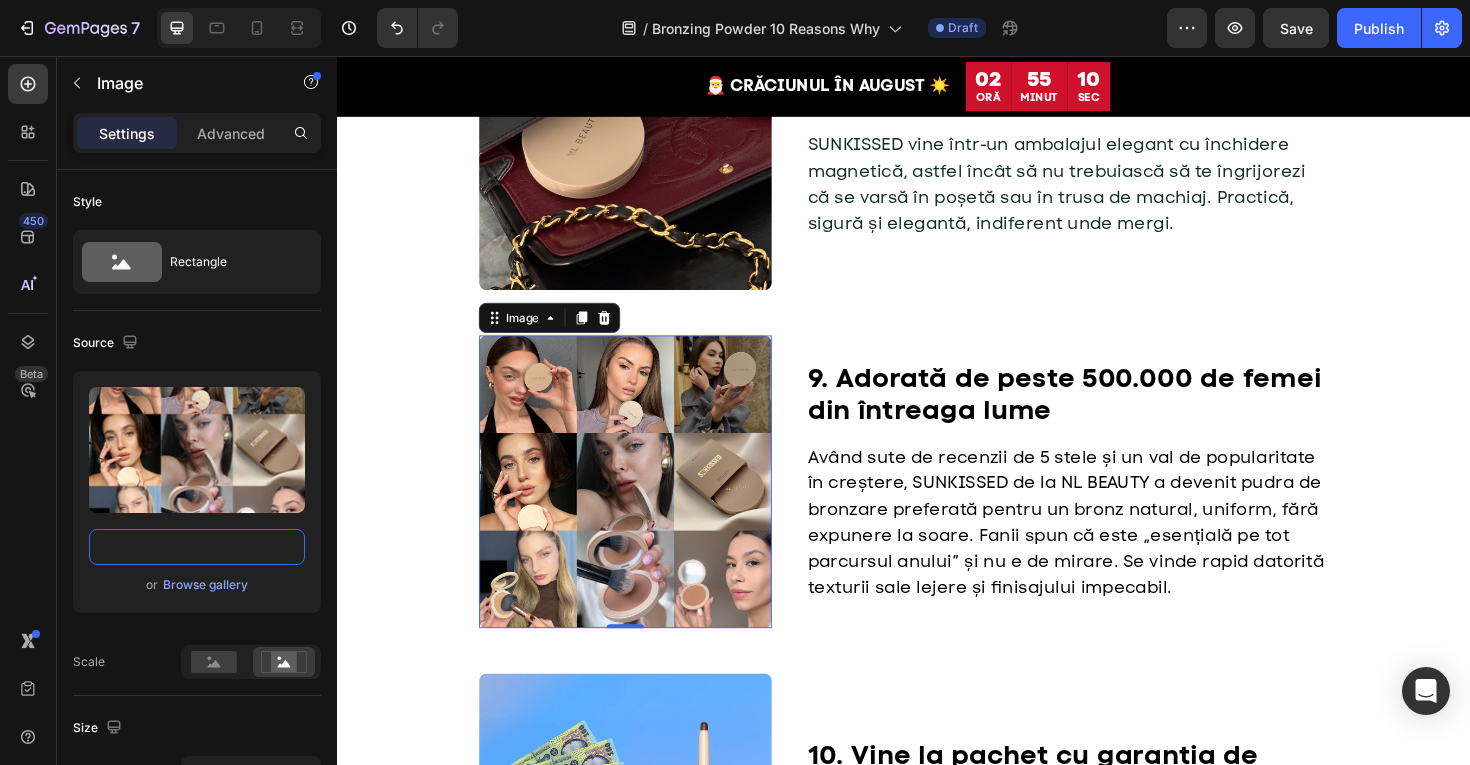 scroll, scrollTop: 0, scrollLeft: 0, axis: both 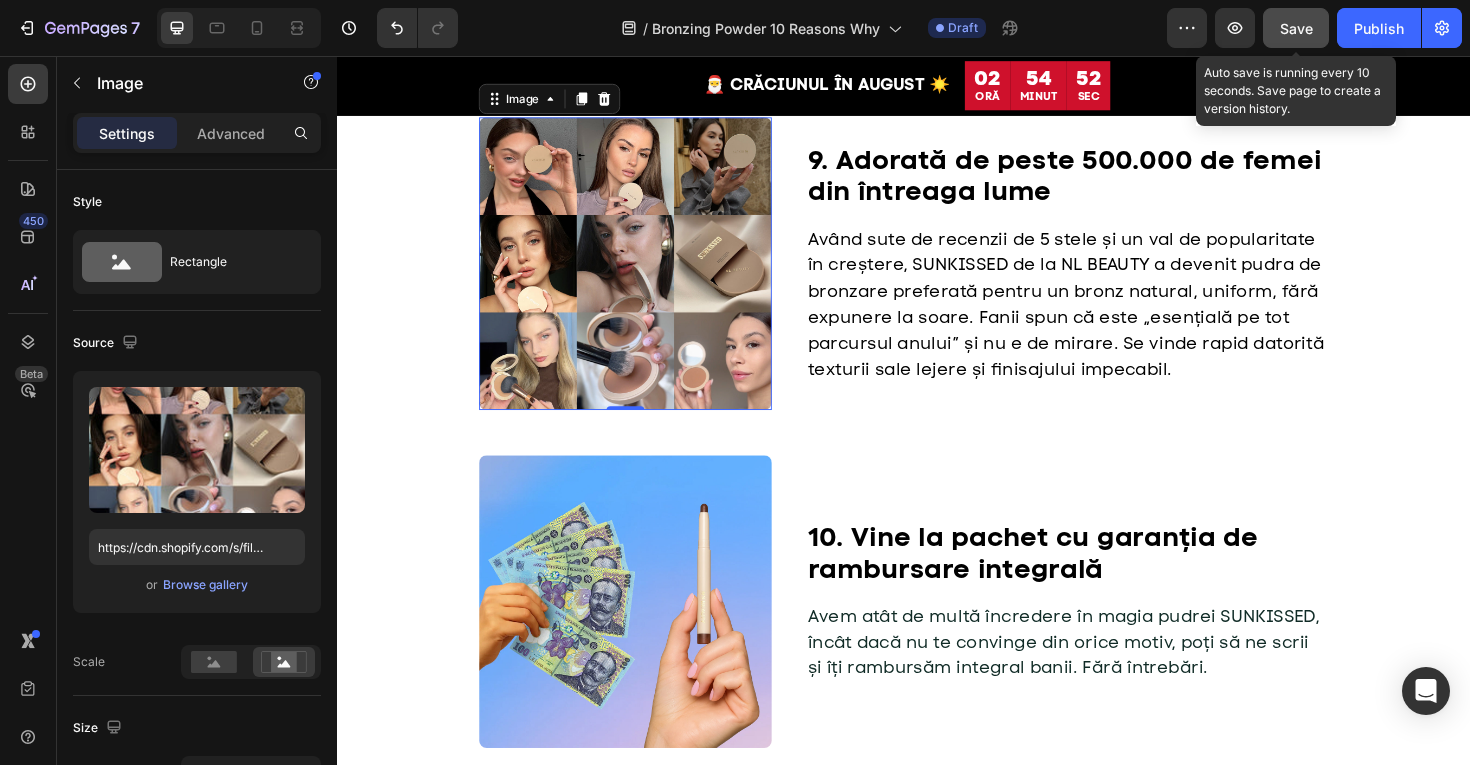 click on "Save" at bounding box center [1296, 28] 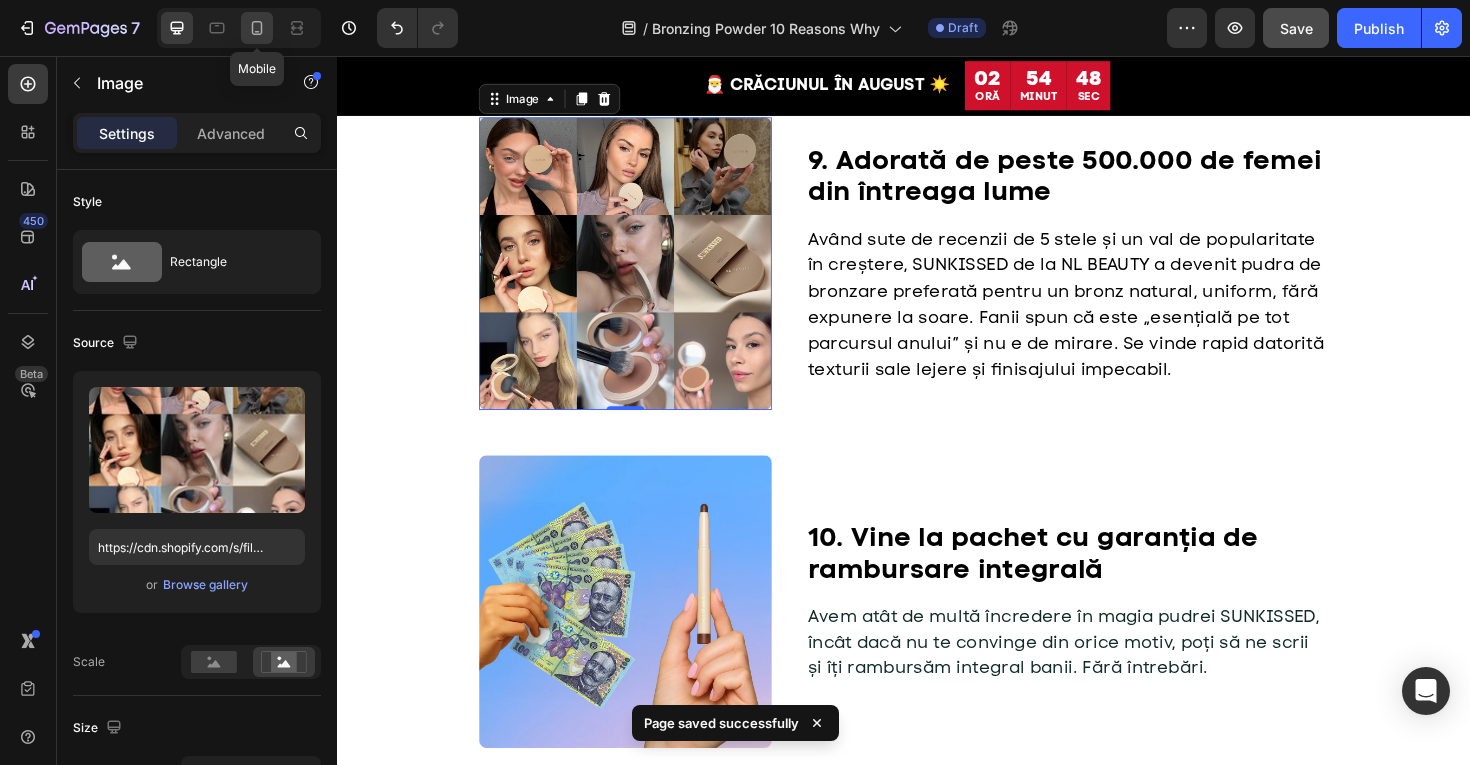 click 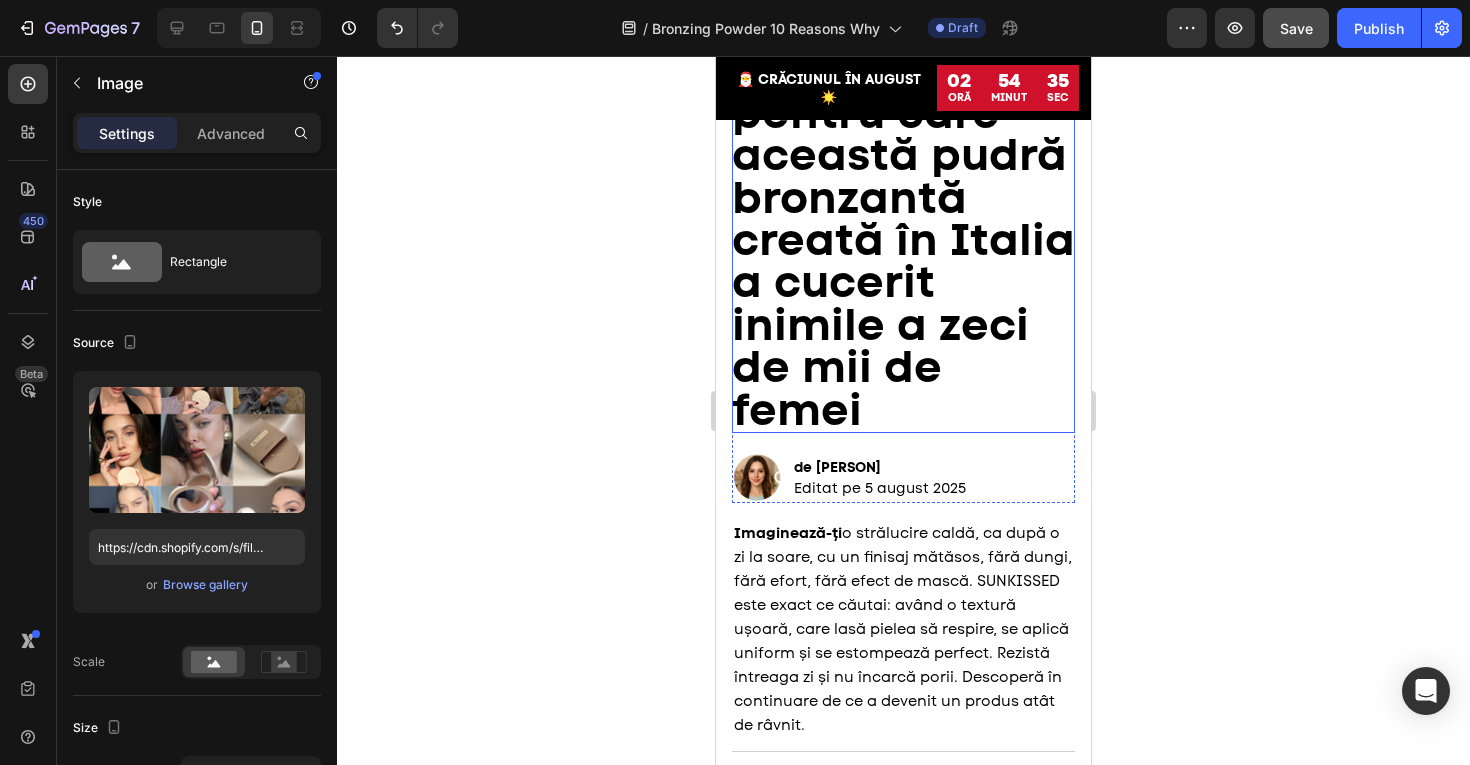 scroll, scrollTop: 581, scrollLeft: 0, axis: vertical 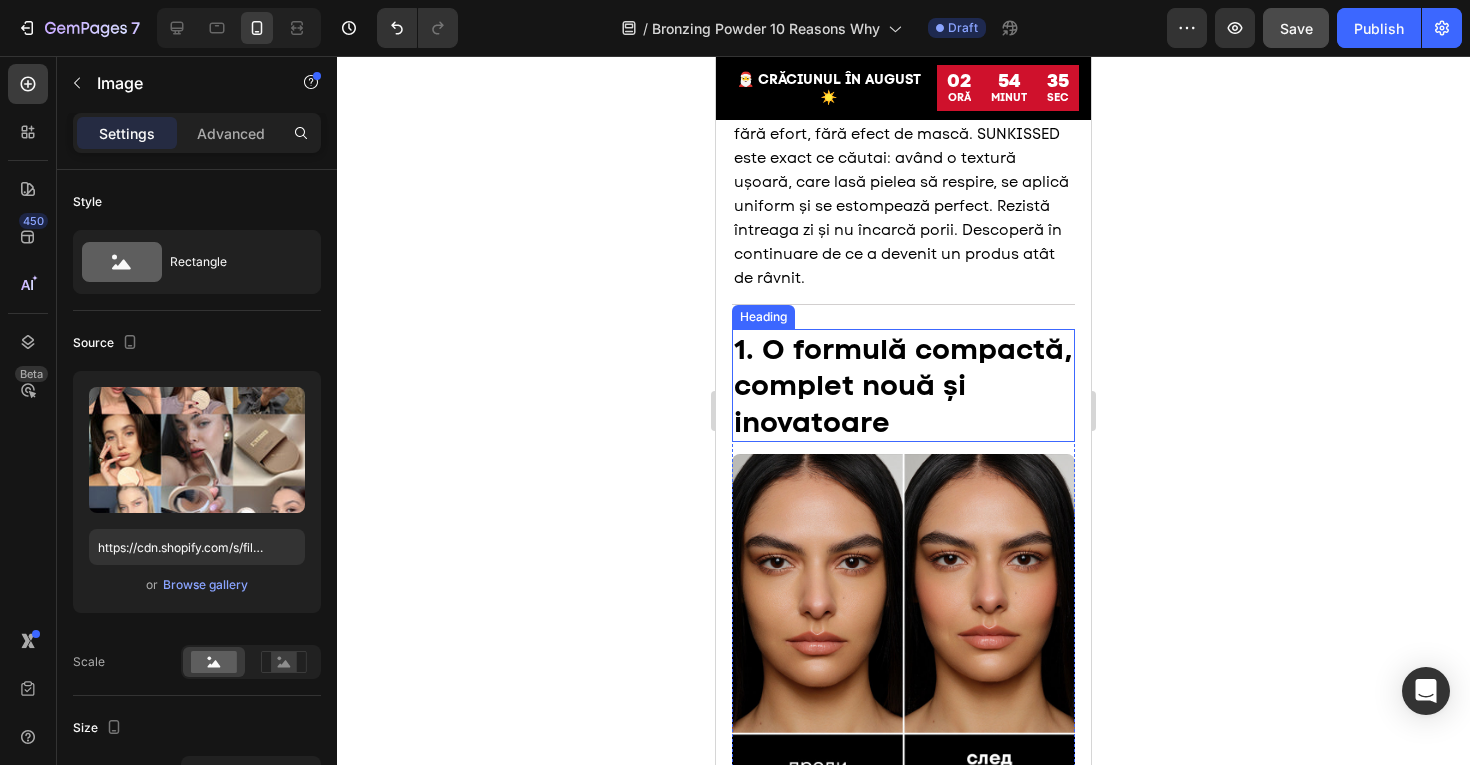 click on "1. O formulă compactă, complet nouă și inovatoare" at bounding box center (903, 385) 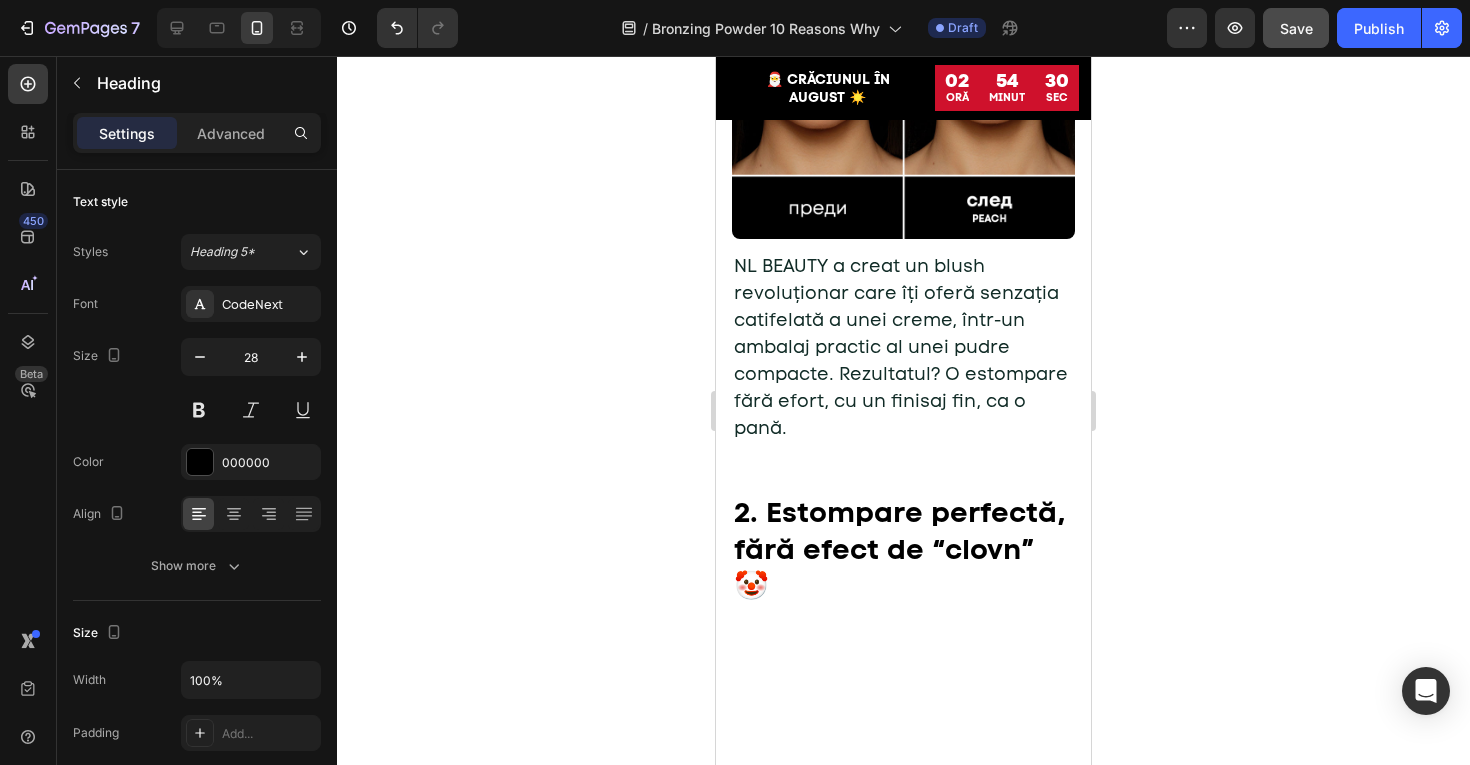 scroll, scrollTop: 1250, scrollLeft: 0, axis: vertical 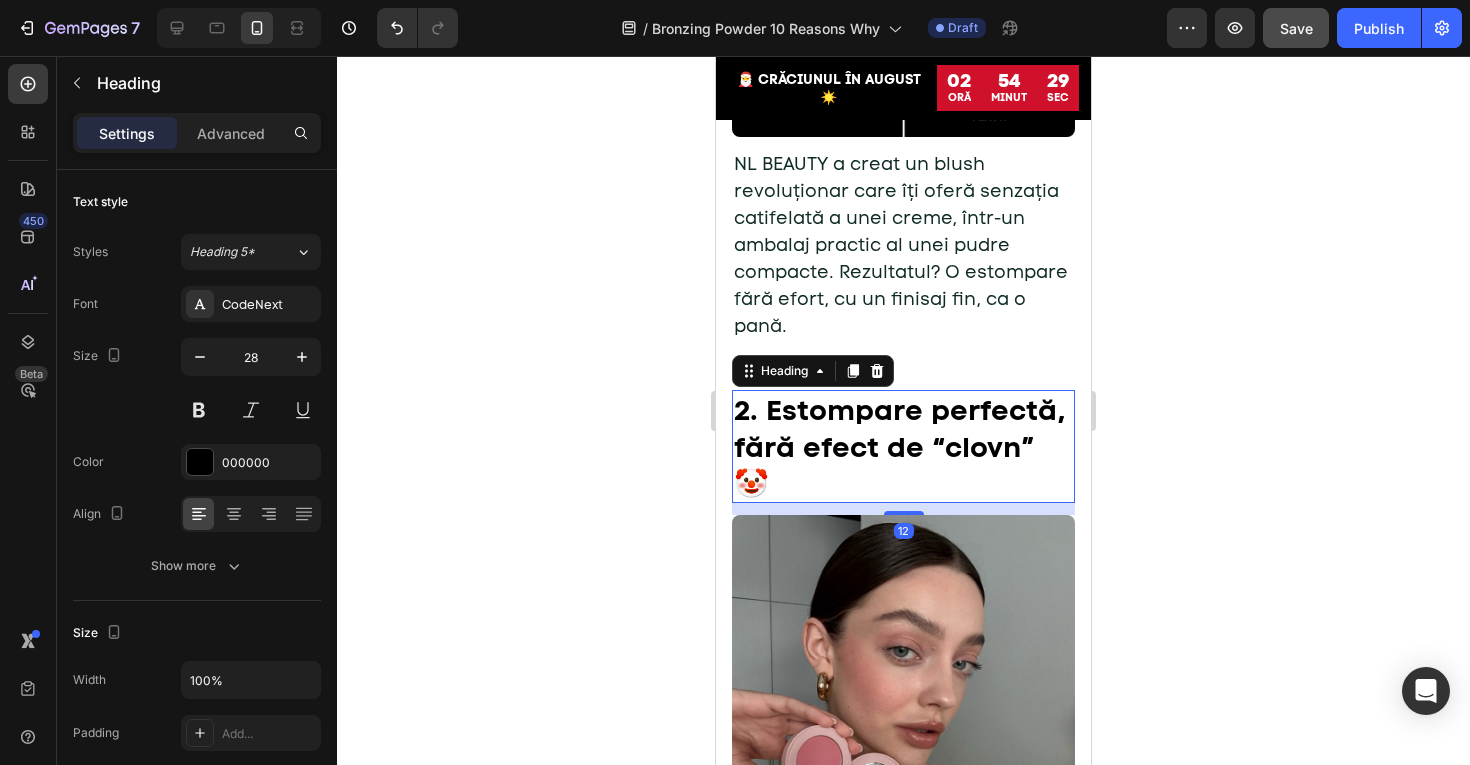 click on "2. Estompare perfectă, fără efect de “clovn” 🤡" at bounding box center [900, 446] 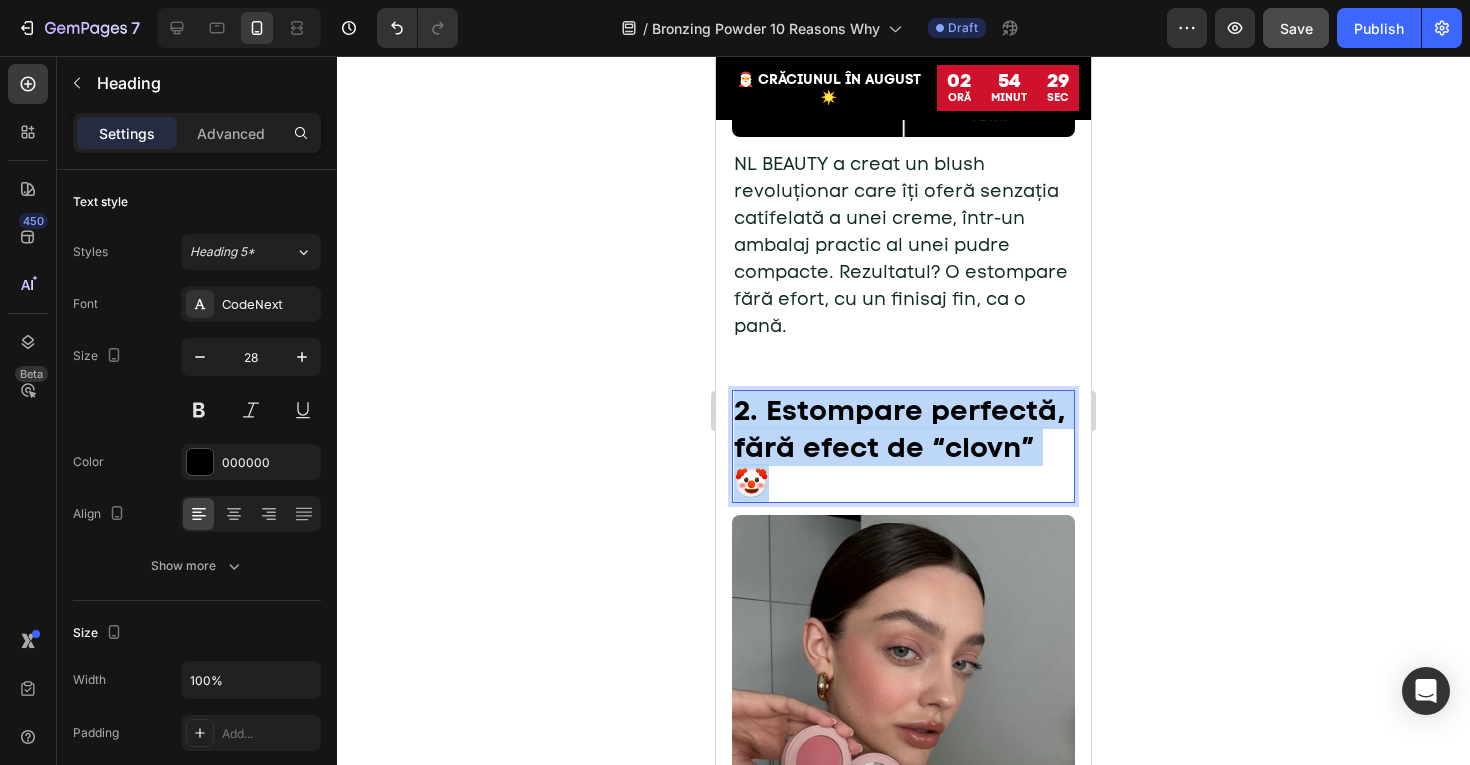 click on "2. Estompare perfectă, fără efect de “clovn” 🤡" at bounding box center (900, 446) 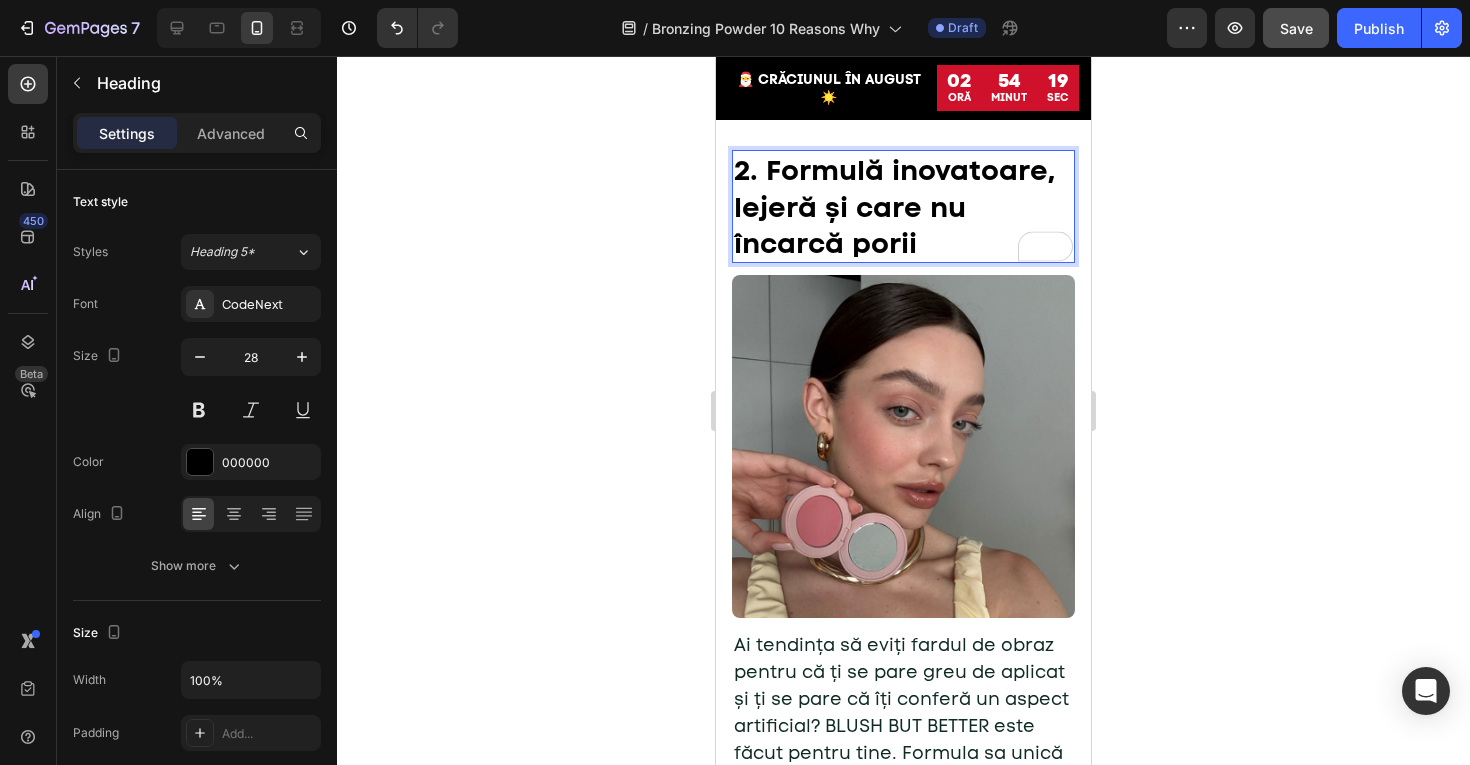 scroll, scrollTop: 1822, scrollLeft: 0, axis: vertical 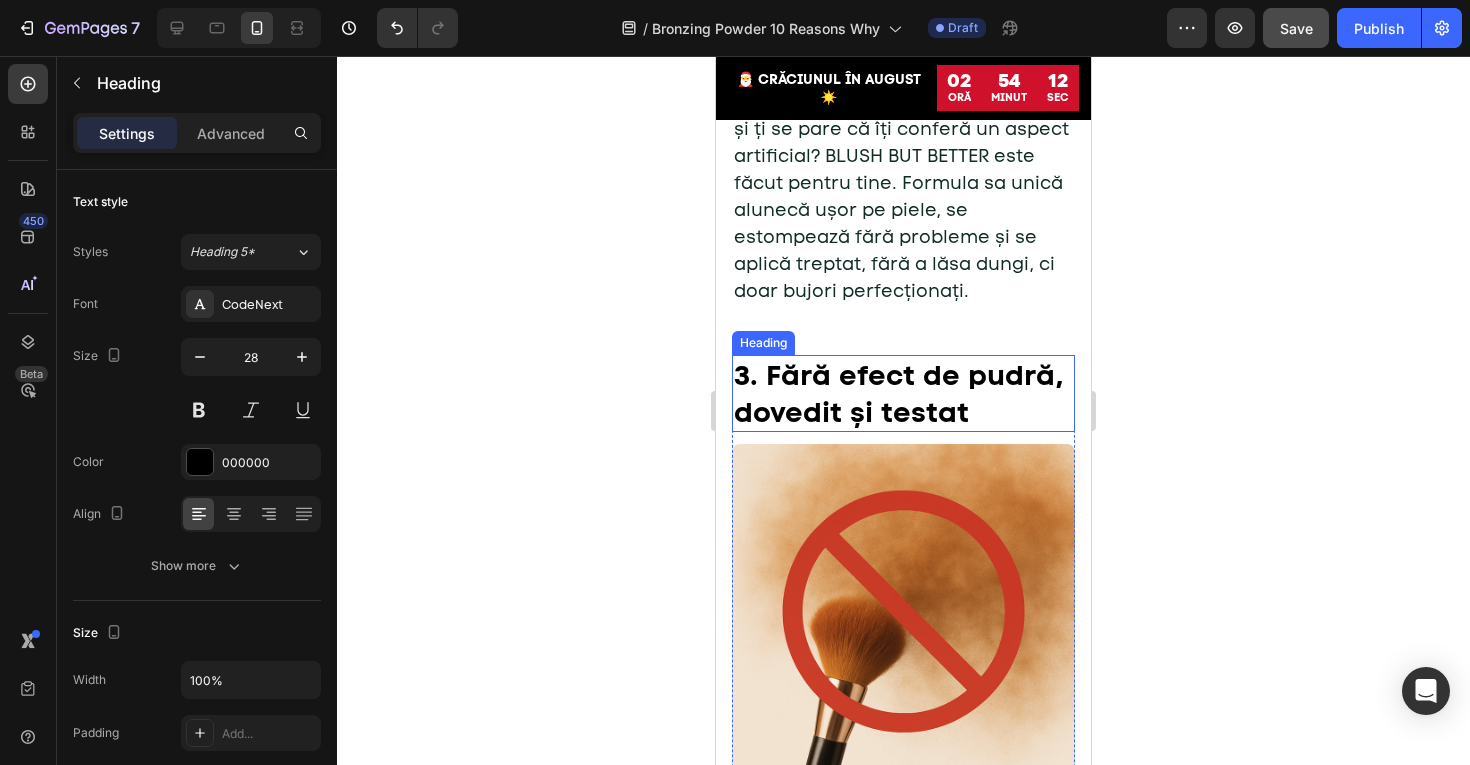 click on "3. Fără efect de pudră, dovedit și testat" at bounding box center (899, 393) 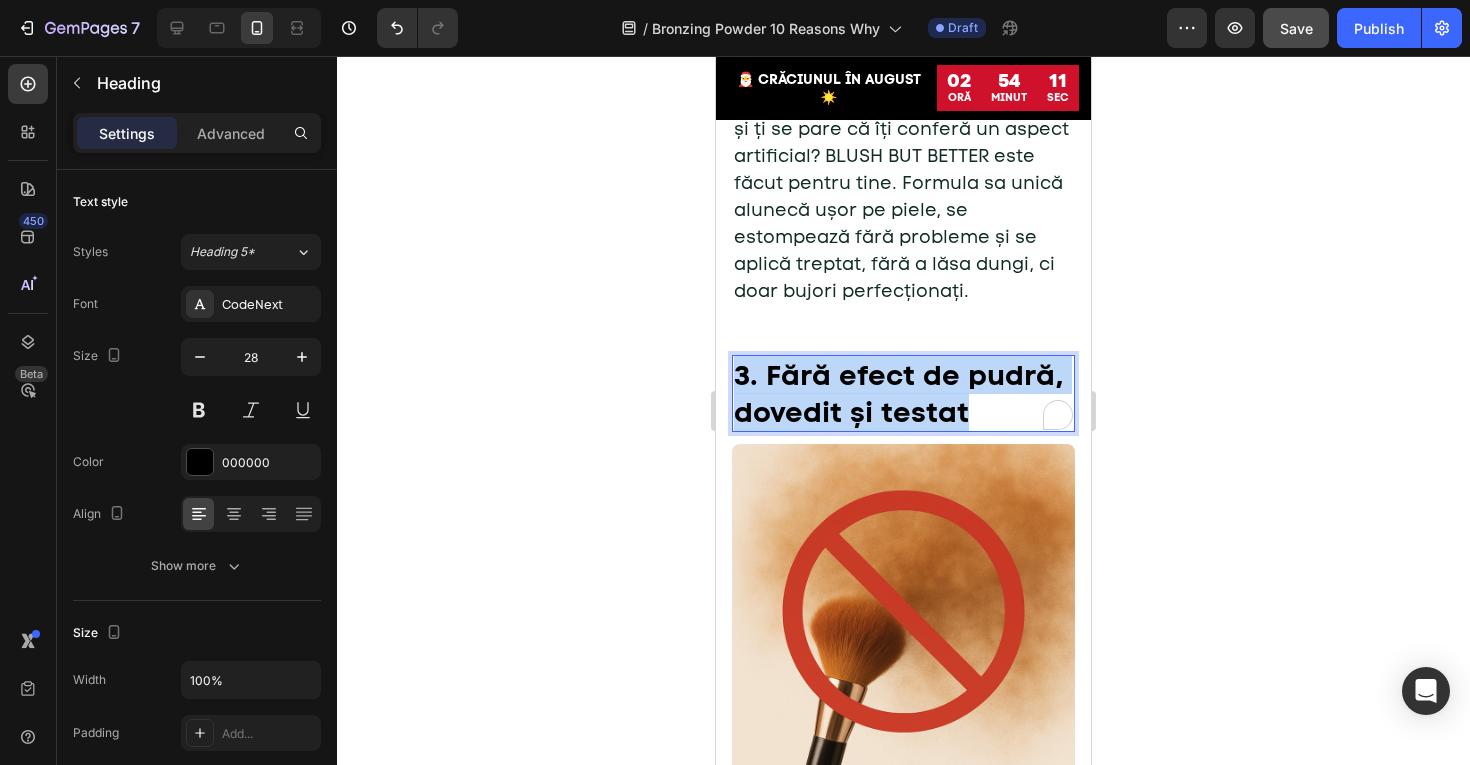 click on "3. Fără efect de pudră, dovedit și testat" at bounding box center [899, 393] 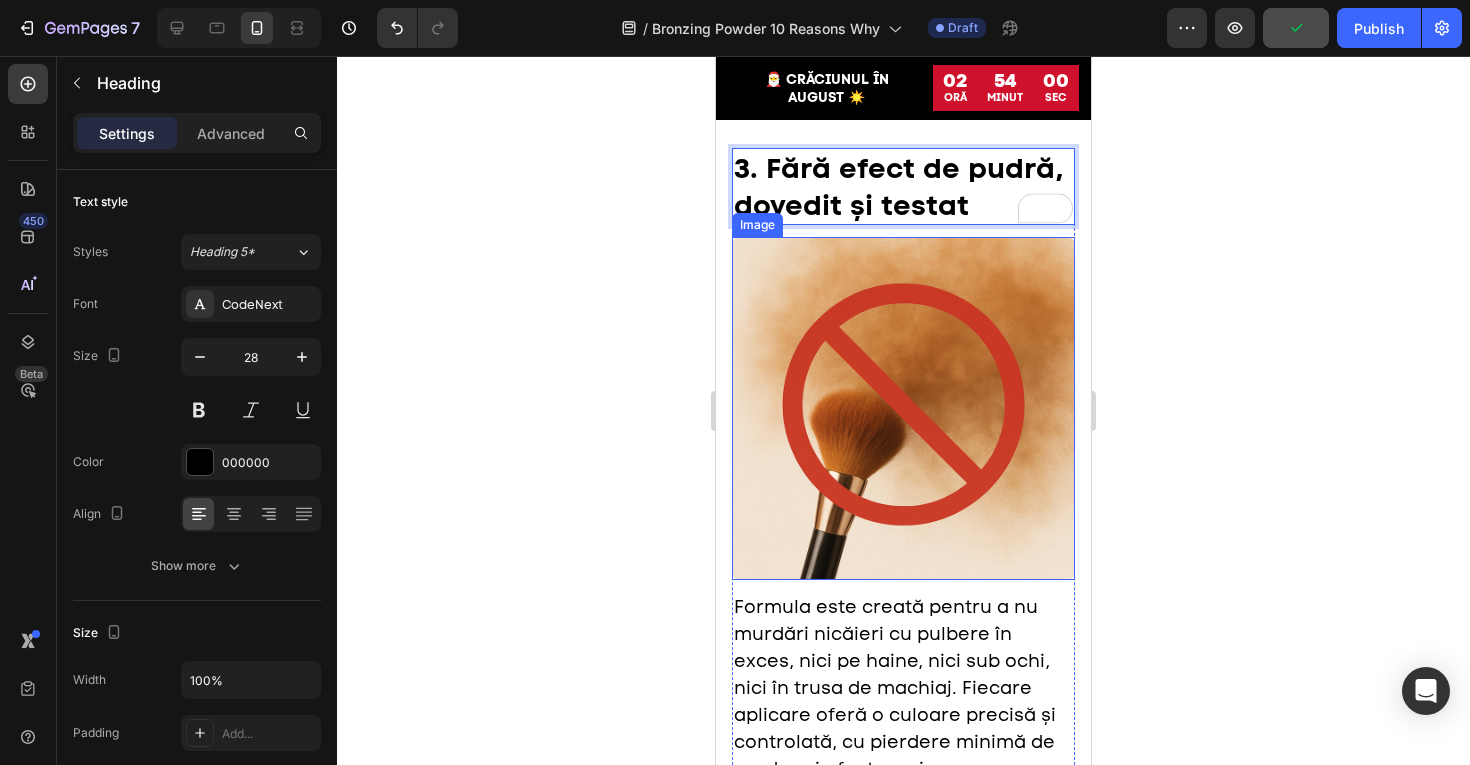scroll, scrollTop: 2832, scrollLeft: 0, axis: vertical 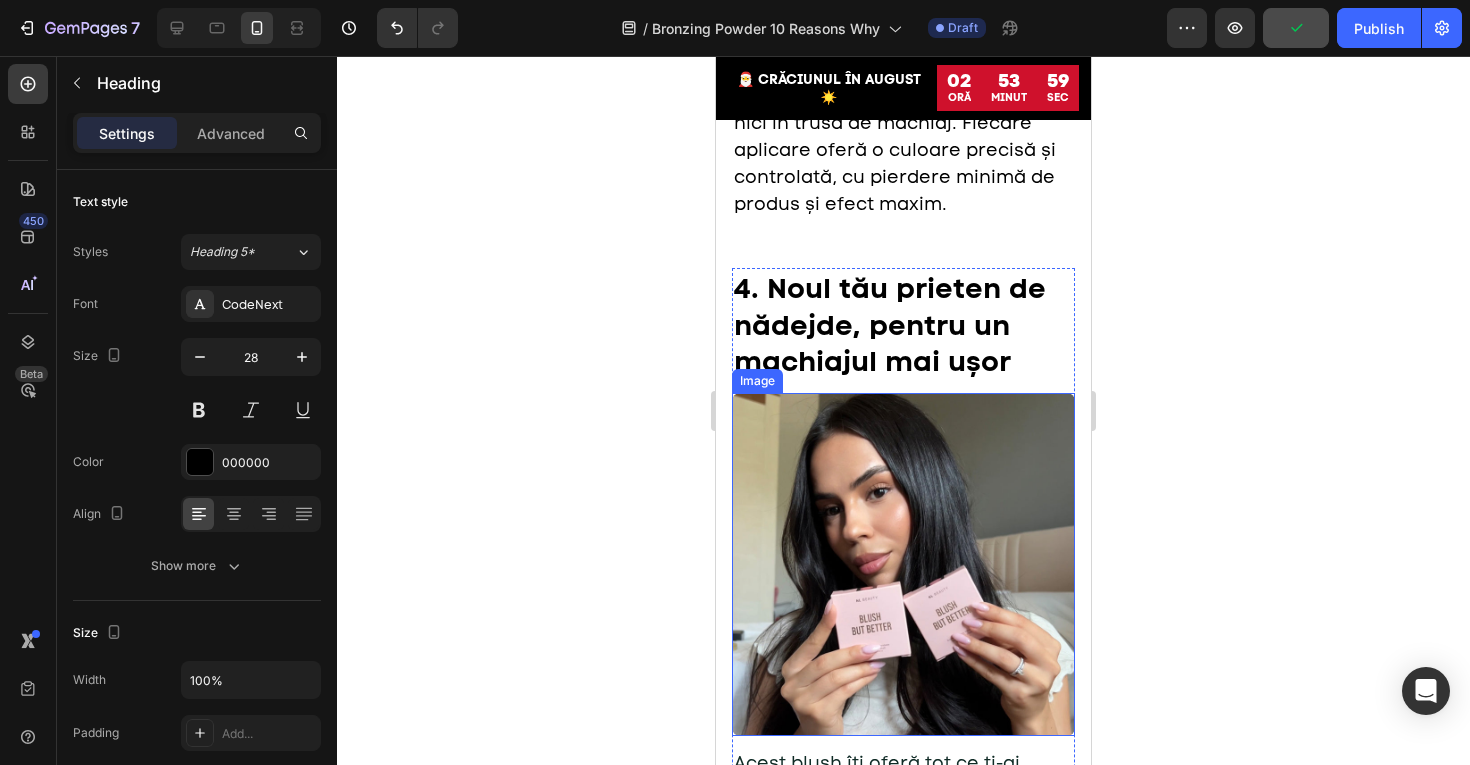 click on "4. Noul tău prieten de nădejde, pentru un machiajul mai ușor" at bounding box center (890, 324) 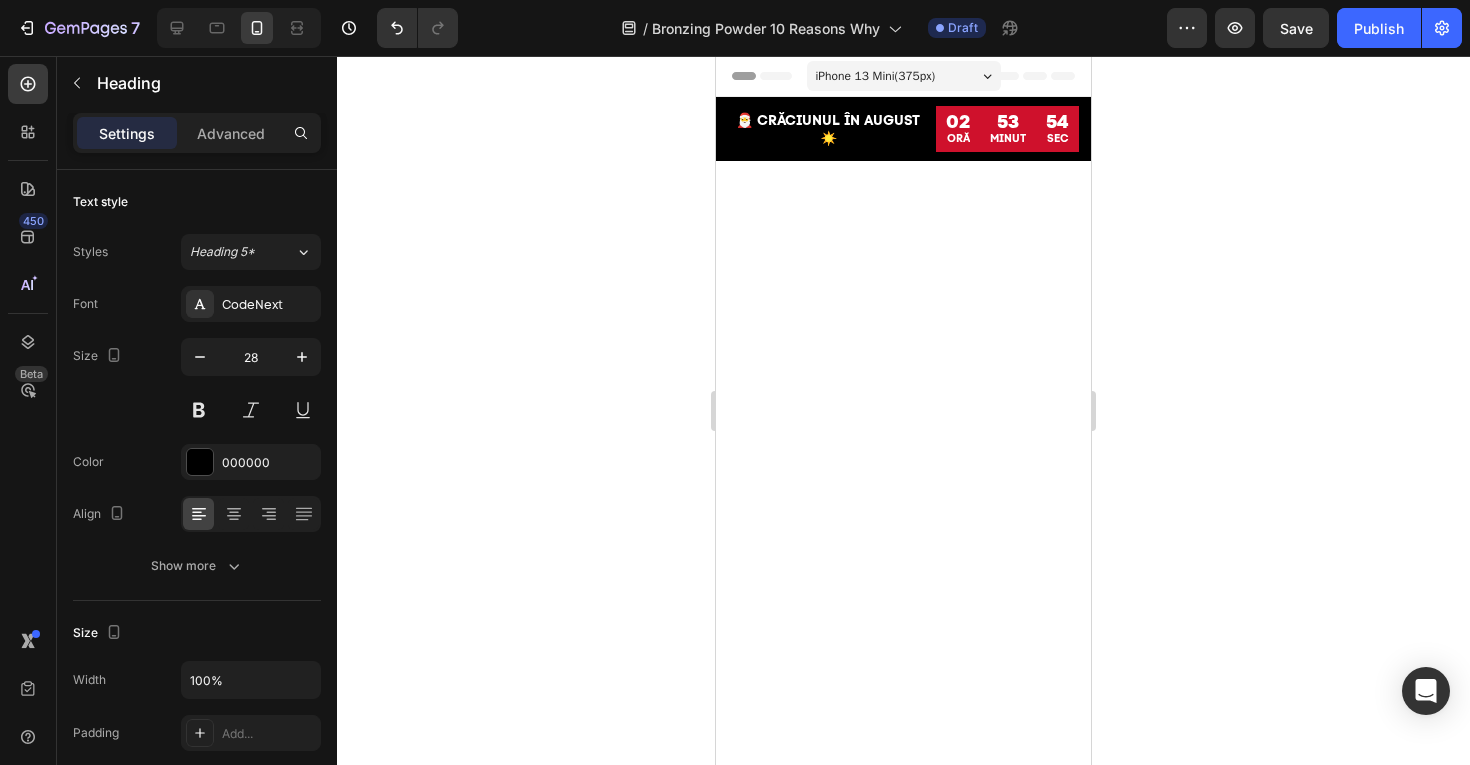 scroll, scrollTop: 2832, scrollLeft: 0, axis: vertical 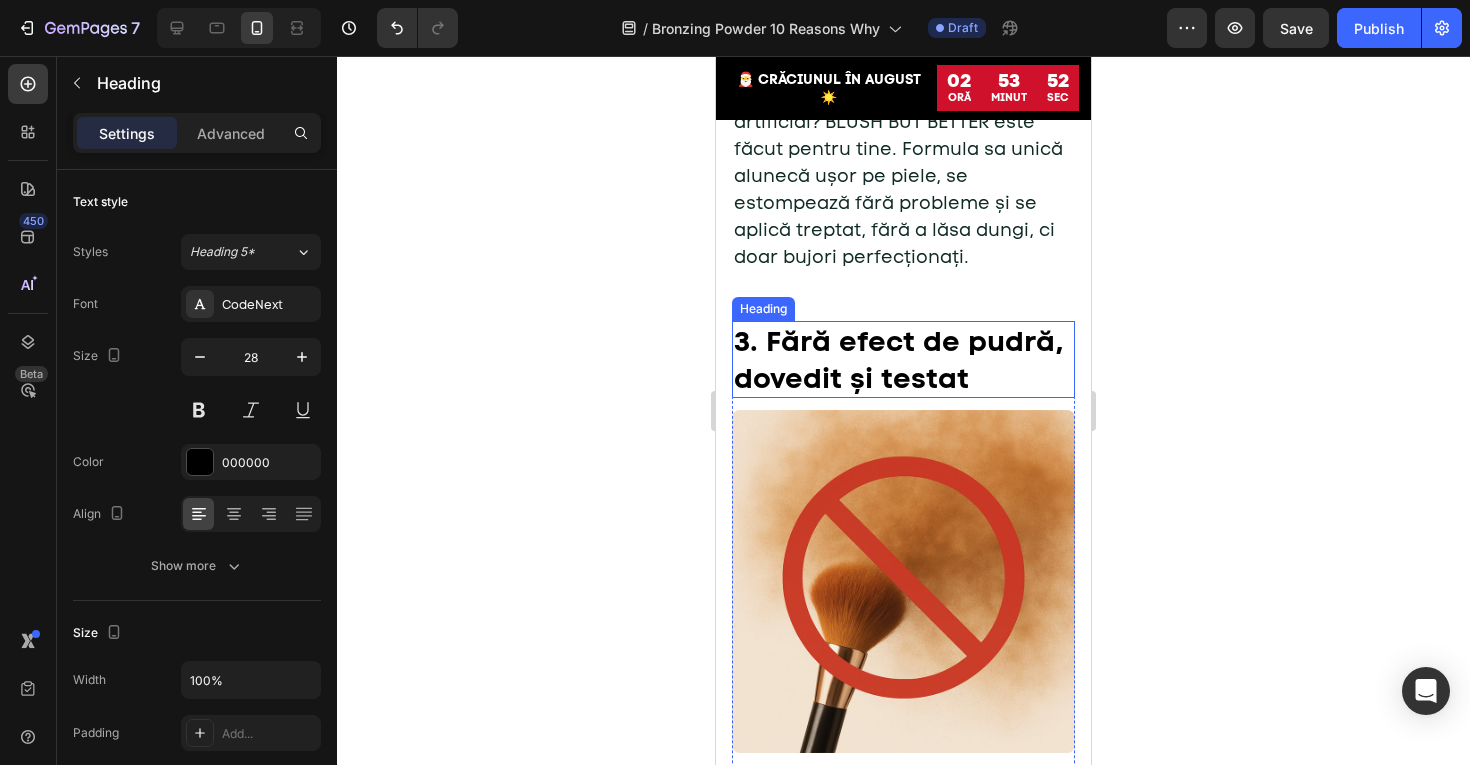 click on "3. Fără efect de pudră, dovedit și testat" at bounding box center [899, 359] 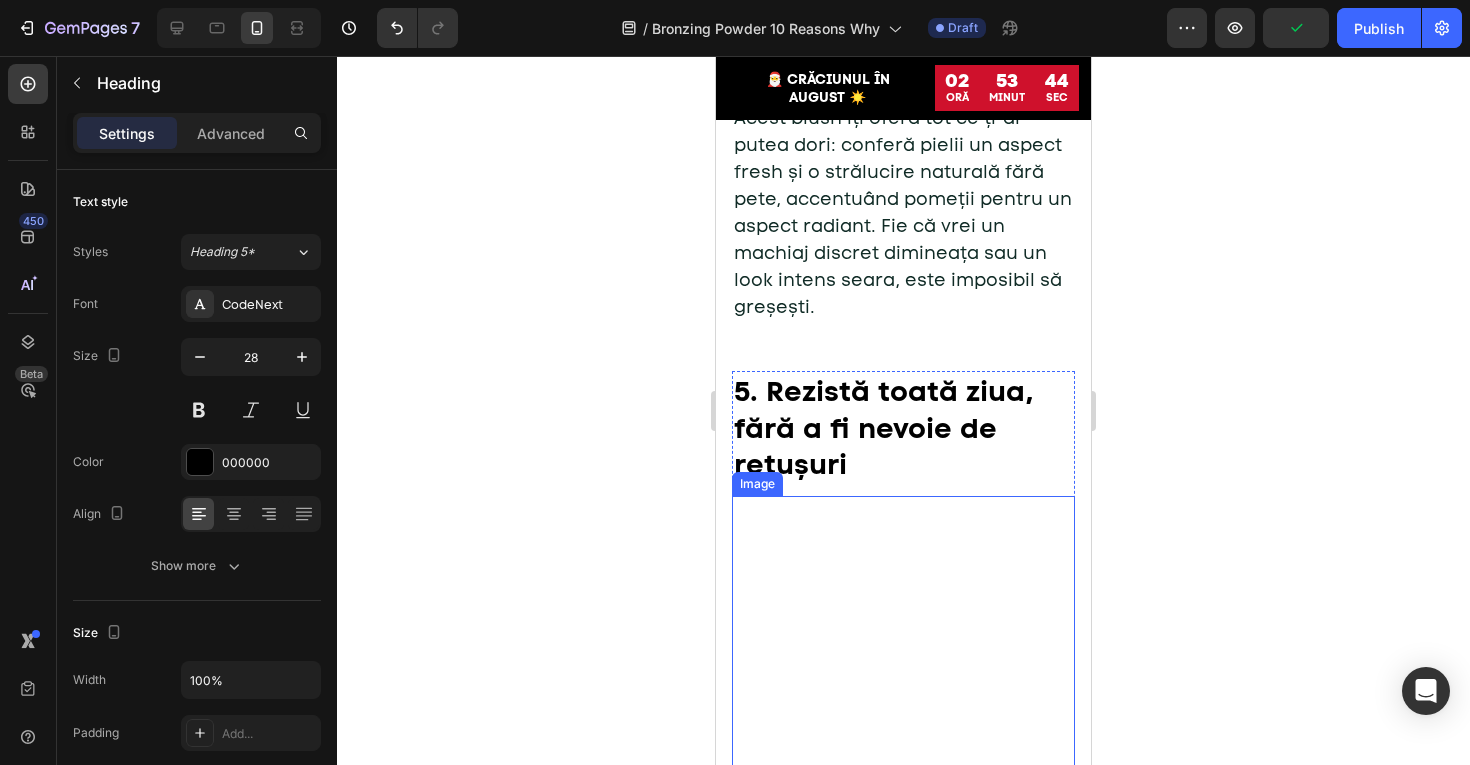 scroll, scrollTop: 3602, scrollLeft: 0, axis: vertical 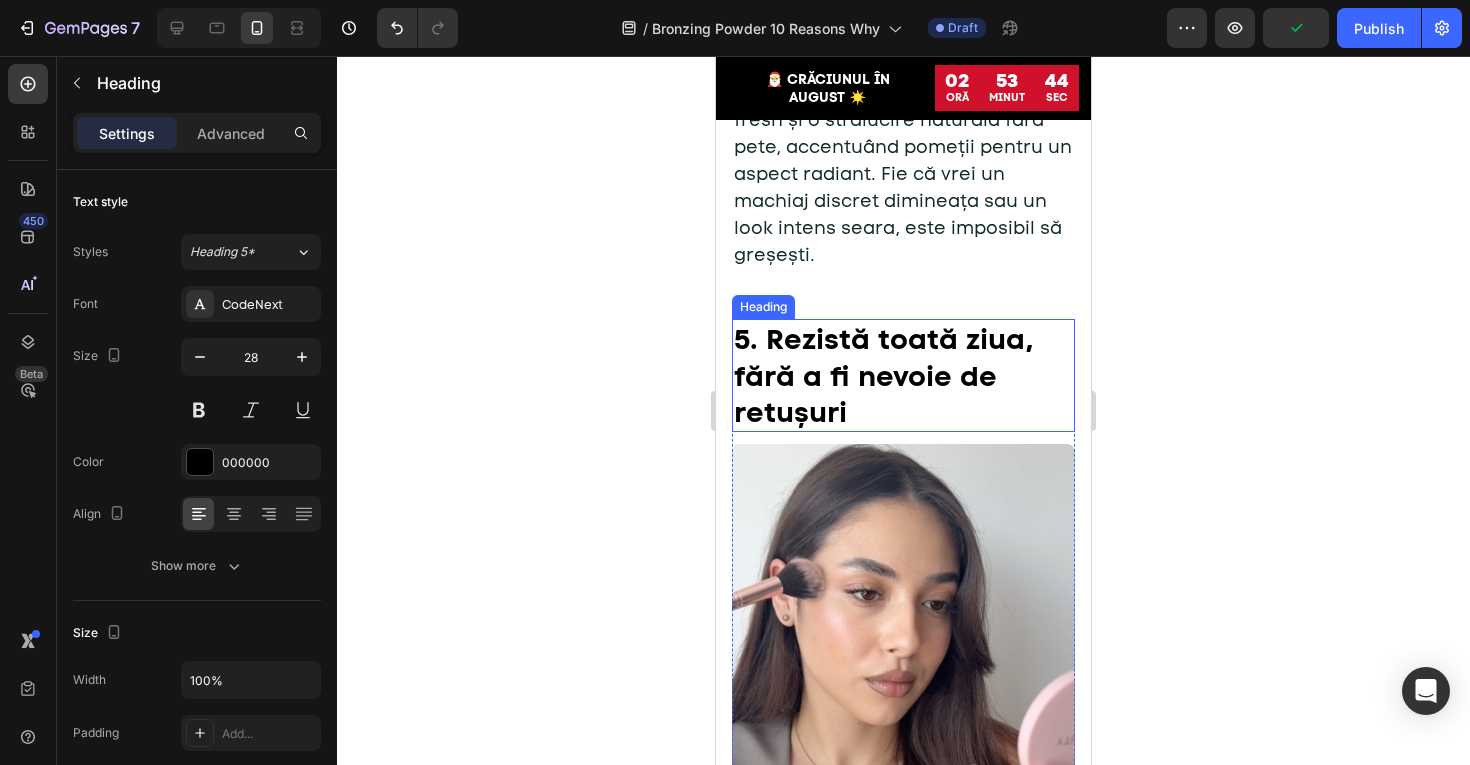 click on "5. Rezistă toată ziua, fără a fi nevoie de retușuri" at bounding box center [884, 375] 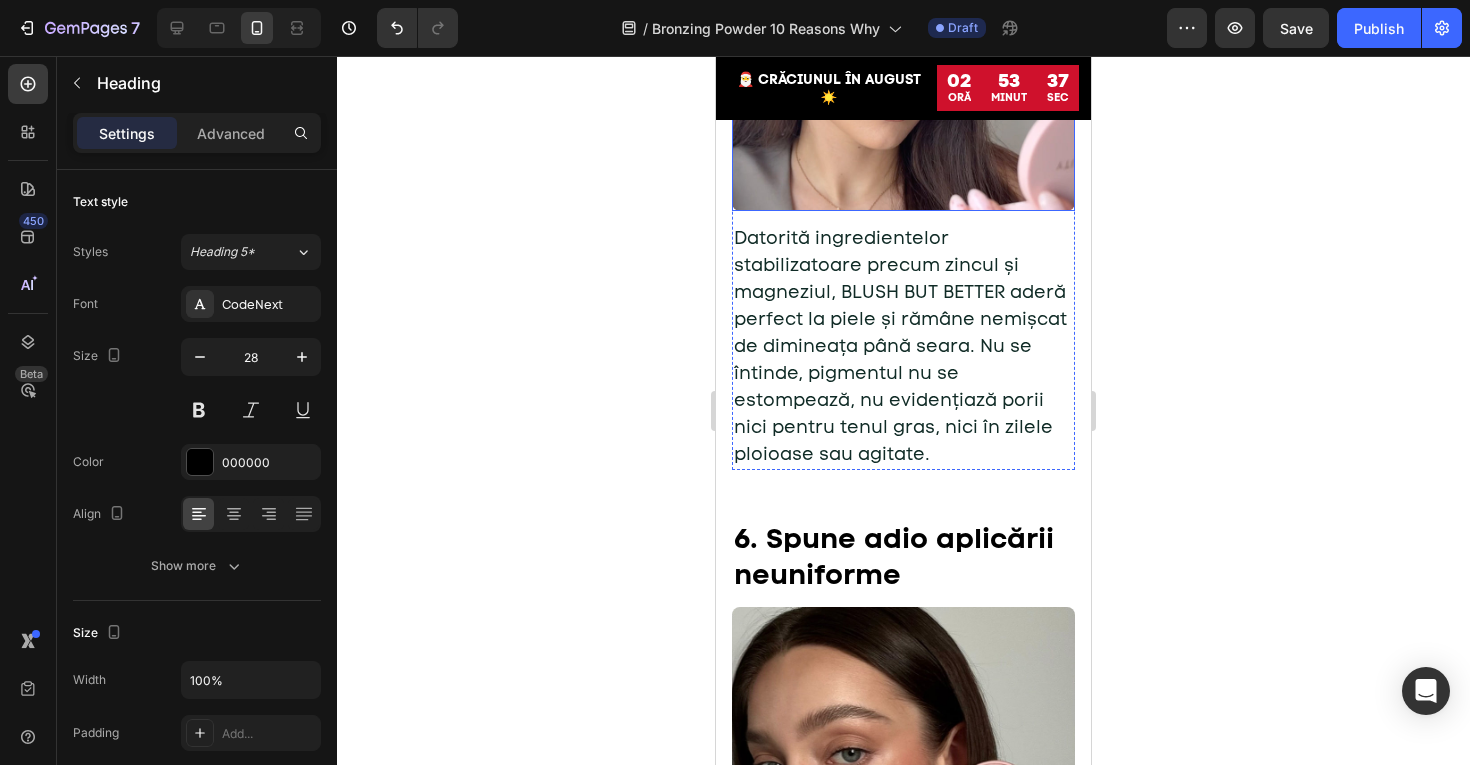 scroll, scrollTop: 4439, scrollLeft: 0, axis: vertical 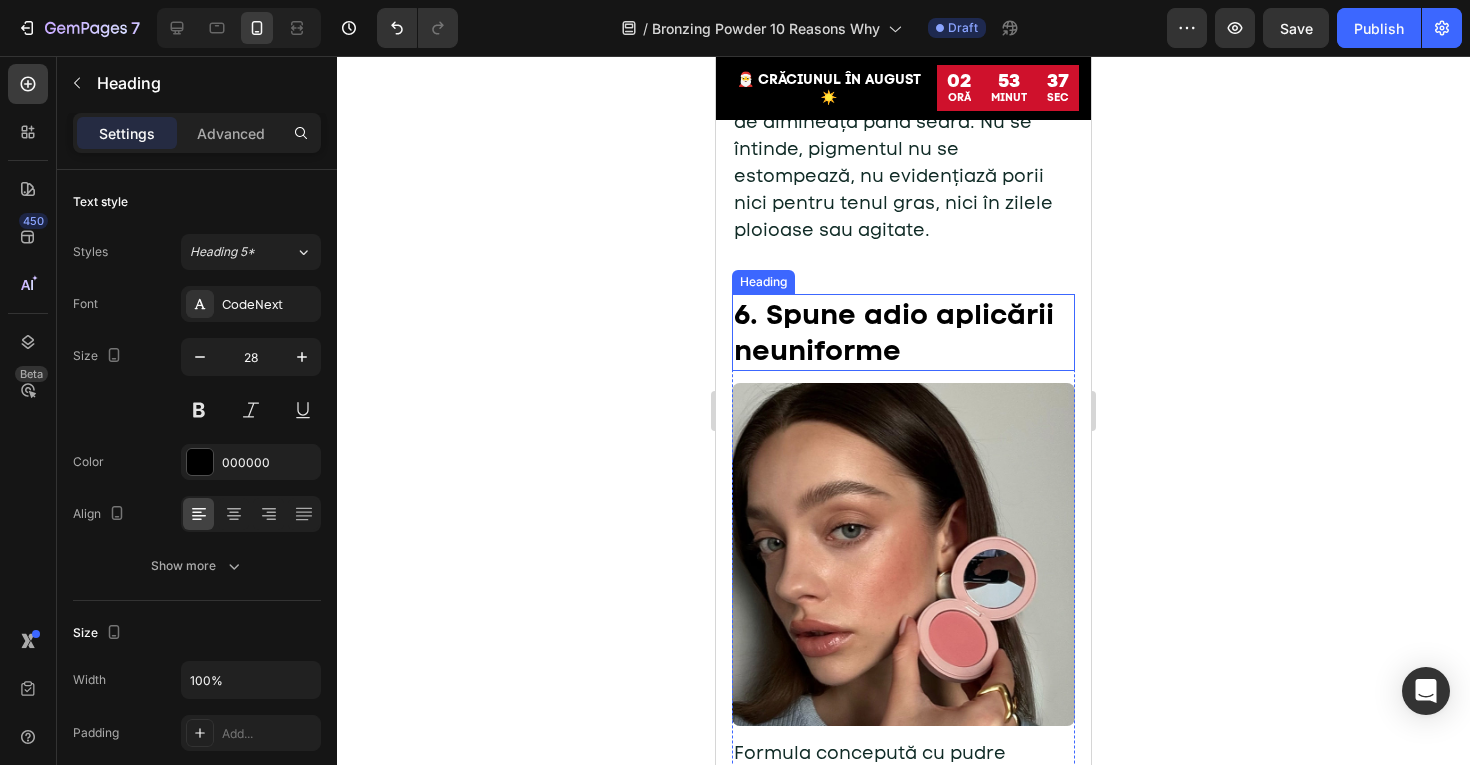 click on "6. Spune adio aplicării neuniforme" at bounding box center (894, 332) 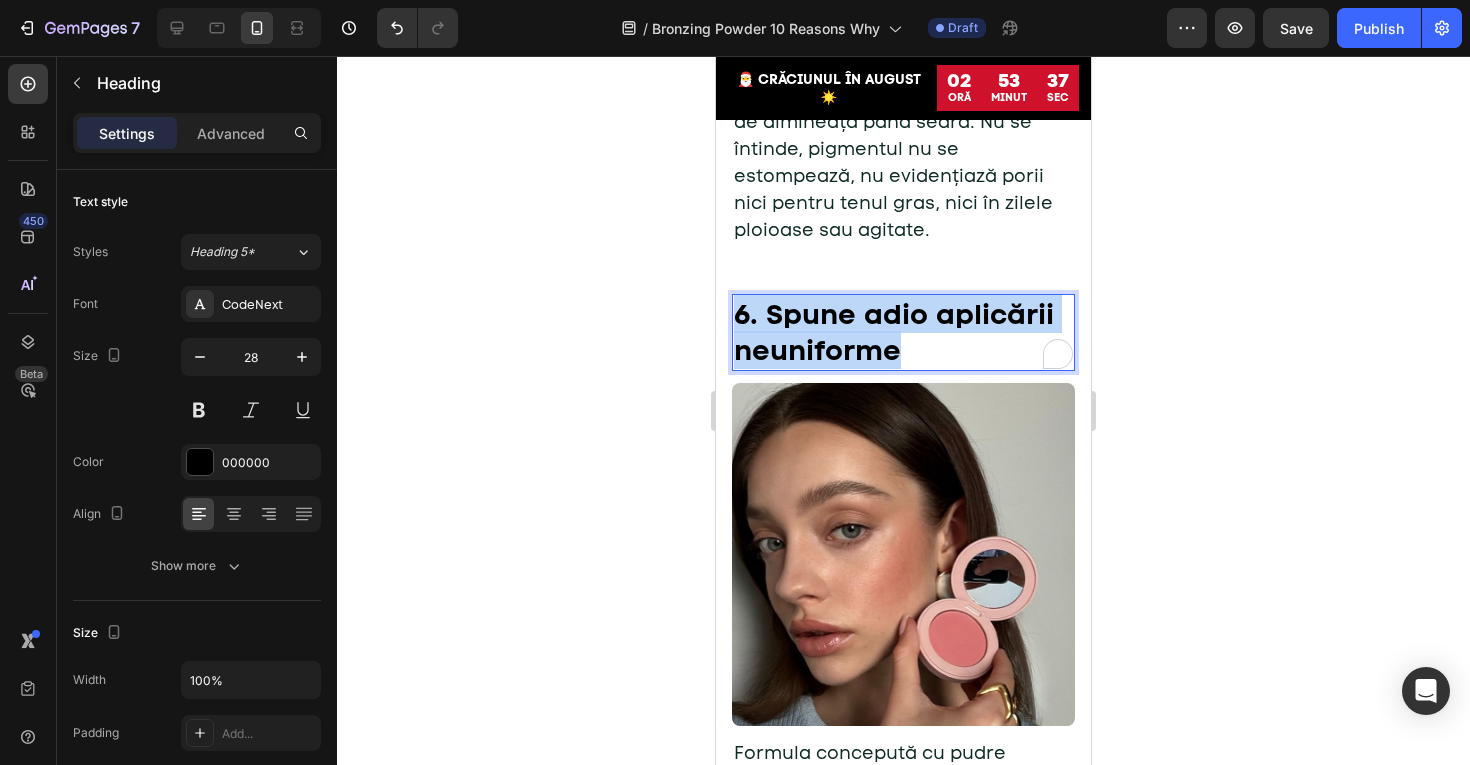 click on "6. Spune adio aplicării neuniforme" at bounding box center (894, 332) 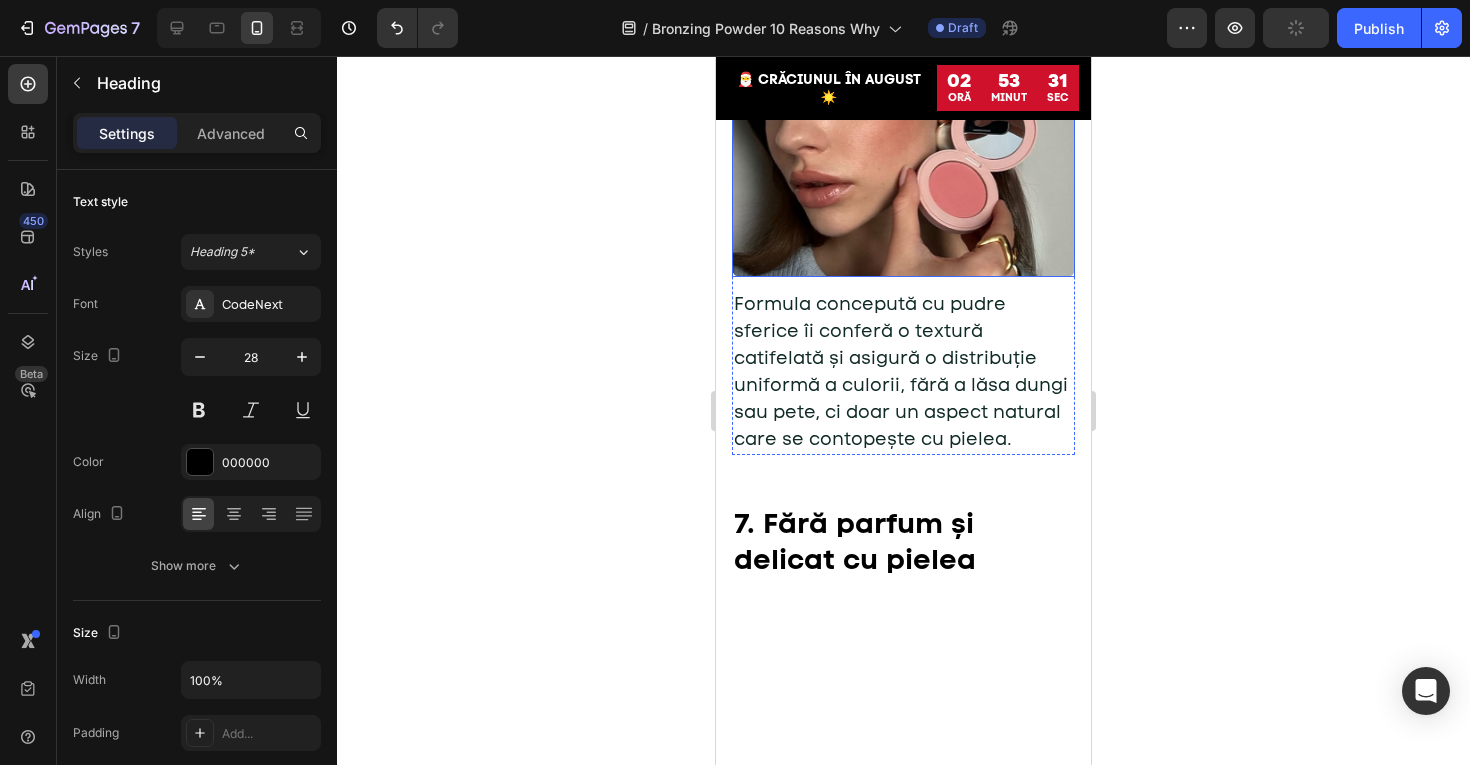 scroll, scrollTop: 4958, scrollLeft: 0, axis: vertical 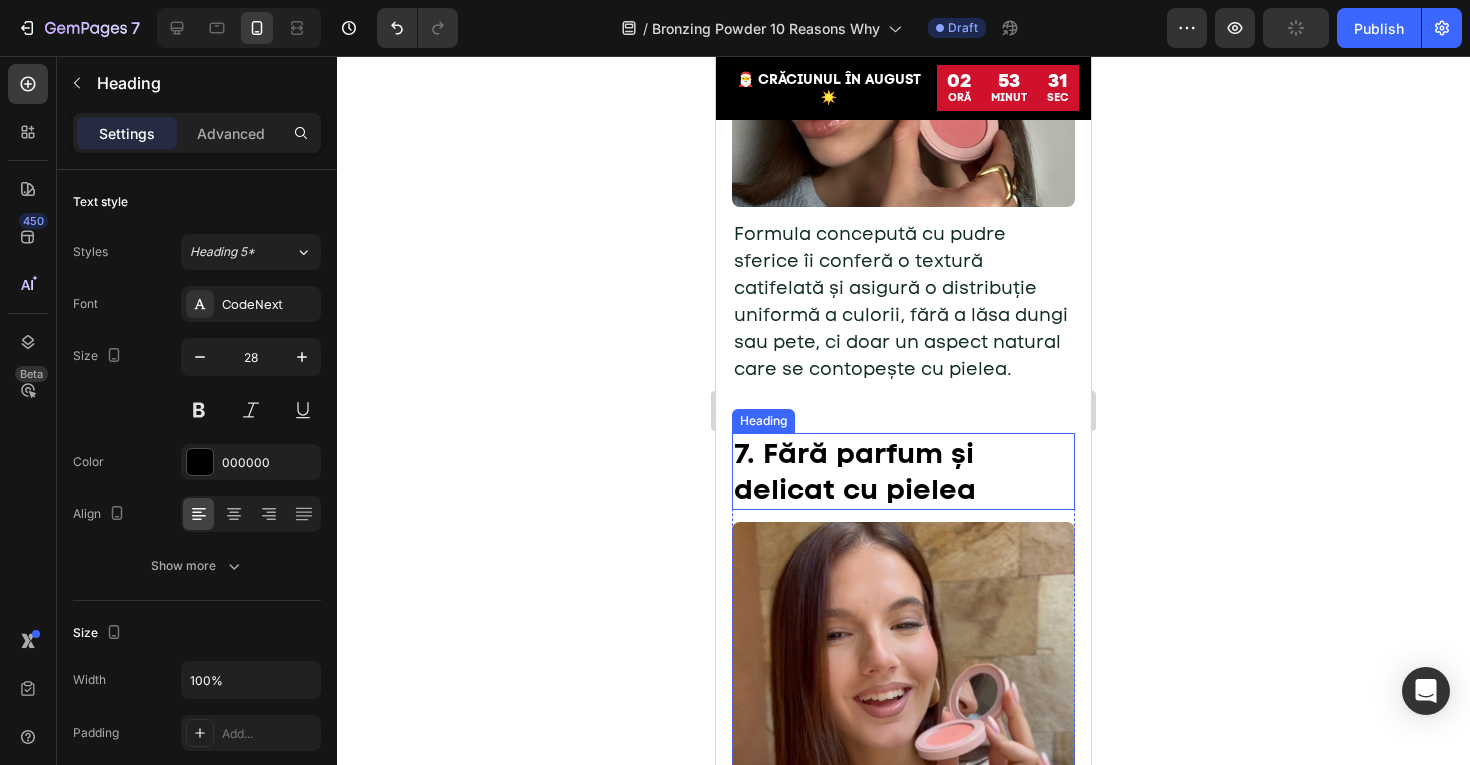 click on "7. Fără parfum și delicat cu pielea" at bounding box center [855, 471] 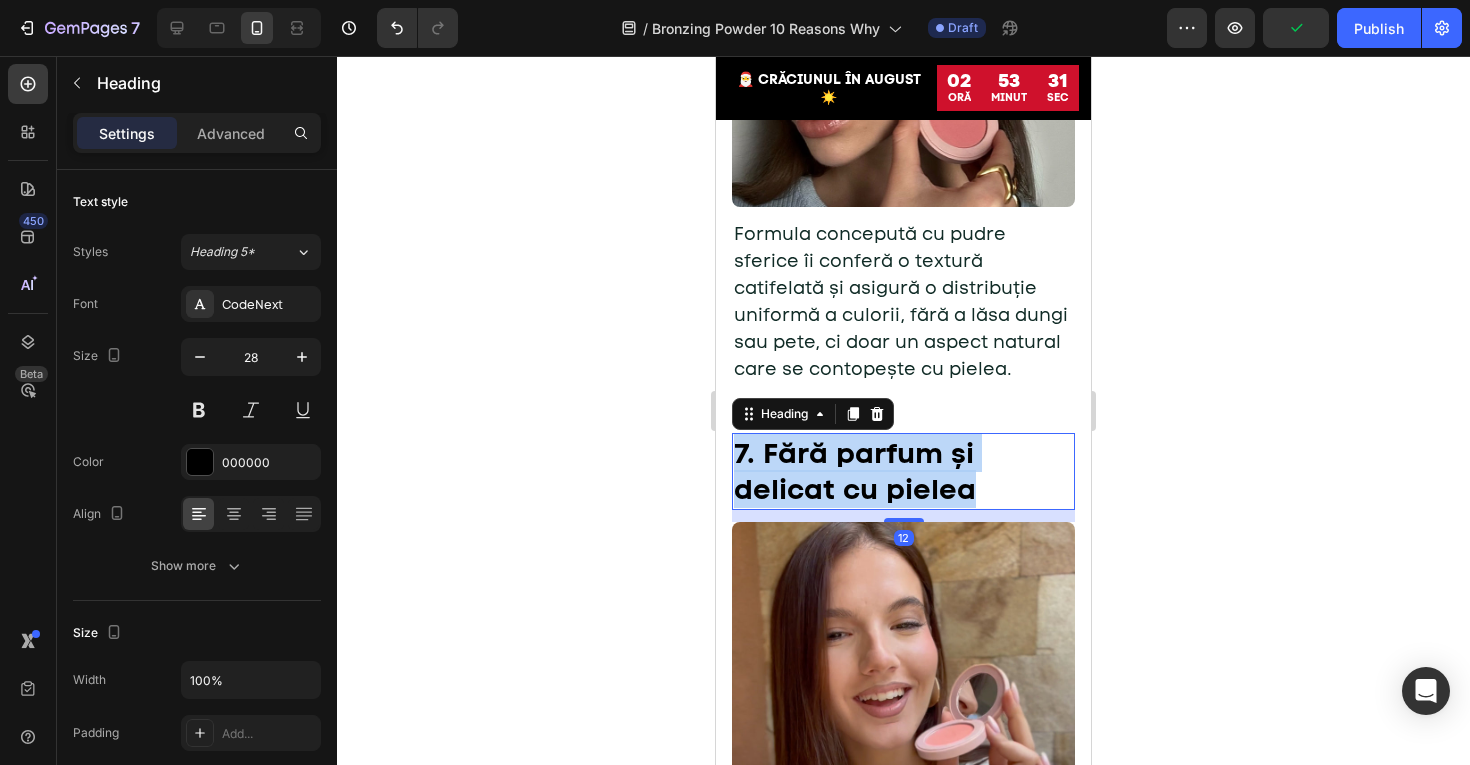 click on "7. Fără parfum și delicat cu pielea" at bounding box center (855, 471) 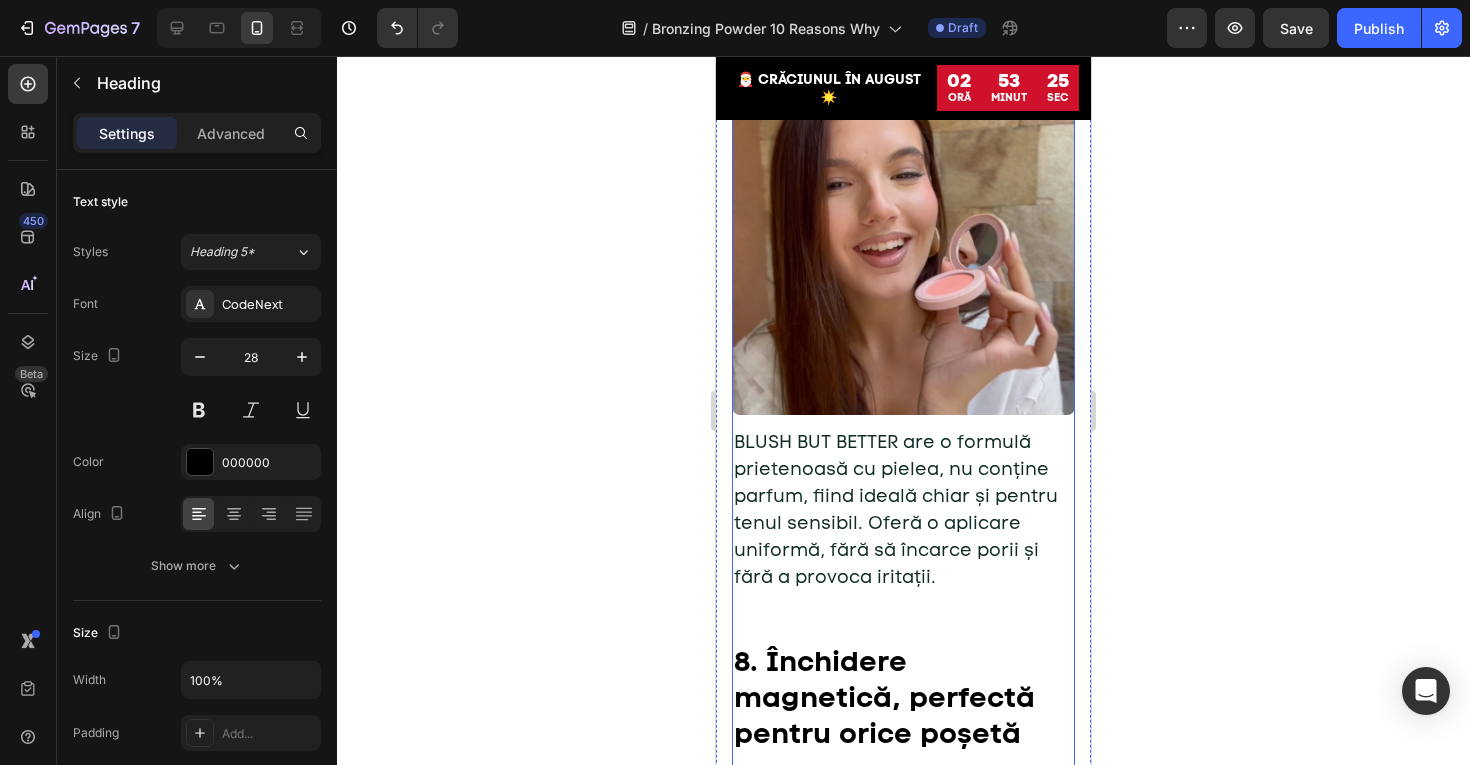 scroll, scrollTop: 5559, scrollLeft: 0, axis: vertical 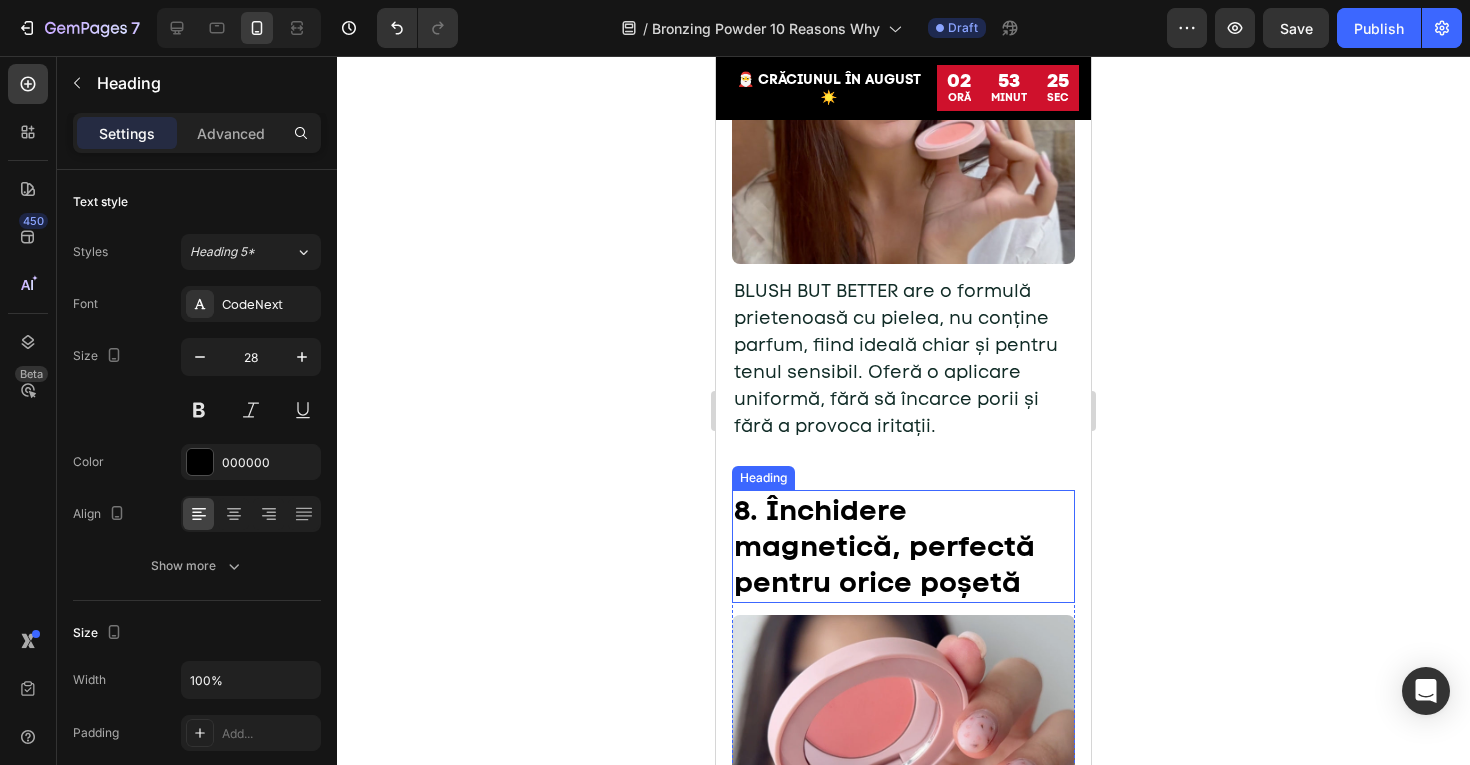 click on "8. Închidere magnetică, perfectă pentru orice poșetă" at bounding box center [884, 546] 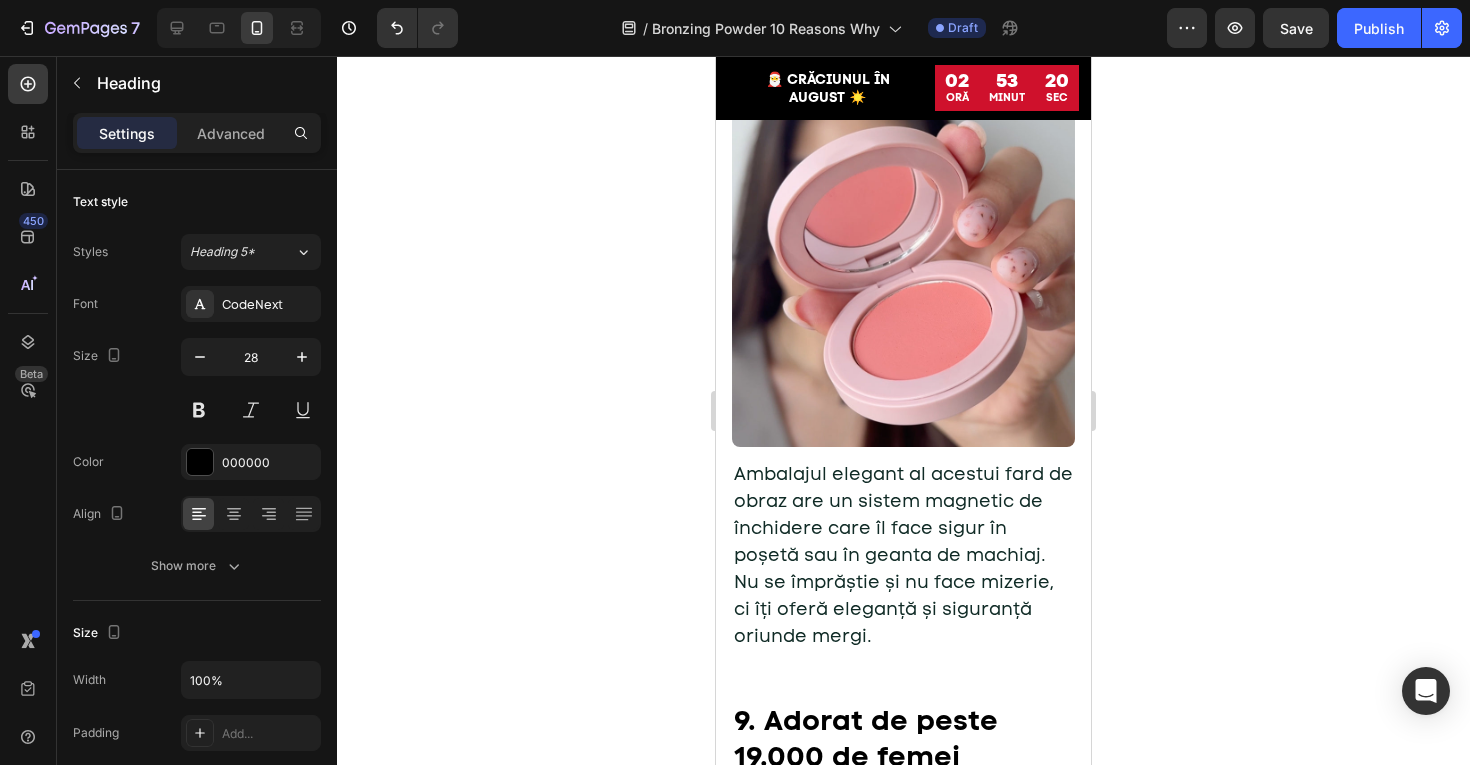 scroll, scrollTop: 6145, scrollLeft: 0, axis: vertical 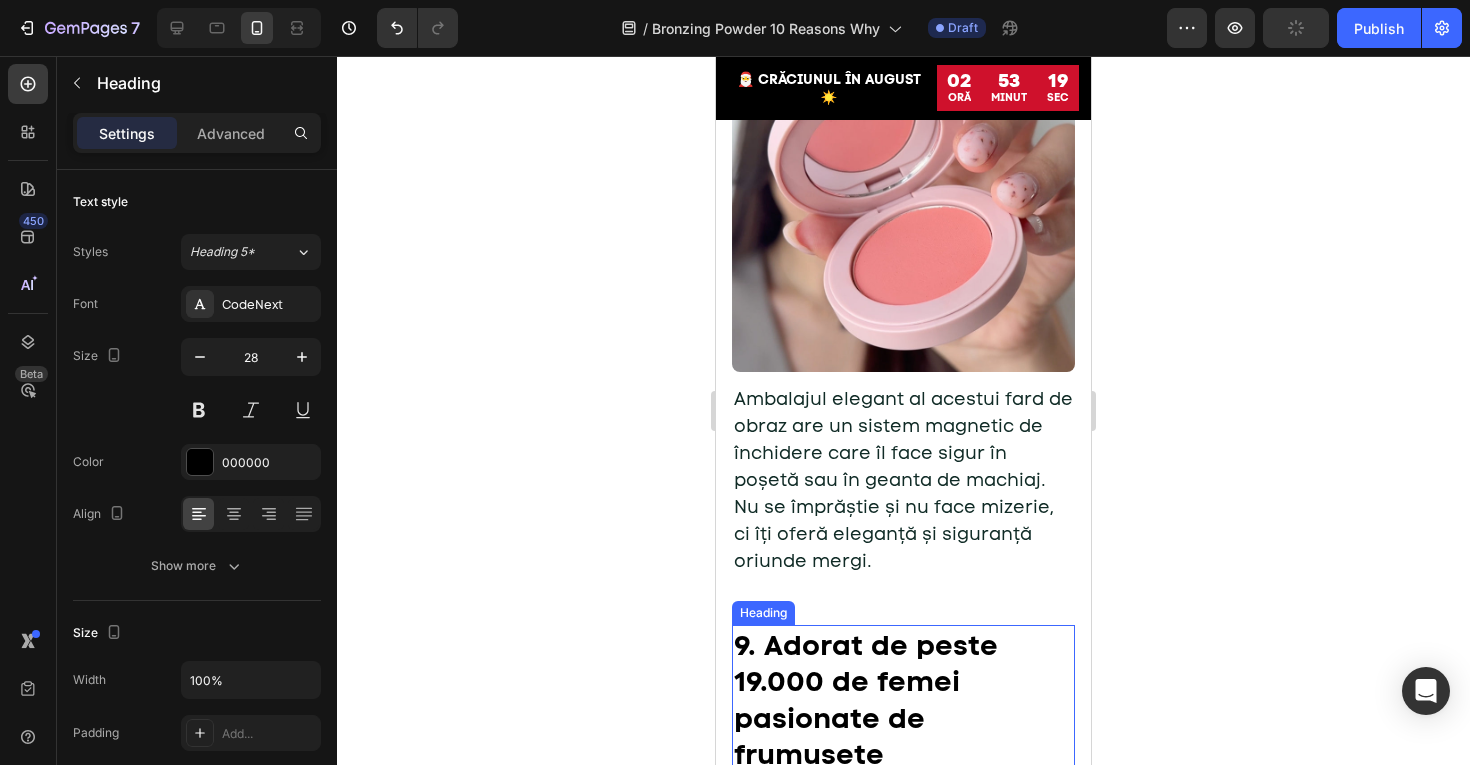 click on "9. Adorat de peste 19.000 de femei pasionate de frumusețe" at bounding box center [866, 699] 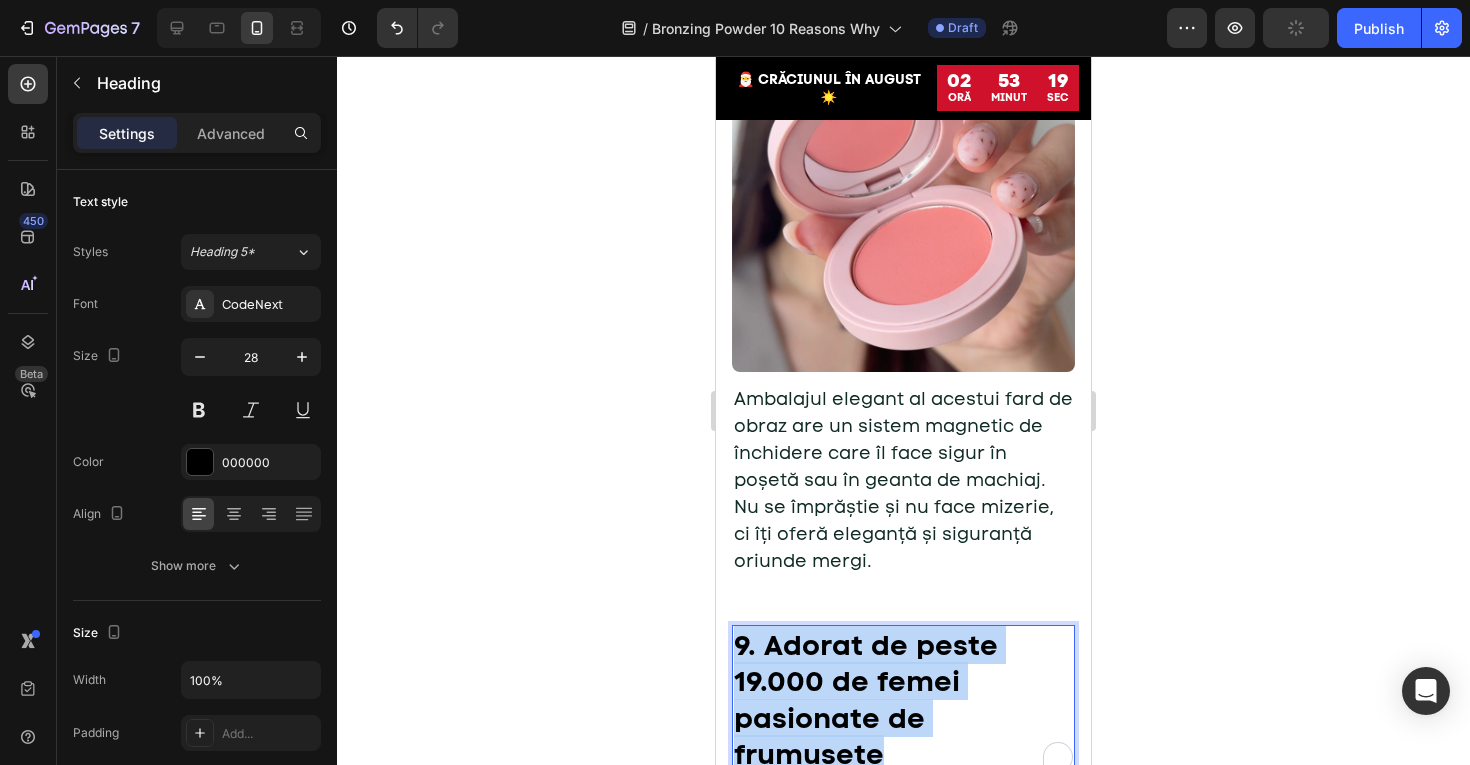 click on "9. Adorat de peste 19.000 de femei pasionate de frumusețe" at bounding box center [866, 699] 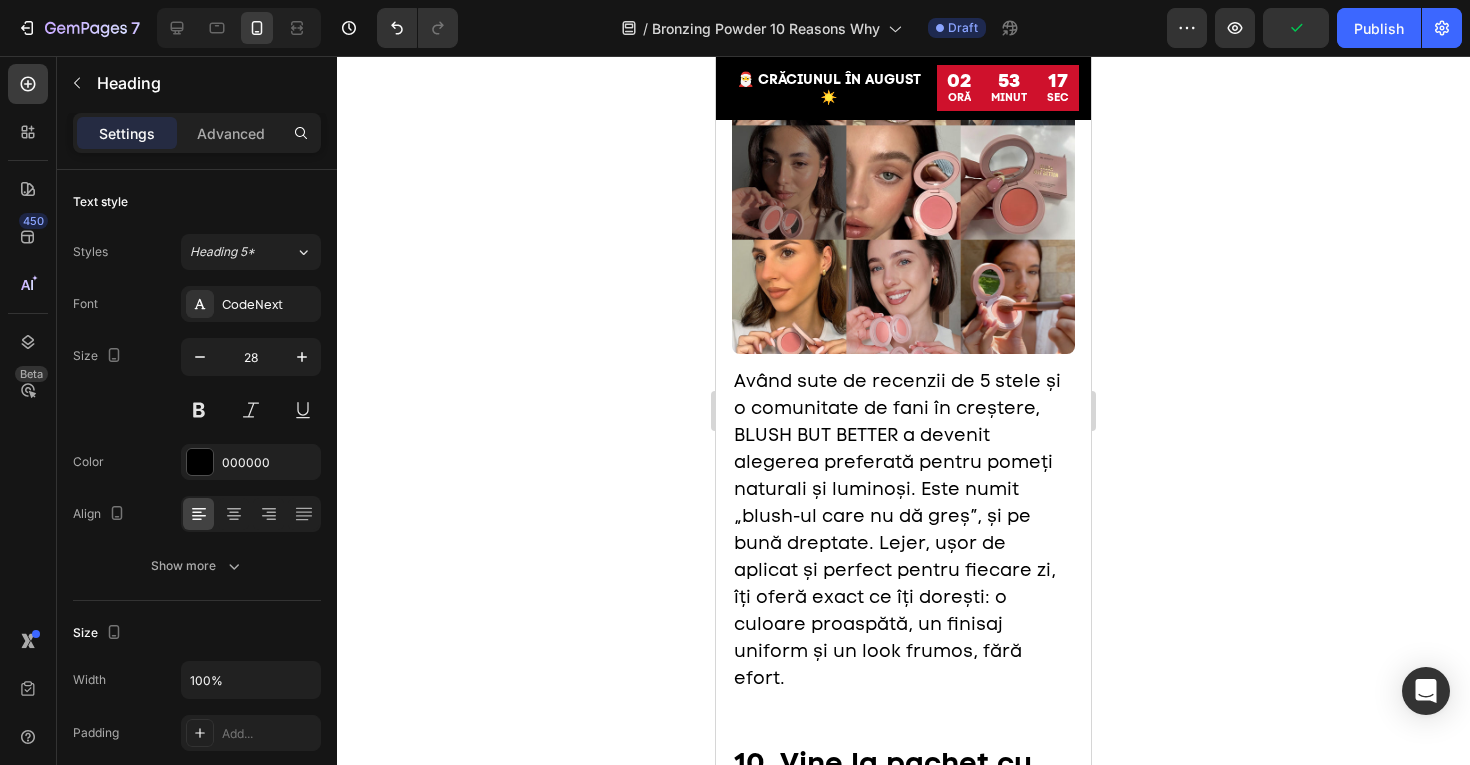 scroll, scrollTop: 6904, scrollLeft: 0, axis: vertical 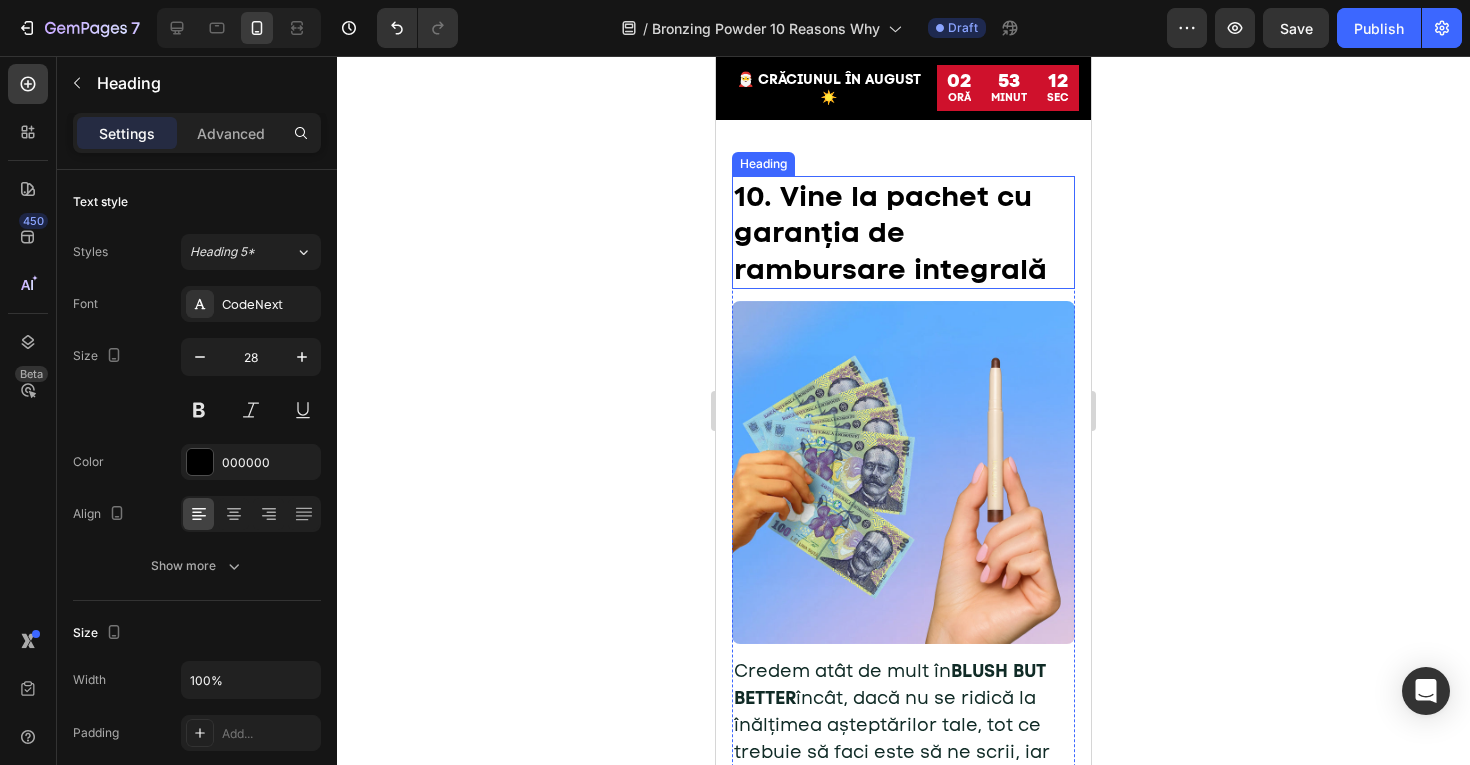 click on "10. Vine la pachet cu garanția de rambursare integrală" at bounding box center (890, 232) 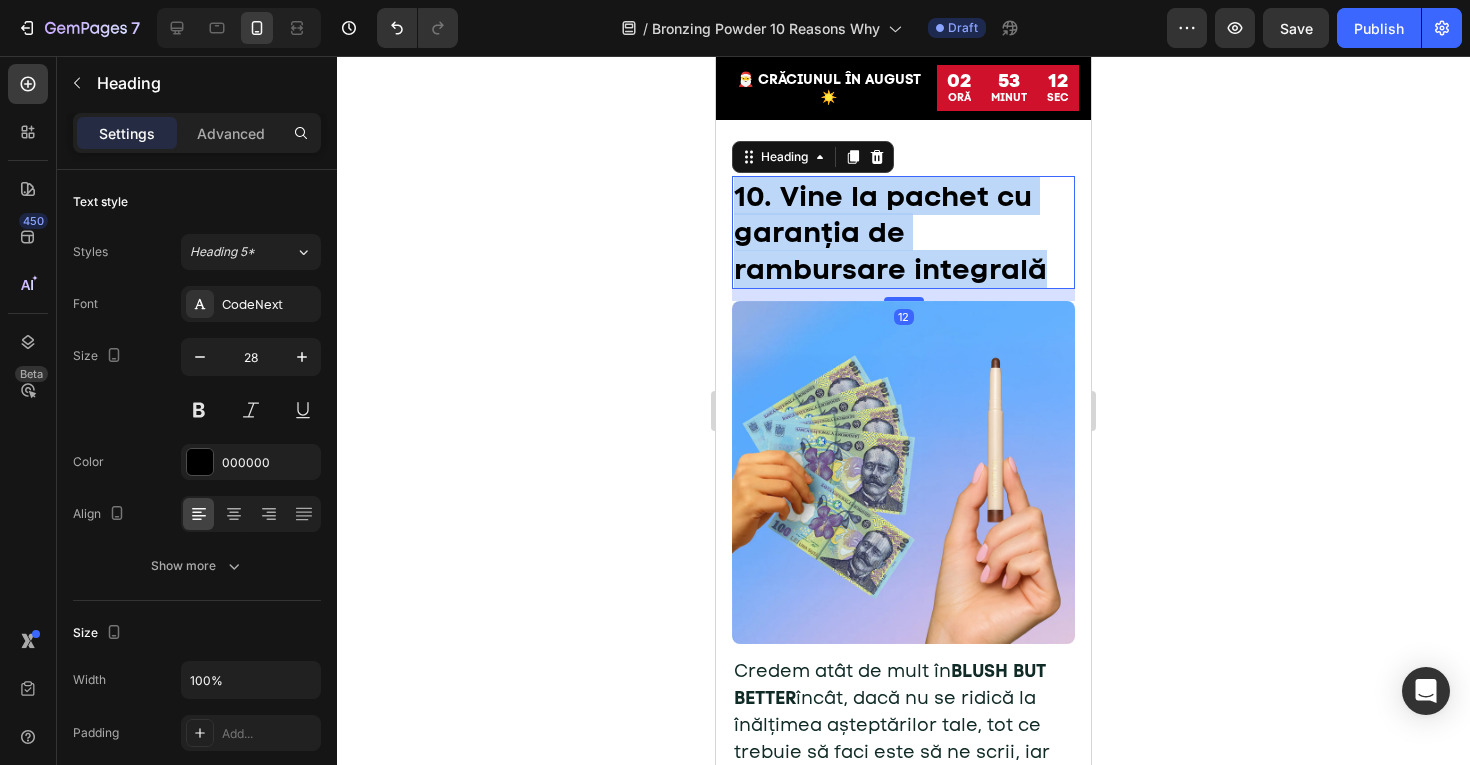 click on "10. Vine la pachet cu garanția de rambursare integrală" at bounding box center (890, 232) 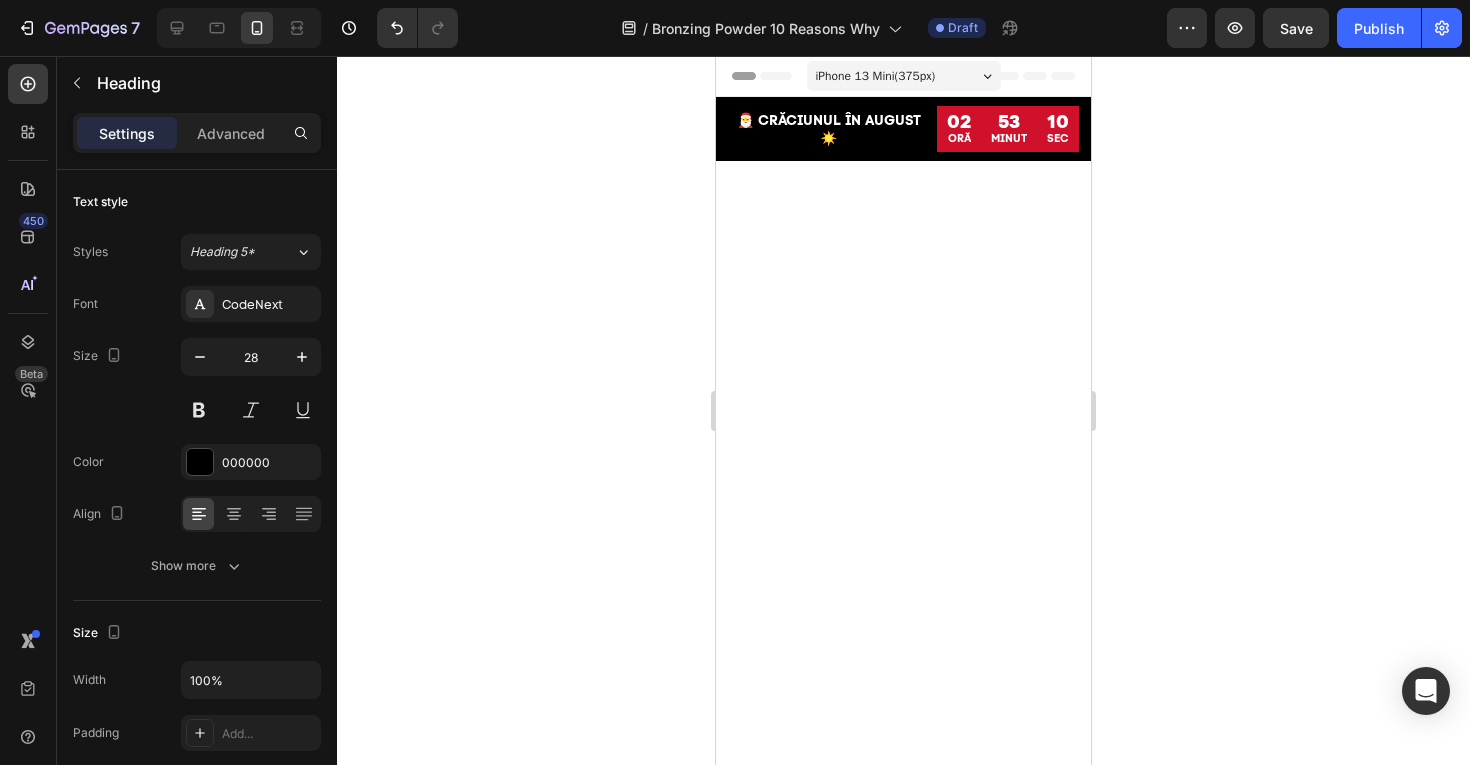 scroll, scrollTop: 7450, scrollLeft: 0, axis: vertical 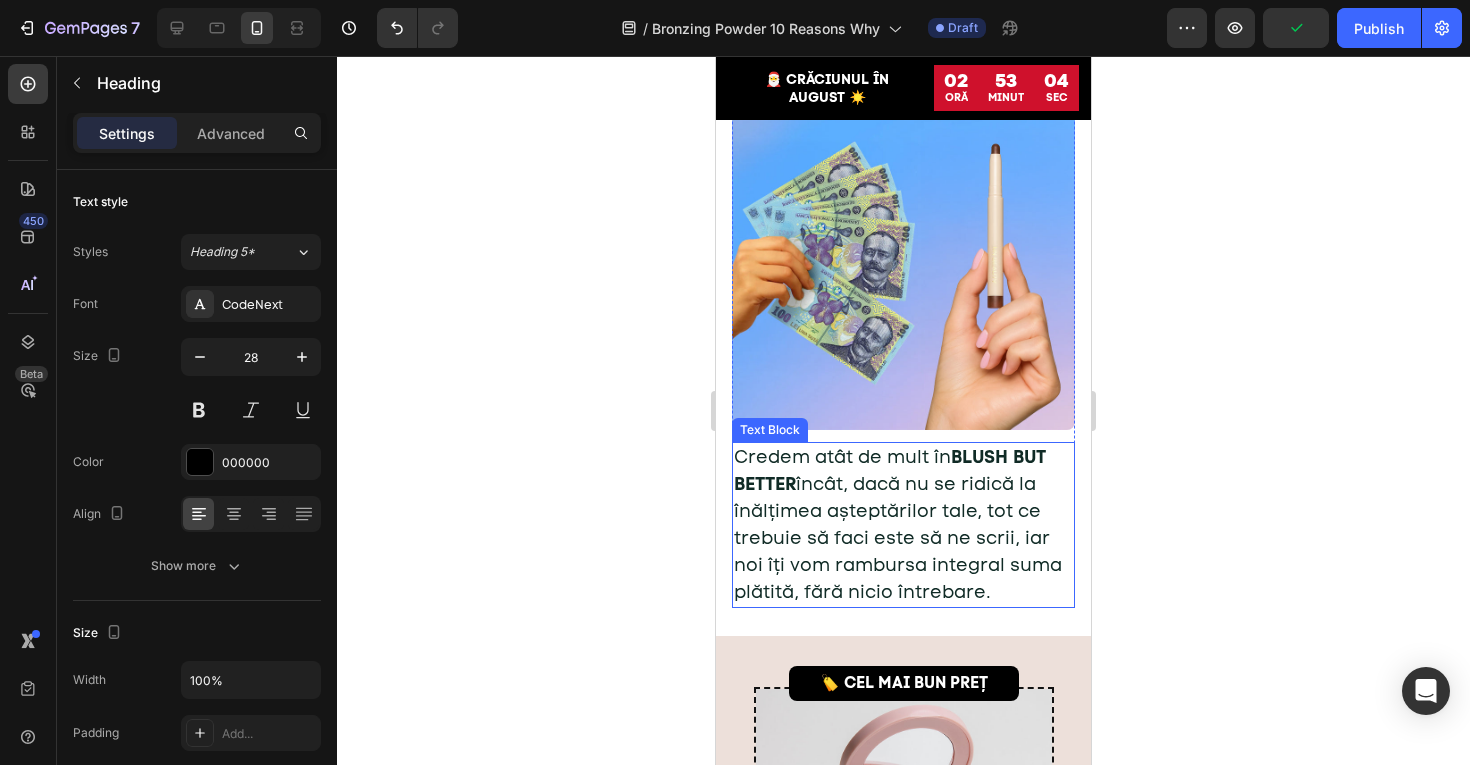 click on "Credem atât de mult în BLUSH BUT BETTER încât, dacă nu se ridică la înălțimea așteptărilor tale, tot ce trebuie să faci este să ne scrii, iar noi îți vom rambursa integral suma plătită, fără nicio întrebare." at bounding box center [898, 524] 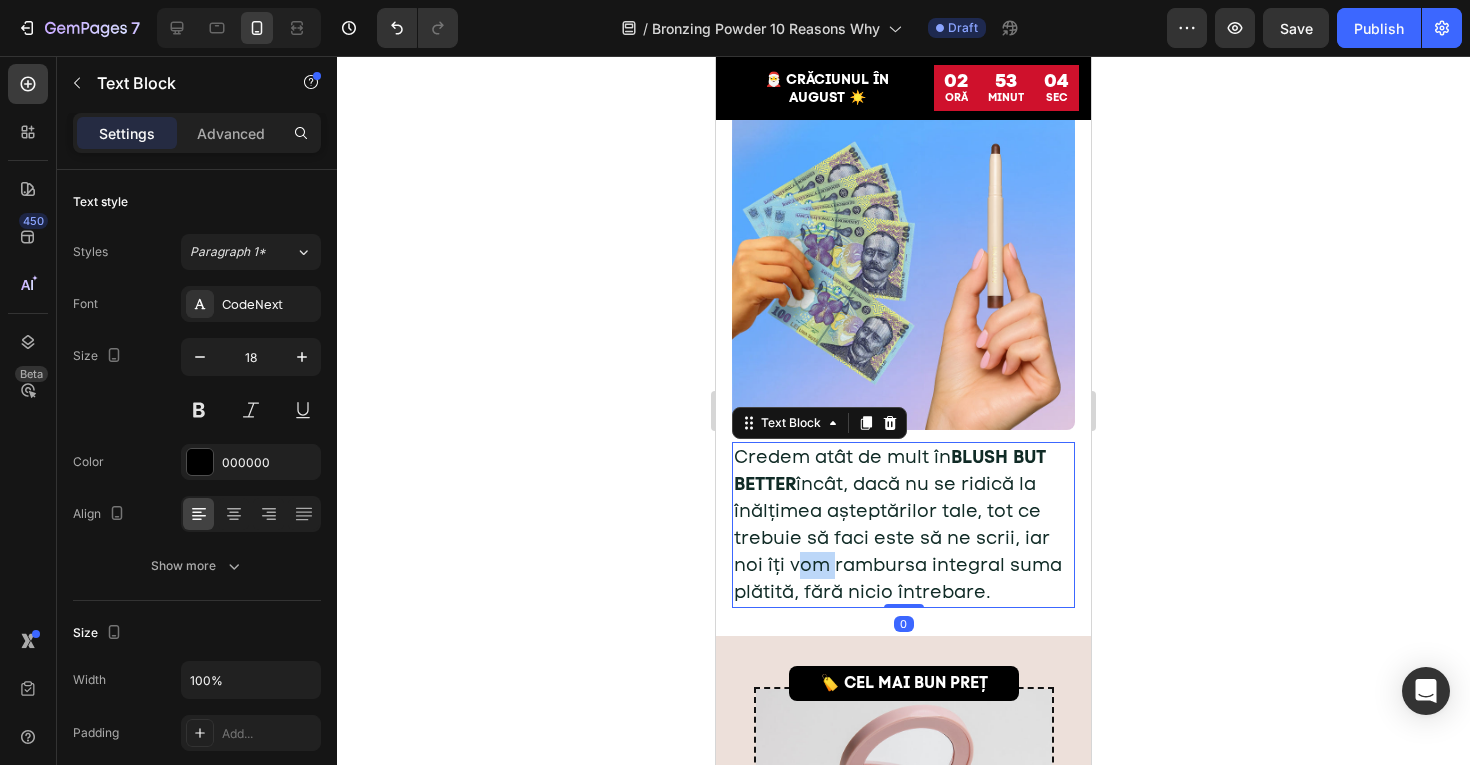 click on "Credem atât de mult în BLUSH BUT BETTER încât, dacă nu se ridică la înălțimea așteptărilor tale, tot ce trebuie să faci este să ne scrii, iar noi îți vom rambursa integral suma plătită, fără nicio întrebare." at bounding box center [898, 524] 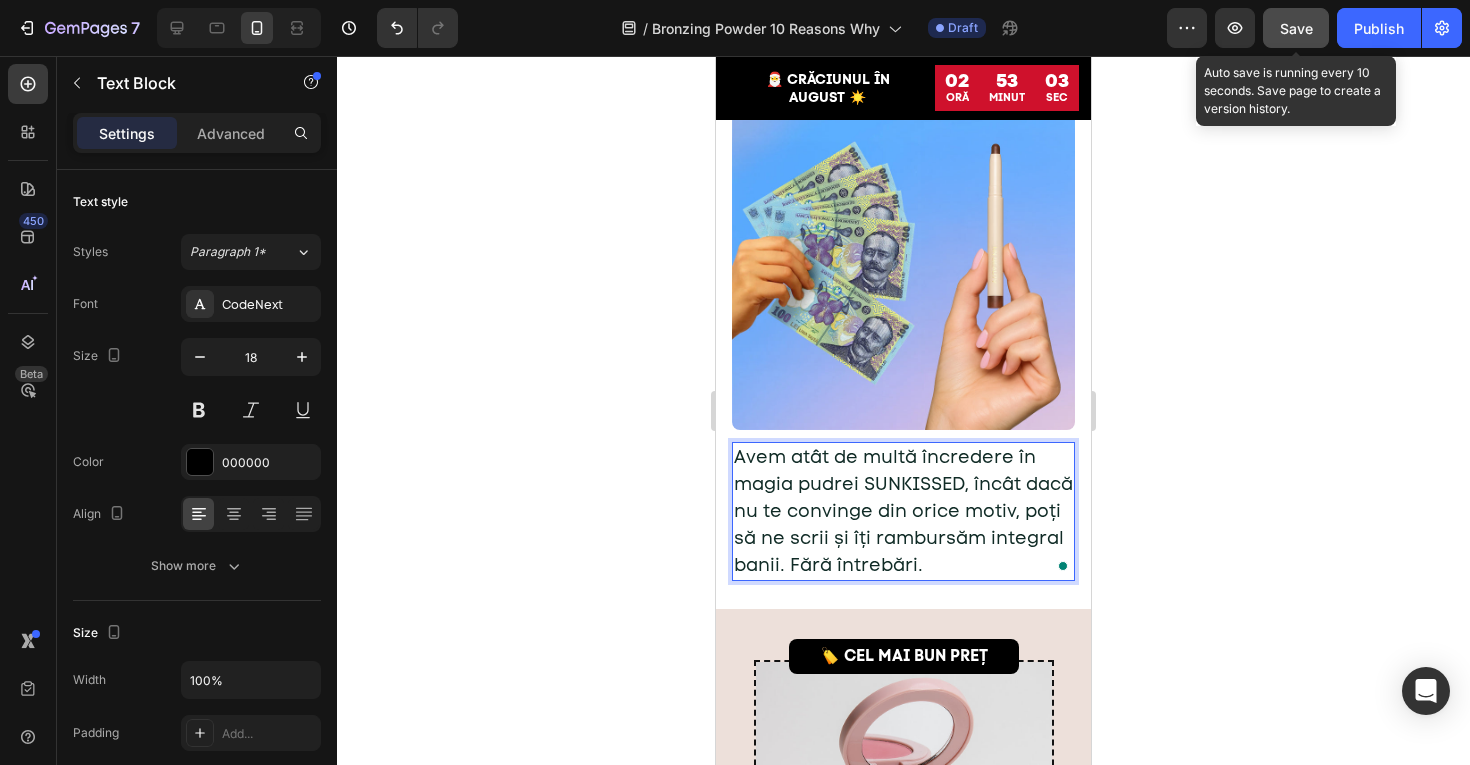 click on "Save" at bounding box center (1296, 28) 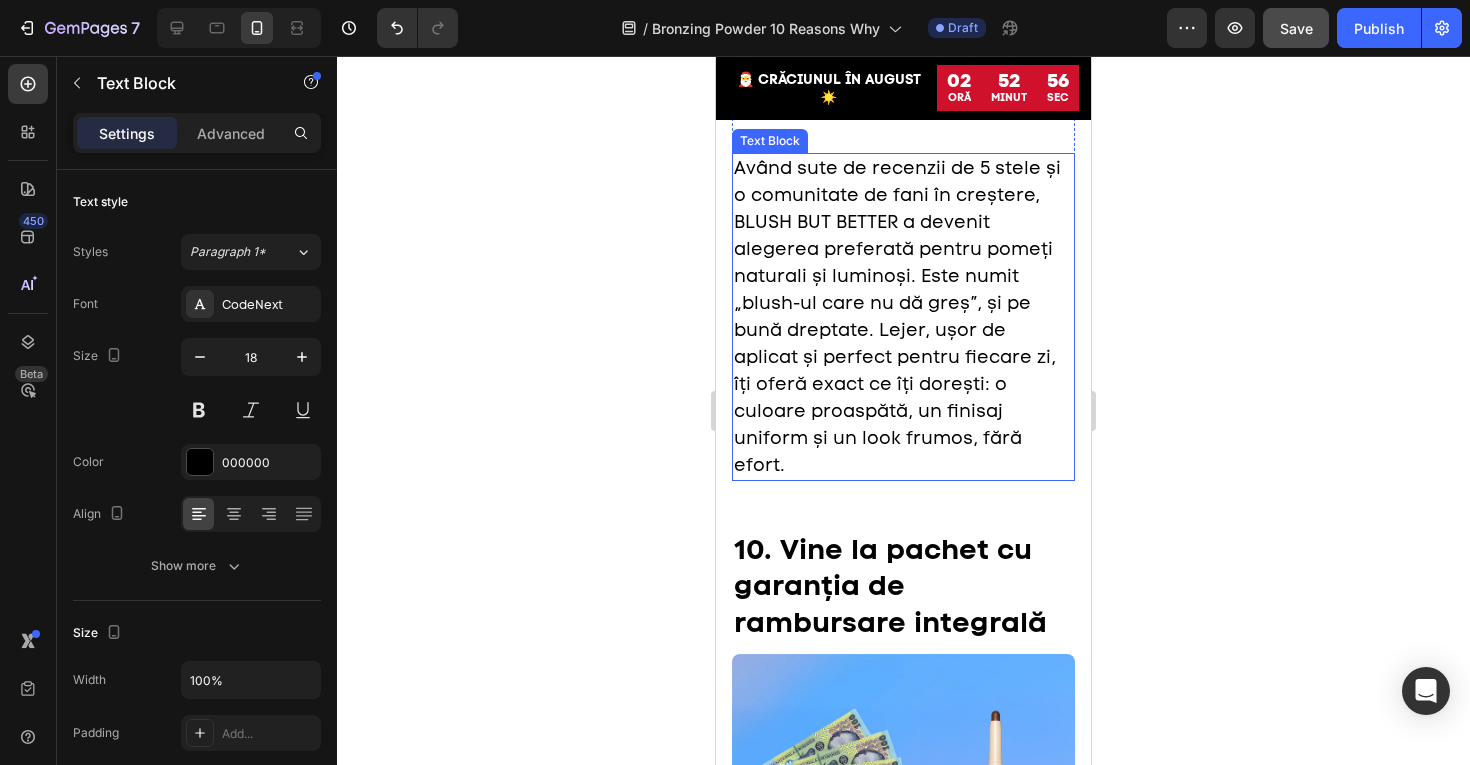 scroll, scrollTop: 7078, scrollLeft: 0, axis: vertical 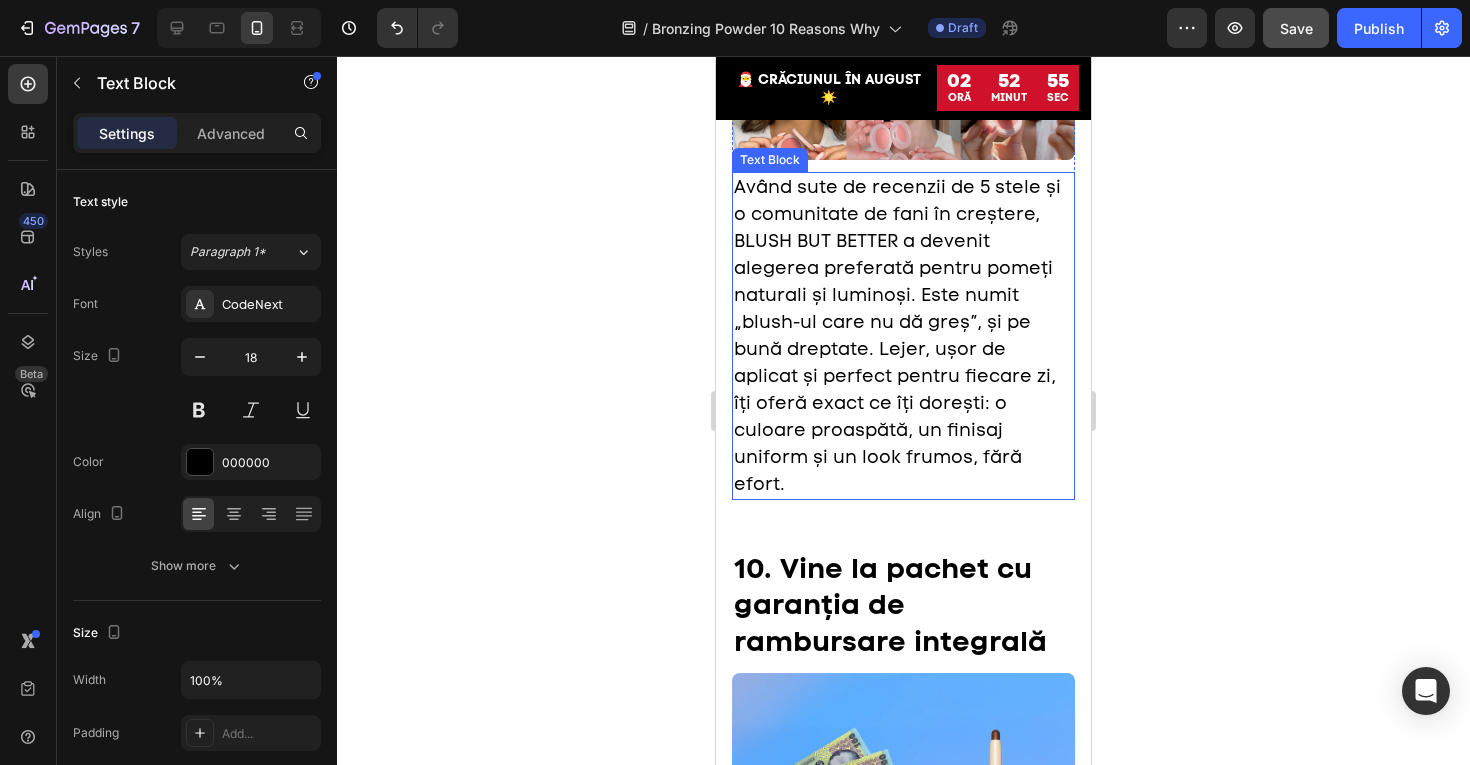 click on "Având sute de recenzii de 5 stele și o comunitate de fani în creștere, BLUSH BUT BETTER a devenit alegerea preferată pentru pomeți naturali și luminoși. Este numit „blush-ul care nu dă greș”, și pe bună dreptate. Lejer, ușor de aplicat și perfect pentru fiecare zi, îți oferă exact ce îți dorești: o culoare proaspătă, un finisaj uniform și un look frumos, fără efort." at bounding box center [897, 335] 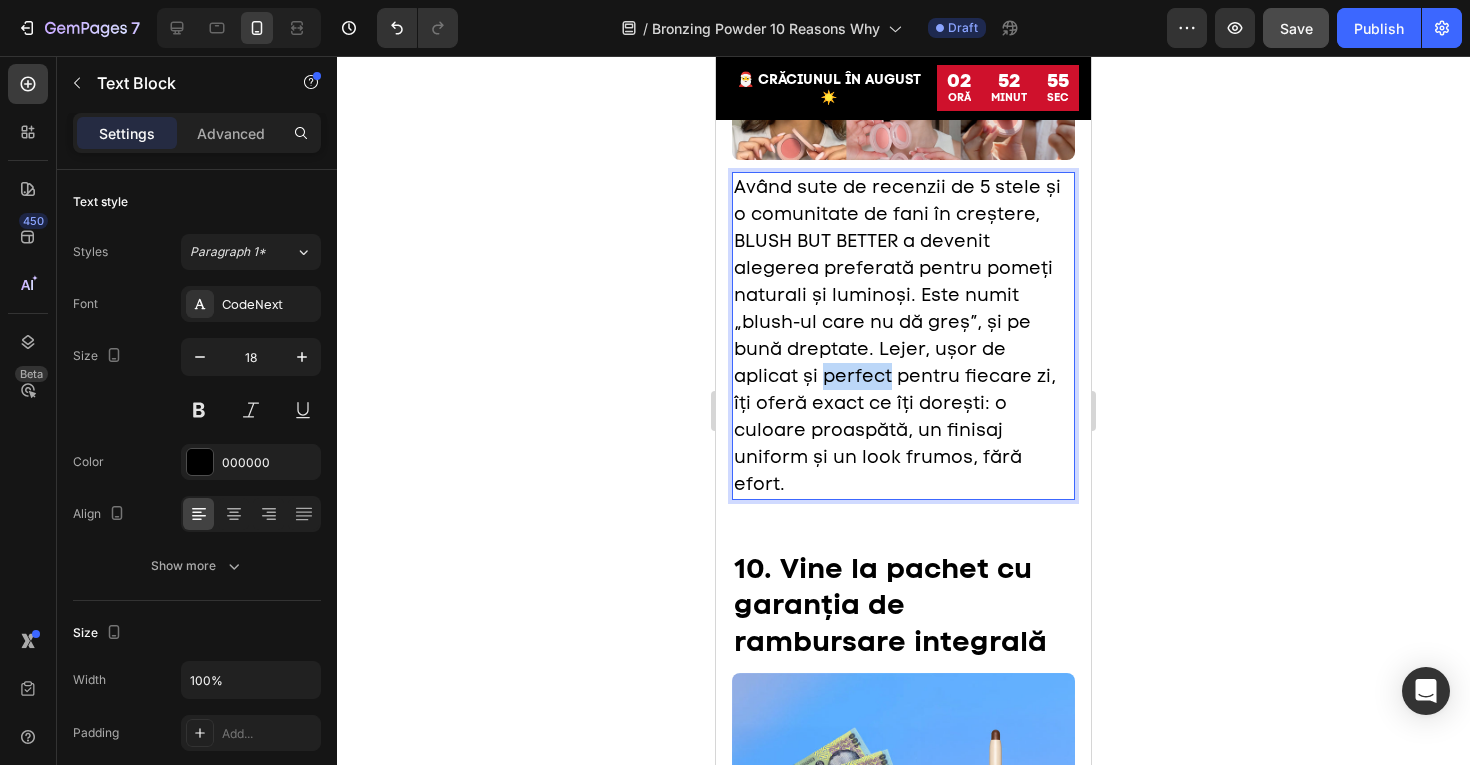 click on "Având sute de recenzii de 5 stele și o comunitate de fani în creștere, BLUSH BUT BETTER a devenit alegerea preferată pentru pomeți naturali și luminoși. Este numit „blush-ul care nu dă greș”, și pe bună dreptate. Lejer, ușor de aplicat și perfect pentru fiecare zi, îți oferă exact ce îți dorești: o culoare proaspătă, un finisaj uniform și un look frumos, fără efort." at bounding box center (897, 335) 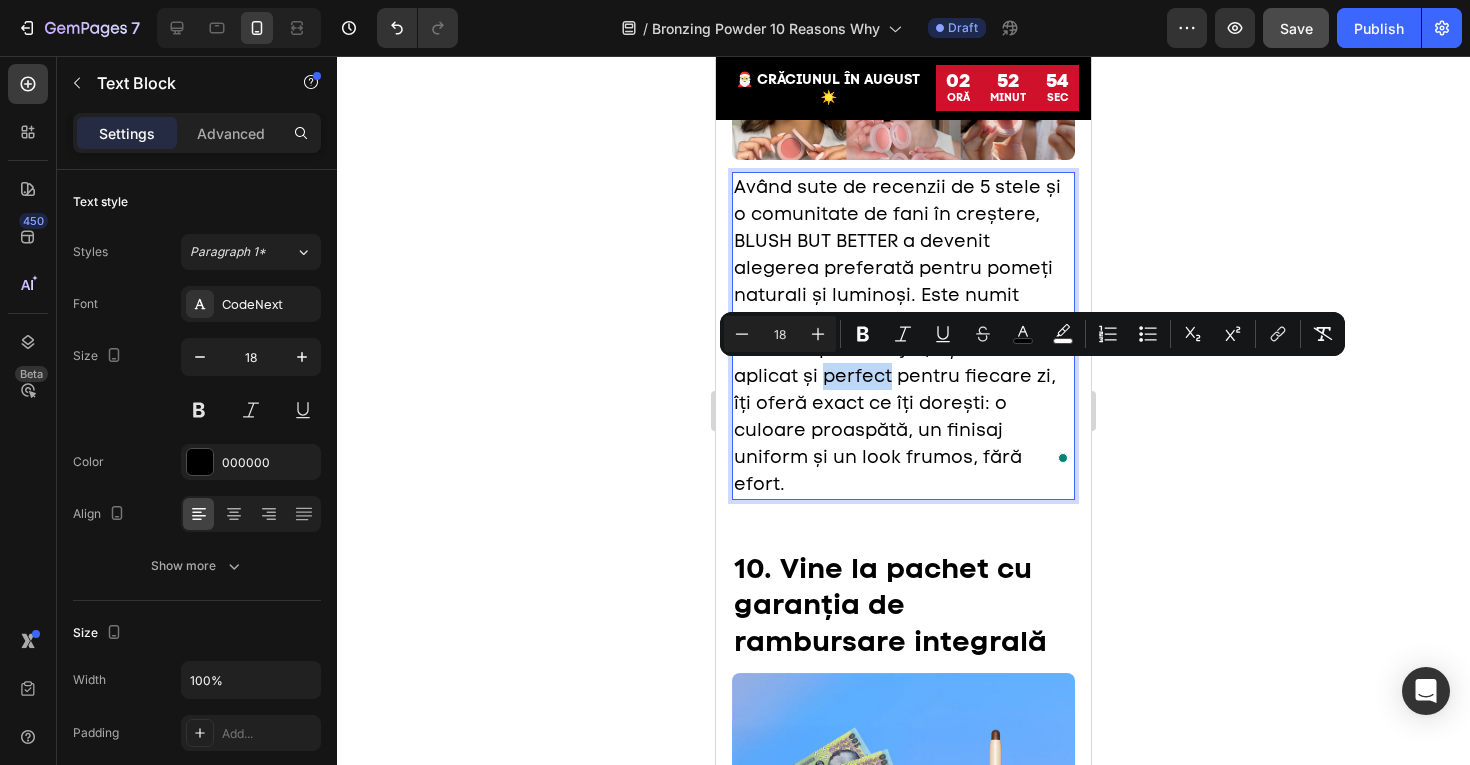 click on "Având sute de recenzii de 5 stele și o comunitate de fani în creștere, BLUSH BUT BETTER a devenit alegerea preferată pentru pomeți naturali și luminoși. Este numit „blush-ul care nu dă greș”, și pe bună dreptate. Lejer, ușor de aplicat și perfect pentru fiecare zi, îți oferă exact ce îți dorești: o culoare proaspătă, un finisaj uniform și un look frumos, fără efort." at bounding box center (897, 335) 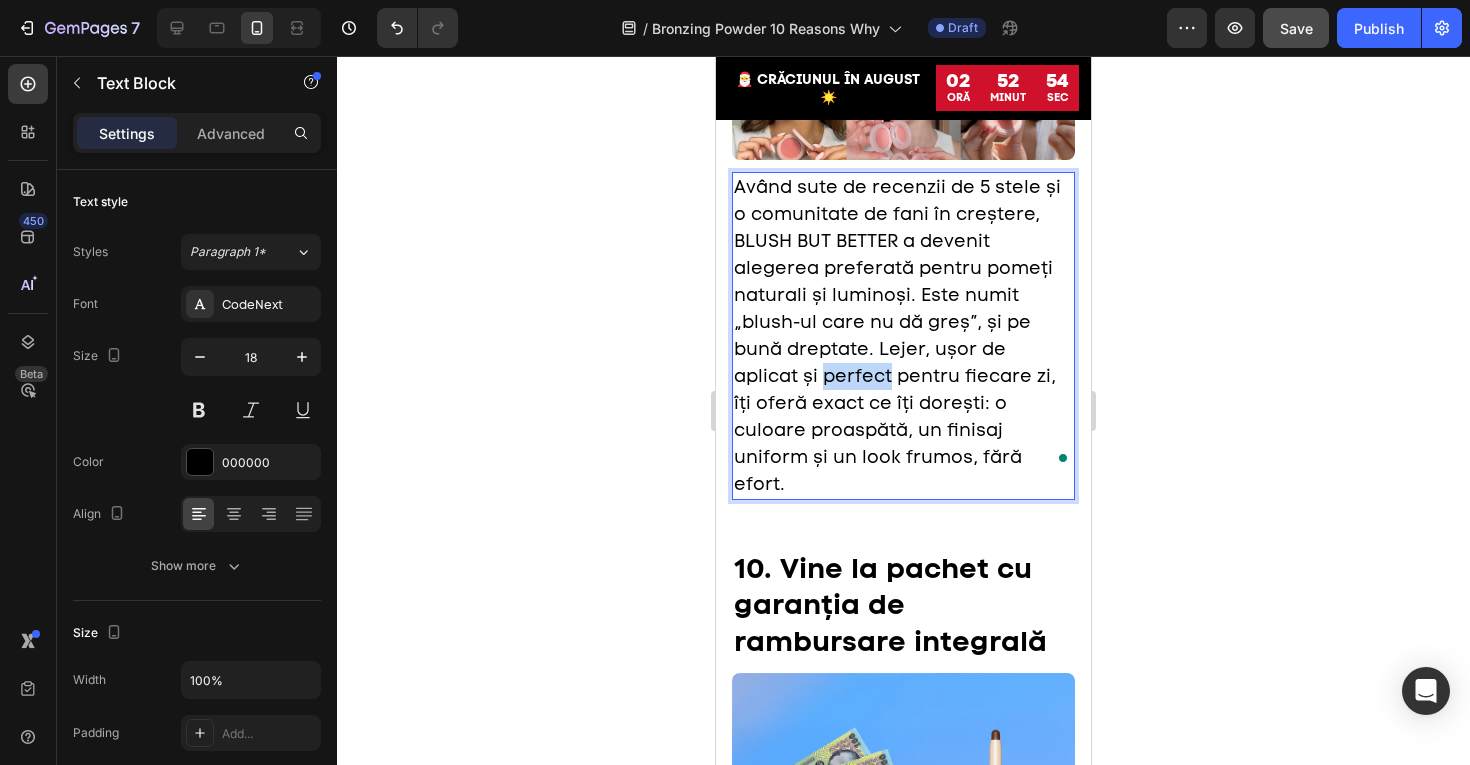 click on "Având sute de recenzii de 5 stele și o comunitate de fani în creștere, BLUSH BUT BETTER a devenit alegerea preferată pentru pomeți naturali și luminoși. Este numit „blush-ul care nu dă greș”, și pe bună dreptate. Lejer, ușor de aplicat și perfect pentru fiecare zi, îți oferă exact ce îți dorești: o culoare proaspătă, un finisaj uniform și un look frumos, fără efort." at bounding box center (897, 335) 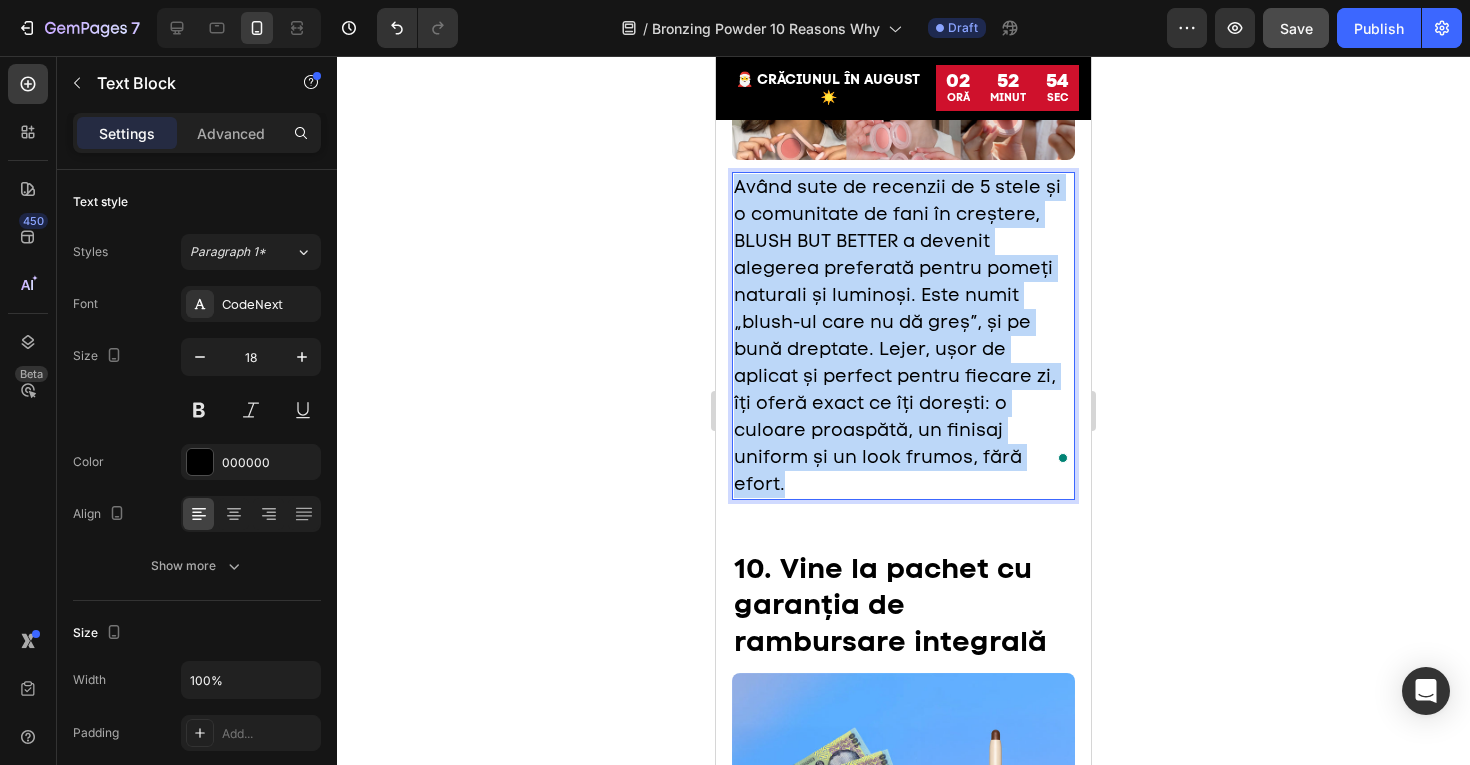 click on "Având sute de recenzii de 5 stele și o comunitate de fani în creștere, BLUSH BUT BETTER a devenit alegerea preferată pentru pomeți naturali și luminoși. Este numit „blush-ul care nu dă greș”, și pe bună dreptate. Lejer, ușor de aplicat și perfect pentru fiecare zi, îți oferă exact ce îți dorești: o culoare proaspătă, un finisaj uniform și un look frumos, fără efort." at bounding box center [897, 335] 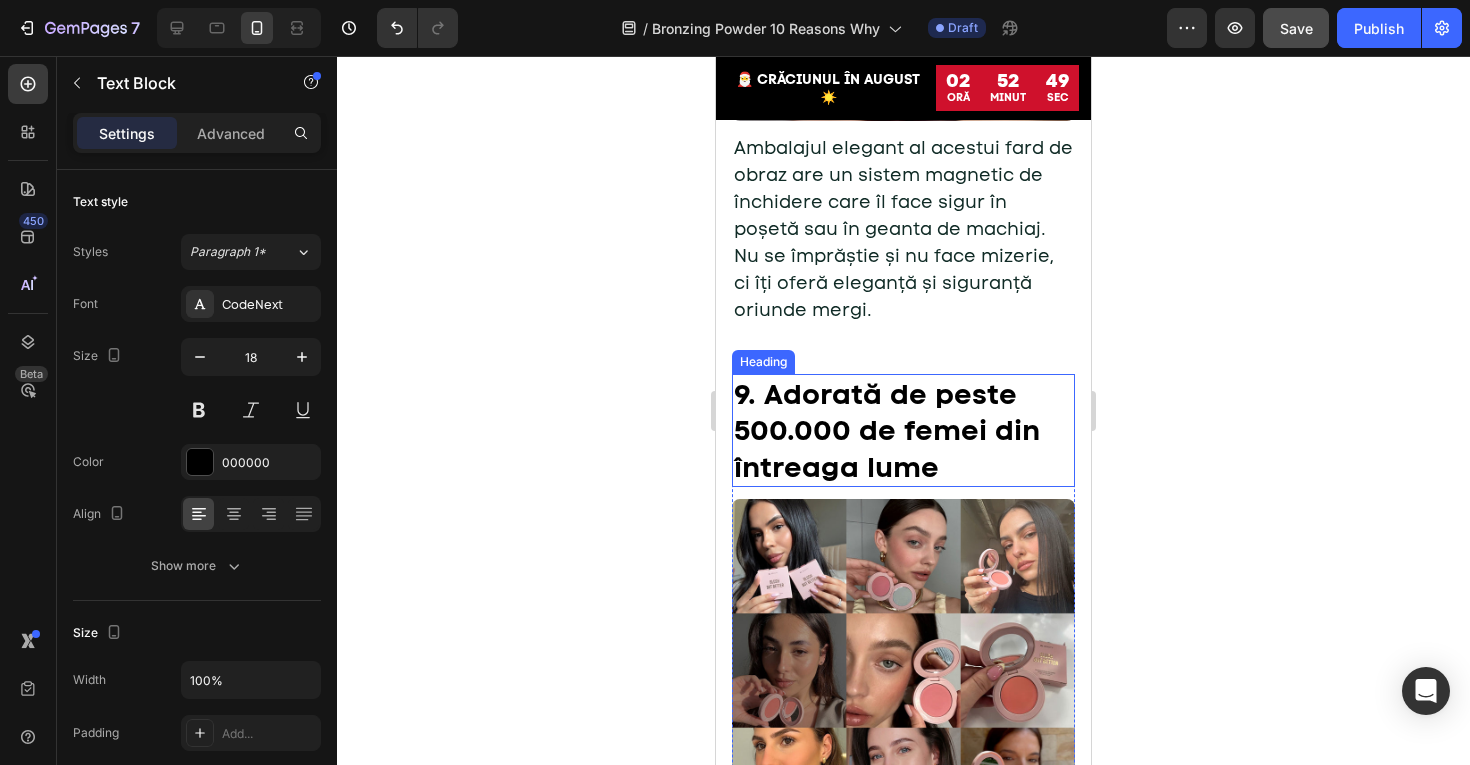 scroll, scrollTop: 6366, scrollLeft: 0, axis: vertical 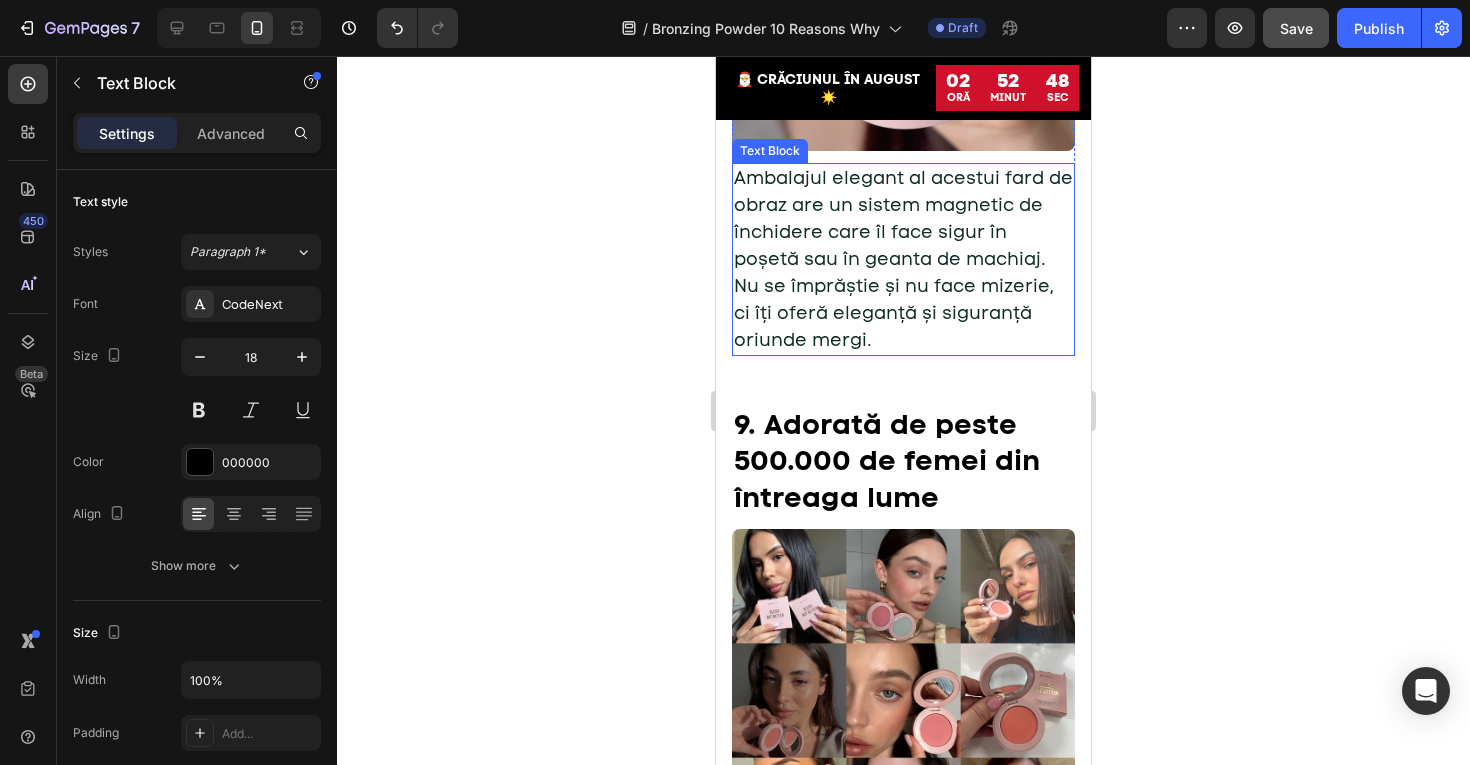 click on "Ambalajul elegant al acestui fard de obraz are un sistem magnetic de închidere care îl face sigur în poșetă sau în geanta de machiaj. Nu se împrăștie și nu face mizerie, ci îți oferă eleganță și siguranță oriunde mergi." at bounding box center (903, 259) 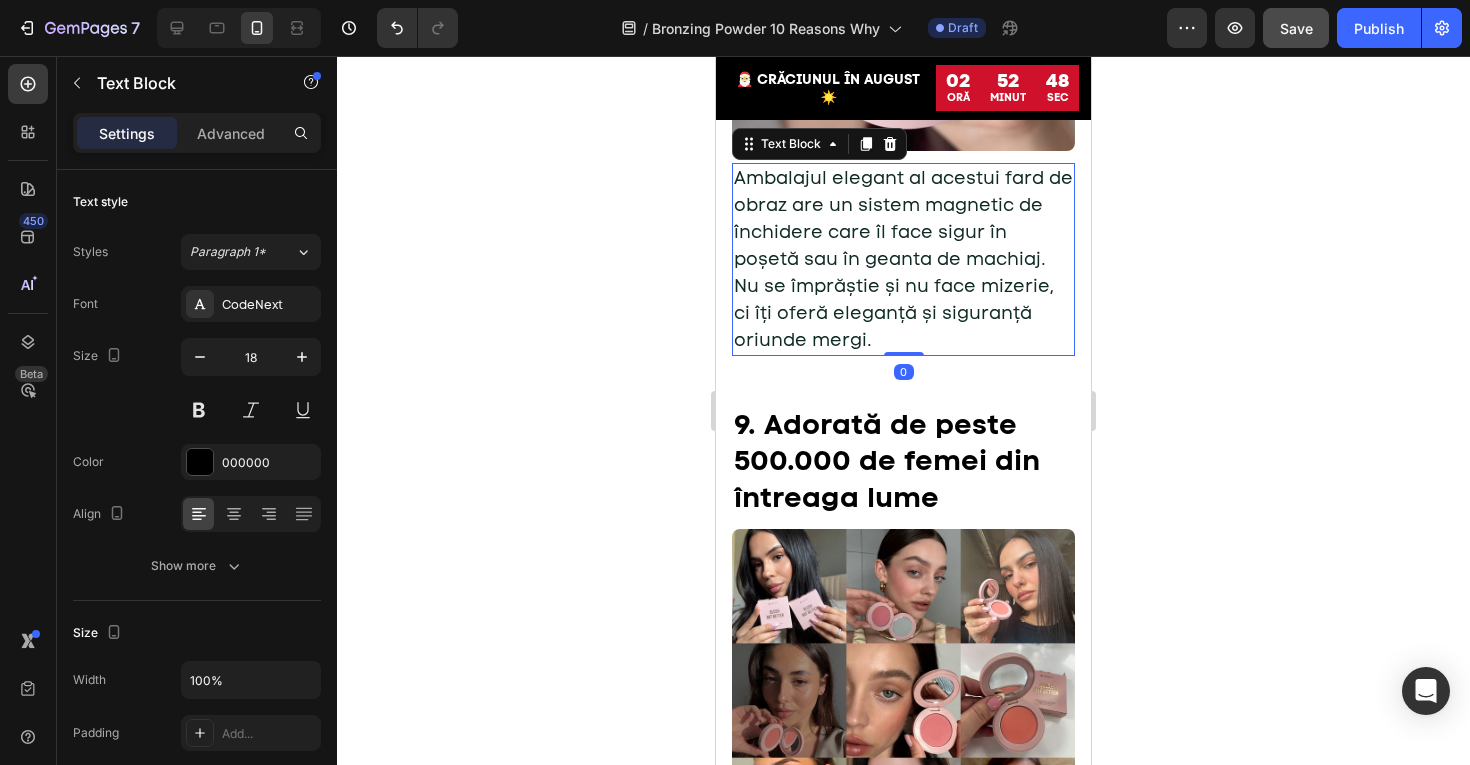 click on "Ambalajul elegant al acestui fard de obraz are un sistem magnetic de închidere care îl face sigur în poșetă sau în geanta de machiaj. Nu se împrăștie și nu face mizerie, ci îți oferă eleganță și siguranță oriunde mergi." at bounding box center (903, 259) 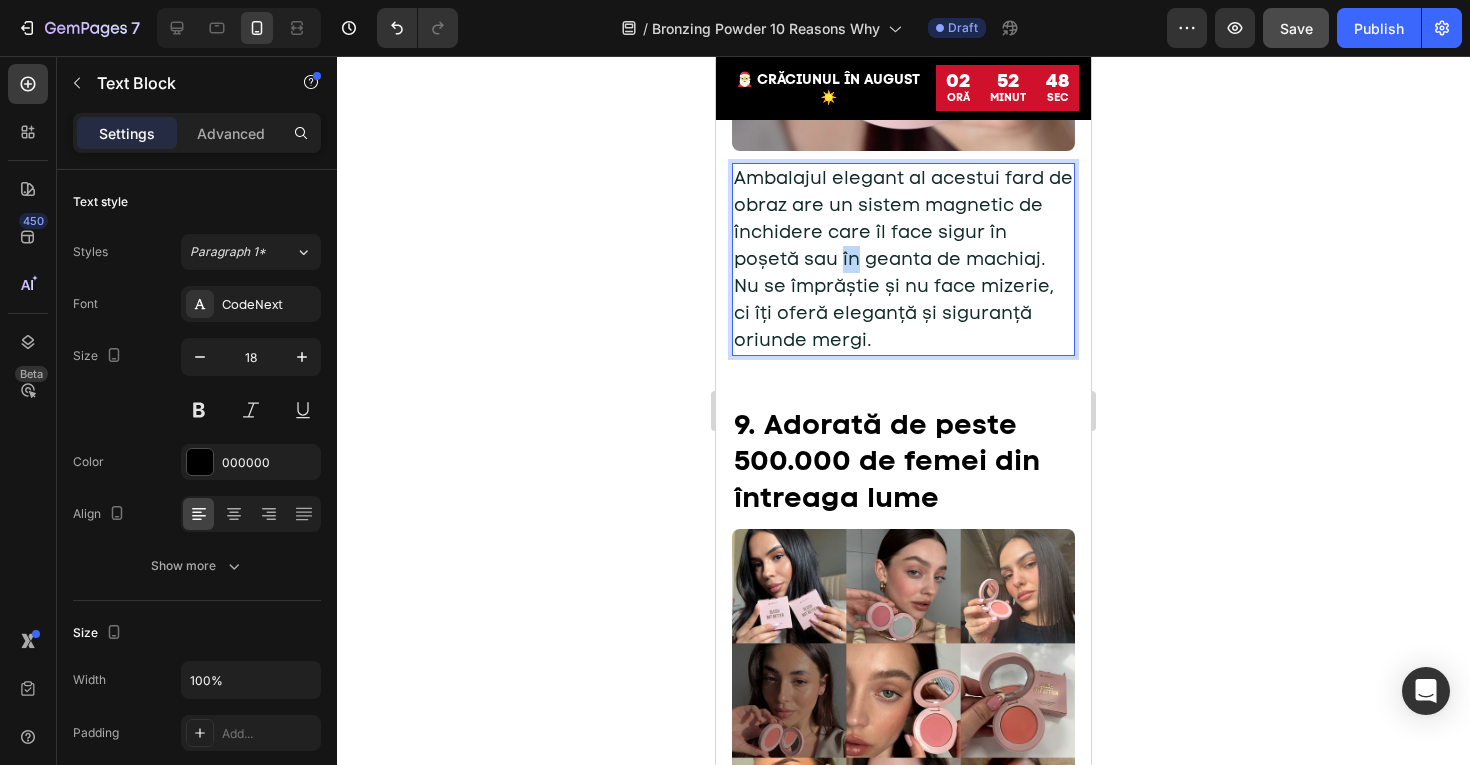 click on "Ambalajul elegant al acestui fard de obraz are un sistem magnetic de închidere care îl face sigur în poșetă sau în geanta de machiaj. Nu se împrăștie și nu face mizerie, ci îți oferă eleganță și siguranță oriunde mergi." at bounding box center (903, 259) 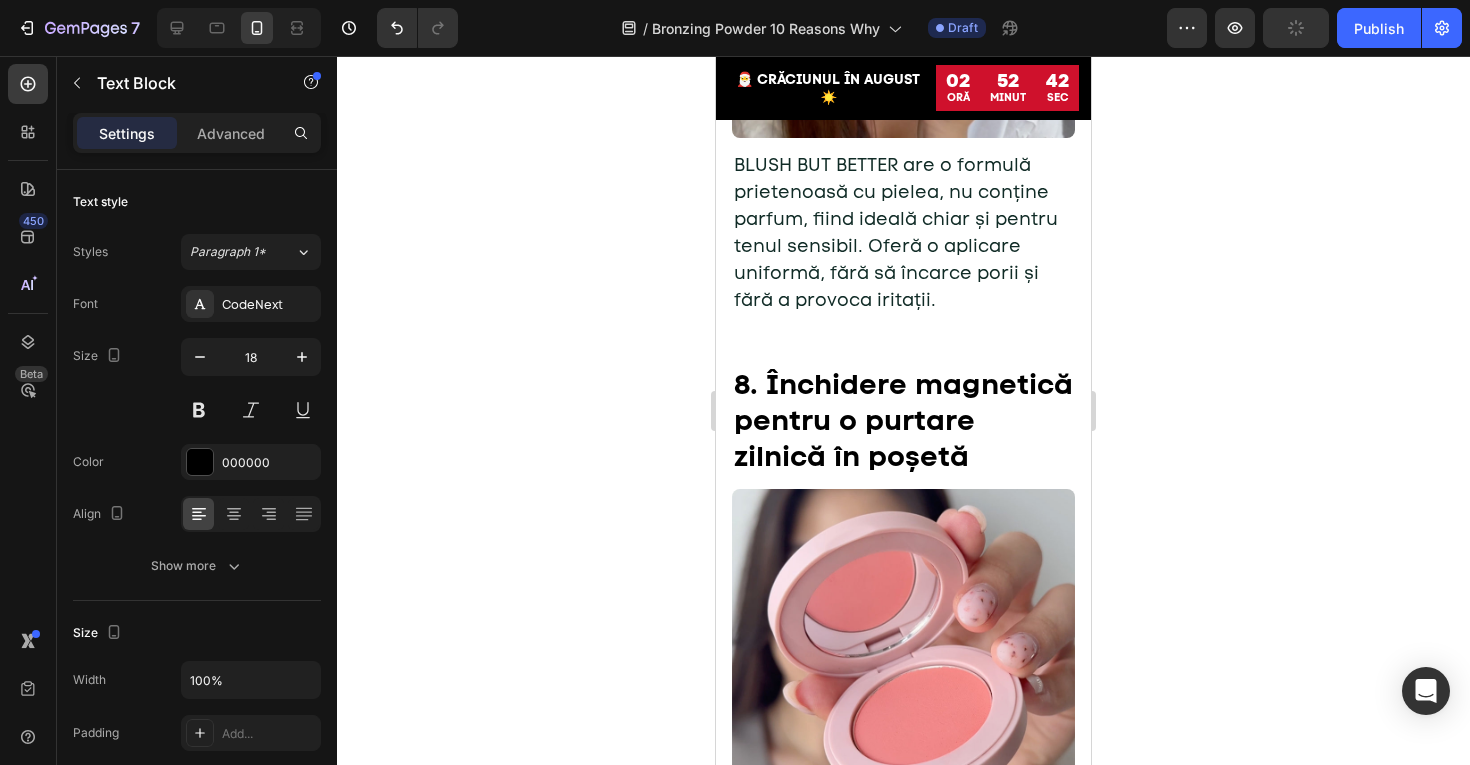 scroll, scrollTop: 5674, scrollLeft: 0, axis: vertical 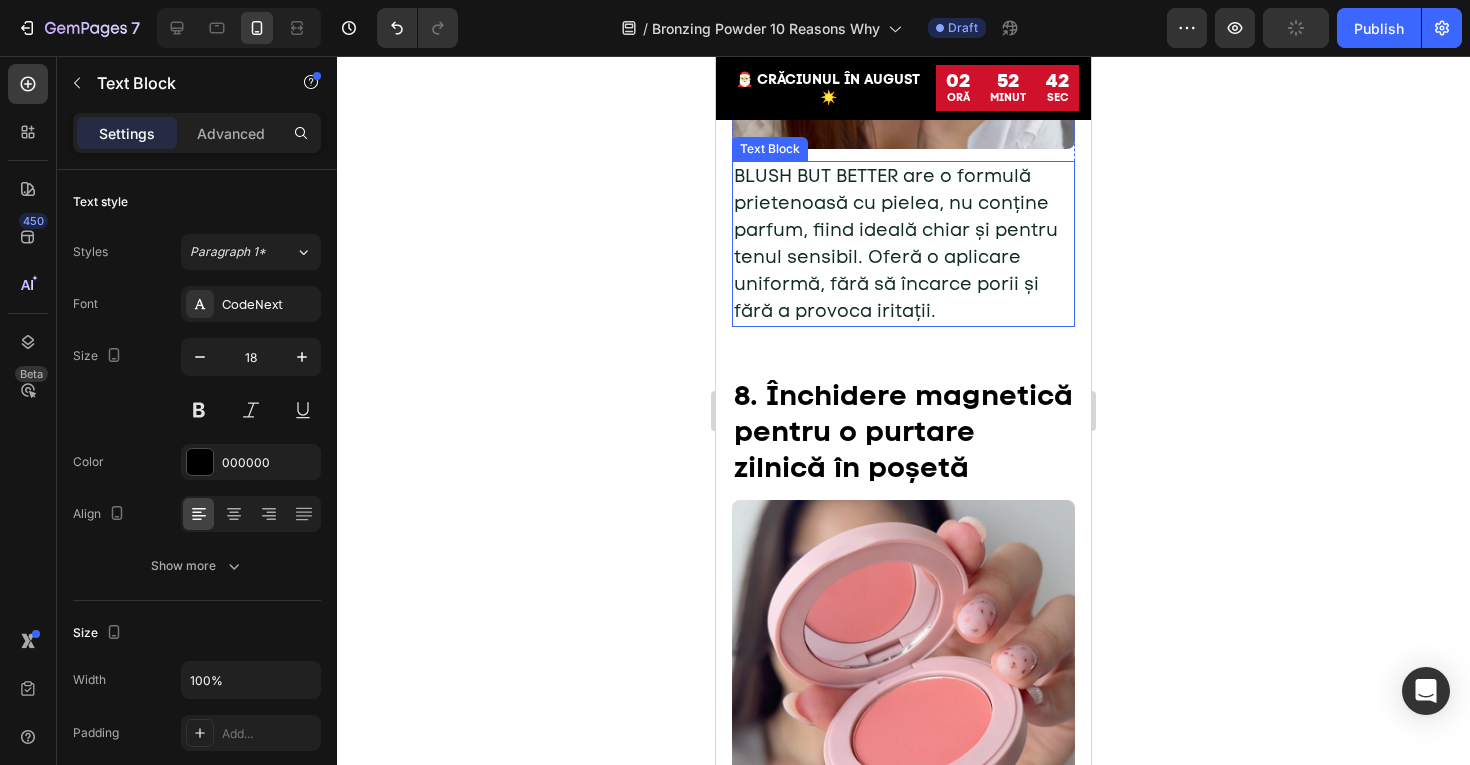 click on "BLUSH BUT BETTER are o formulă prietenoasă cu pielea, nu conține parfum, fiind ideală chiar și pentru tenul sensibil. Oferă o aplicare uniformă, fără să încarce porii și fără a provoca iritații." at bounding box center (896, 243) 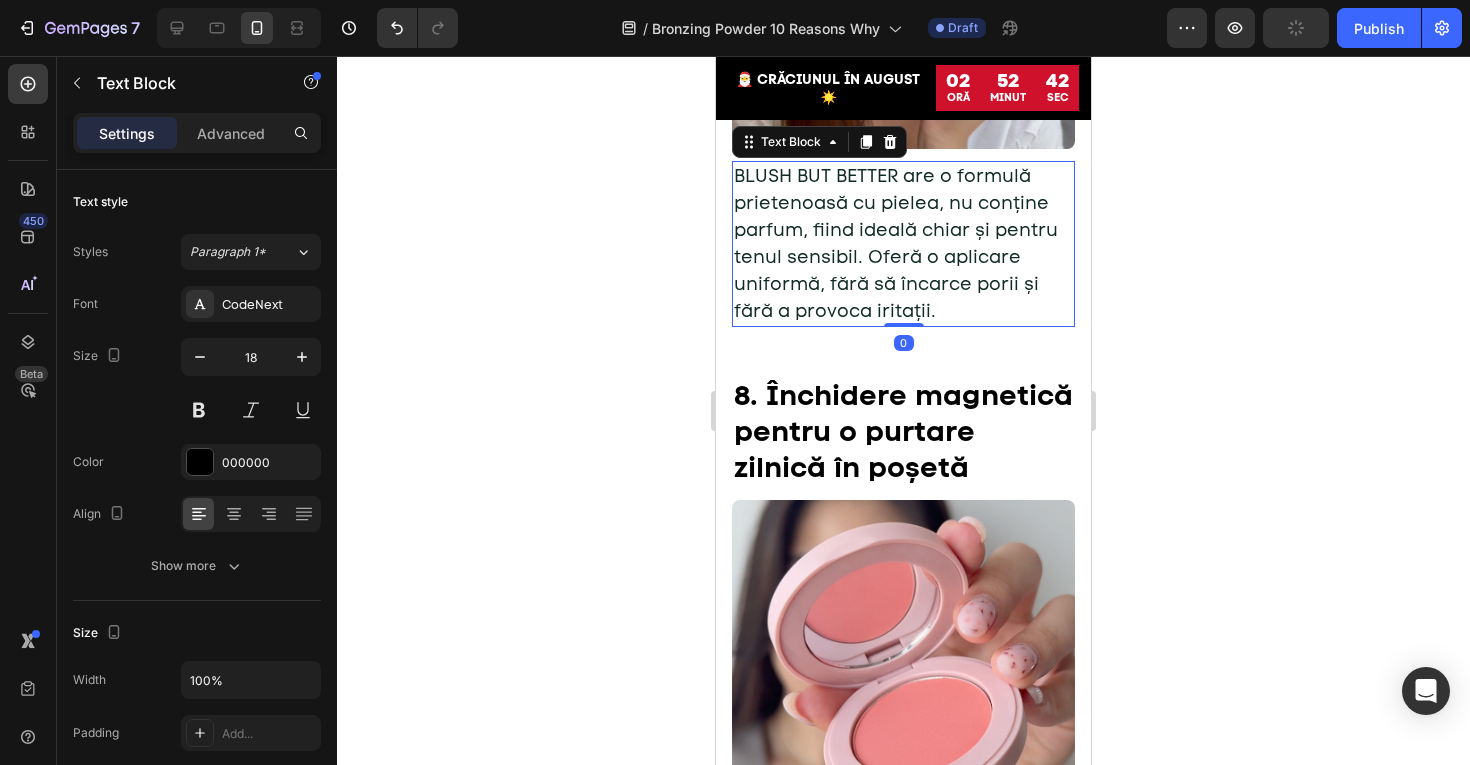 click on "BLUSH BUT BETTER are o formulă prietenoasă cu pielea, nu conține parfum, fiind ideală chiar și pentru tenul sensibil. Oferă o aplicare uniformă, fără să încarce porii și fără a provoca iritații." at bounding box center [896, 243] 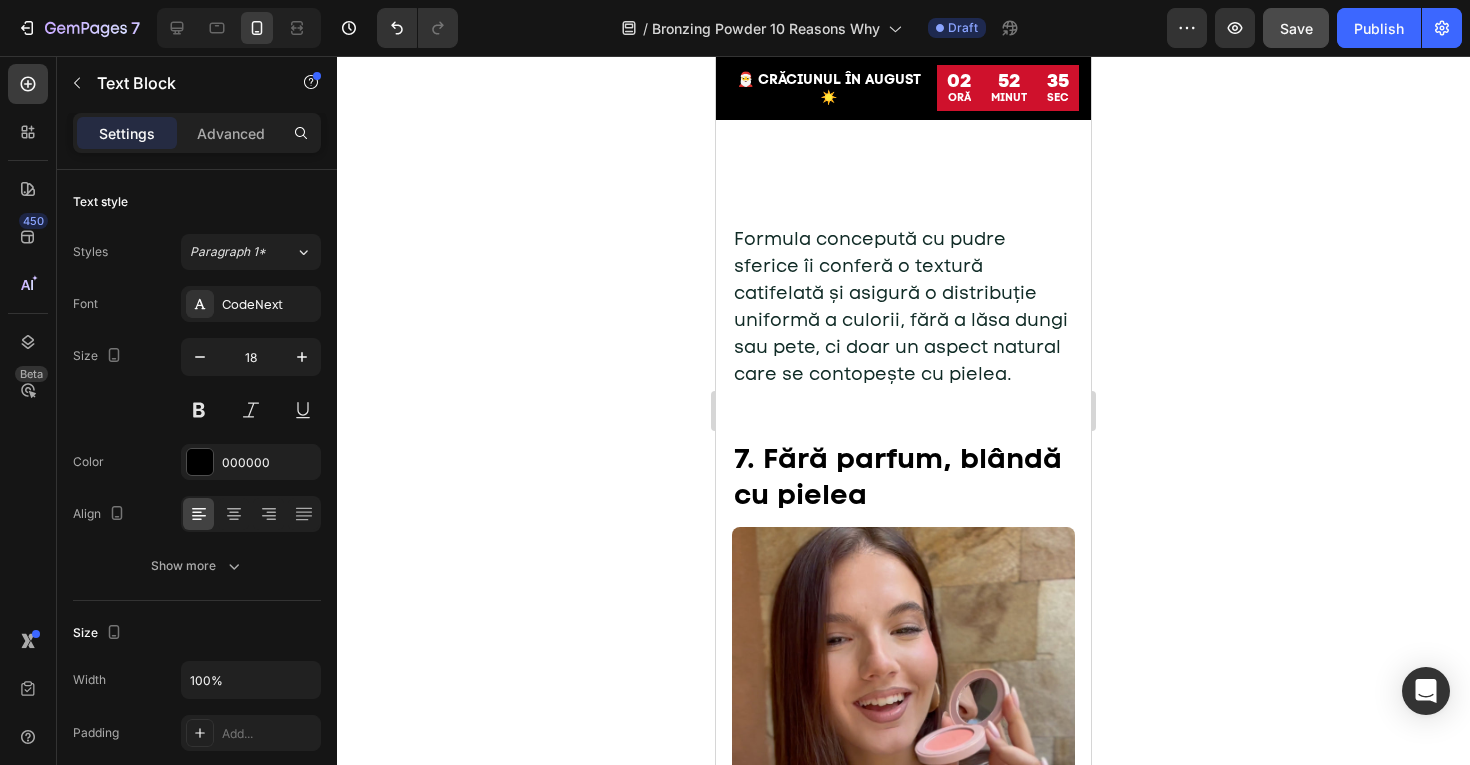 scroll, scrollTop: 4899, scrollLeft: 0, axis: vertical 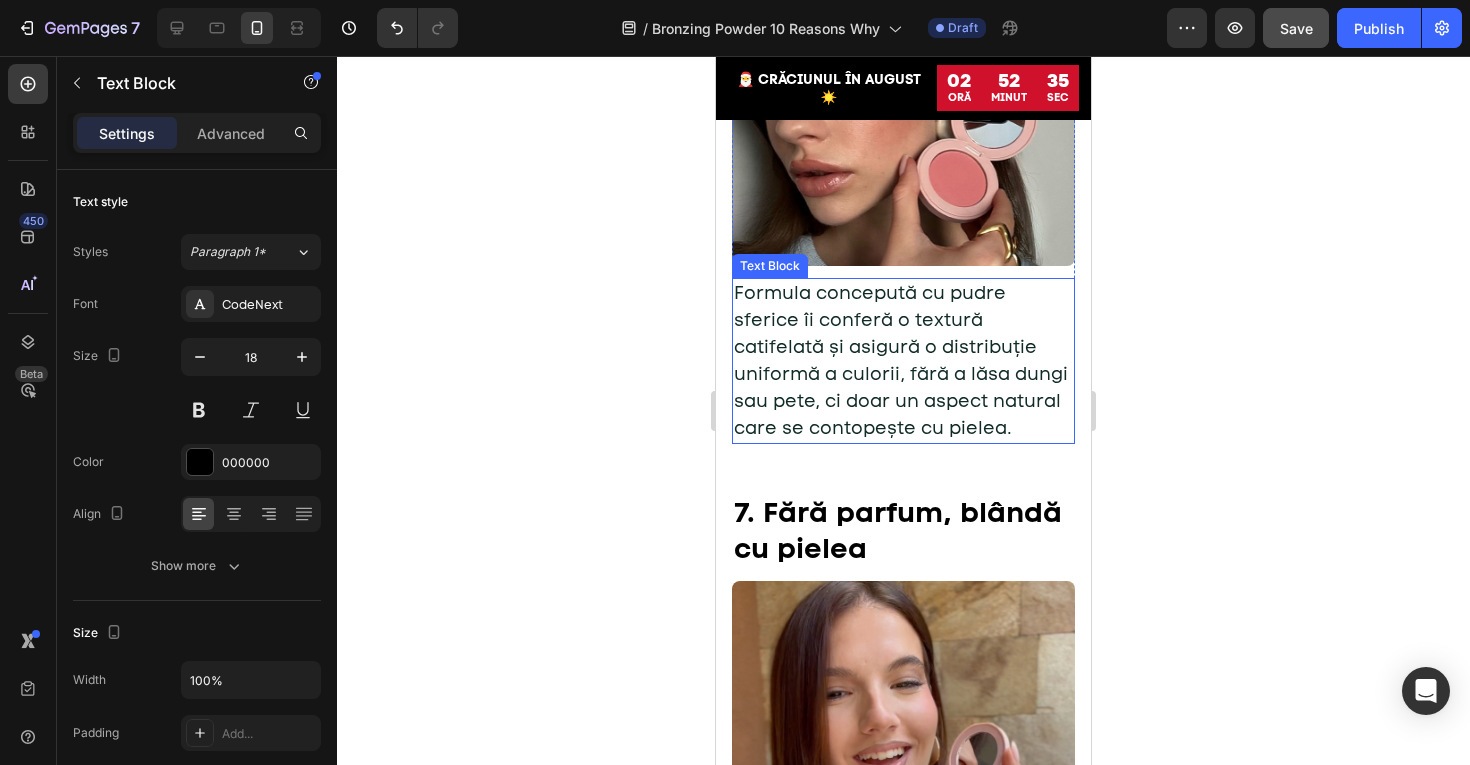 click on "Formula concepută cu pudre sferice îi conferă o textură catifelată și asigură o distribuție uniformă a culorii, fără a lăsa dungi sau pete, ci doar un aspect natural care se contopește cu pielea." at bounding box center (901, 360) 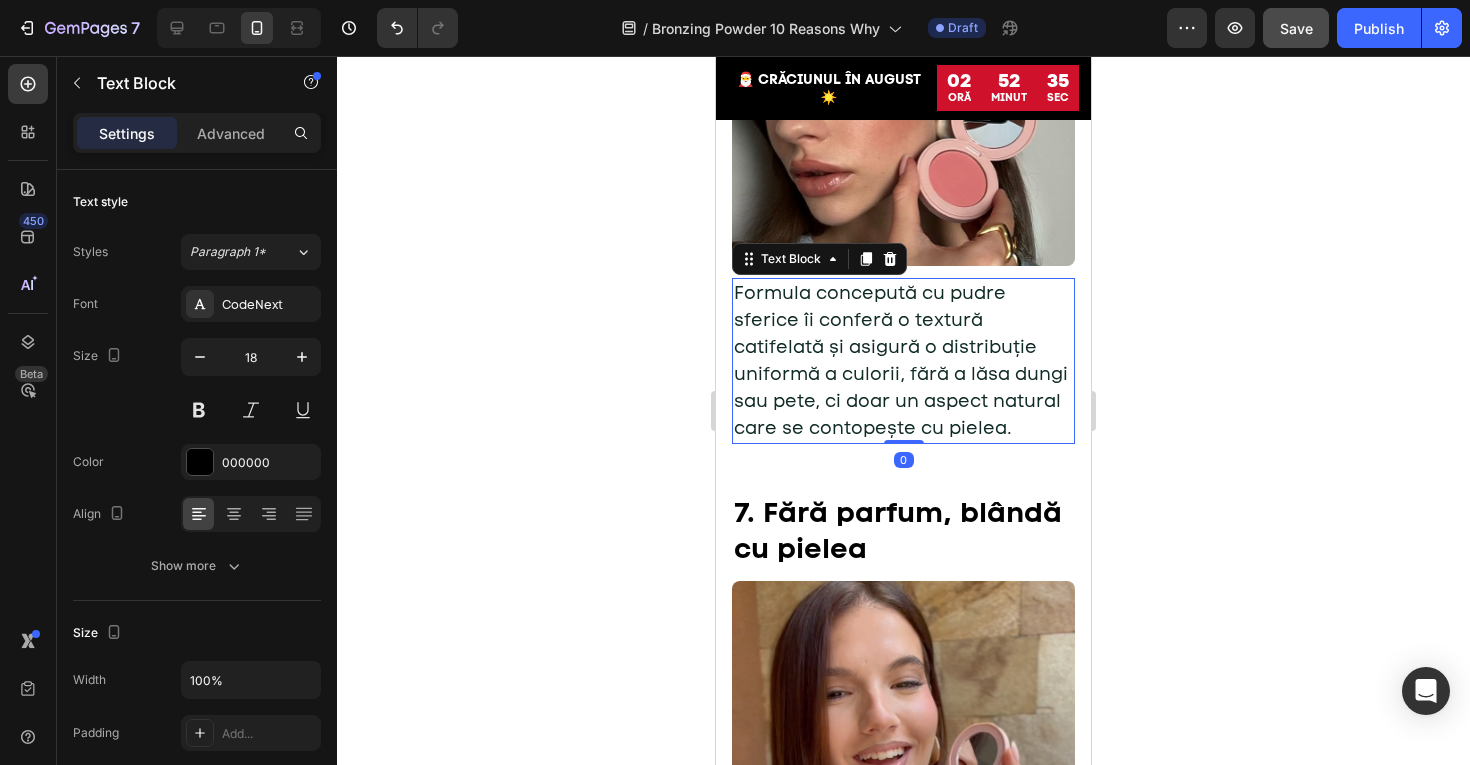 click on "Formula concepută cu pudre sferice îi conferă o textură catifelată și asigură o distribuție uniformă a culorii, fără a lăsa dungi sau pete, ci doar un aspect natural care se contopește cu pielea." at bounding box center [901, 360] 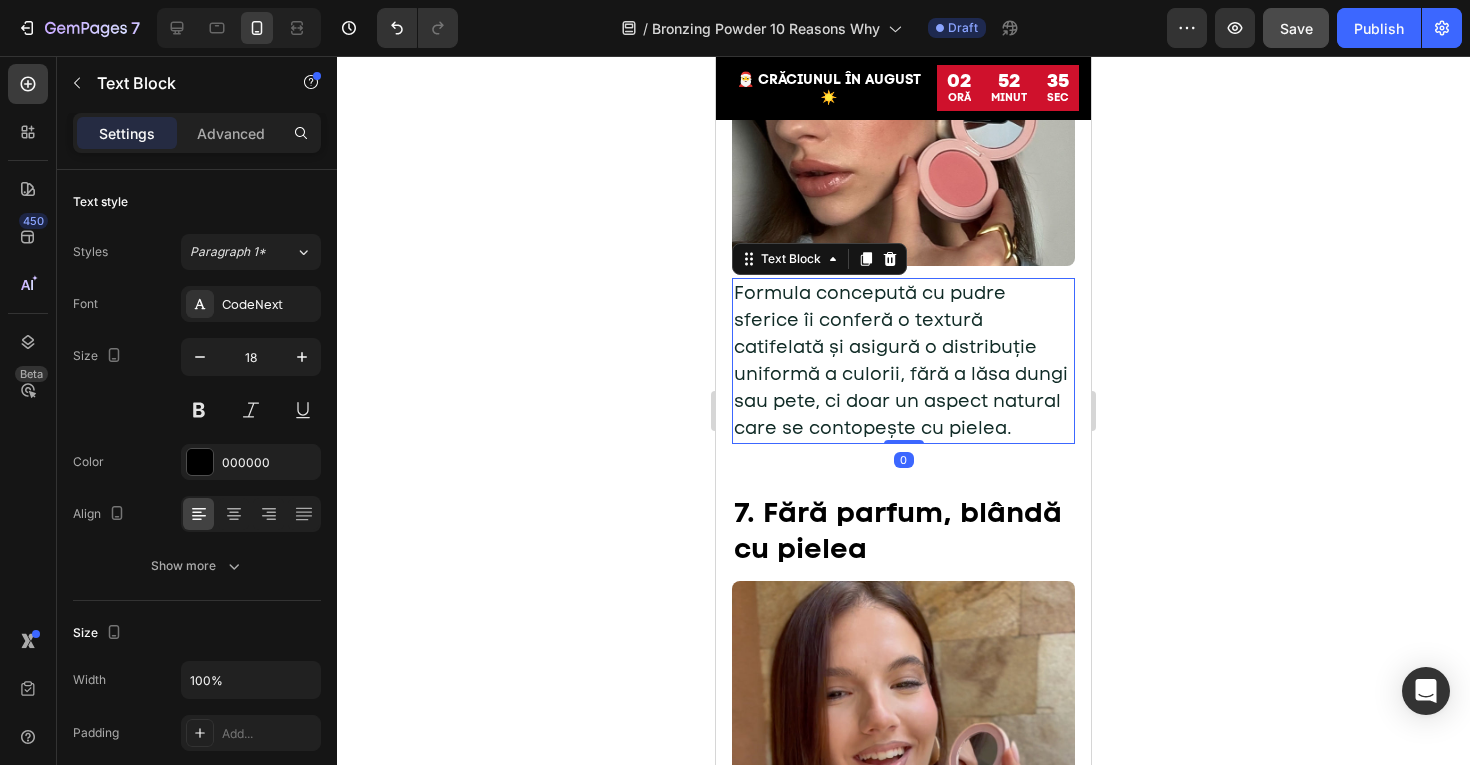 click on "Formula concepută cu pudre sferice îi conferă o textură catifelată și asigură o distribuție uniformă a culorii, fără a lăsa dungi sau pete, ci doar un aspect natural care se contopește cu pielea." at bounding box center (901, 360) 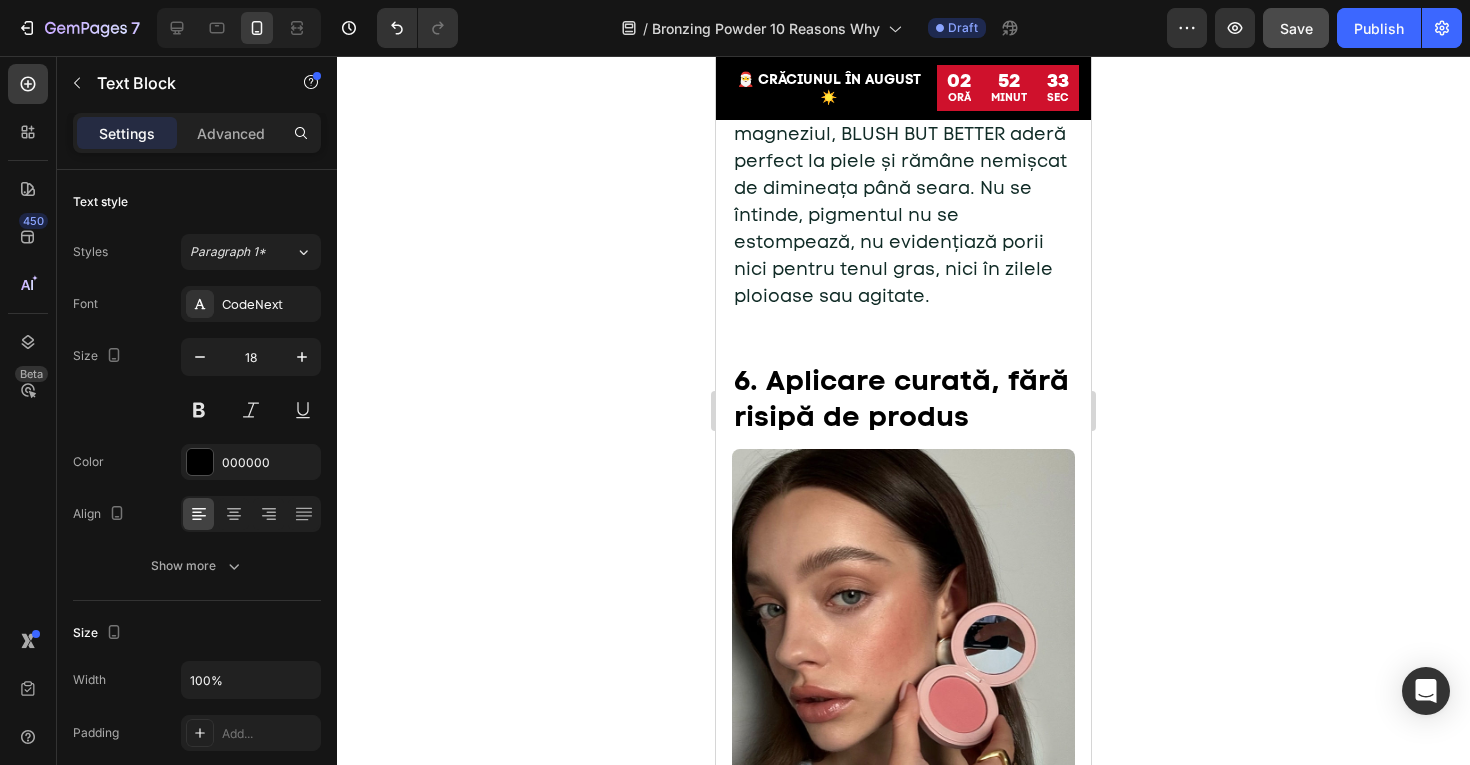 scroll, scrollTop: 4365, scrollLeft: 0, axis: vertical 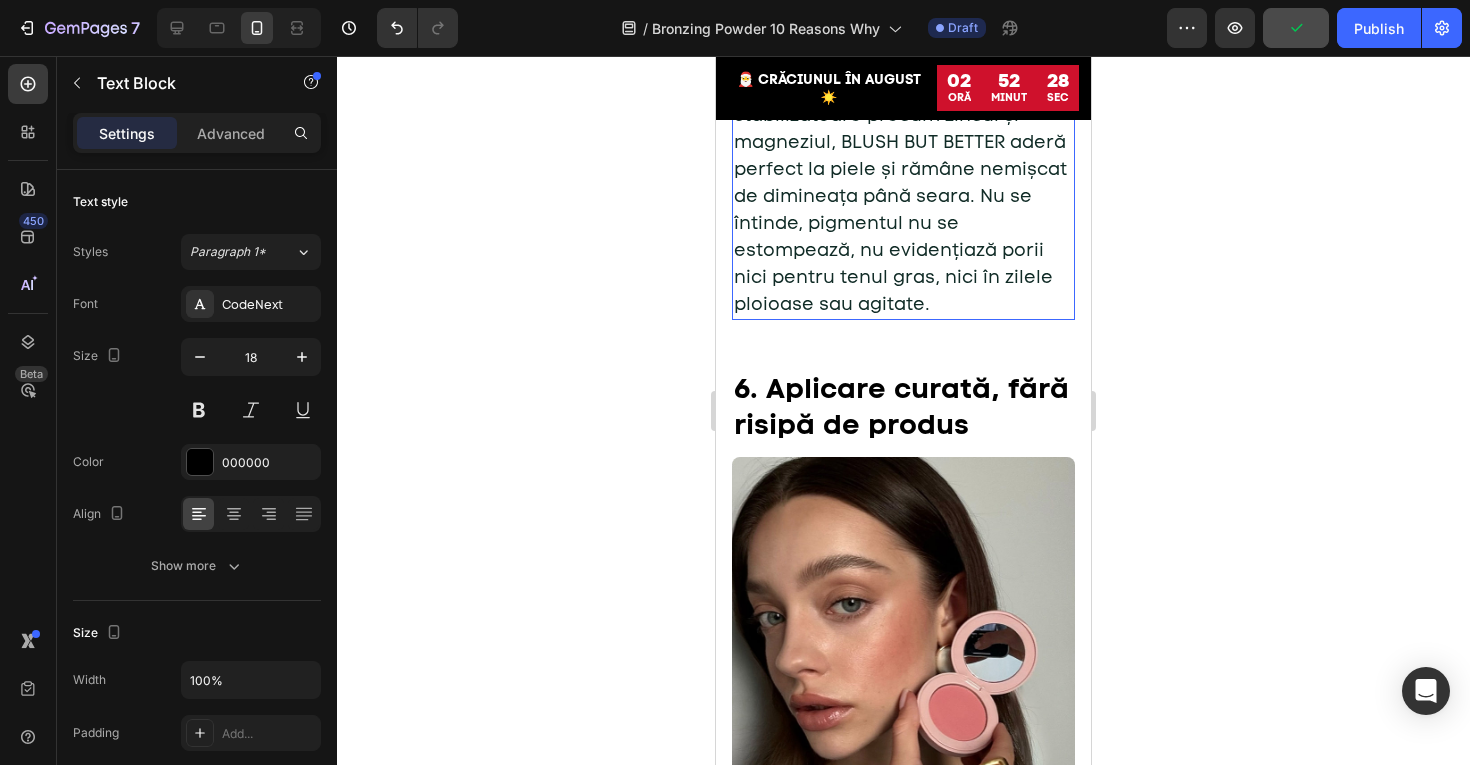 click on "Datorită ingredientelor stabilizatoare precum zincul și magneziul, BLUSH BUT BETTER aderă perfect la piele și rămâne nemișcat de dimineața până seara. Nu se întinde, pigmentul nu se estompează, nu evidențiază porii nici pentru tenul gras, nici în zilele ploioase sau agitate." at bounding box center [900, 196] 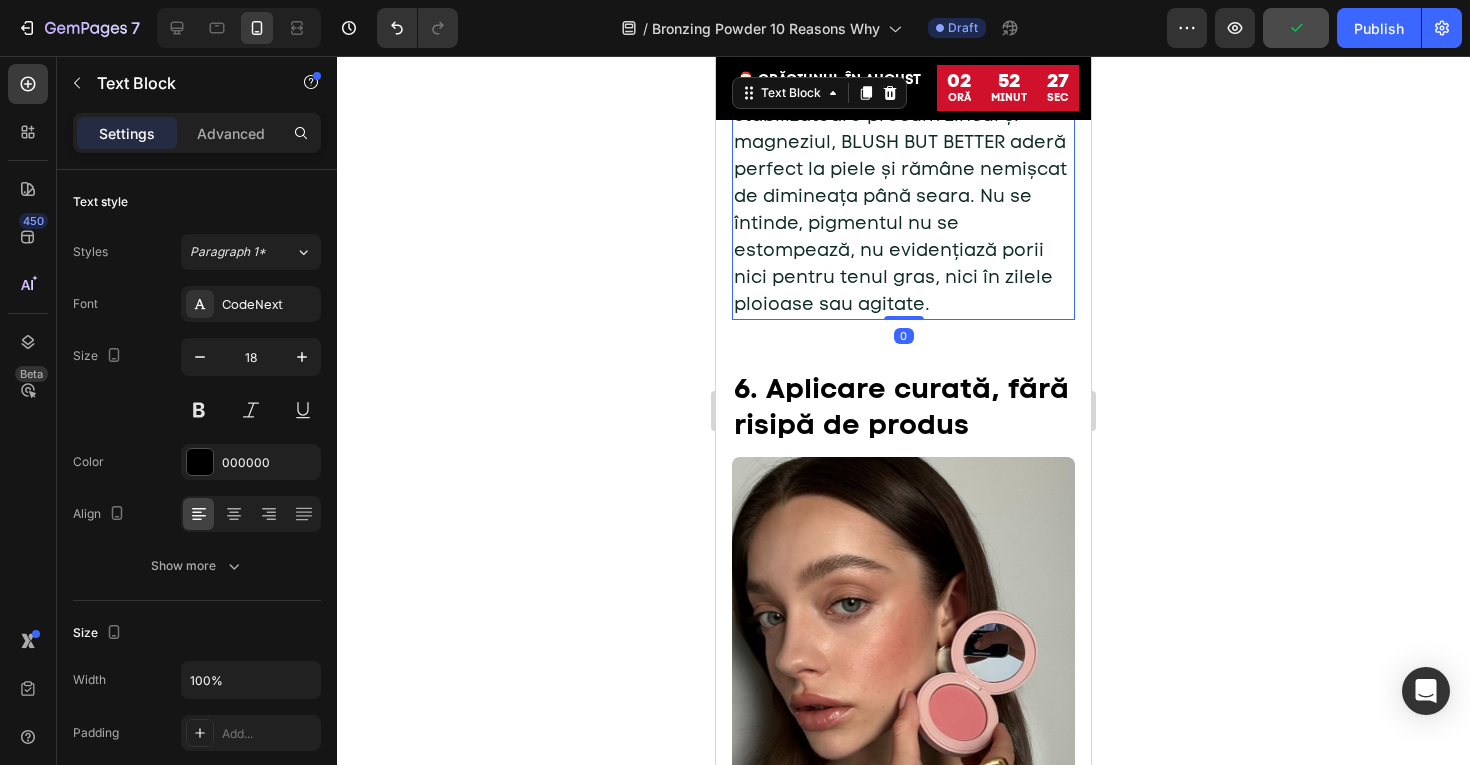 click on "Datorită ingredientelor stabilizatoare precum zincul și magneziul, BLUSH BUT BETTER aderă perfect la piele și rămâne nemișcat de dimineața până seara. Nu se întinde, pigmentul nu se estompează, nu evidențiază porii nici pentru tenul gras, nici în zilele ploioase sau agitate." at bounding box center [900, 196] 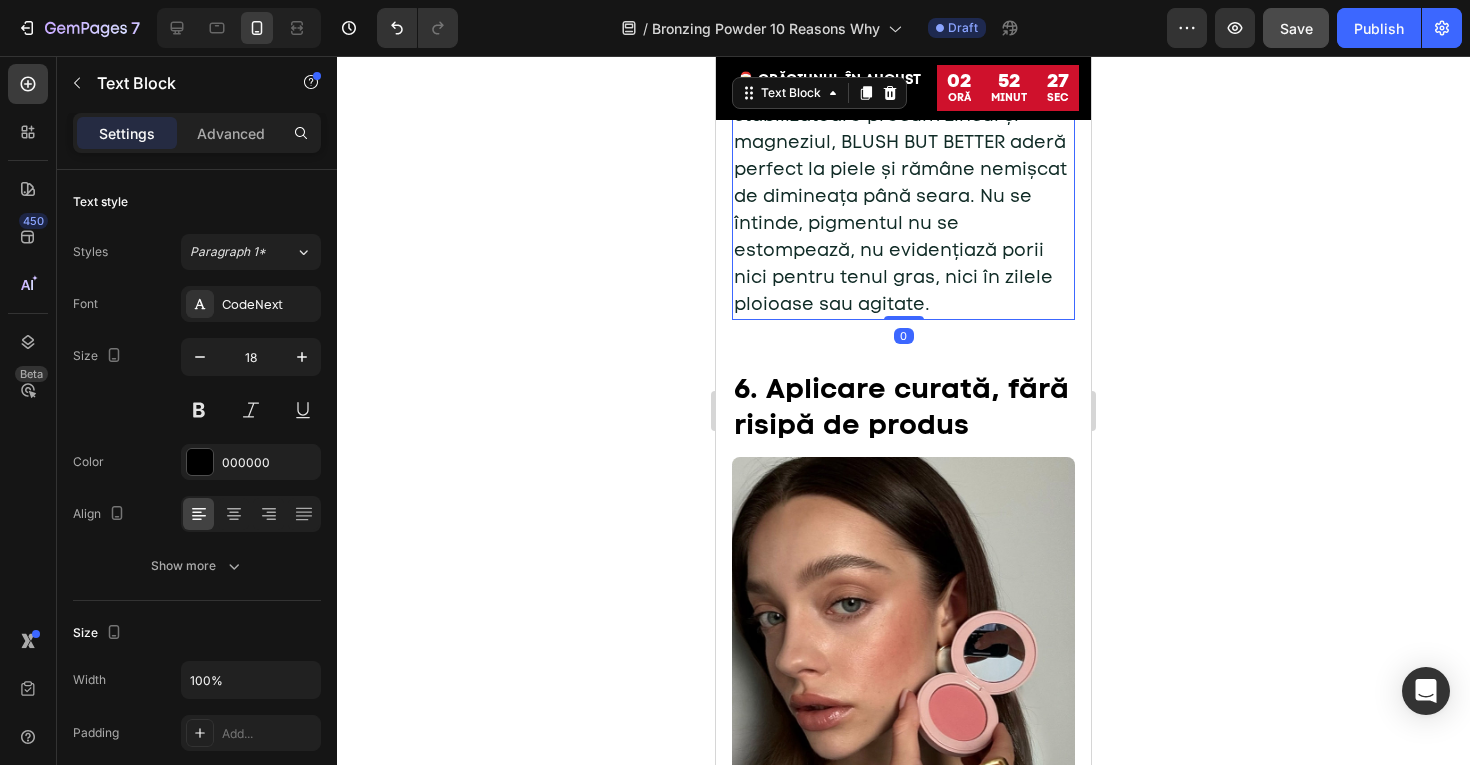 click on "Datorită ingredientelor stabilizatoare precum zincul și magneziul, BLUSH BUT BETTER aderă perfect la piele și rămâne nemișcat de dimineața până seara. Nu se întinde, pigmentul nu se estompează, nu evidențiază porii nici pentru tenul gras, nici în zilele ploioase sau agitate." at bounding box center (900, 196) 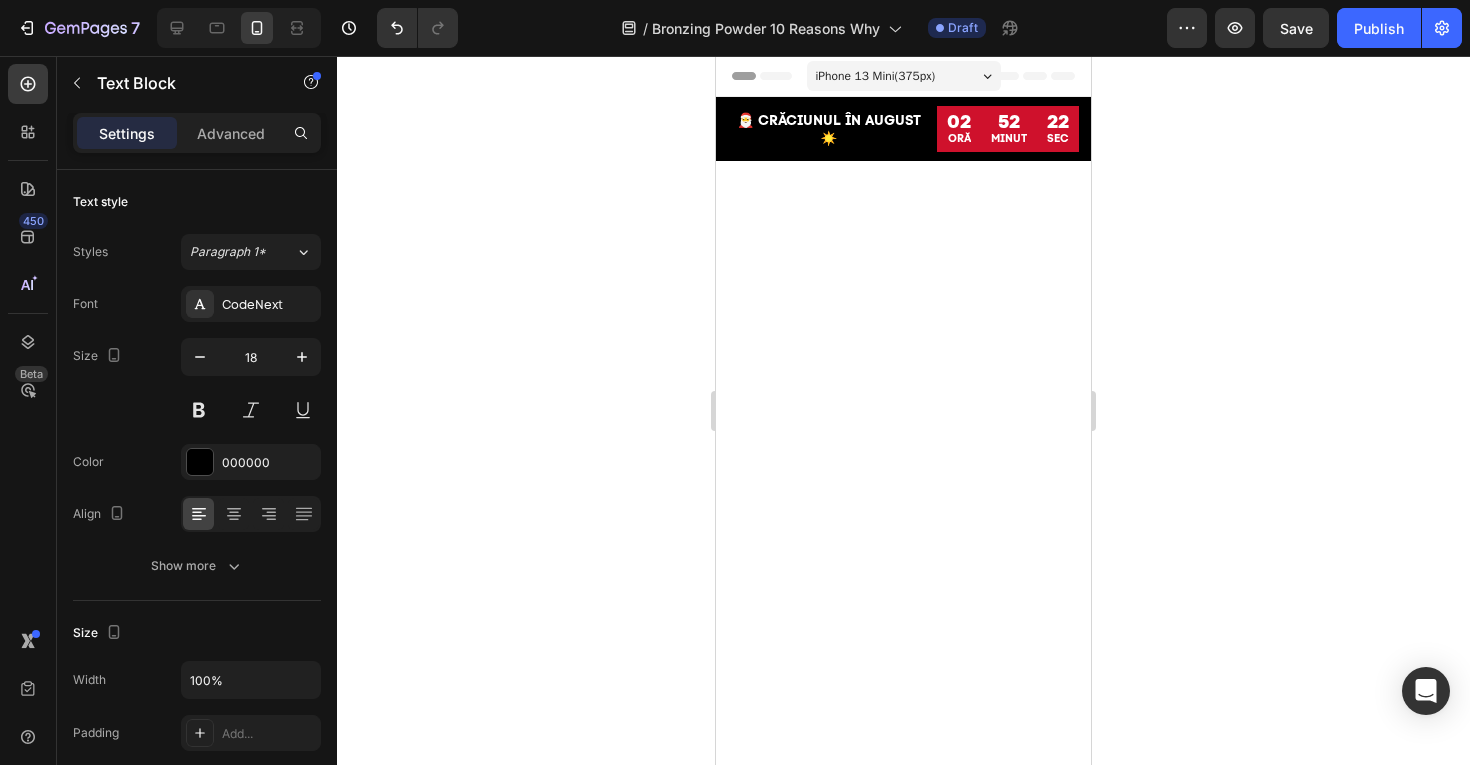 scroll, scrollTop: 4365, scrollLeft: 0, axis: vertical 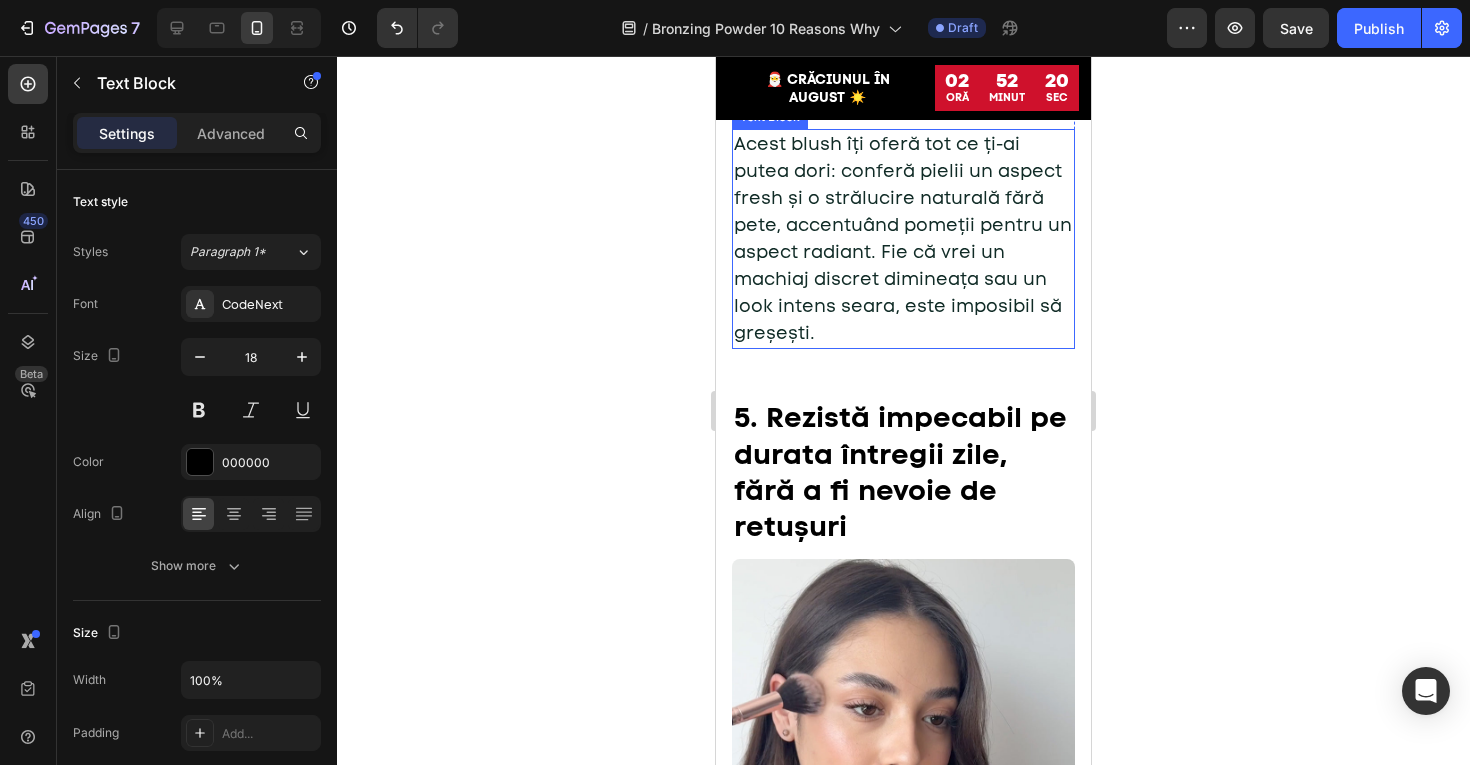 click on "Acest blush îți oferă tot ce ți-ai putea dori: conferă pielii un aspect fresh și o strălucire naturală fără pete, accentuând pomeții pentru un aspect radiant. Fie că vrei un machiaj discret dimineața sau un look intens seara, este imposibil să greșești." at bounding box center (903, 238) 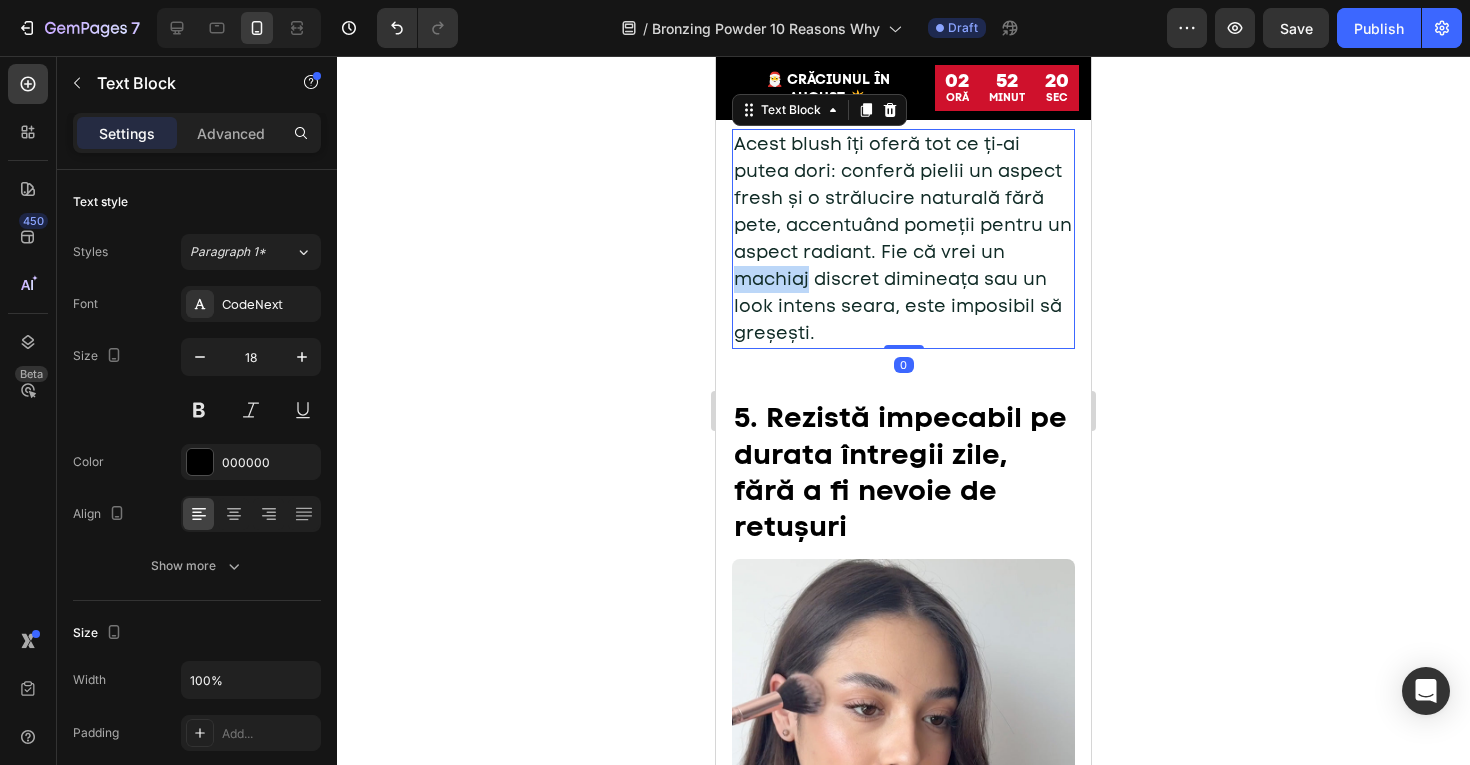 click on "Acest blush îți oferă tot ce ți-ai putea dori: conferă pielii un aspect fresh și o strălucire naturală fără pete, accentuând pomeții pentru un aspect radiant. Fie că vrei un machiaj discret dimineața sau un look intens seara, este imposibil să greșești." at bounding box center [903, 238] 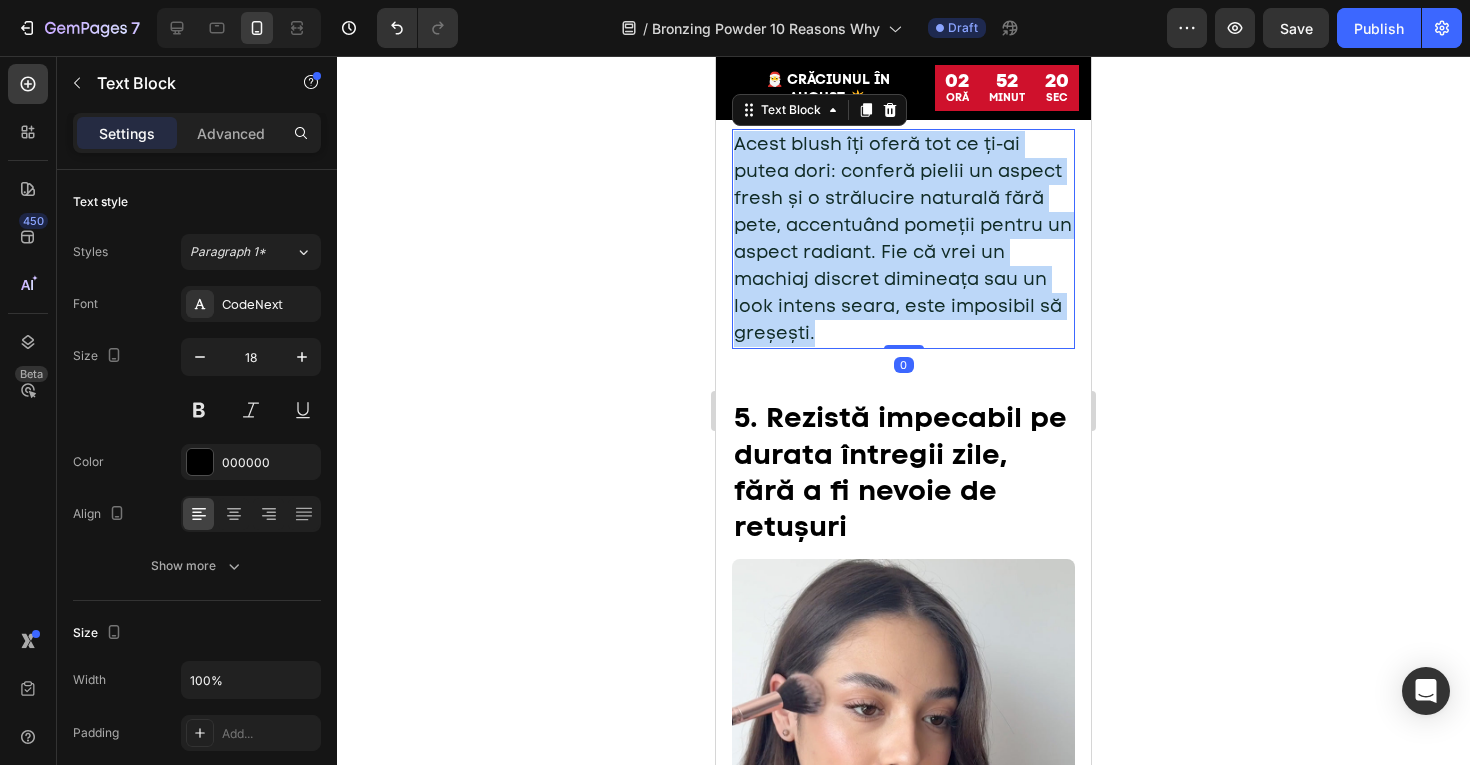 click on "Acest blush îți oferă tot ce ți-ai putea dori: conferă pielii un aspect fresh și o strălucire naturală fără pete, accentuând pomeții pentru un aspect radiant. Fie că vrei un machiaj discret dimineața sau un look intens seara, este imposibil să greșești." at bounding box center [903, 238] 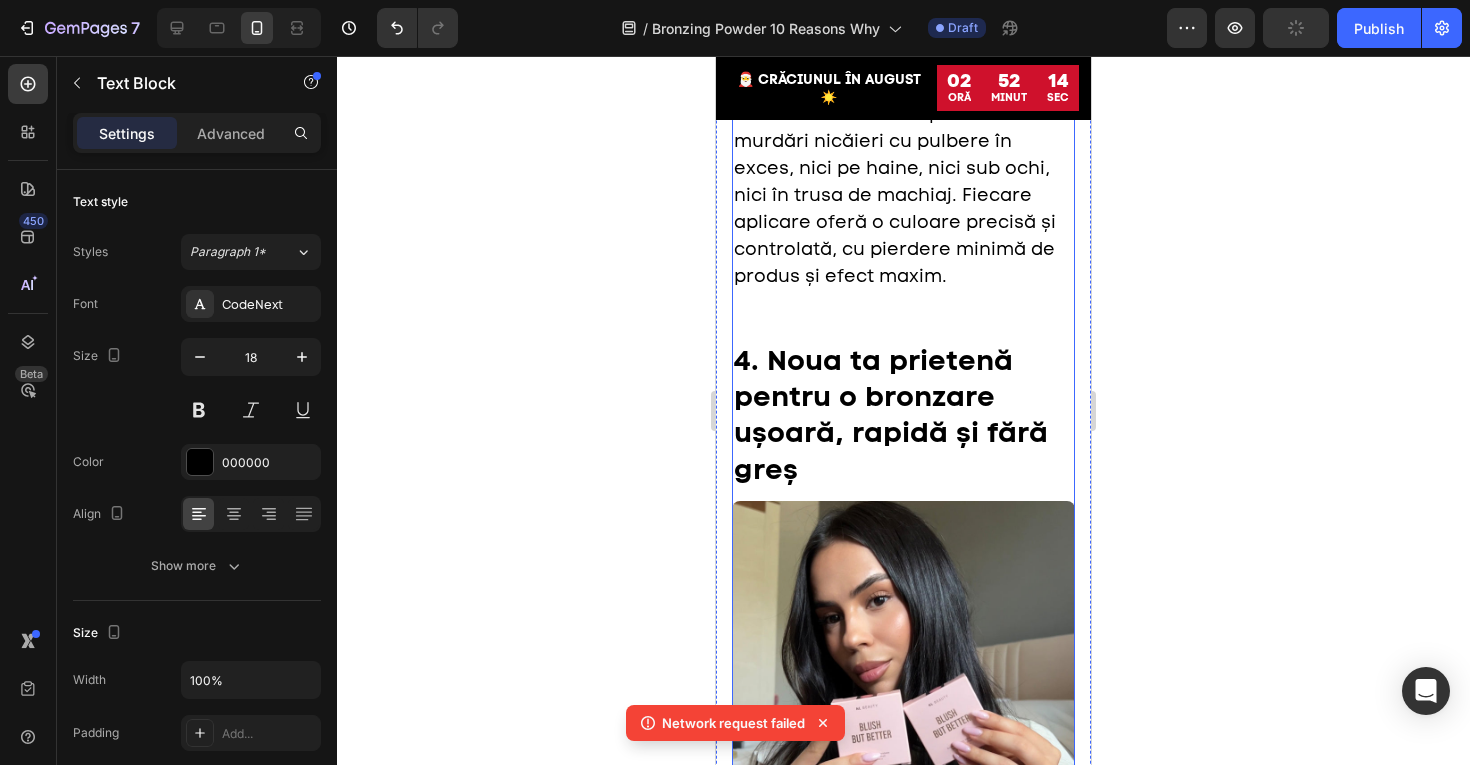 scroll, scrollTop: 2753, scrollLeft: 0, axis: vertical 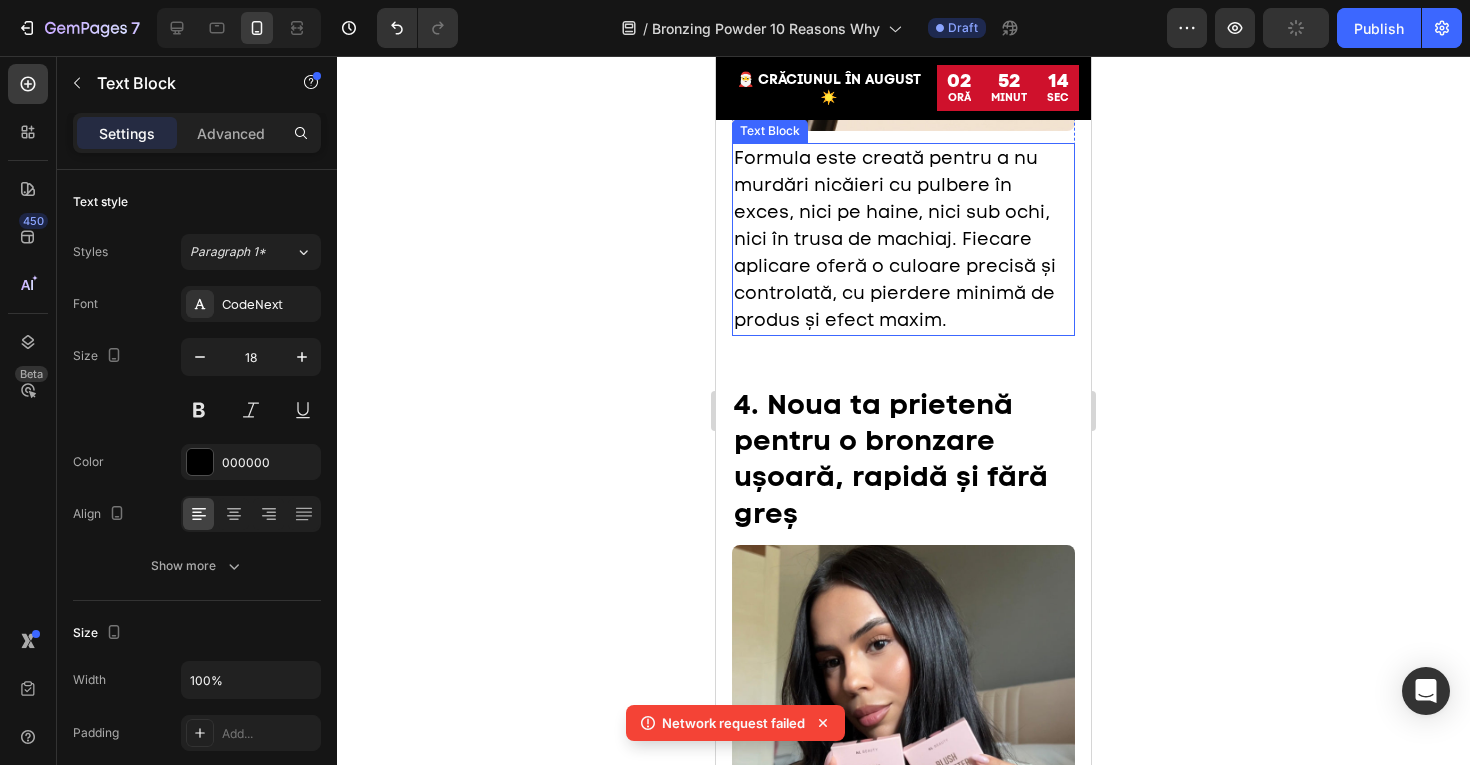 click on "Formula este creată pentru a nu murdări nicăieri cu pulbere în exces, nici pe haine, nici sub ochi, nici în trusa de machiaj. Fiecare aplicare oferă o culoare precisă și controlată, cu pierdere minimă de produs și efect maxim." at bounding box center (895, 239) 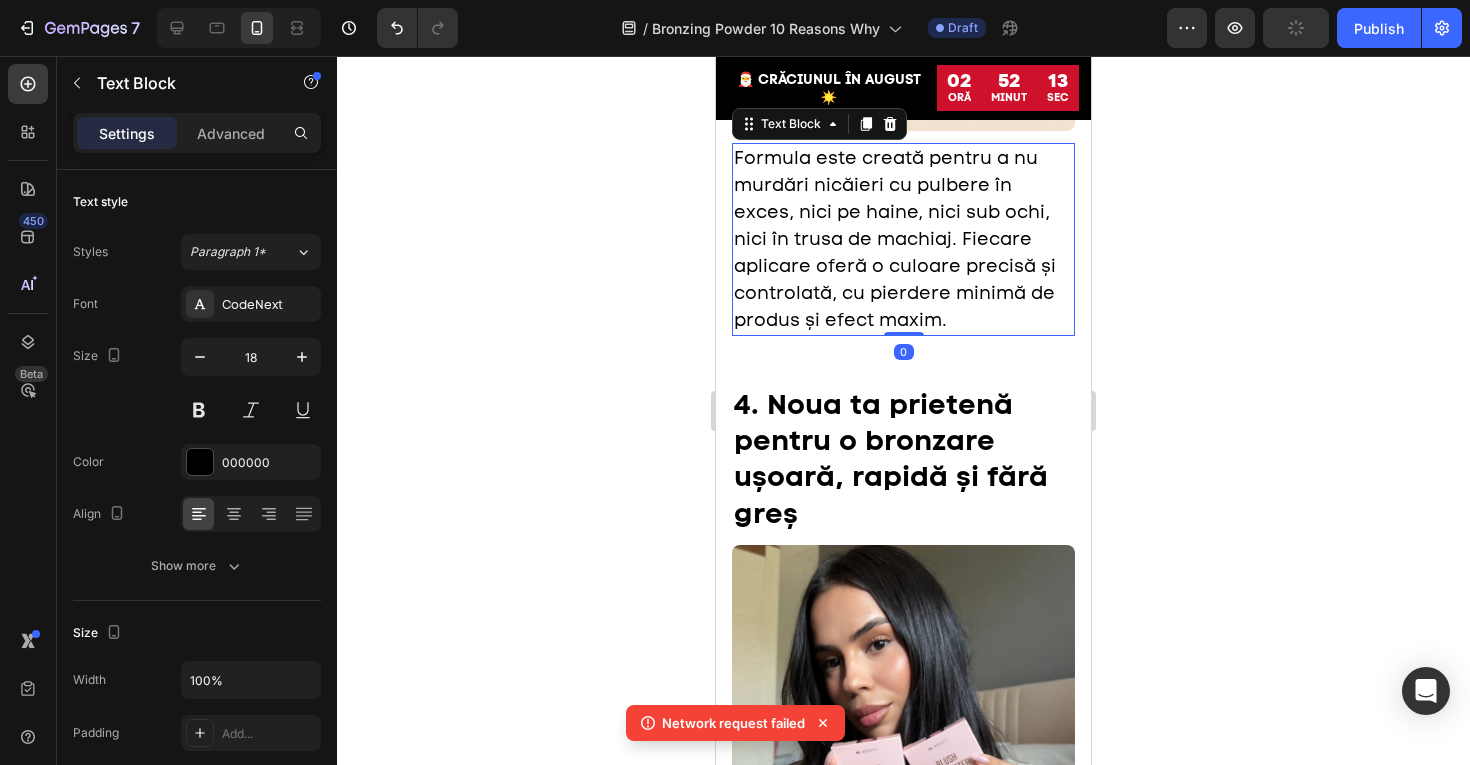 click on "Formula este creată pentru a nu murdări nicăieri cu pulbere în exces, nici pe haine, nici sub ochi, nici în trusa de machiaj. Fiecare aplicare oferă o culoare precisă și controlată, cu pierdere minimă de produs și efect maxim." at bounding box center (895, 239) 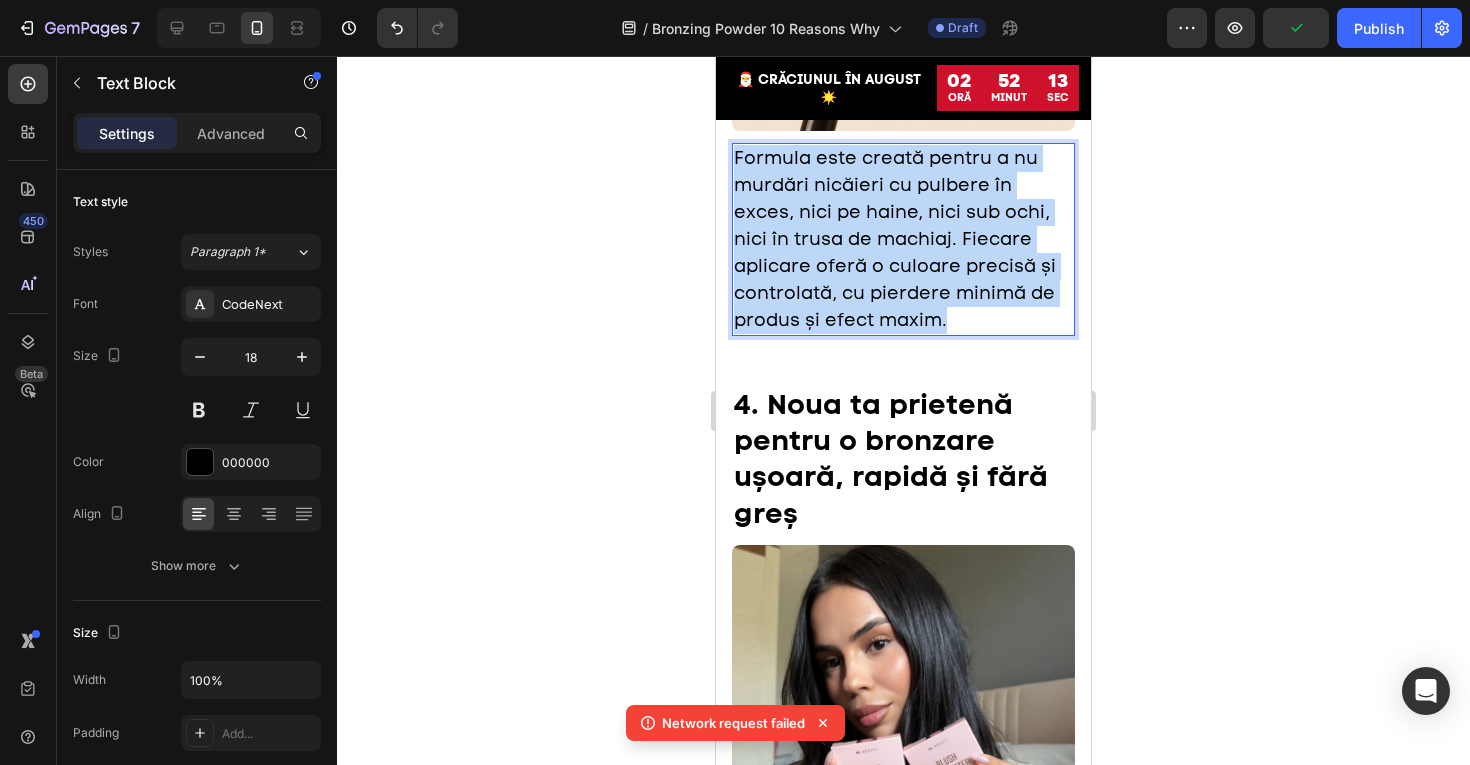click on "Formula este creată pentru a nu murdări nicăieri cu pulbere în exces, nici pe haine, nici sub ochi, nici în trusa de machiaj. Fiecare aplicare oferă o culoare precisă și controlată, cu pierdere minimă de produs și efect maxim." at bounding box center (895, 239) 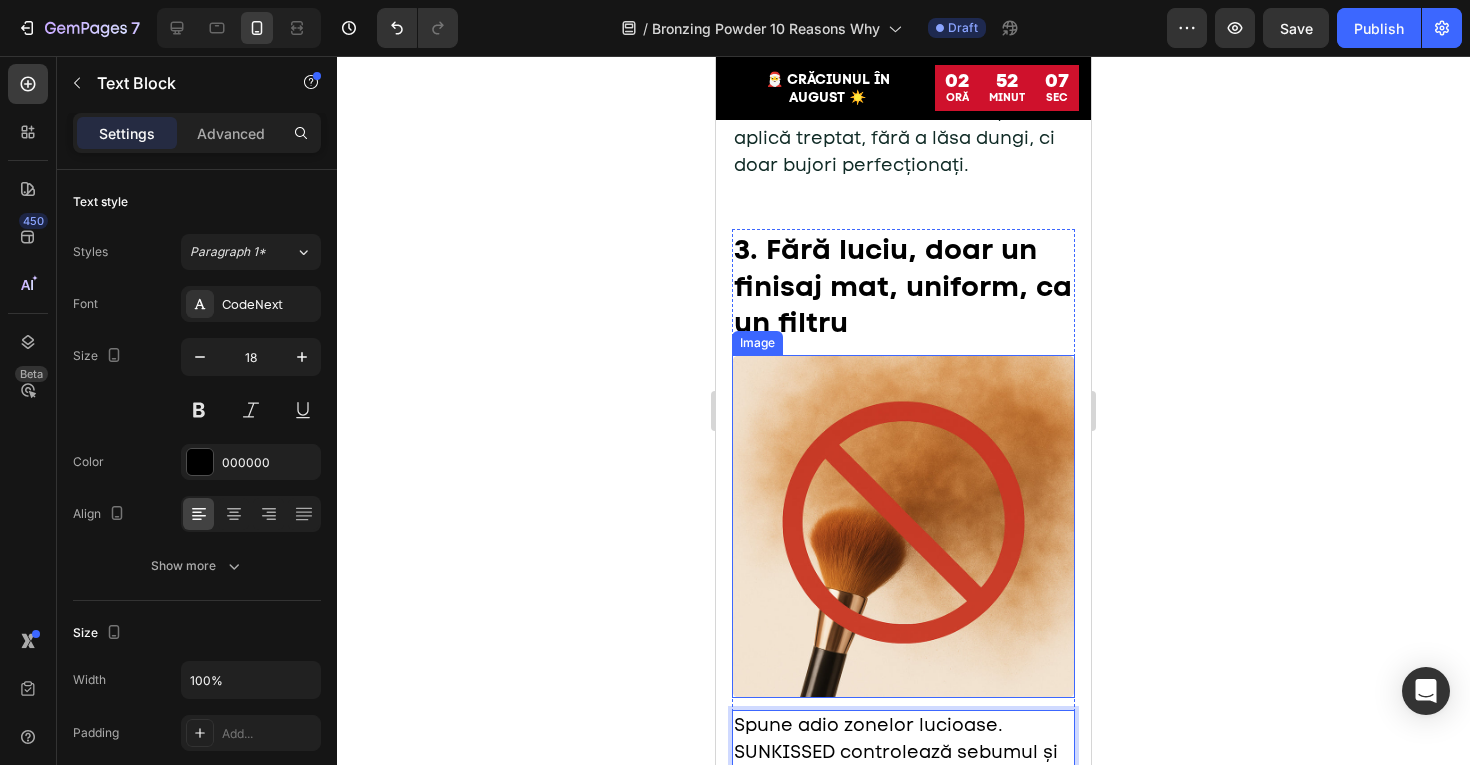 scroll, scrollTop: 2065, scrollLeft: 0, axis: vertical 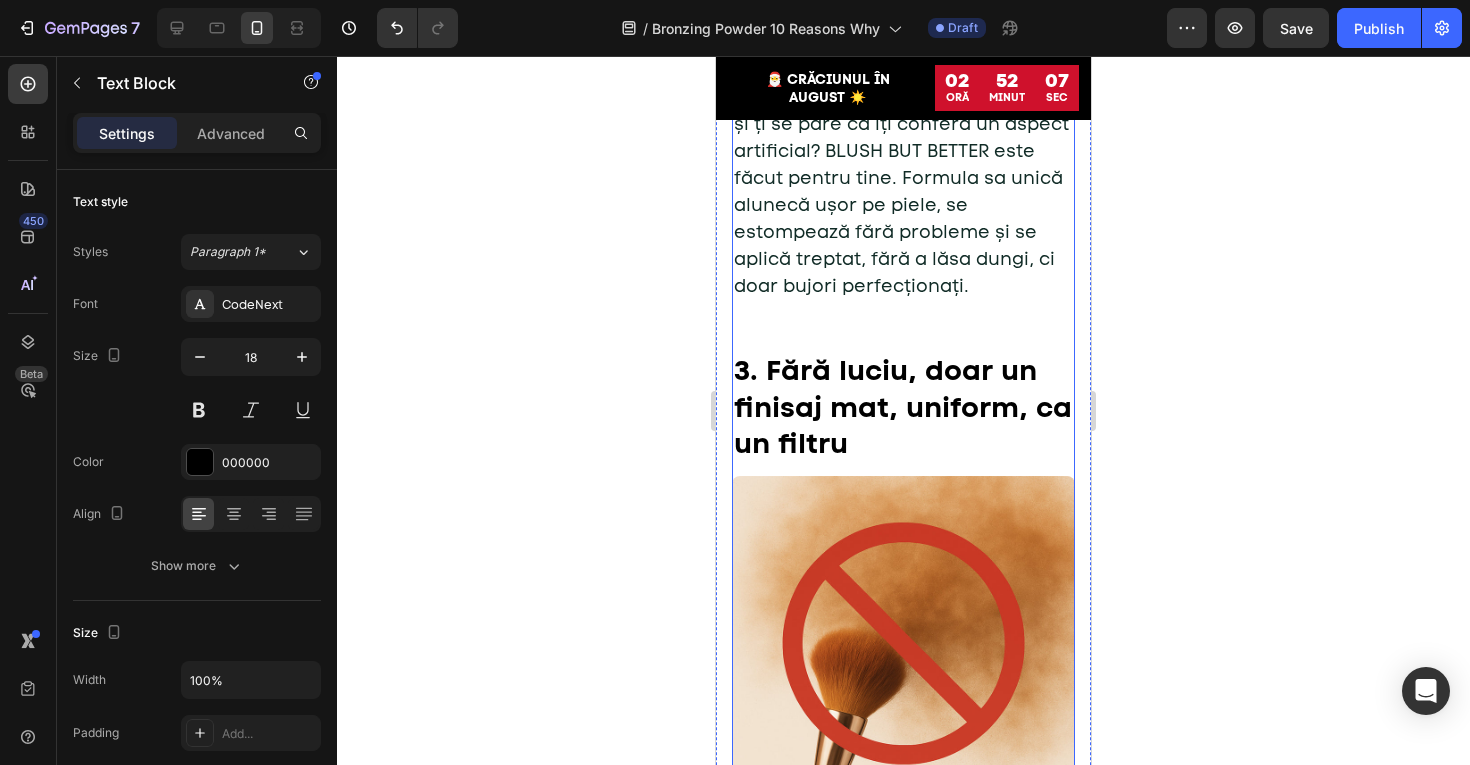 click on "Ai tendința să eviți fardul de obraz pentru că ți se pare greu de aplicat și ți se pare că îți conferă un aspect artificial? BLUSH BUT BETTER este făcut pentru tine. Formula sa unică alunecă ușor pe piele, se estompează fără probleme și se aplică treptat, fără a lăsa dungi, ci doar bujori perfecționați." at bounding box center [901, 178] 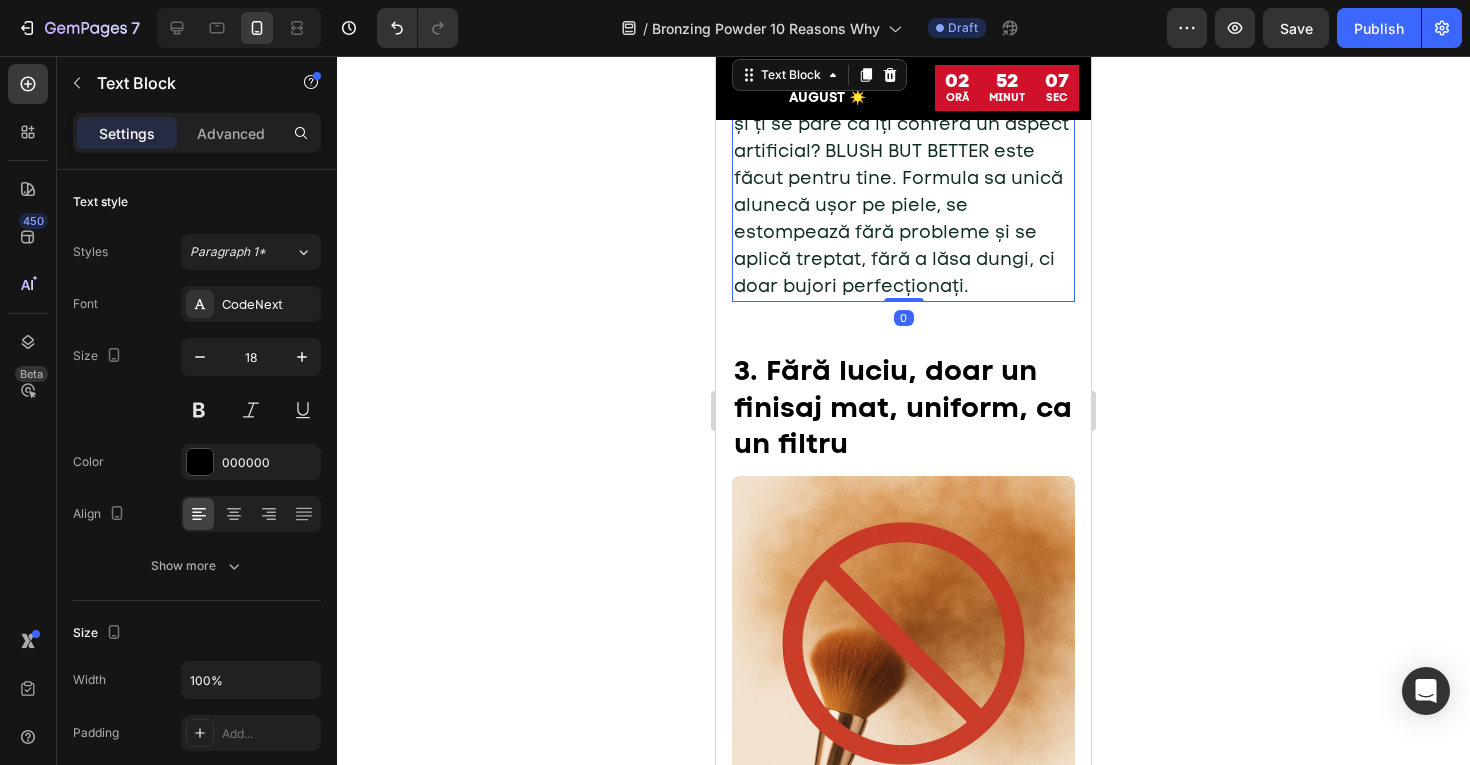click on "Ai tendința să eviți fardul de obraz pentru că ți se pare greu de aplicat și ți se pare că îți conferă un aspect artificial? BLUSH BUT BETTER este făcut pentru tine. Formula sa unică alunecă ușor pe piele, se estompează fără probleme și se aplică treptat, fără a lăsa dungi, ci doar bujori perfecționați." at bounding box center [901, 178] 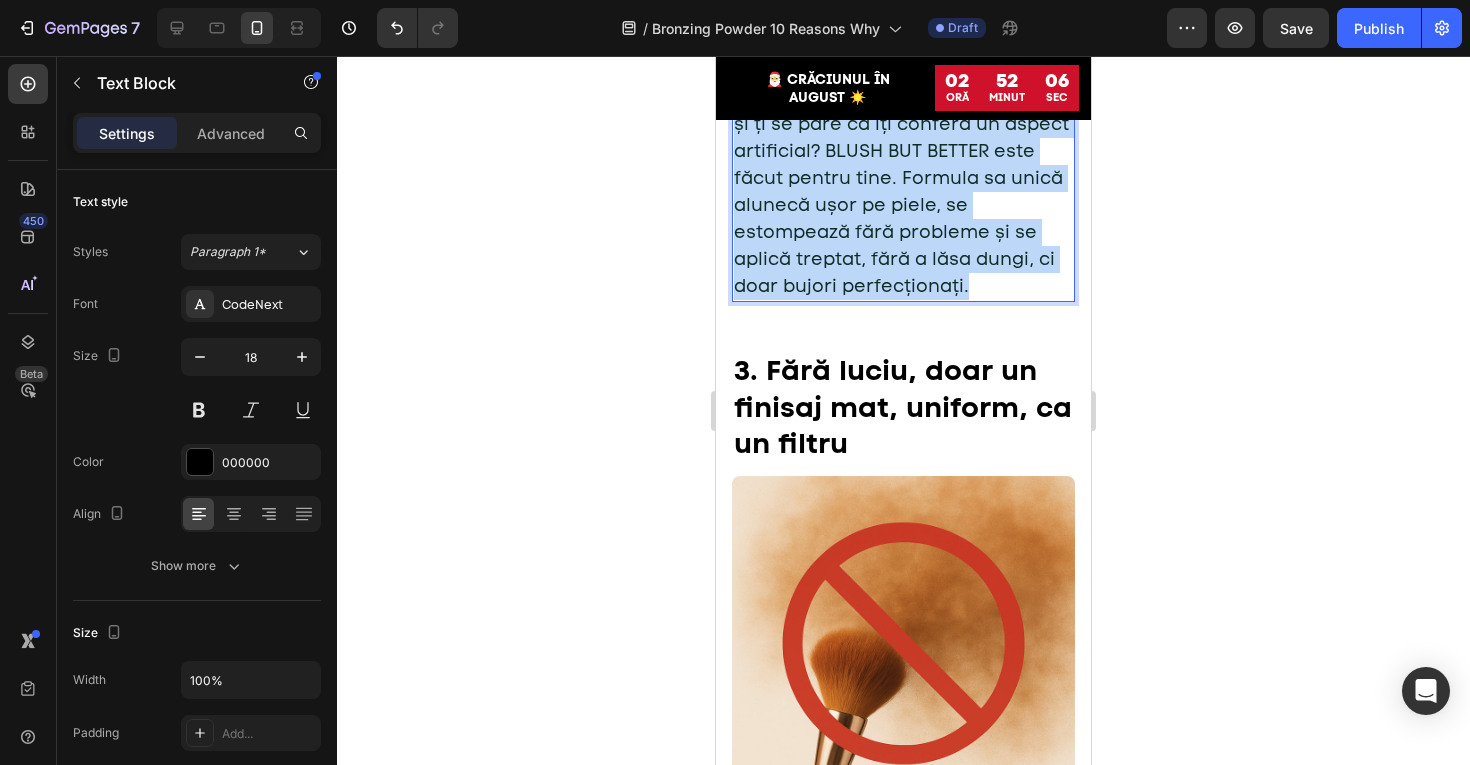 click on "Ai tendința să eviți fardul de obraz pentru că ți se pare greu de aplicat și ți se pare că îți conferă un aspect artificial? BLUSH BUT BETTER este făcut pentru tine. Formula sa unică alunecă ușor pe piele, se estompează fără probleme și se aplică treptat, fără a lăsa dungi, ci doar bujori perfecționați." at bounding box center (901, 178) 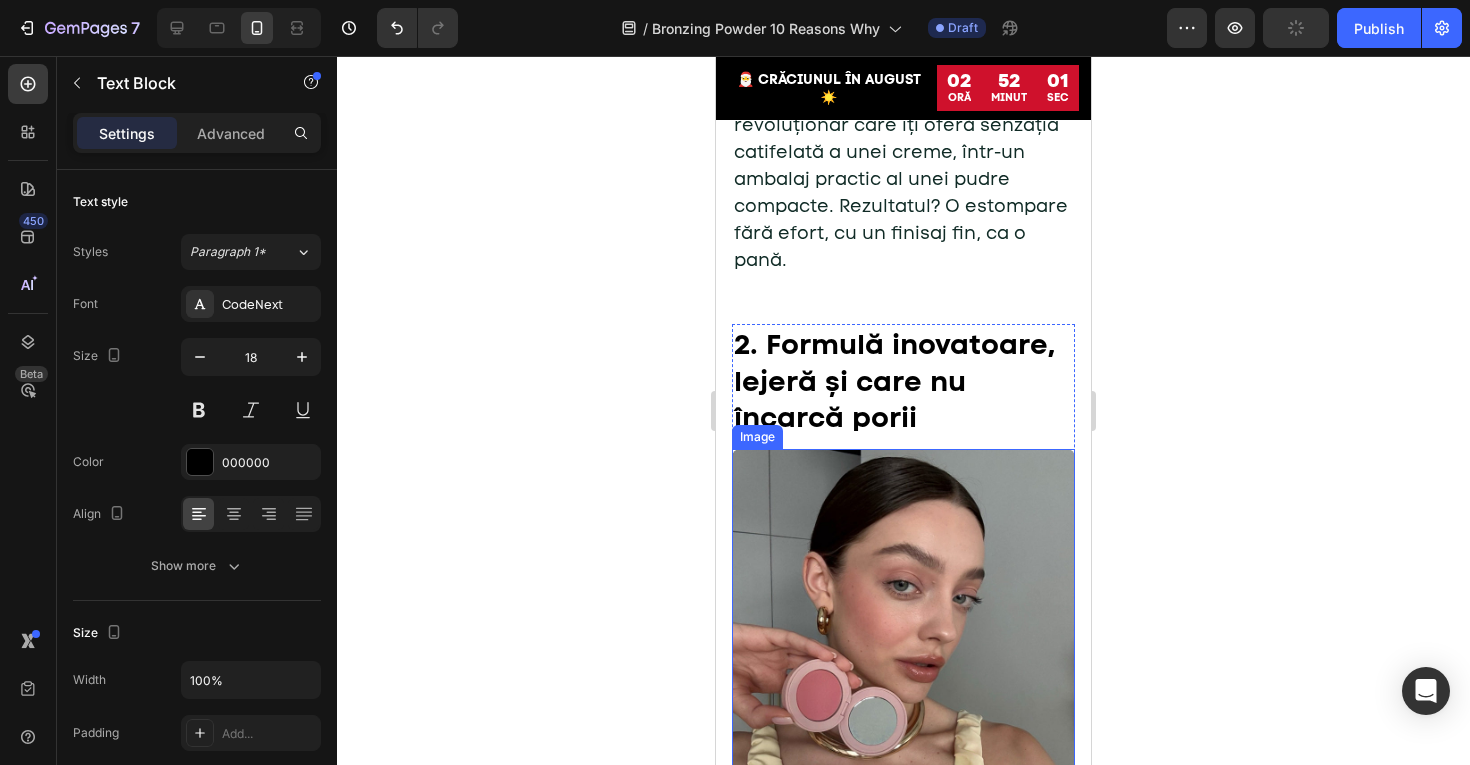 scroll, scrollTop: 1286, scrollLeft: 0, axis: vertical 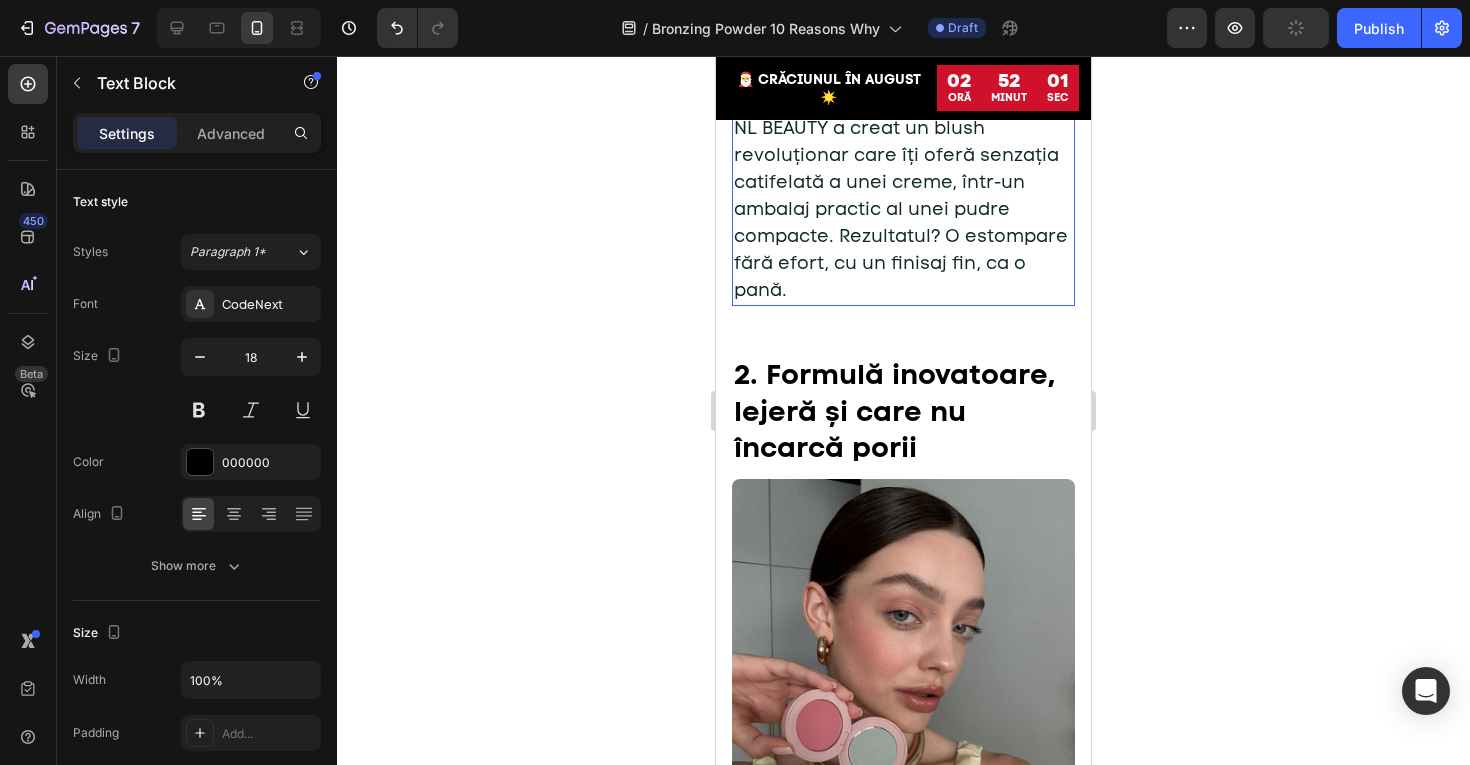 click on "NL BEAUTY a creat un blush revoluționar care îți oferă senzația catifelată a unei creme, într-un ambalaj practic al unei pudre compacte. Rezultatul? O estompare fără efort, cu un finisaj fin, ca o pană." at bounding box center (901, 209) 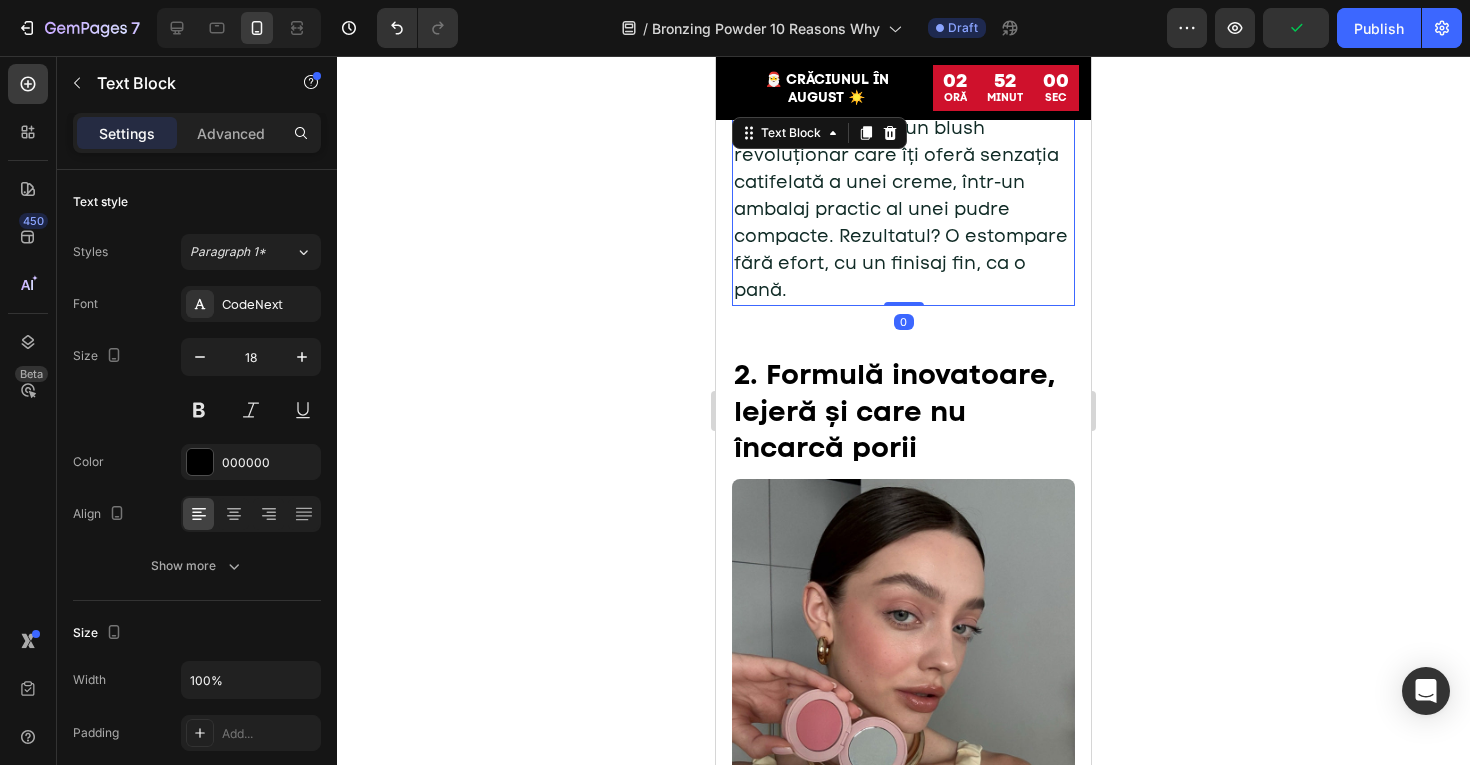 click on "NL BEAUTY a creat un blush revoluționar care îți oferă senzația catifelată a unei creme, într-un ambalaj practic al unei pudre compacte. Rezultatul? O estompare fără efort, cu un finisaj fin, ca o pană." at bounding box center [901, 209] 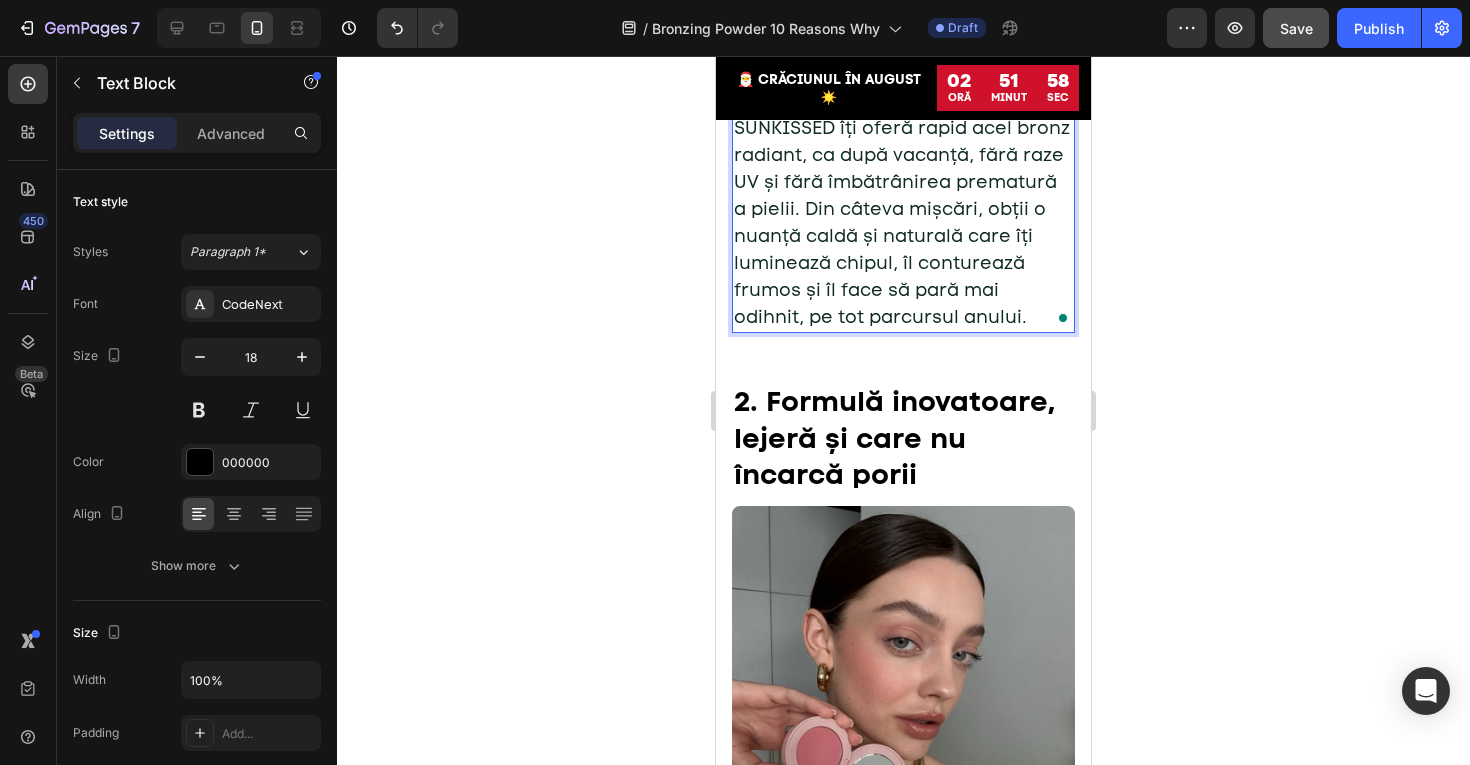 click on "Save" at bounding box center (1296, 28) 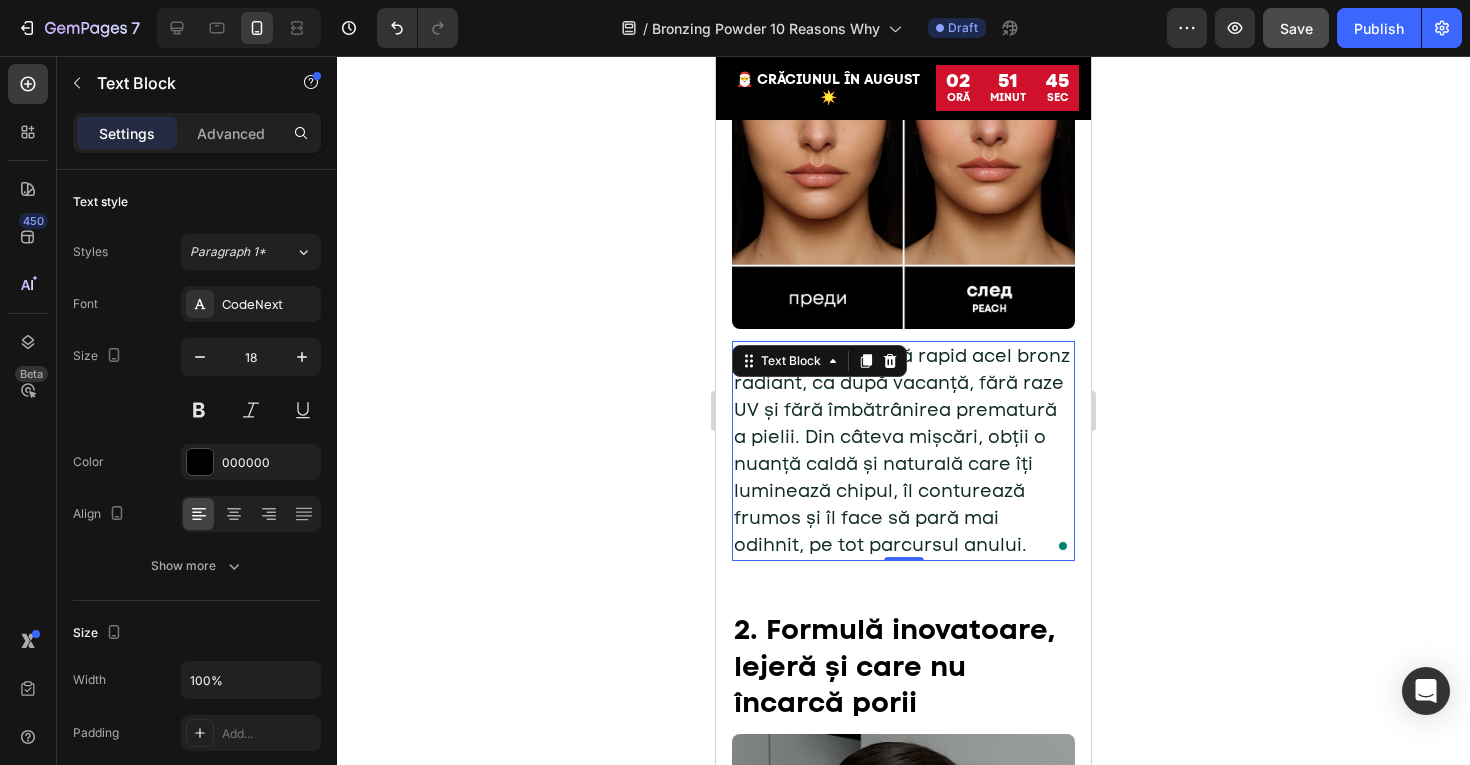 scroll, scrollTop: 679, scrollLeft: 0, axis: vertical 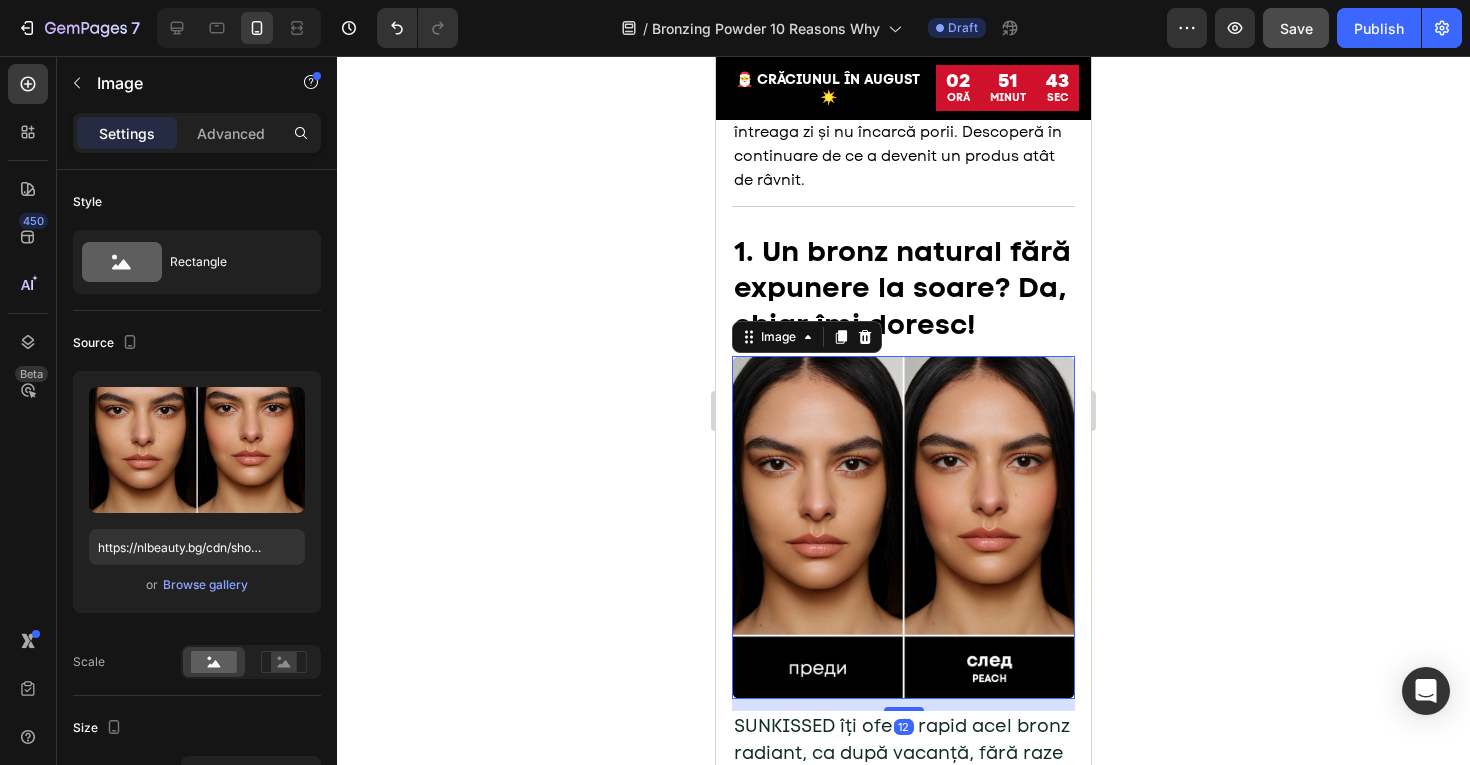 click at bounding box center (903, 527) 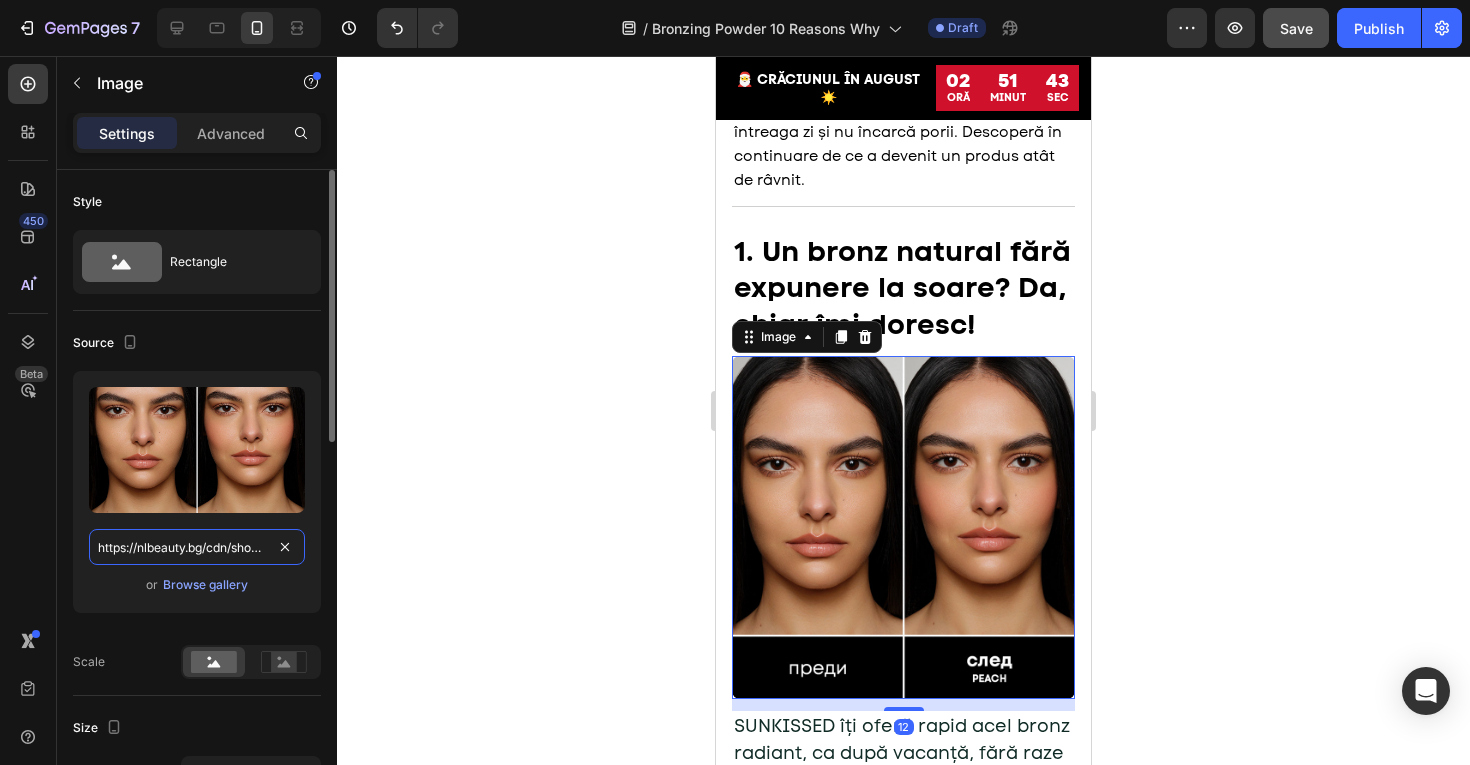click on "https://nlbeauty.bg/cdn/shop/files/beforeafterpeachblush.jpg?crop=center&height=800&v=1748960924&width=800" at bounding box center (197, 547) 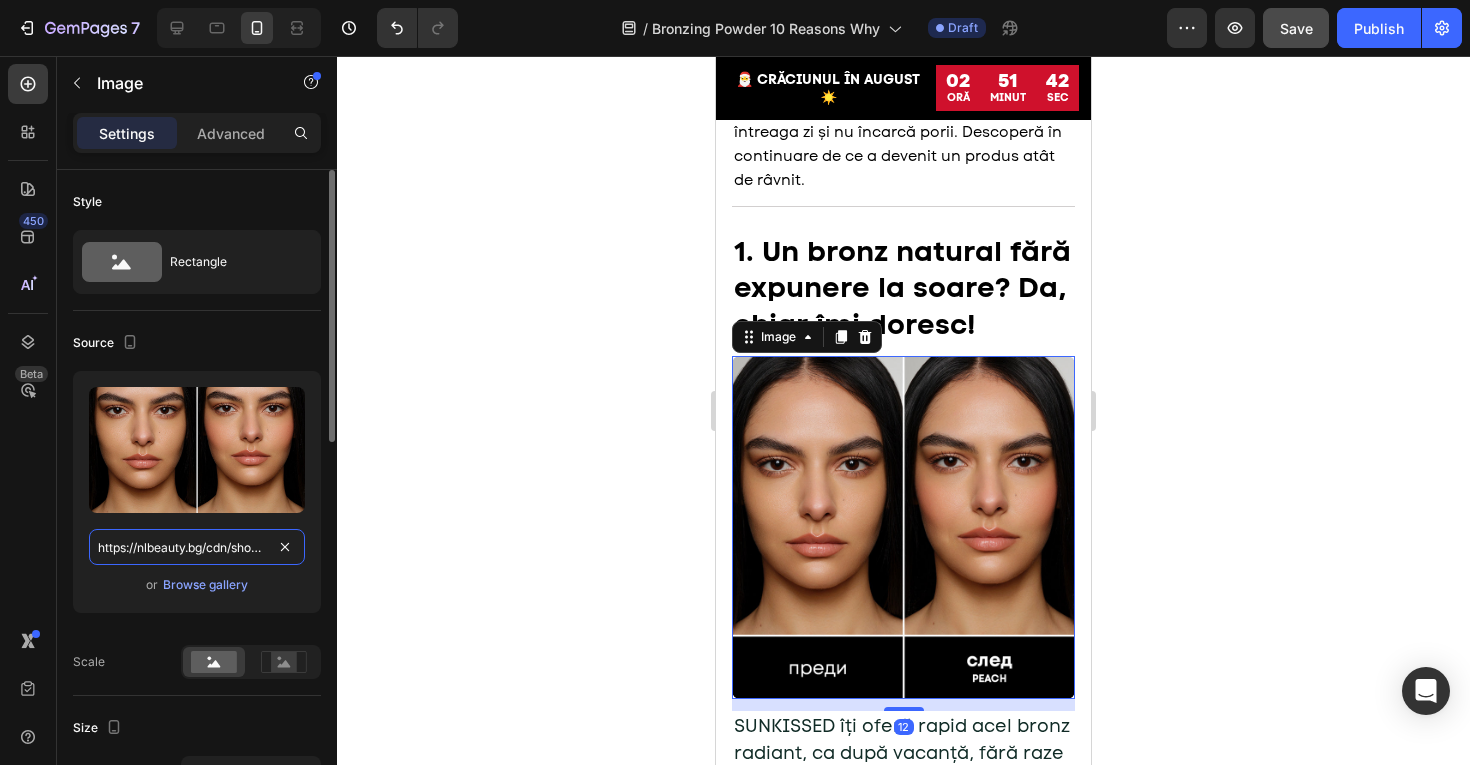 paste on "cdn.shopify.com/s/files/1/0775/0831/3373/files/gempages_485104230382699404-67359262-8da4-4096-82bc-66b7f506e700.jpg" 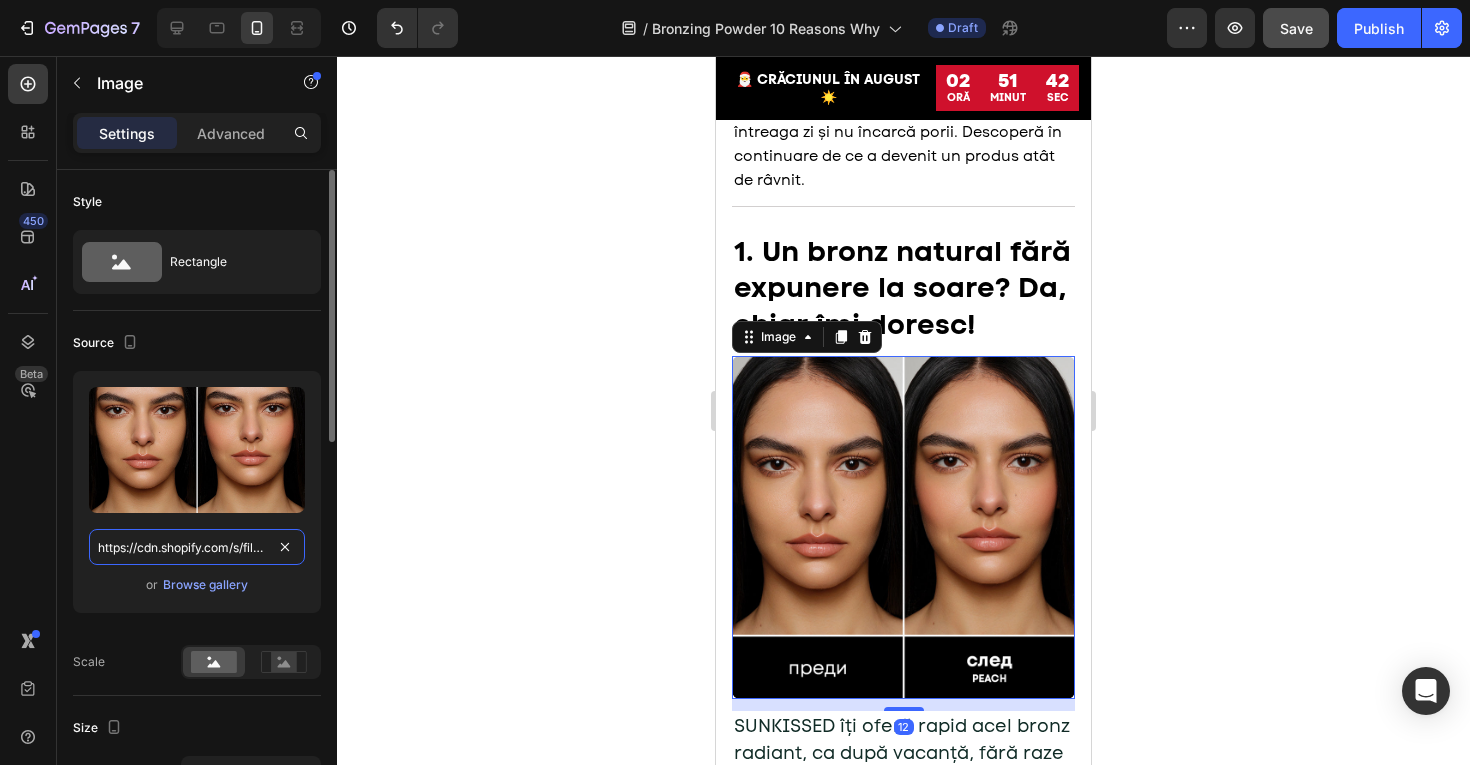 scroll, scrollTop: 0, scrollLeft: 622, axis: horizontal 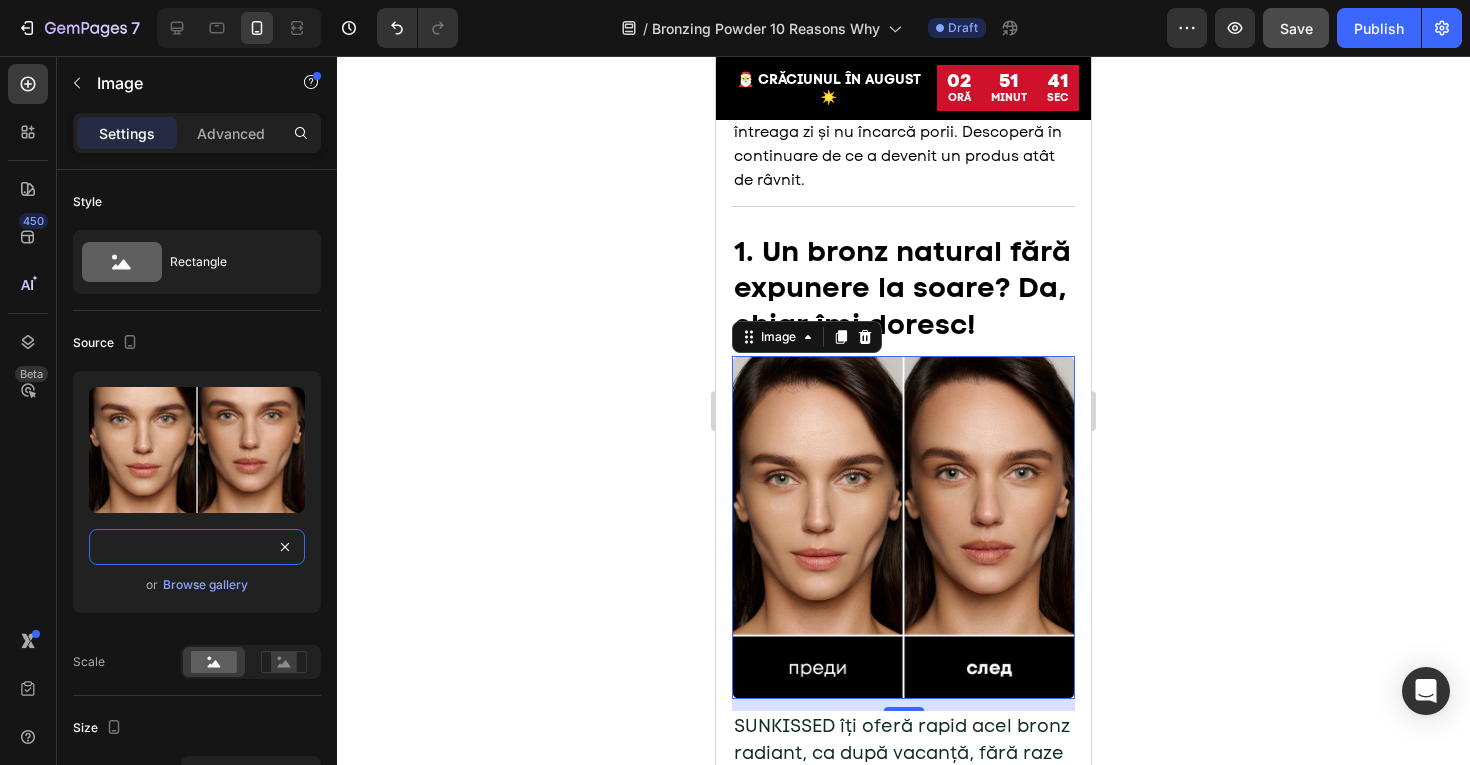 type on "https://cdn.shopify.com/s/files/1/0775/0831/3373/files/gempages_485104230382699404-67359262-8da4-4096-82bc-66b7f506e700.jpg" 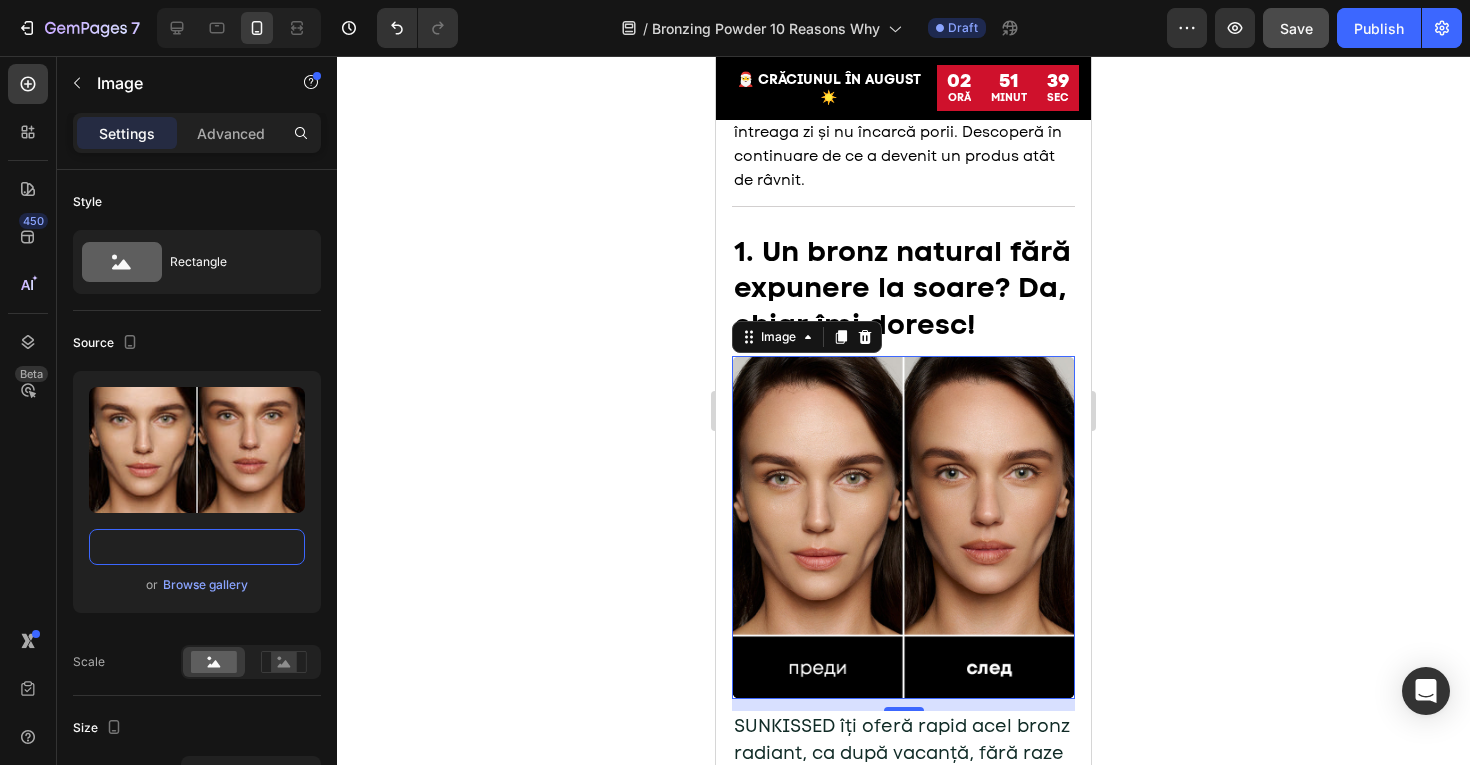 scroll, scrollTop: 0, scrollLeft: 0, axis: both 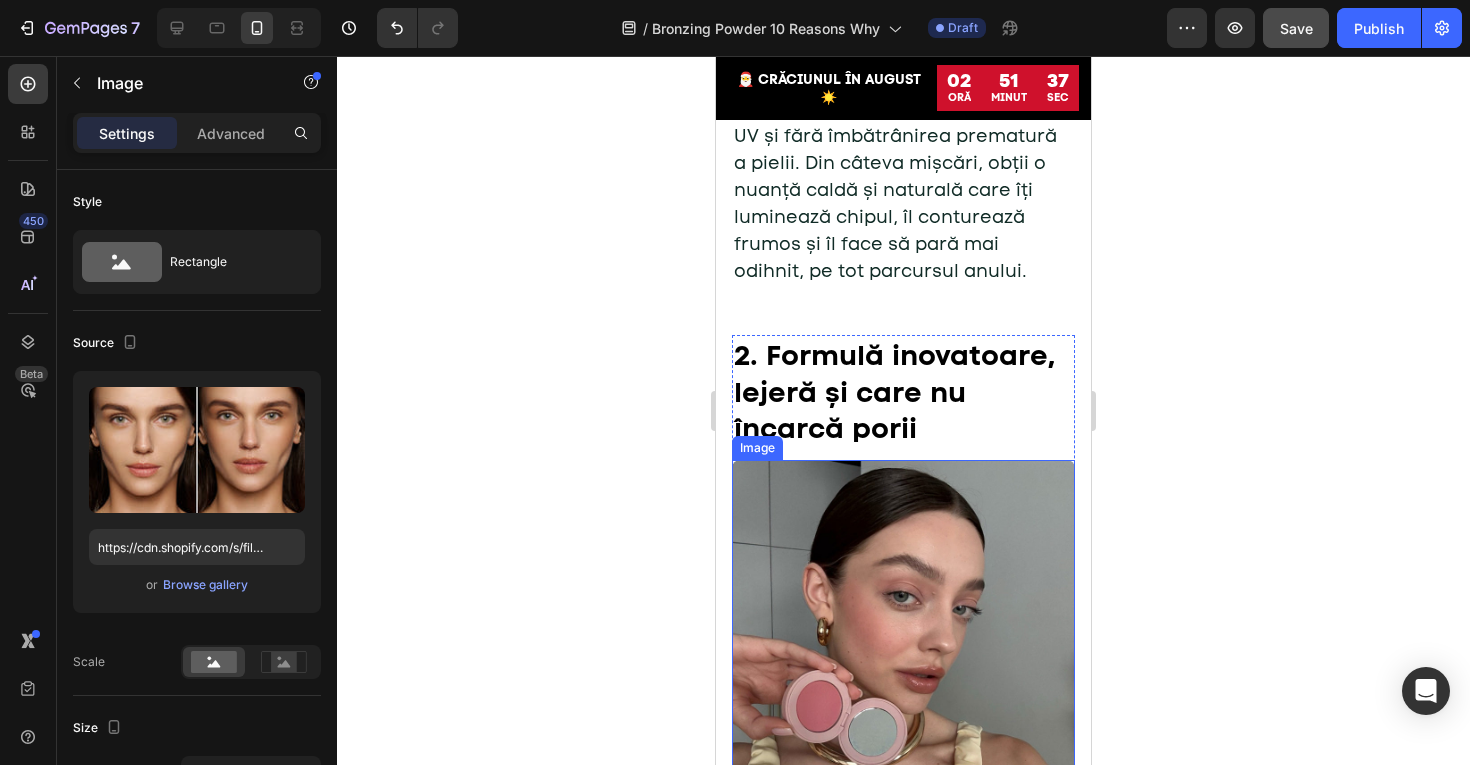 click at bounding box center [903, 631] 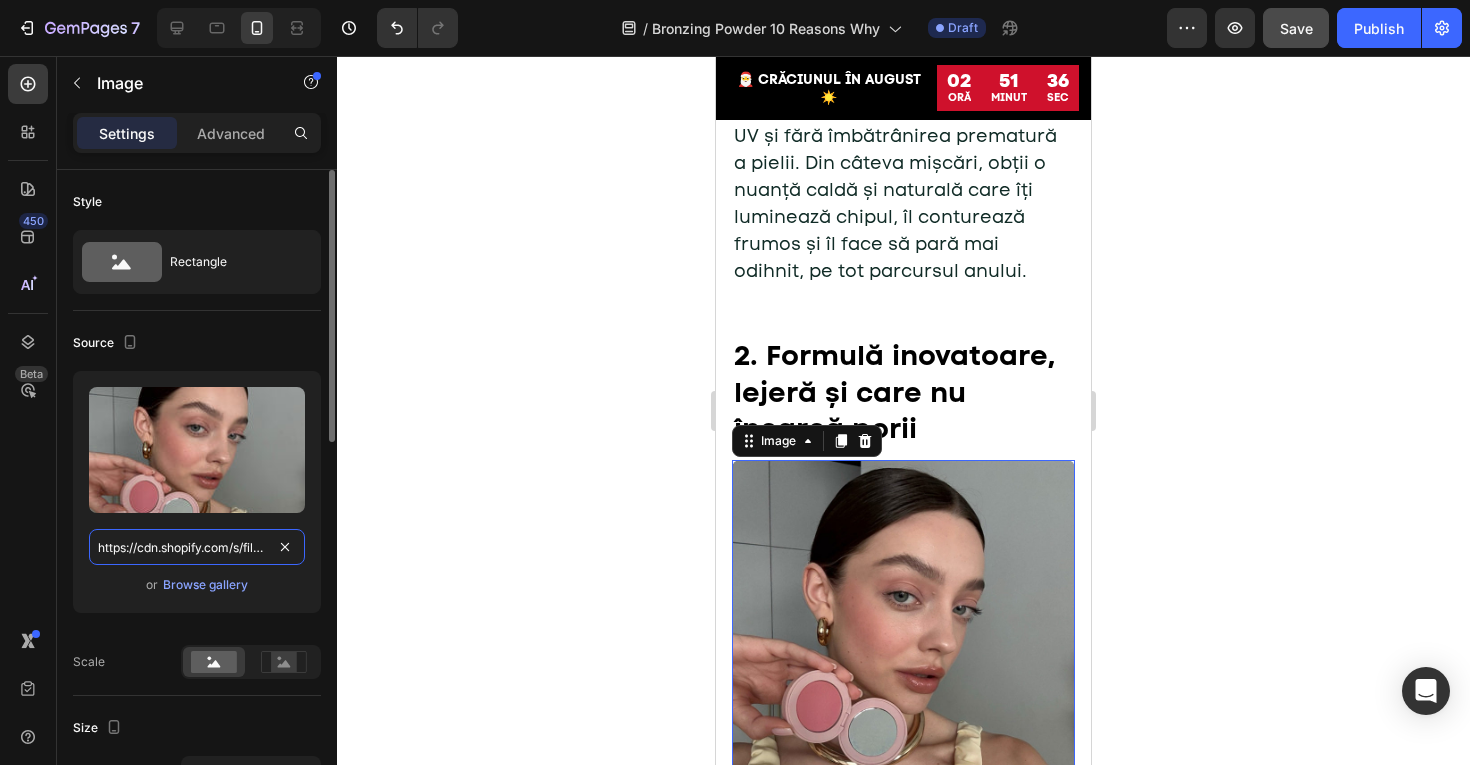 click on "https://cdn.shopify.com/s/files/1/0775/0831/3373/files/gempages_485104230382699404-5c082712-eed1-4833-9928-e90e653ba782.jpg" at bounding box center [197, 547] 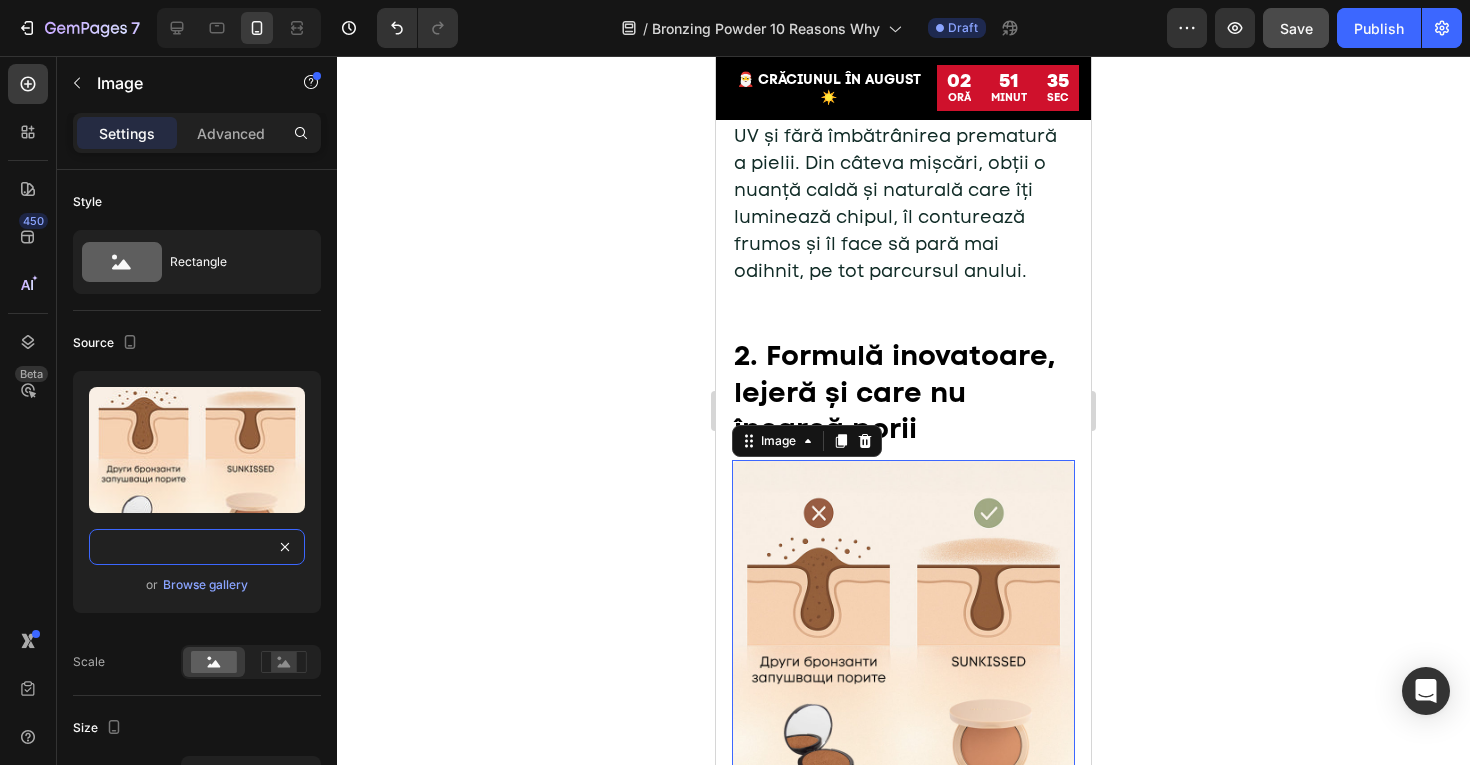 type on "https://cdn.shopify.com/s/files/1/0775/0831/3373/files/gempages_485104230382699404-87c15e06-fd6a-4835-8e27-1c1b6789d44d.jpg" 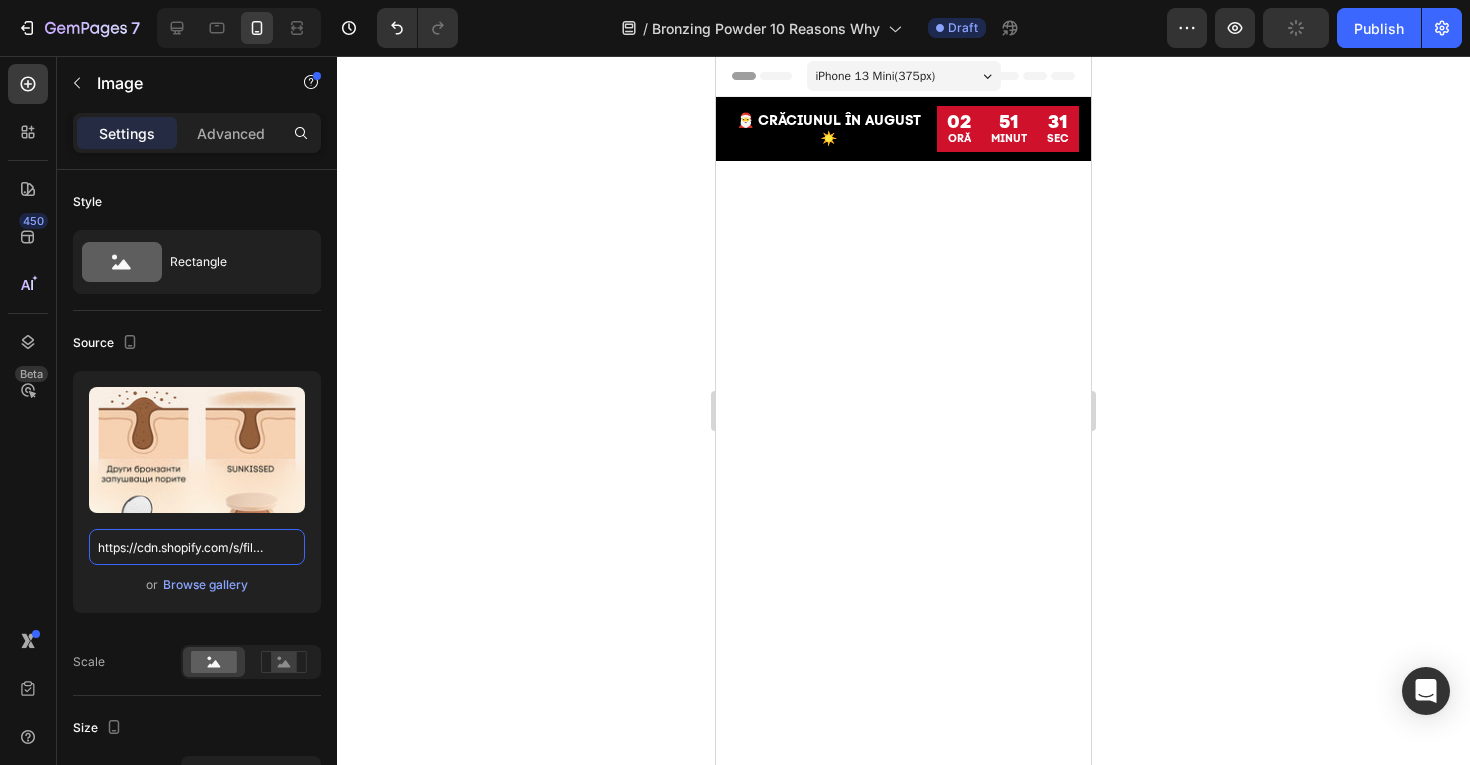 scroll, scrollTop: 0, scrollLeft: 0, axis: both 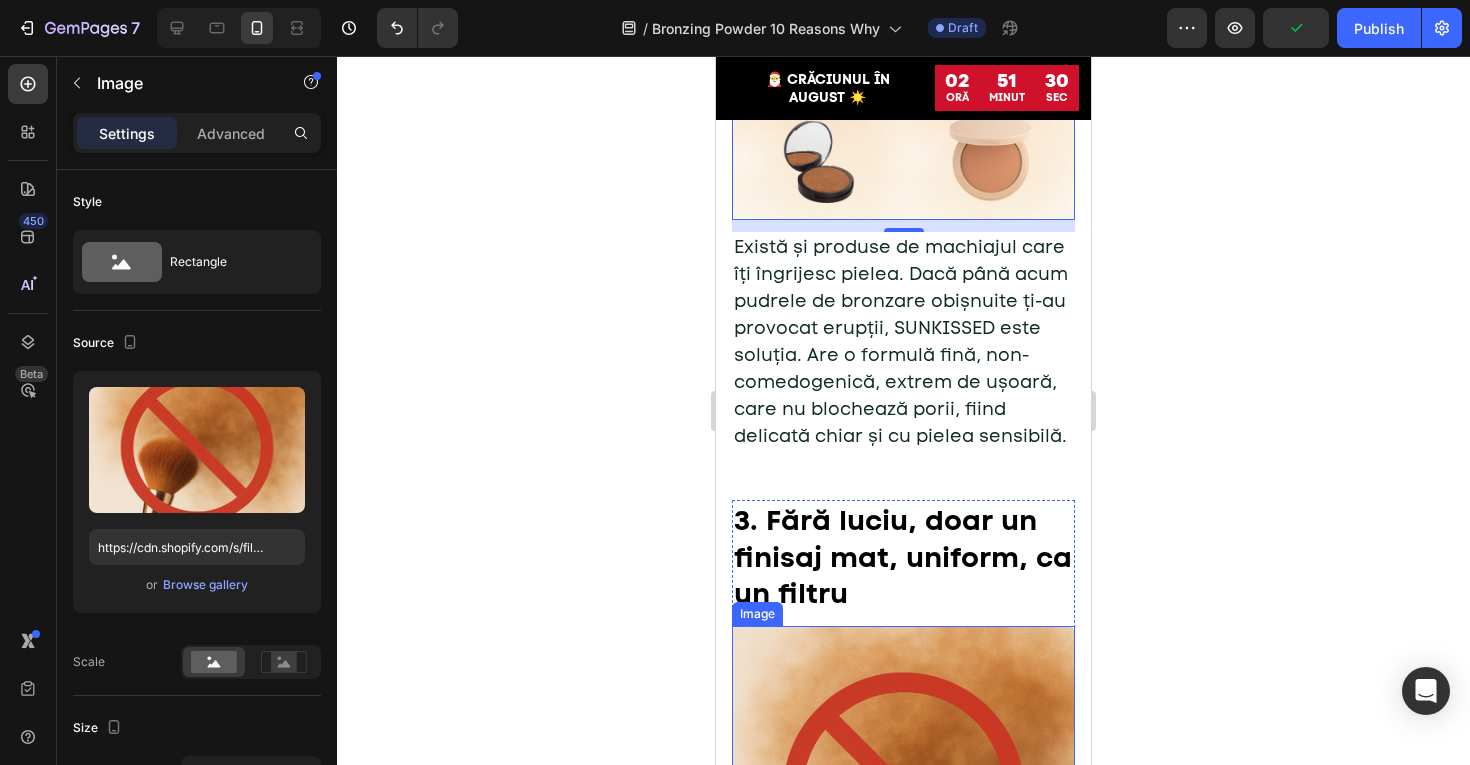 click at bounding box center (903, 797) 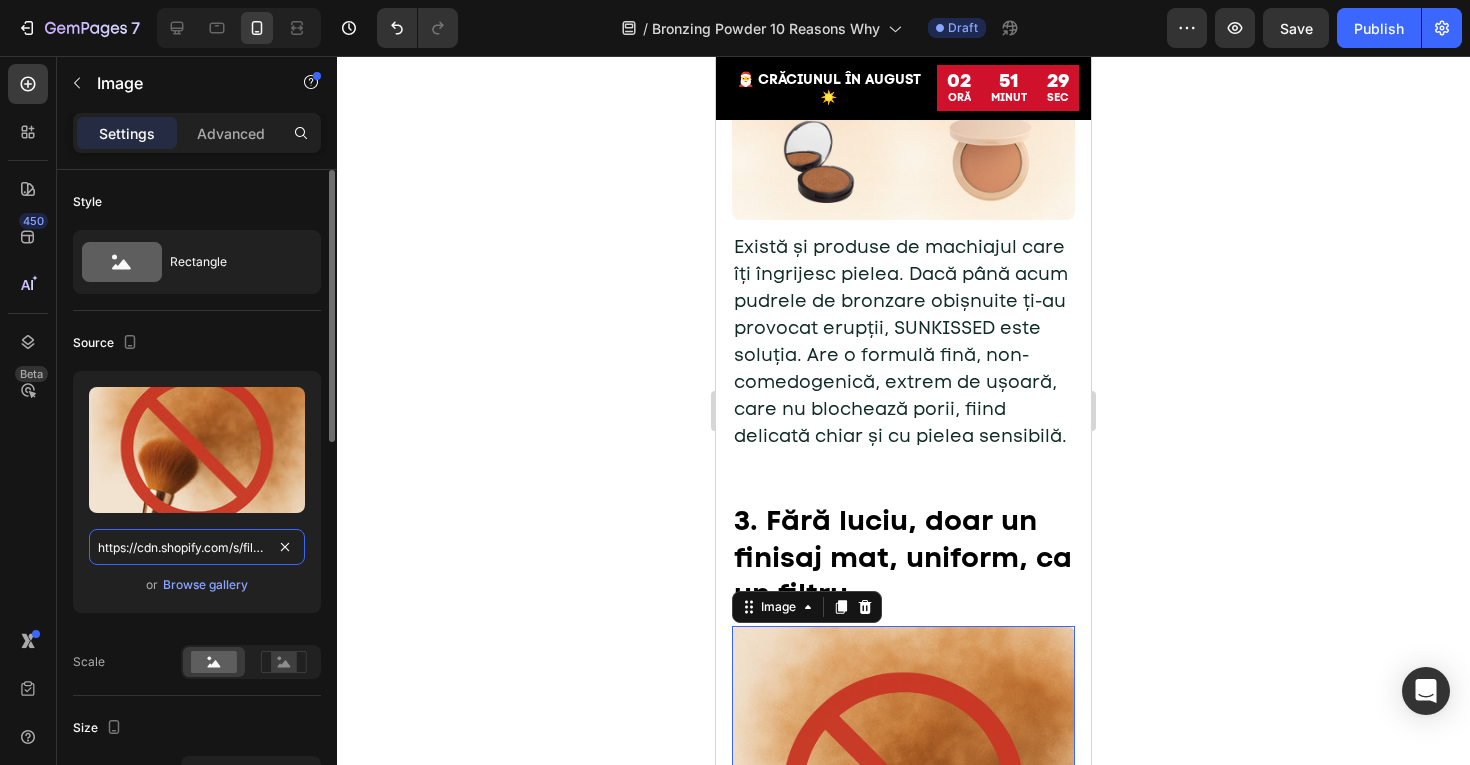 click on "https://cdn.shopify.com/s/files/1/0775/0831/3373/files/gempages_485104230382699404-7ab2bbd6-1630-4e36-bf4a-e88866d88a9e.jpg" at bounding box center [197, 547] 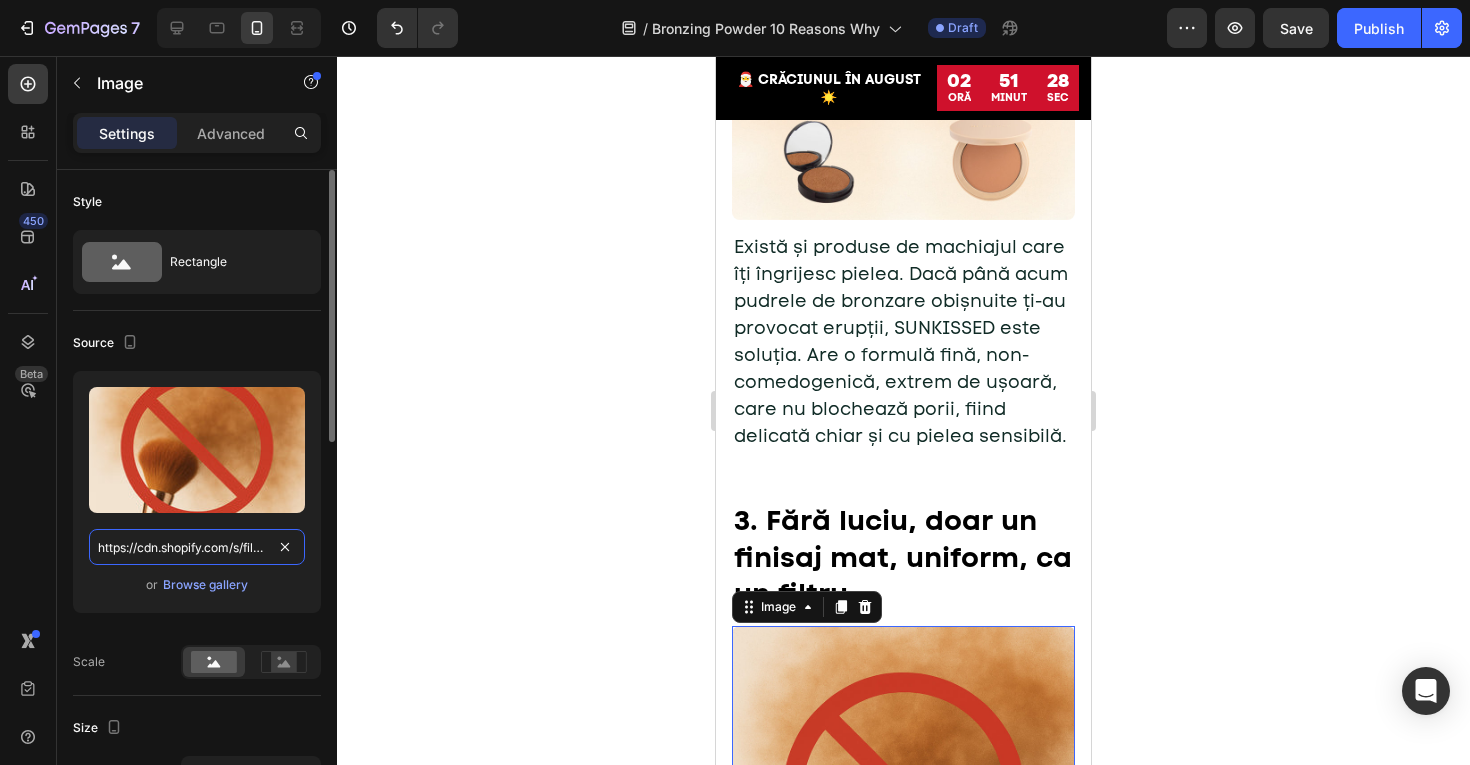 paste on "95fb1299-5a90-4474-8c58-b7e8c8caf4" 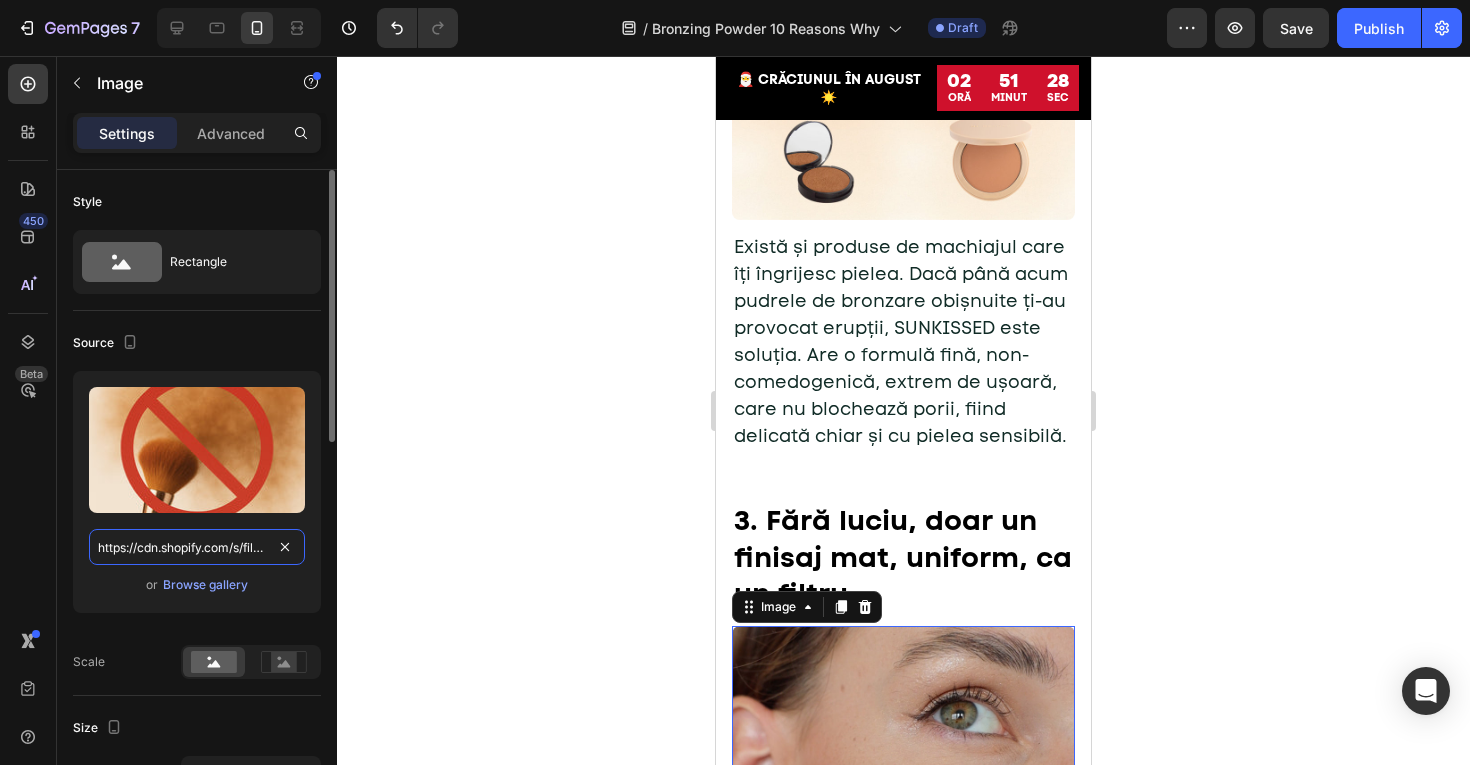 scroll, scrollTop: 0, scrollLeft: 613, axis: horizontal 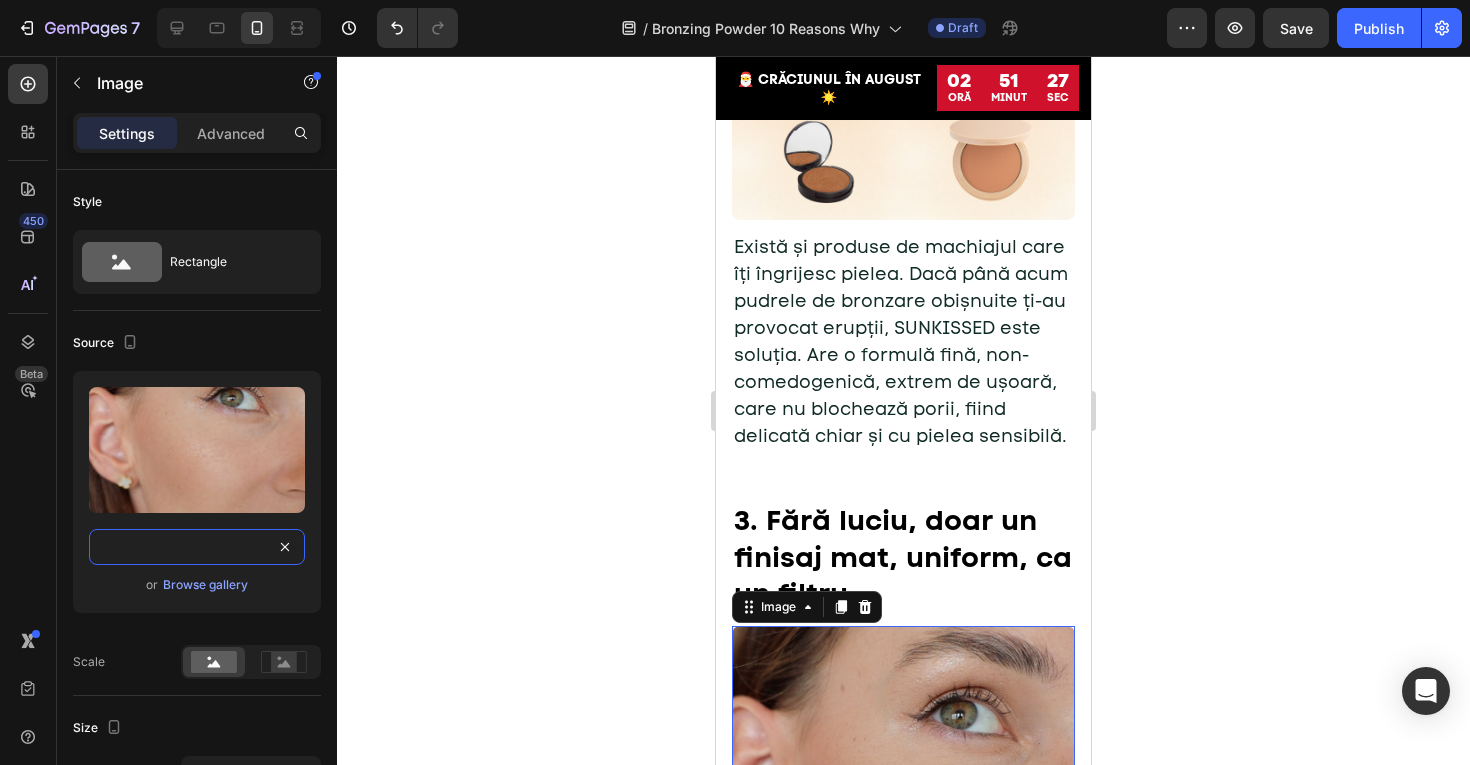type on "https://cdn.shopify.com/s/files/1/0775/0831/3373/files/gempages_485104230382699404-95fb1299-5a90-4474-8c58-b7e8c8caf49e.jpg" 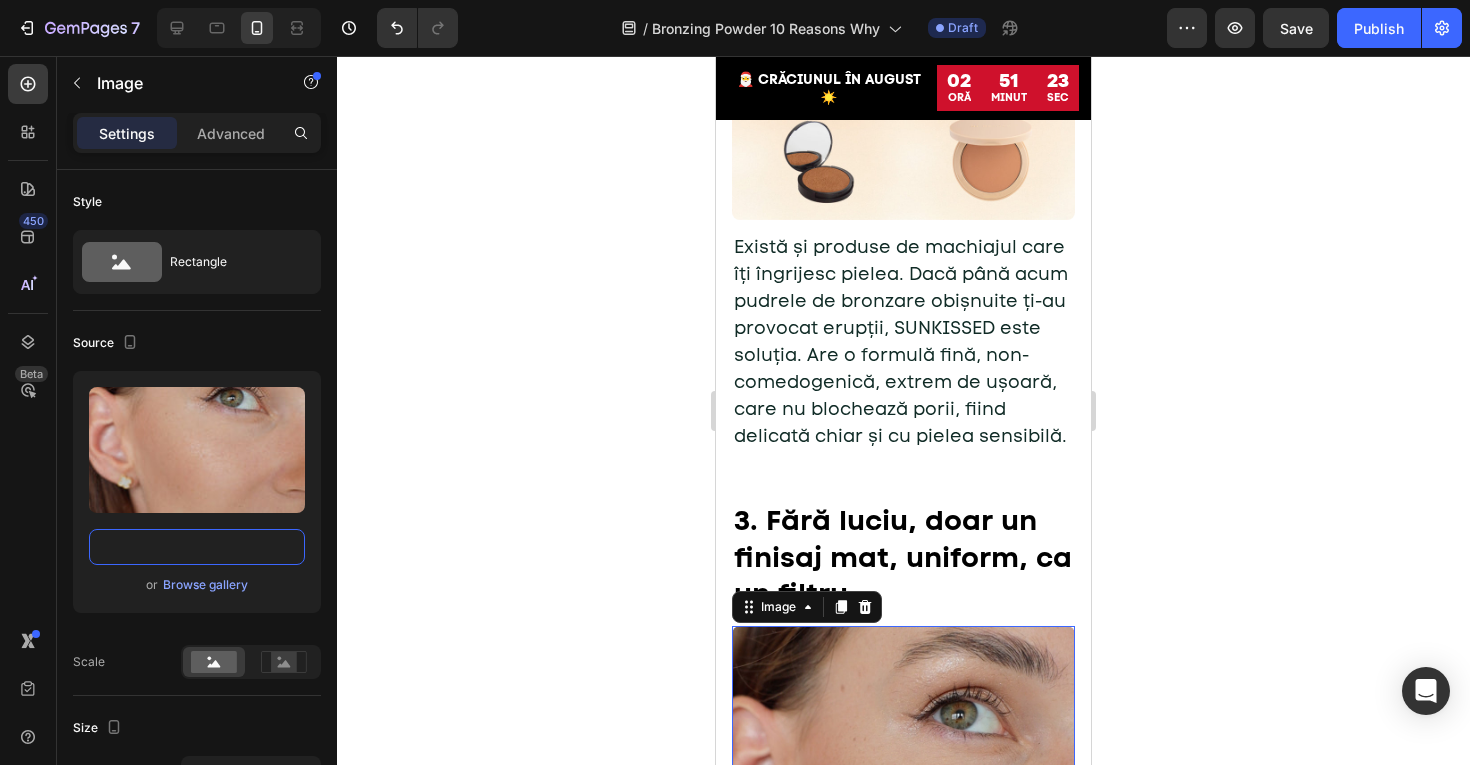 scroll, scrollTop: 0, scrollLeft: 0, axis: both 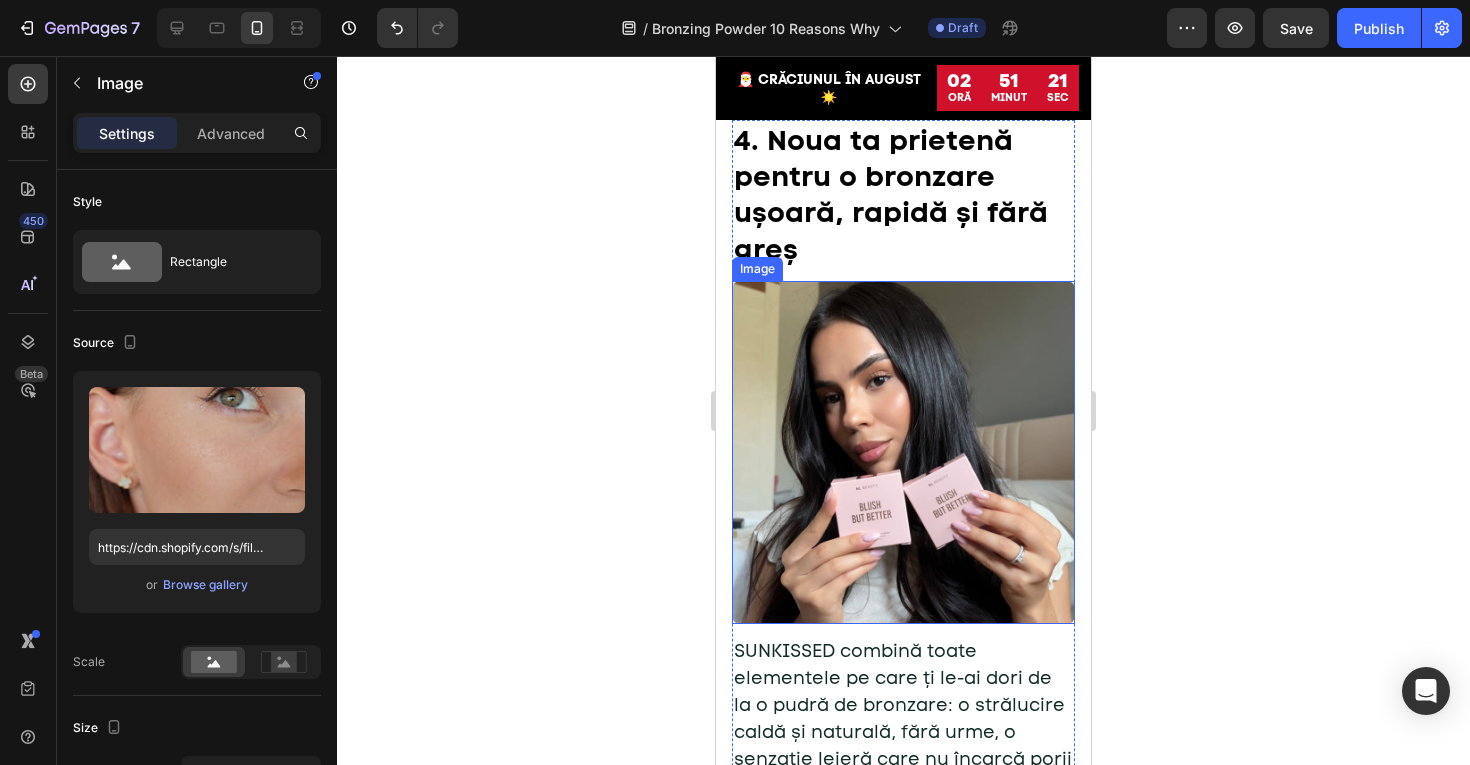 click at bounding box center [903, 452] 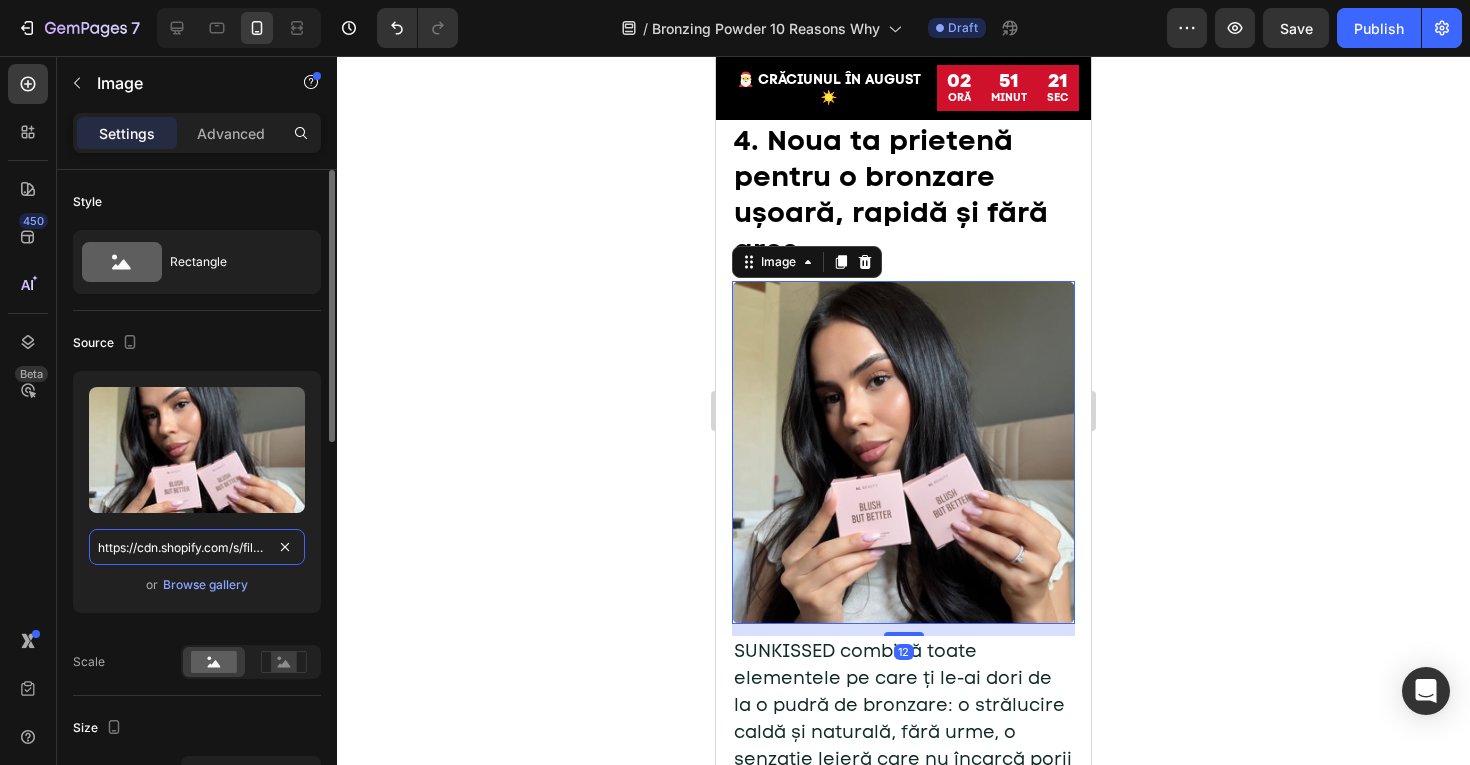 click on "https://cdn.shopify.com/s/files/1/0775/0831/3373/files/gempages_485104230382699404-125bfcfe-93fd-4a55-a306-d54b5b444c94.jpg" at bounding box center (197, 547) 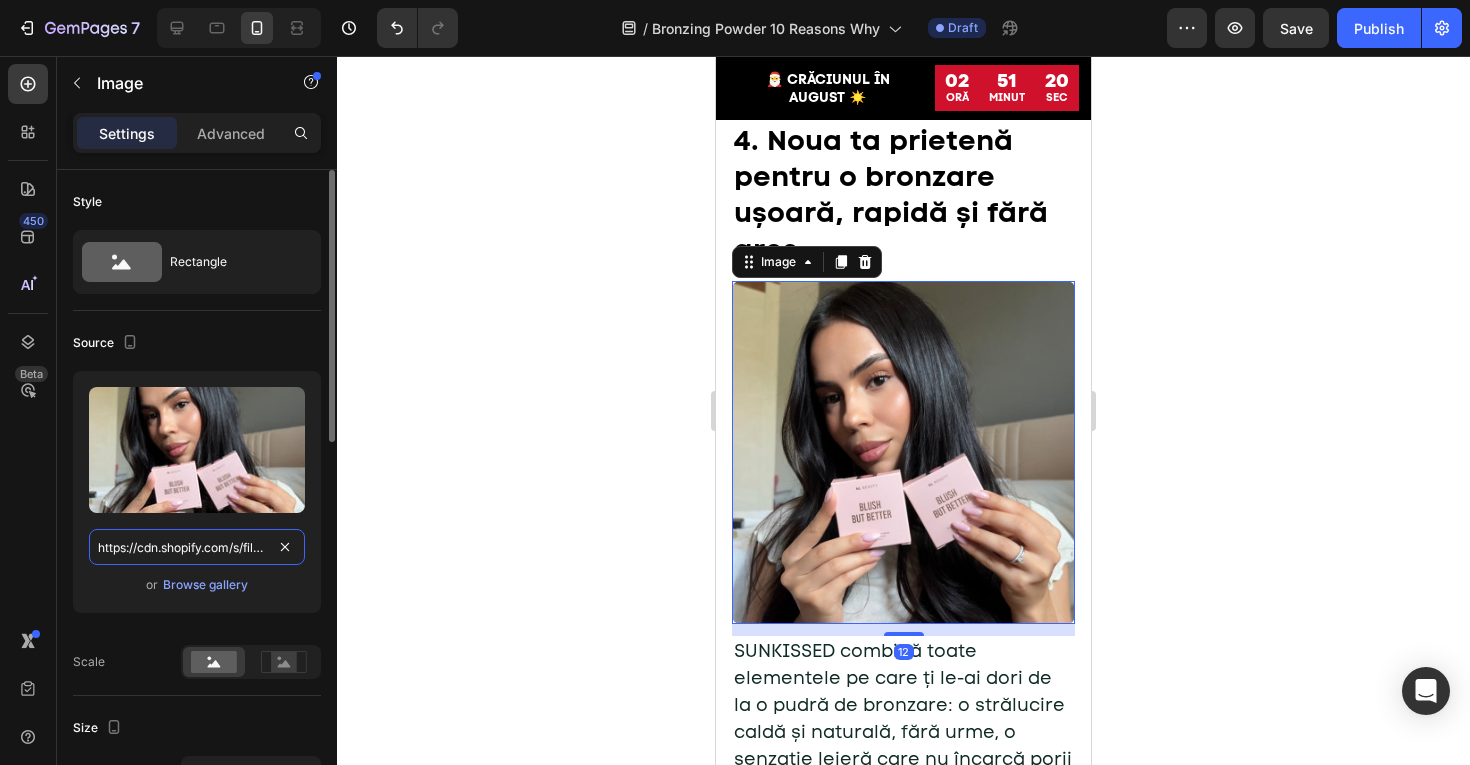 paste on "4370f914-306f-4c4d-9f98-ff1c171db0ba" 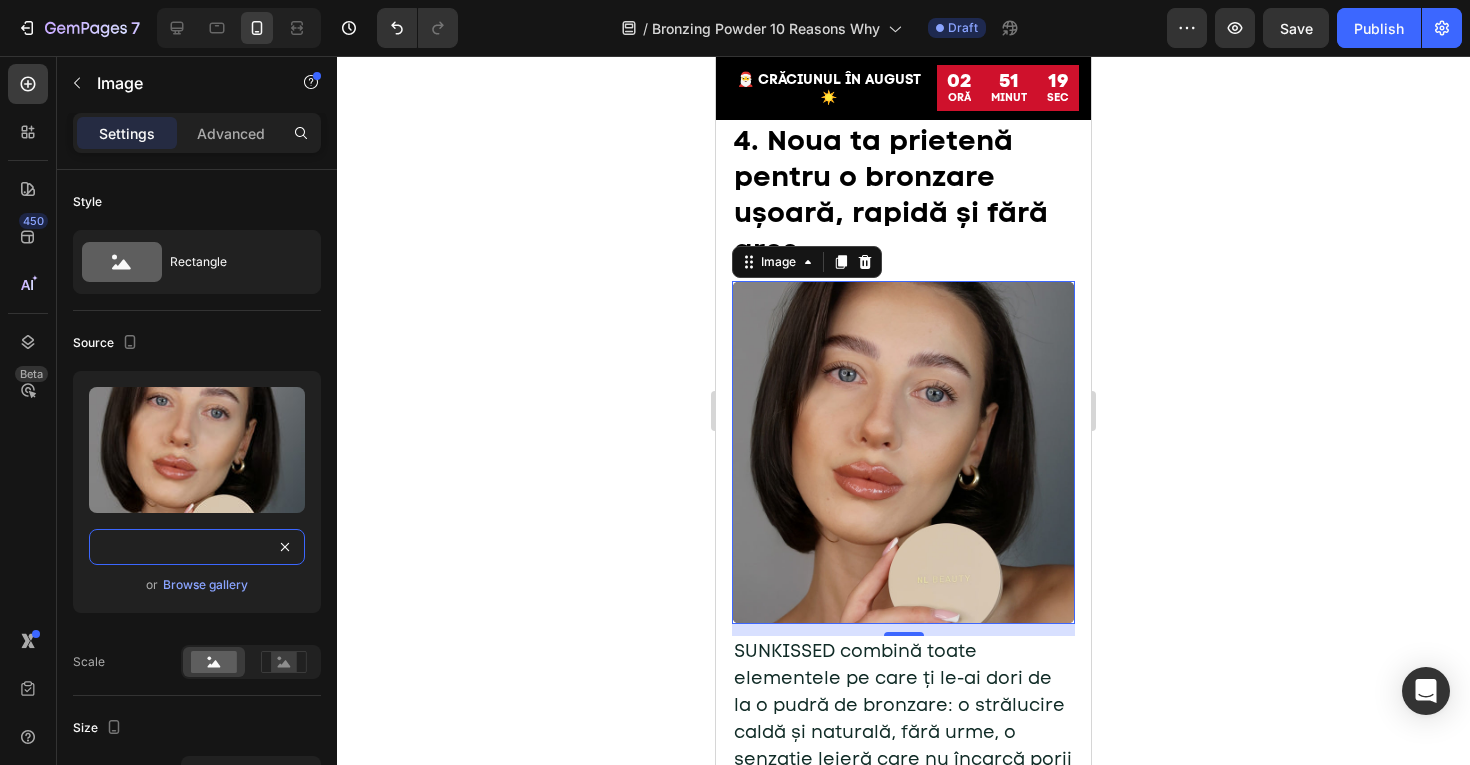 type on "https://cdn.shopify.com/s/files/1/0775/0831/3373/files/gempages_485104230382699404-4370f914-306f-4c4d-9f98-ff1c171db0ba.jpg" 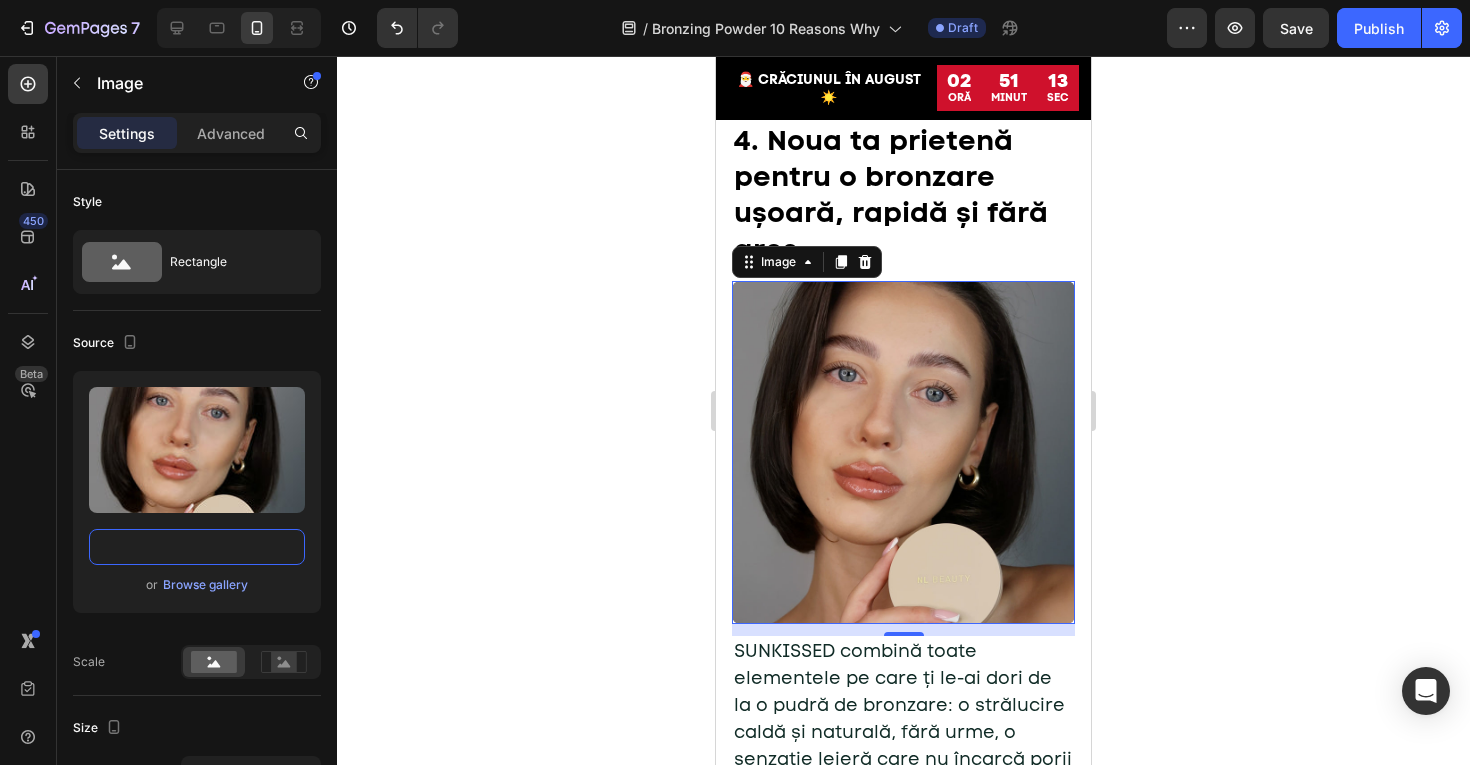 scroll, scrollTop: 0, scrollLeft: 0, axis: both 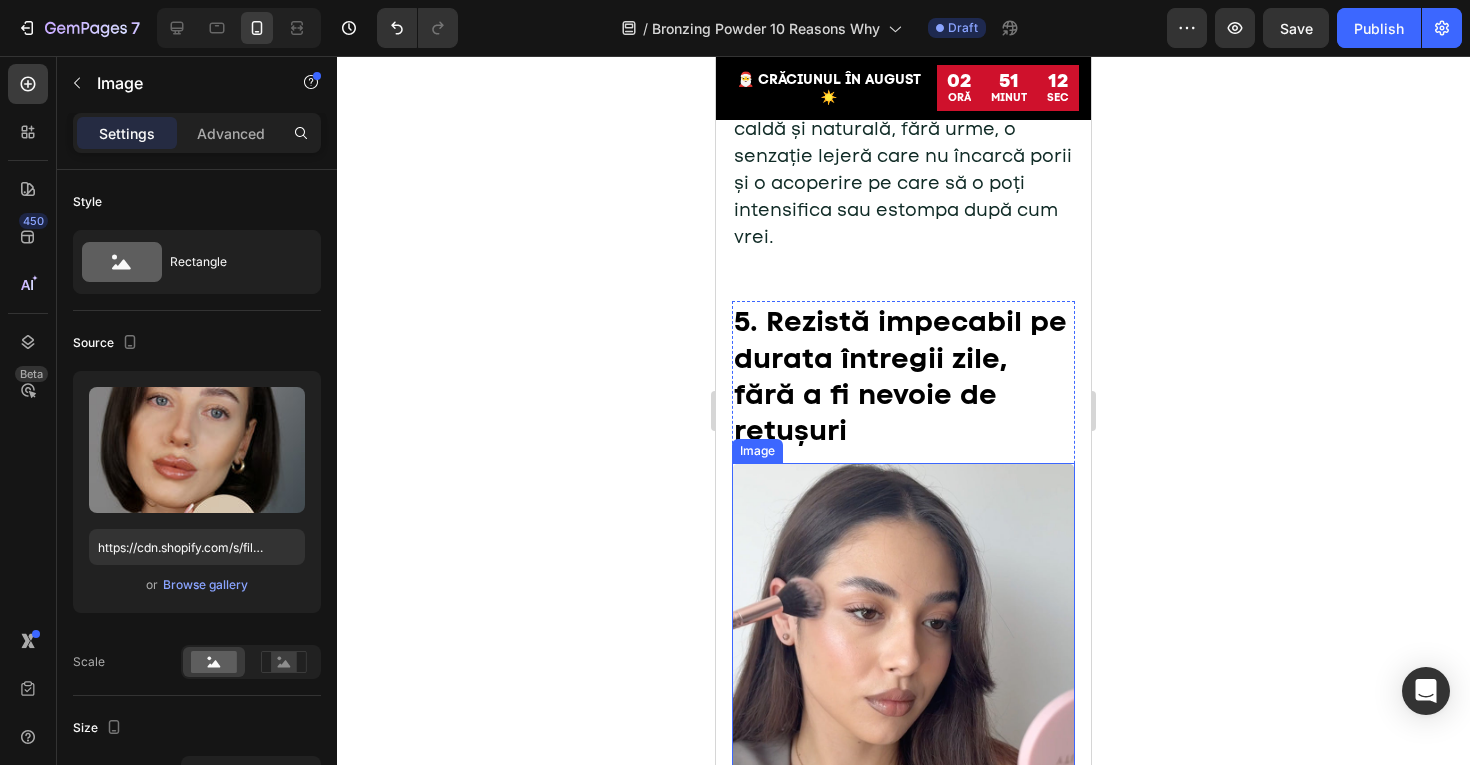 click at bounding box center (903, 634) 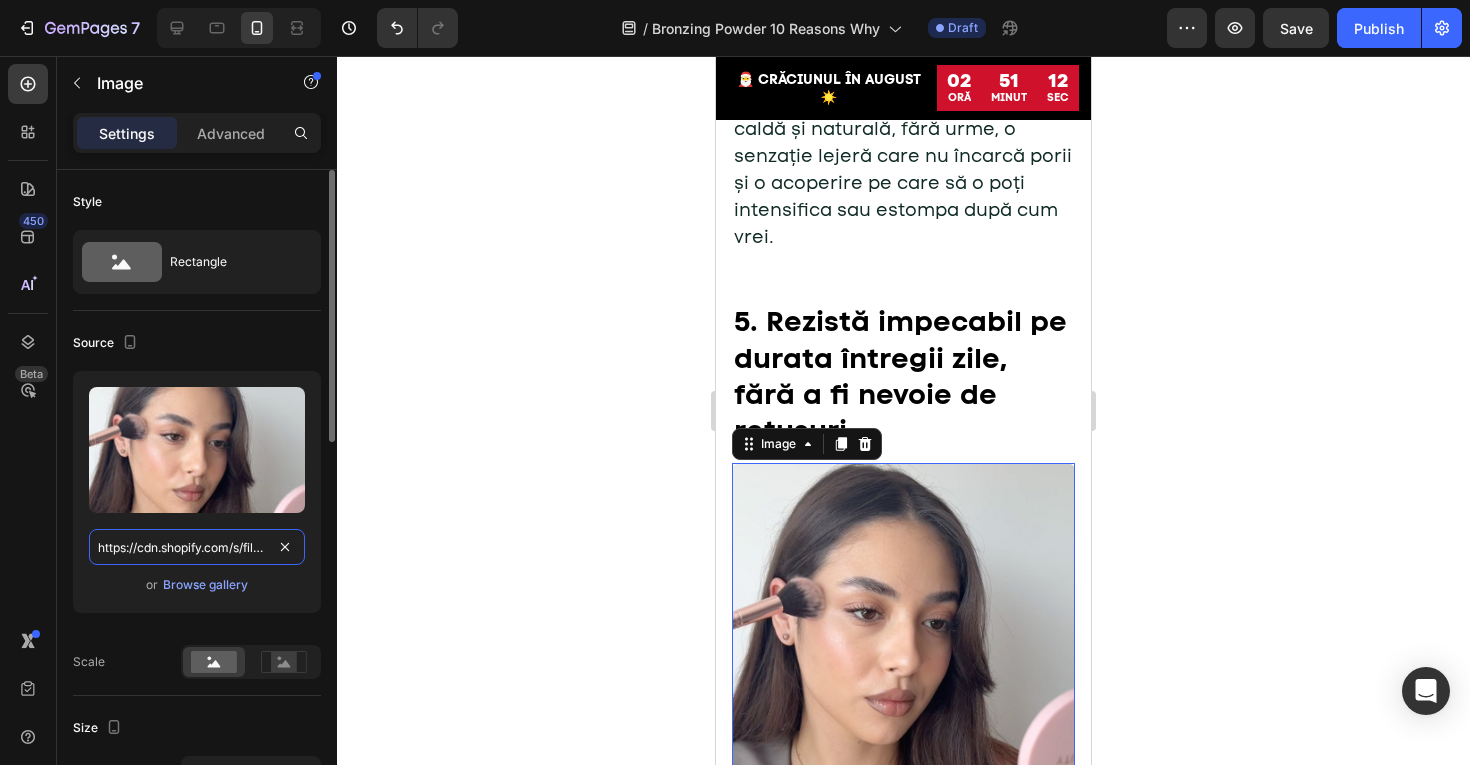 click on "https://cdn.shopify.com/s/files/1/0775/0831/3373/files/gempages_485104230382699404-b0b616d0-e1f1-45fa-af5a-93b9ddc836d1.jpg" at bounding box center (197, 547) 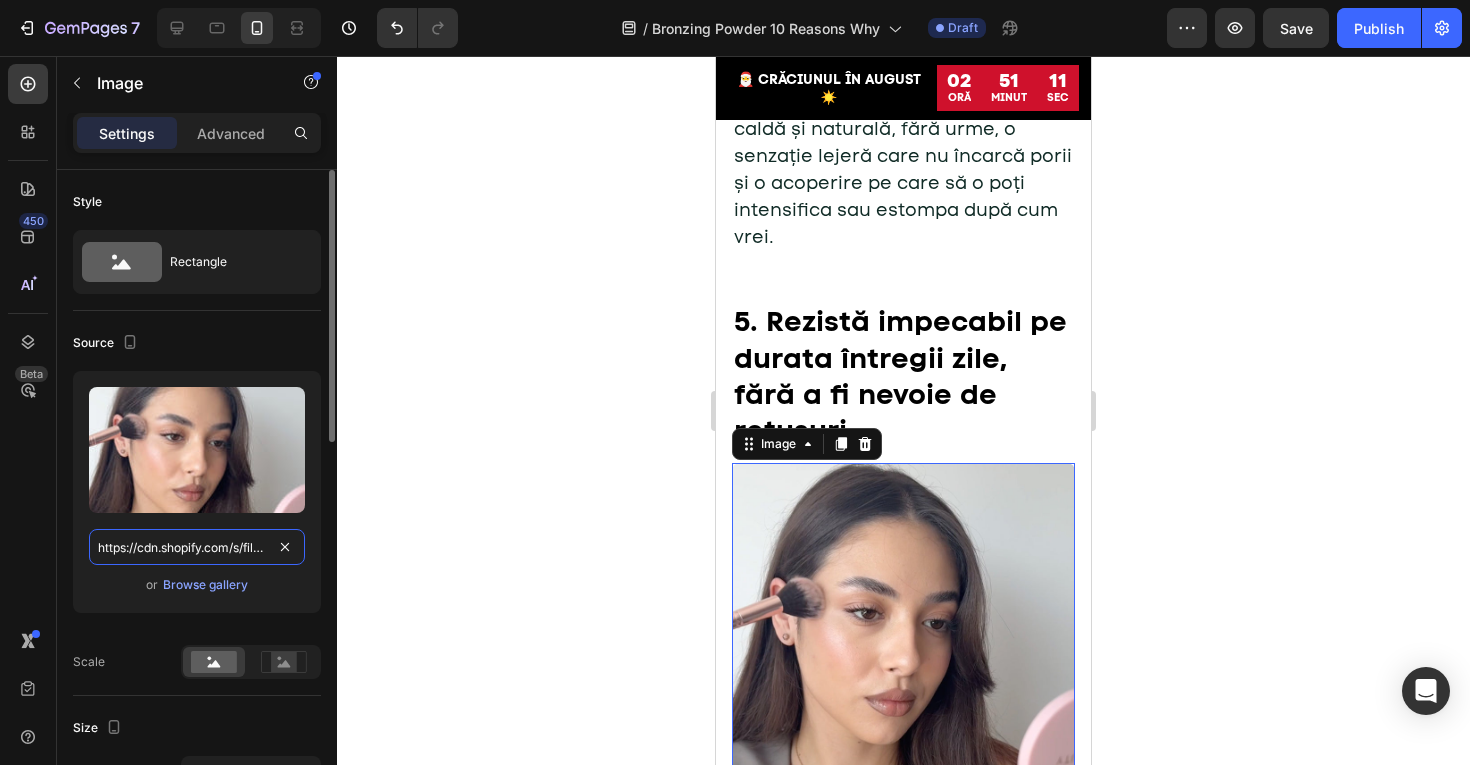 paste on "80be10b6-0123-460c-9d8c-36af1472f925" 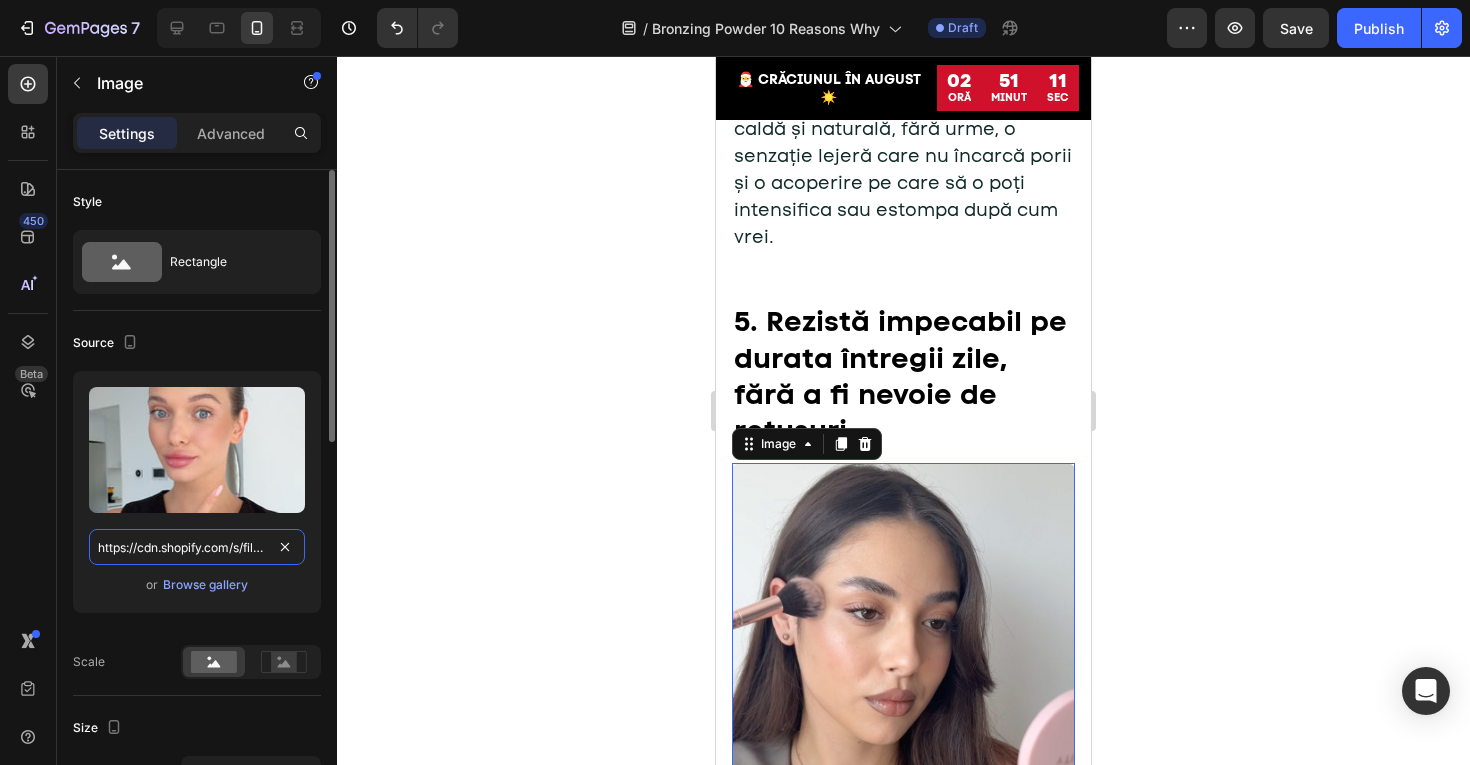 scroll, scrollTop: 0, scrollLeft: 612, axis: horizontal 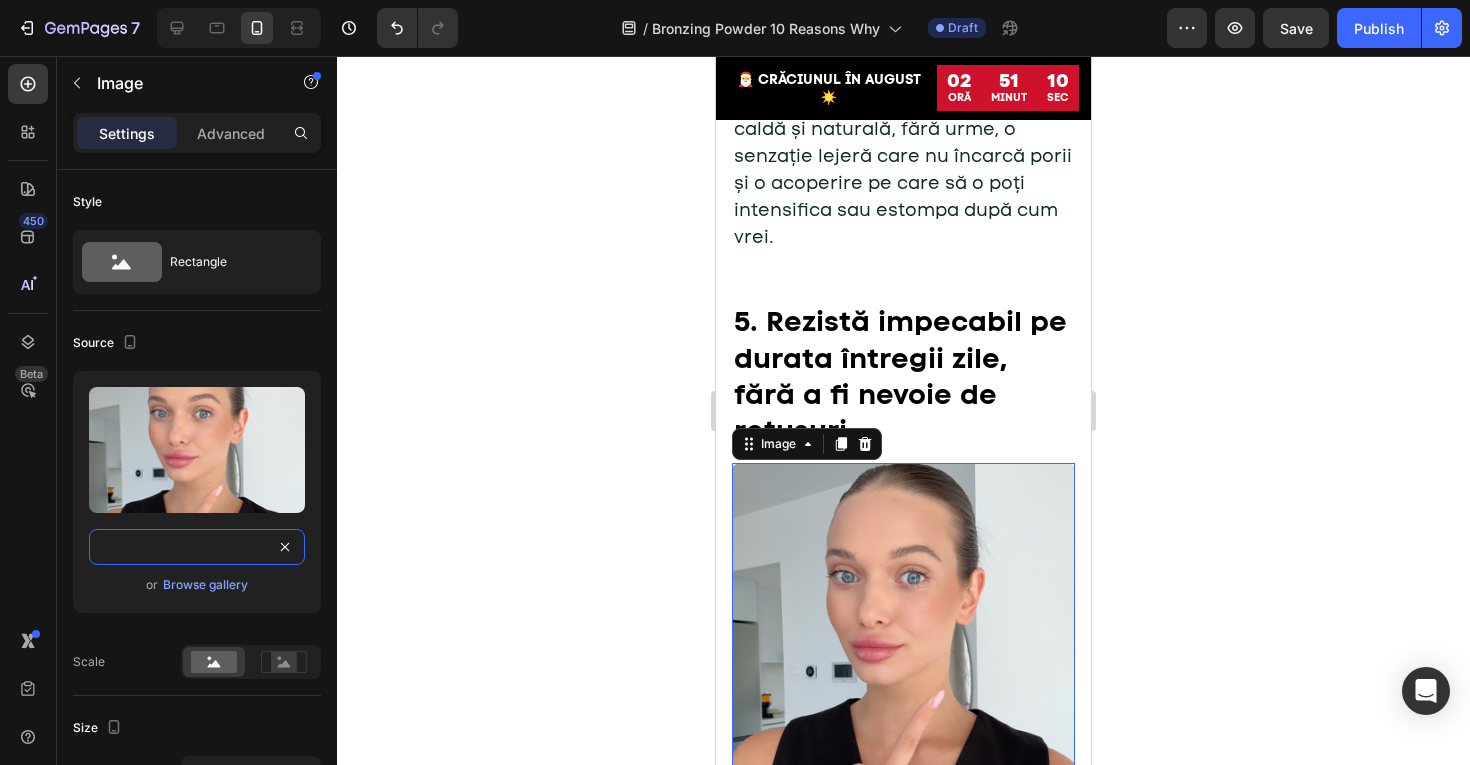 type on "https://cdn.shopify.com/s/files/1/0775/0831/3373/files/gempages_485104230382699404-80be10b6-0123-460c-9d8c-36af1472f925.jpg" 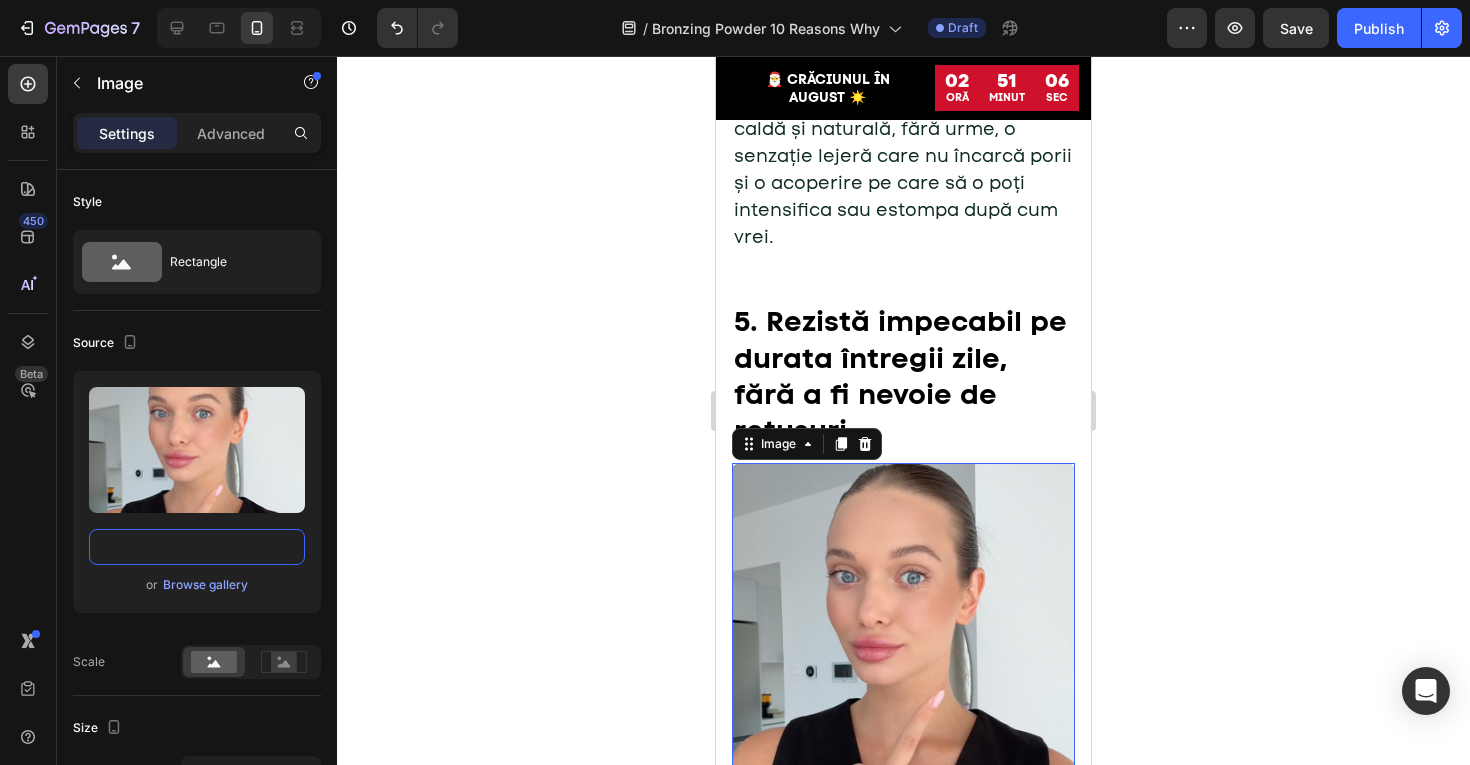 scroll, scrollTop: 0, scrollLeft: 0, axis: both 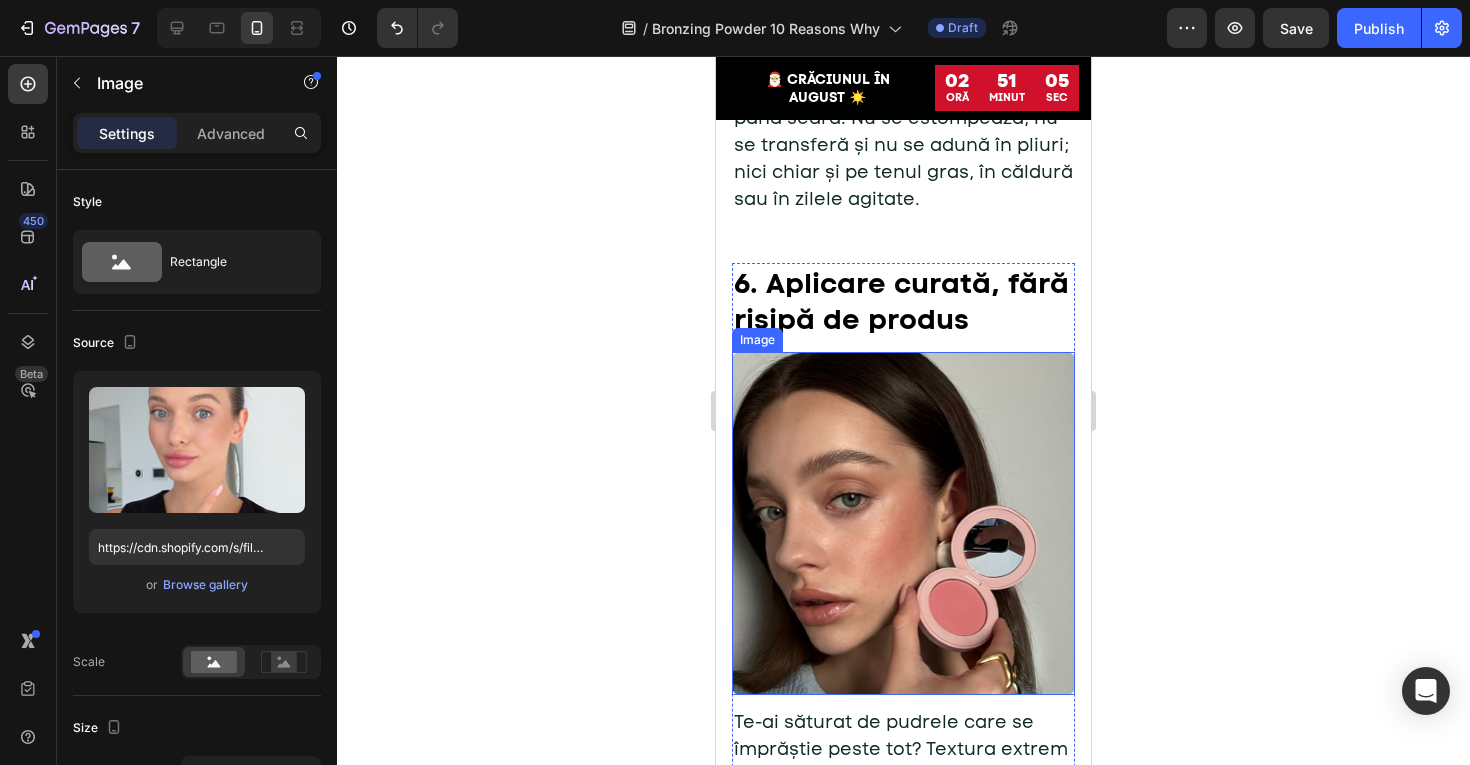 click at bounding box center (903, 523) 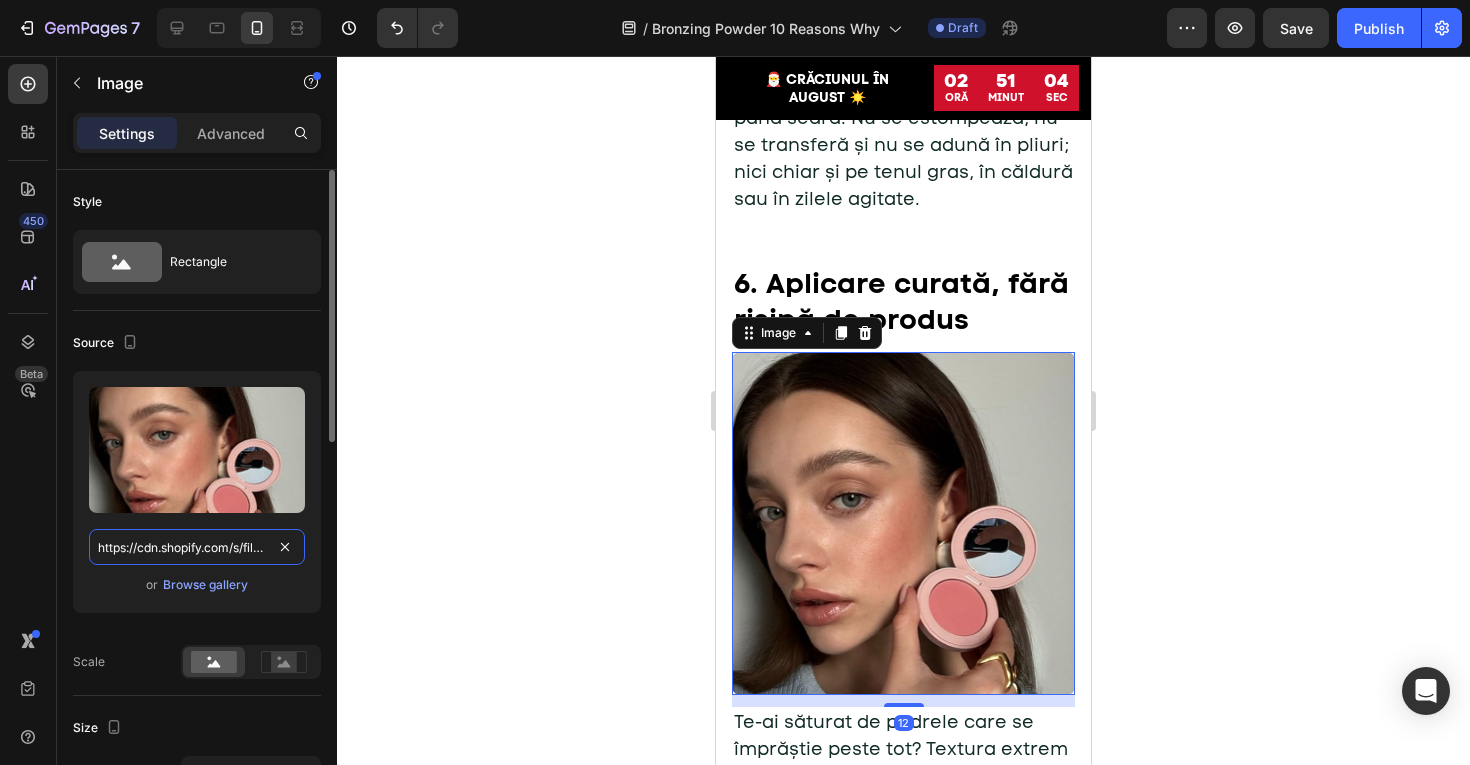 click on "https://cdn.shopify.com/s/files/1/0775/0831/3373/files/gempages_485104230382699404-9d726d06-6e6d-4303-a07d-a3996c15947d.jpg" at bounding box center (197, 547) 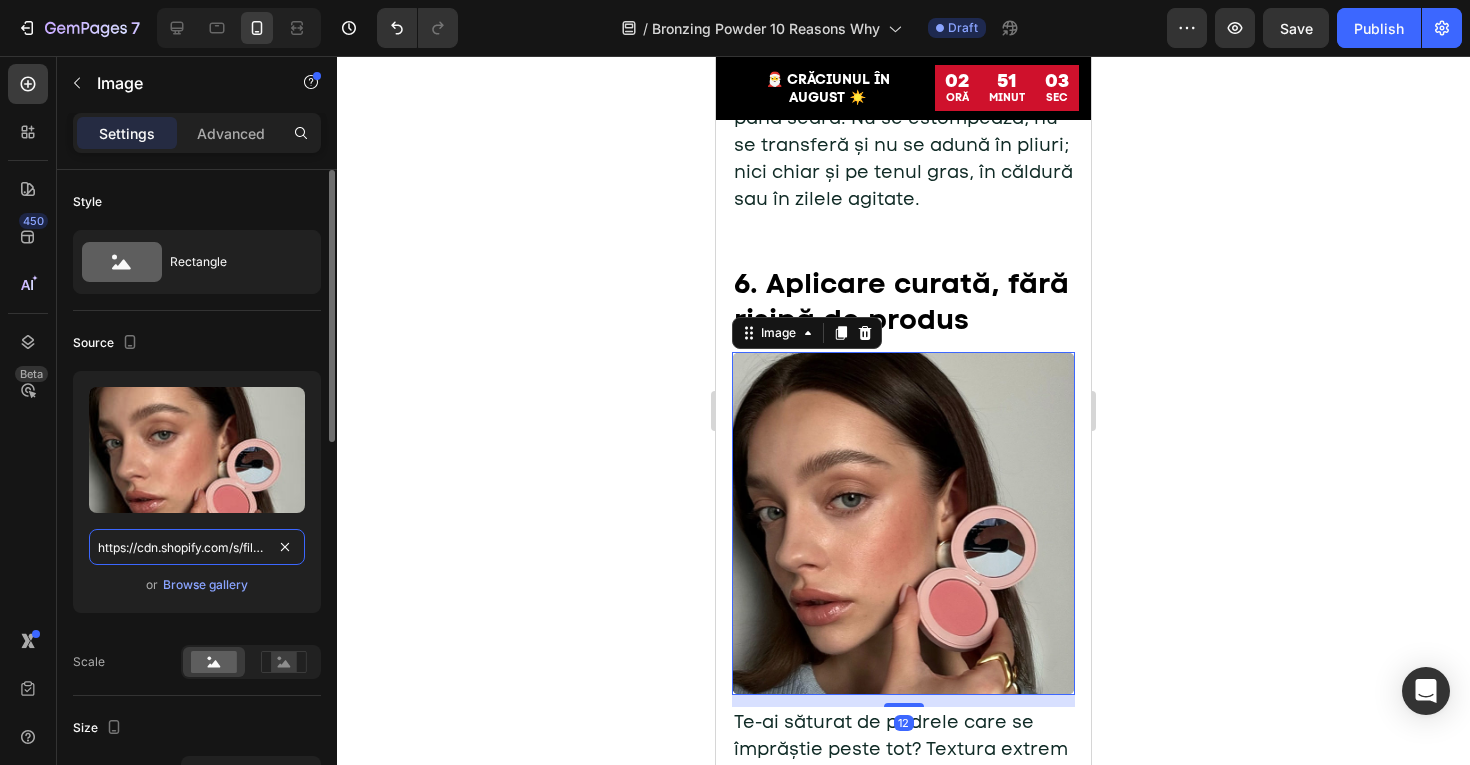paste on "7ab2bbd6-1630-4e36-bf4a-e88866d88a9e" 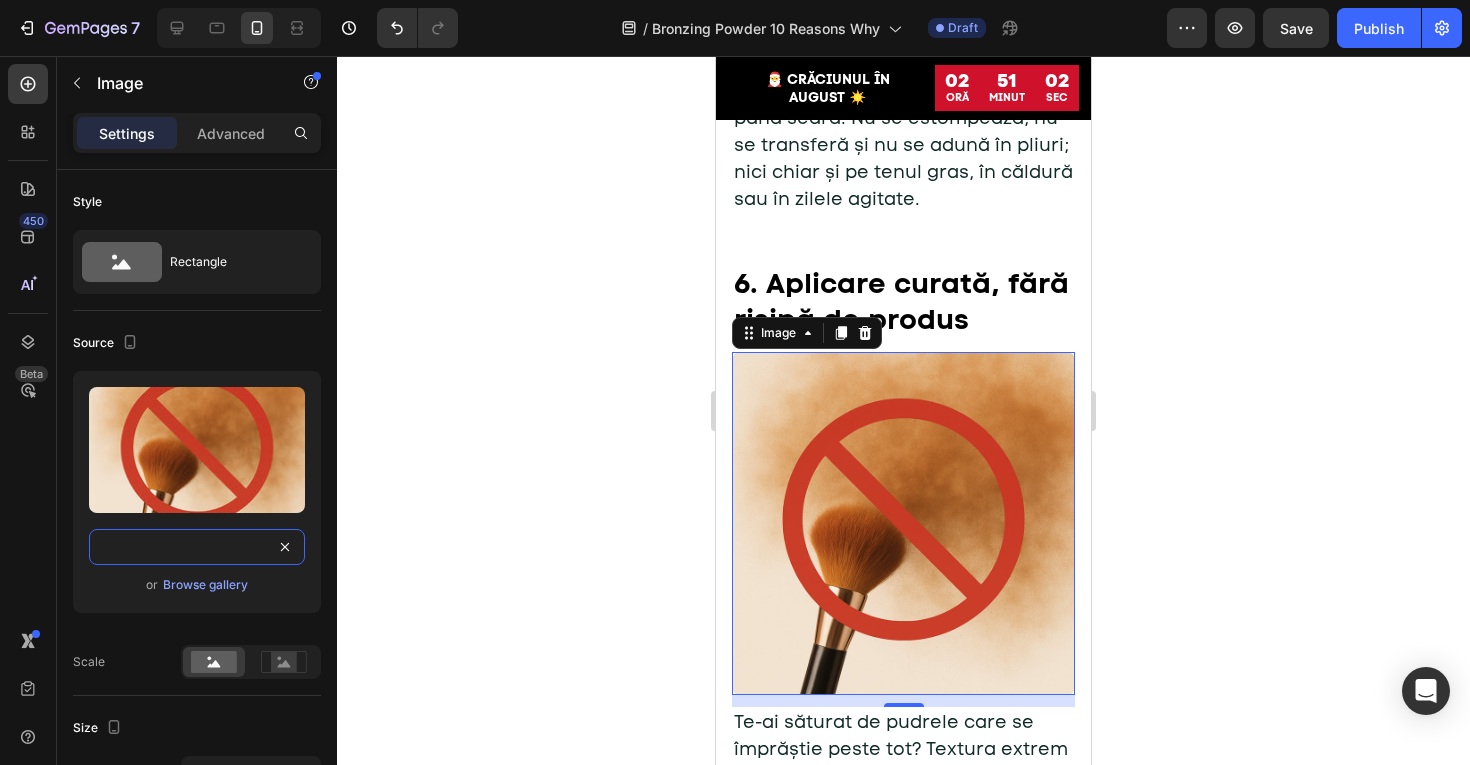 type on "https://cdn.shopify.com/s/files/1/0775/0831/3373/files/gempages_485104230382699404-7ab2bbd6-1630-4e36-bf4a-e88866d88a9e.jpg" 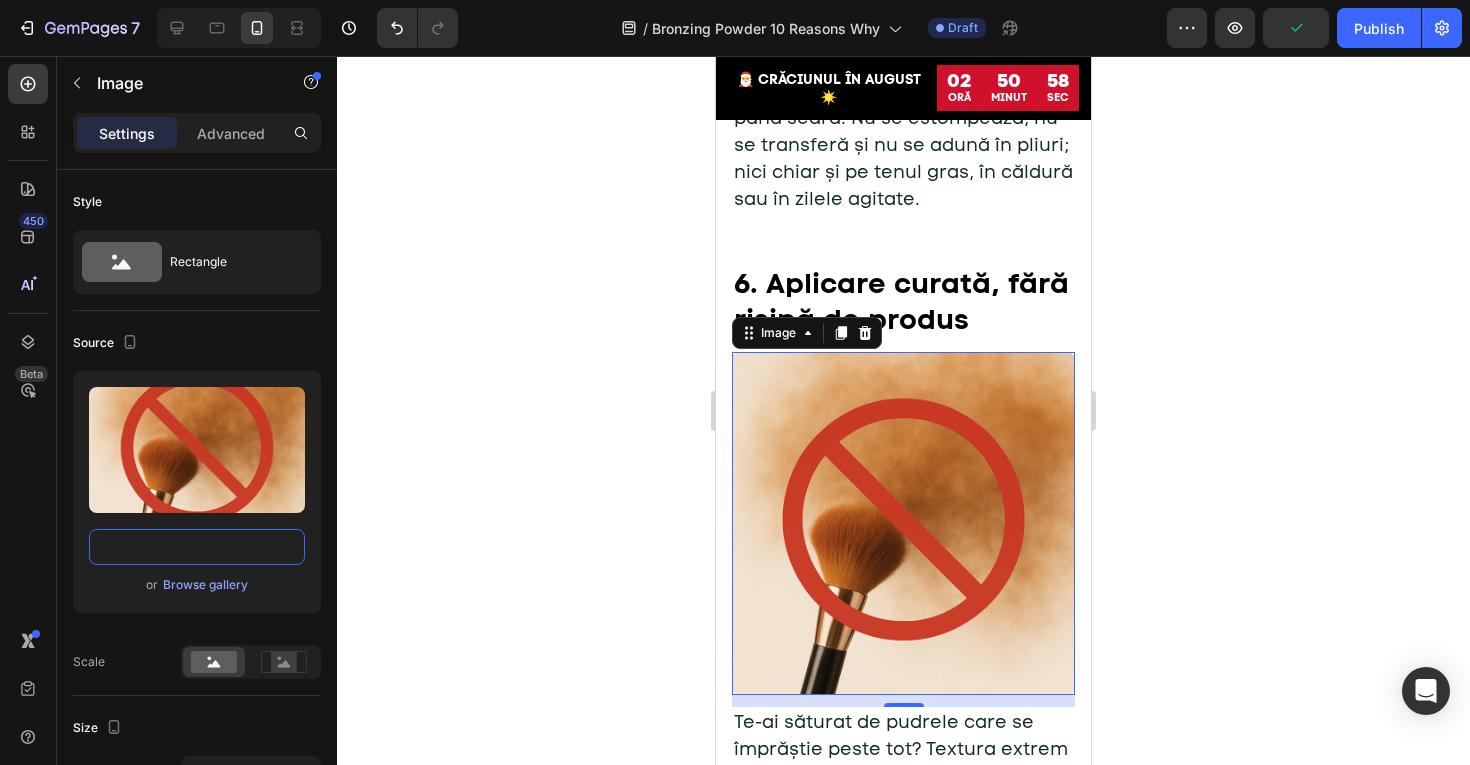 scroll, scrollTop: 0, scrollLeft: 0, axis: both 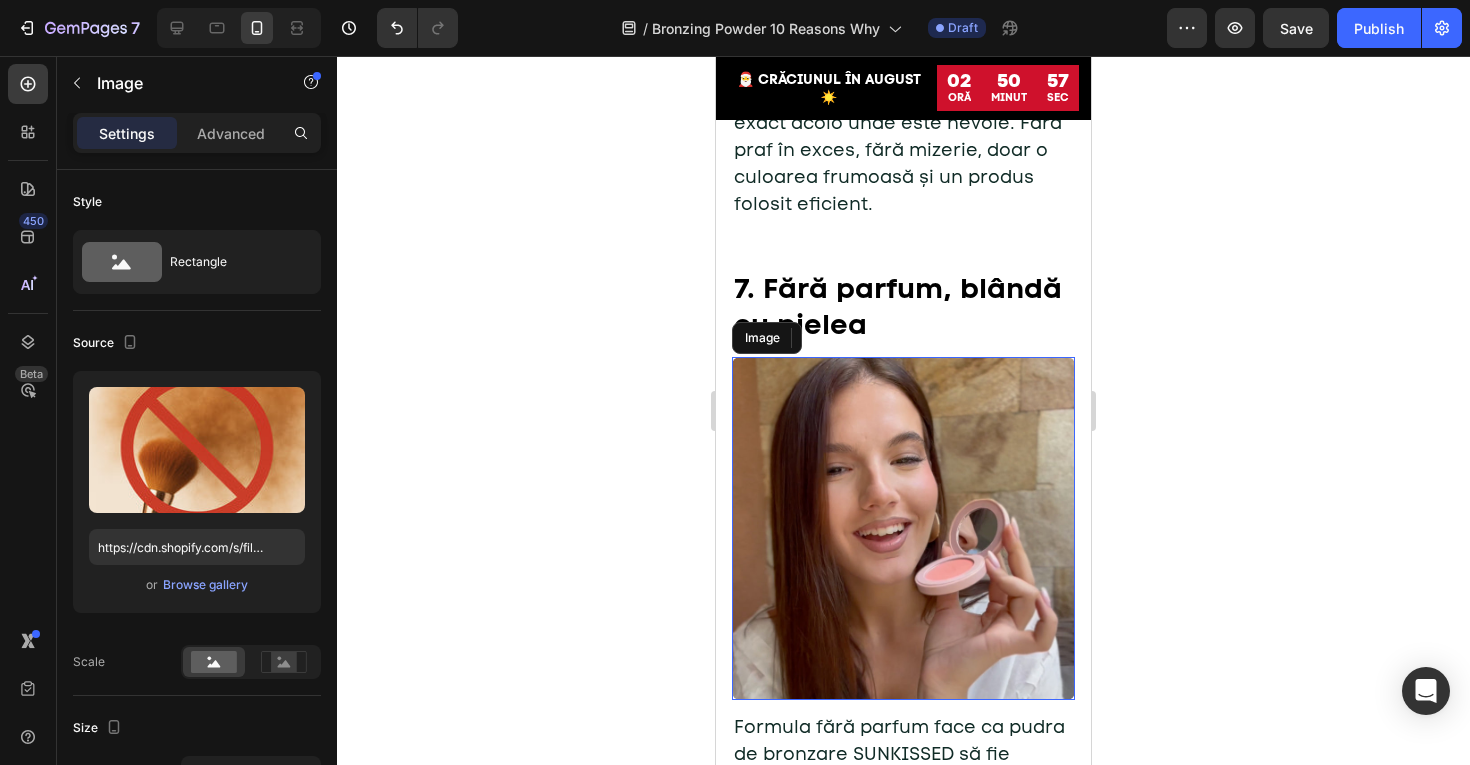 click at bounding box center [903, 528] 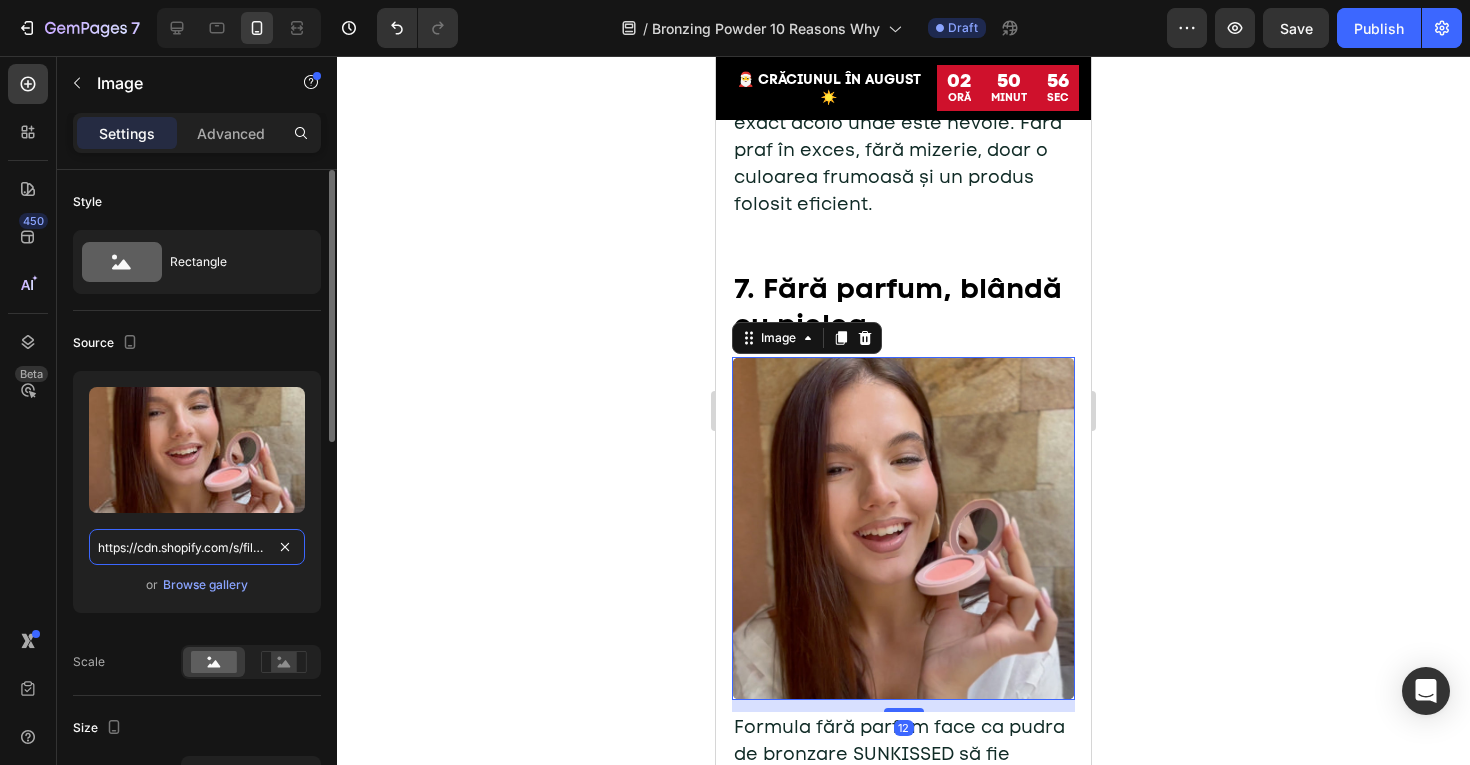 click on "https://cdn.shopify.com/s/files/1/0775/0831/3373/files/gempages_485104230382699404-6a0bc151-aae8-4a26-a025-21ba4edcacea.jpg" at bounding box center [197, 547] 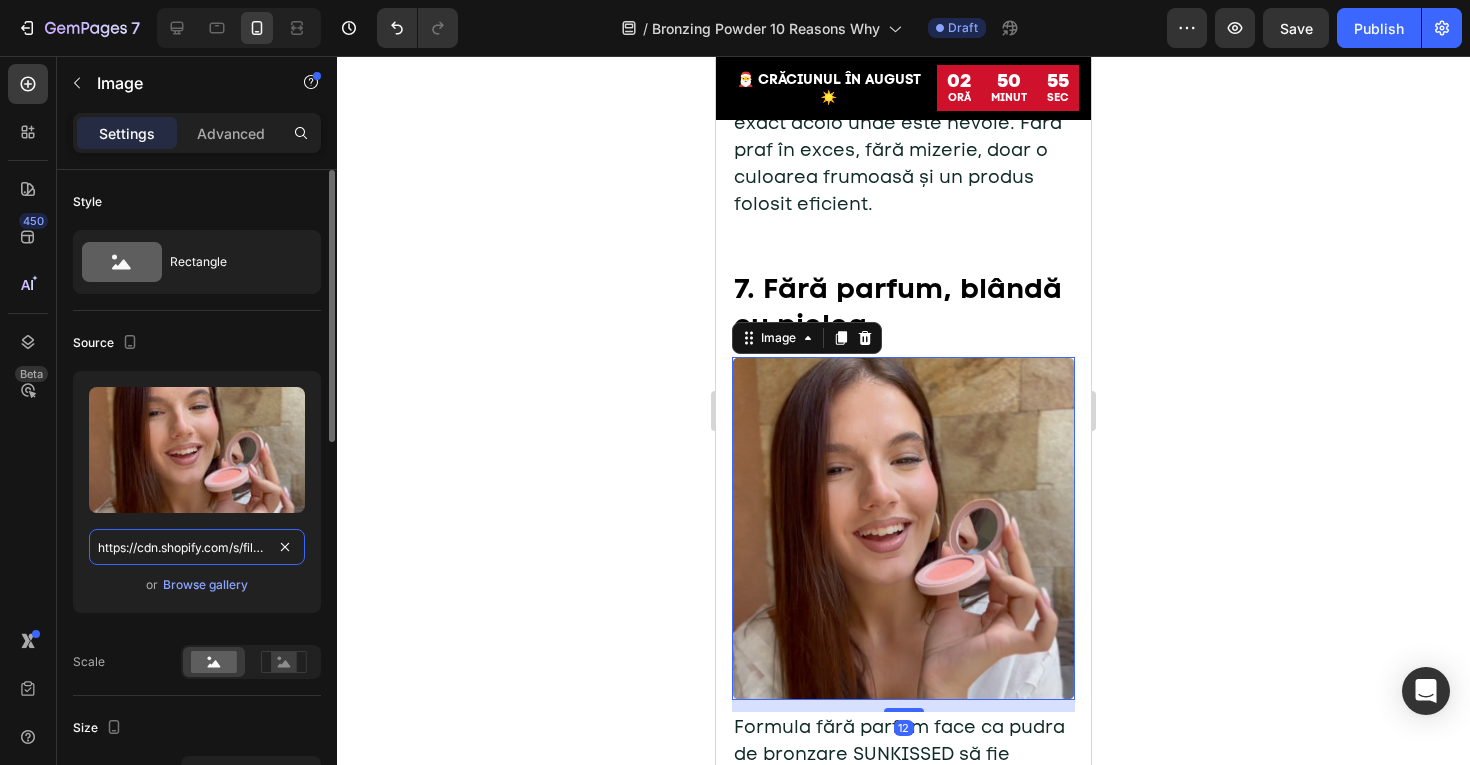 paste on "12ecbe7e-73ae-48e2-a07a-db4c8aeb7e2b" 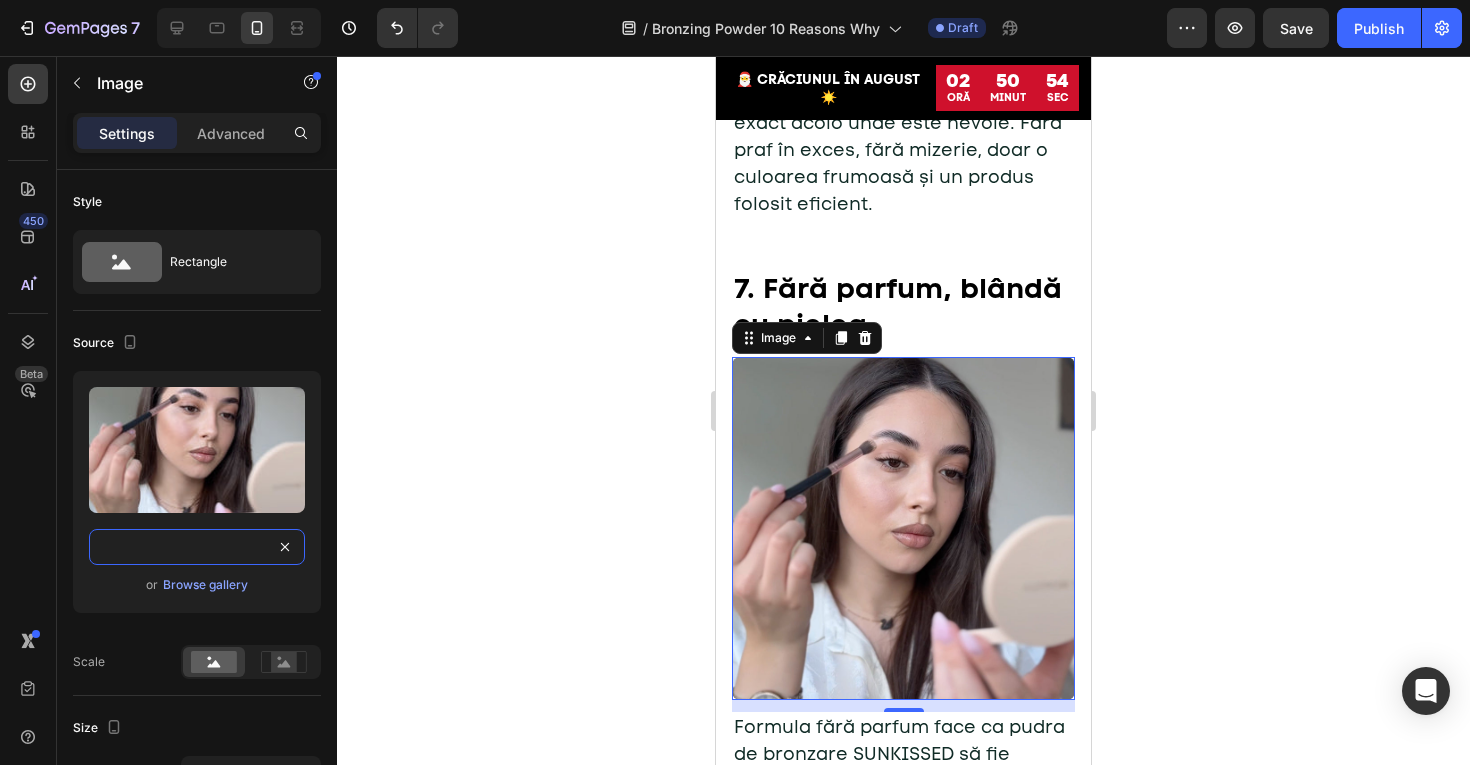 type on "https://cdn.shopify.com/s/files/1/0775/0831/3373/files/gempages_485104230382699404-12ecbe7e-73ae-48e2-a07a-db4c8aeb7e2b.jpg" 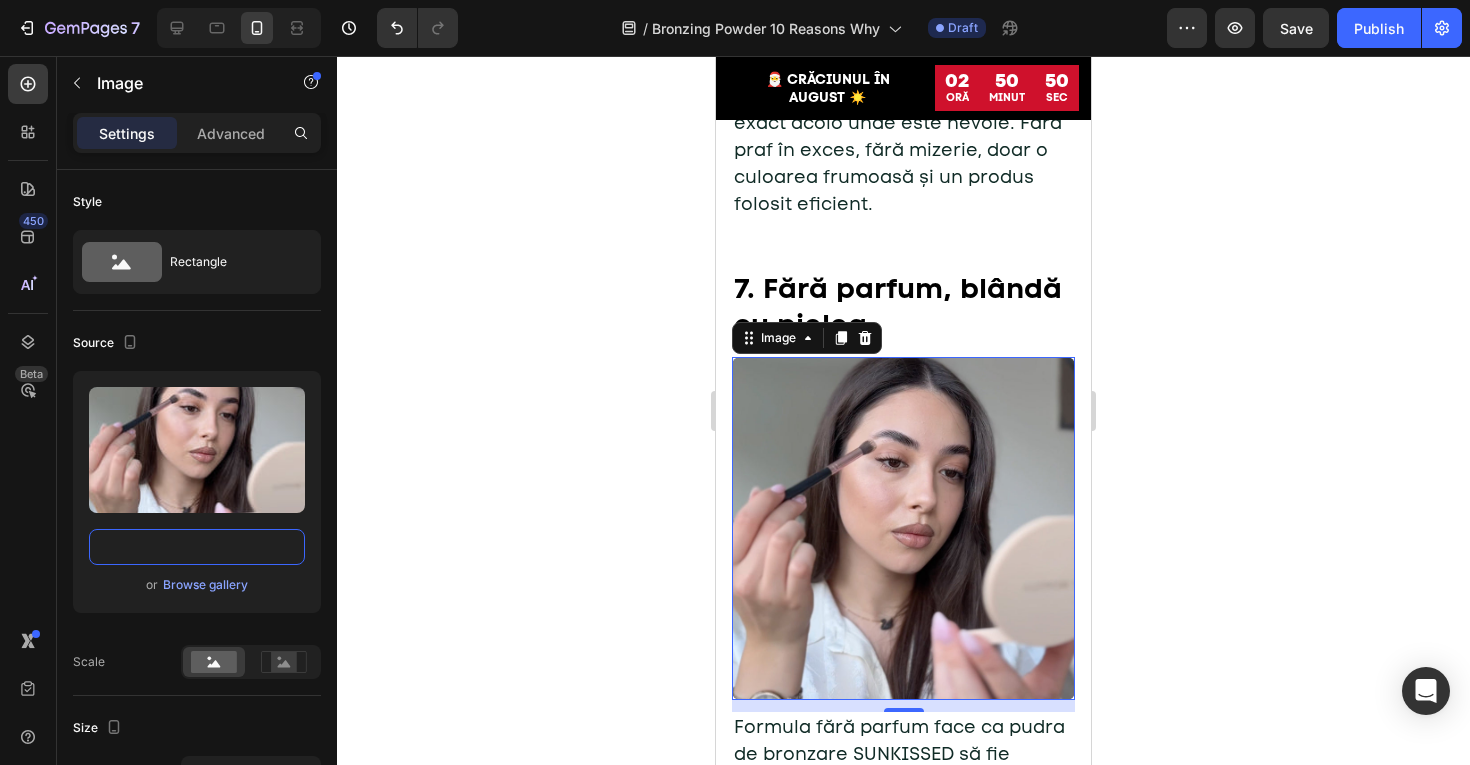 scroll, scrollTop: 0, scrollLeft: 0, axis: both 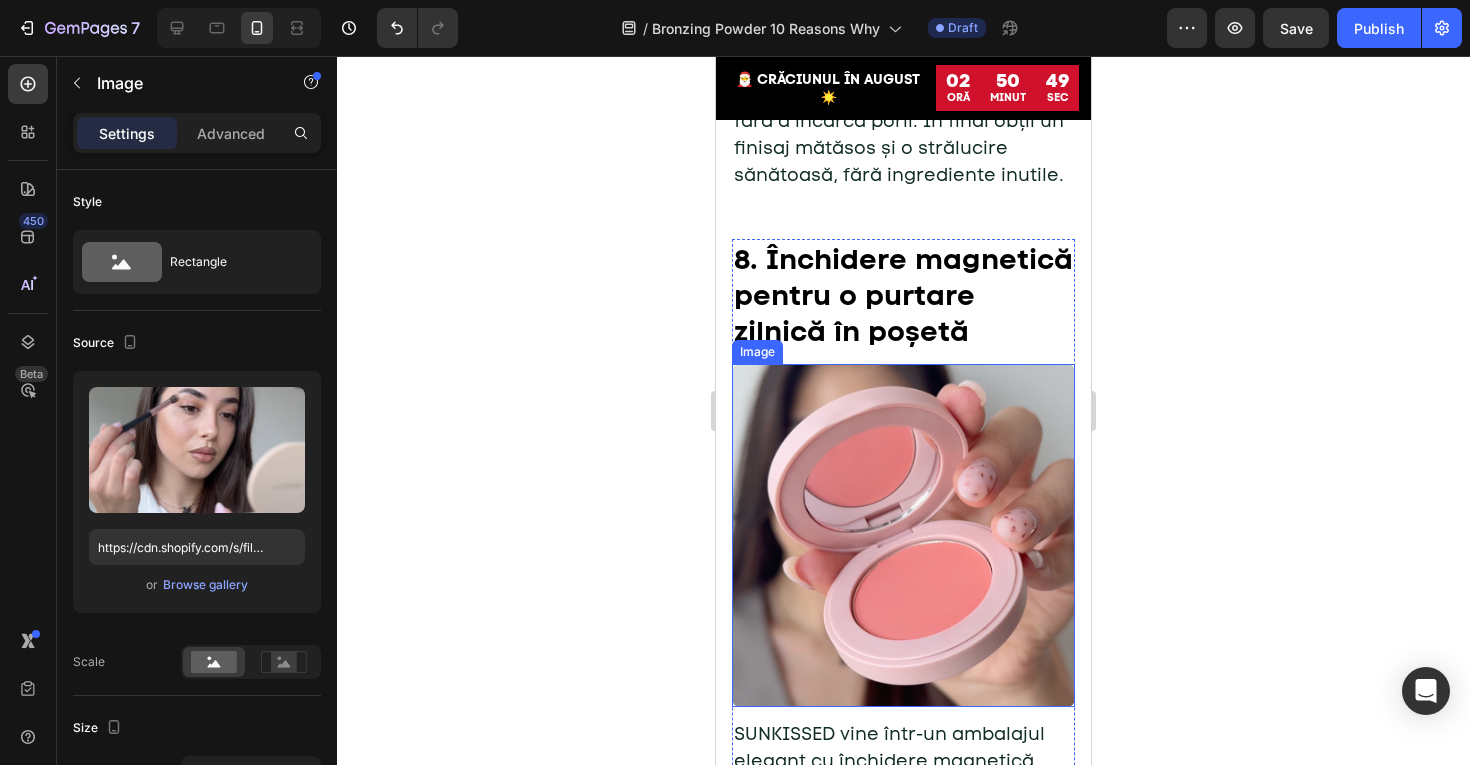 click at bounding box center [903, 535] 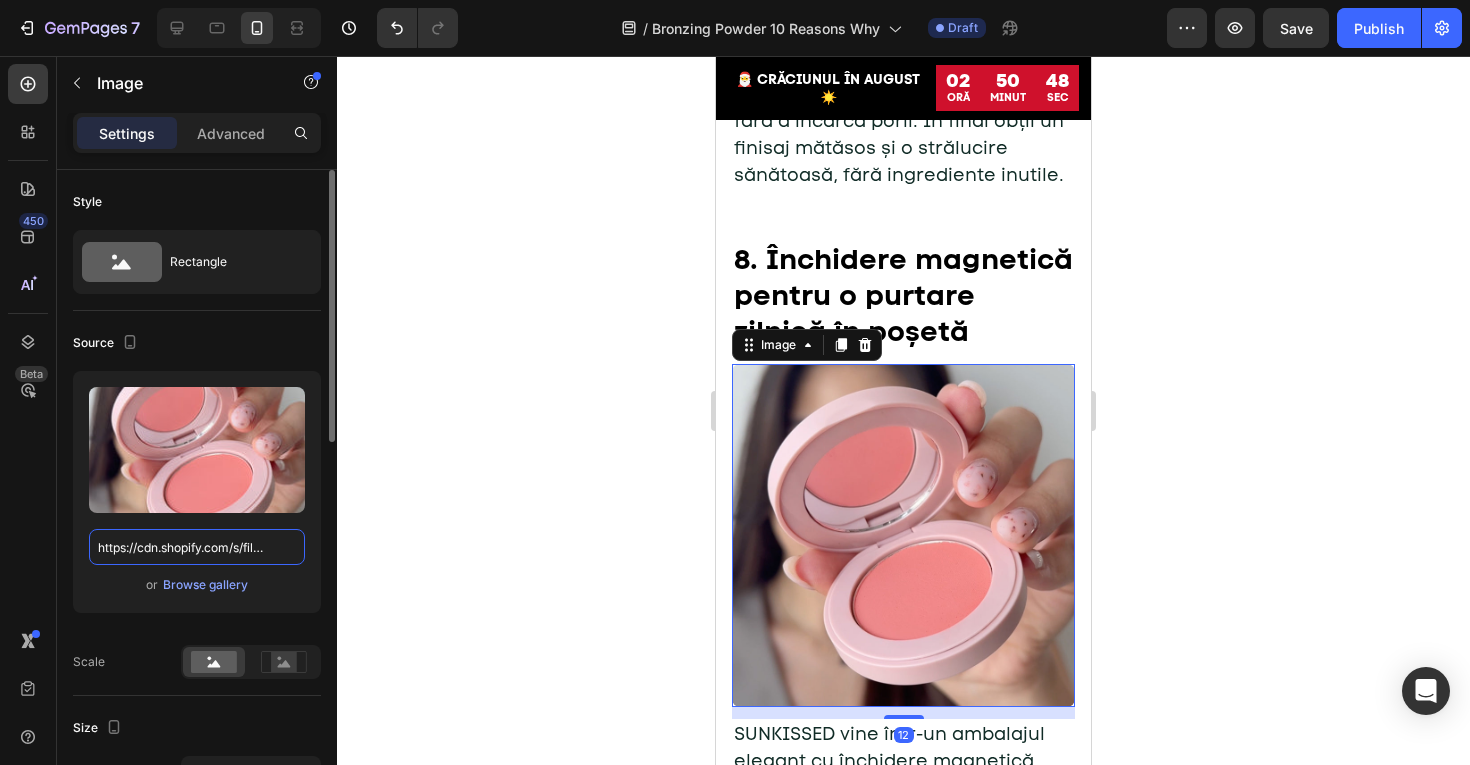click on "https://cdn.shopify.com/s/files/1/0775/0831/3373/files/gempages_485104230382699404-f8c6ffad-1fa8-48b6-9a70-a231f9067d94.jpg" at bounding box center (197, 547) 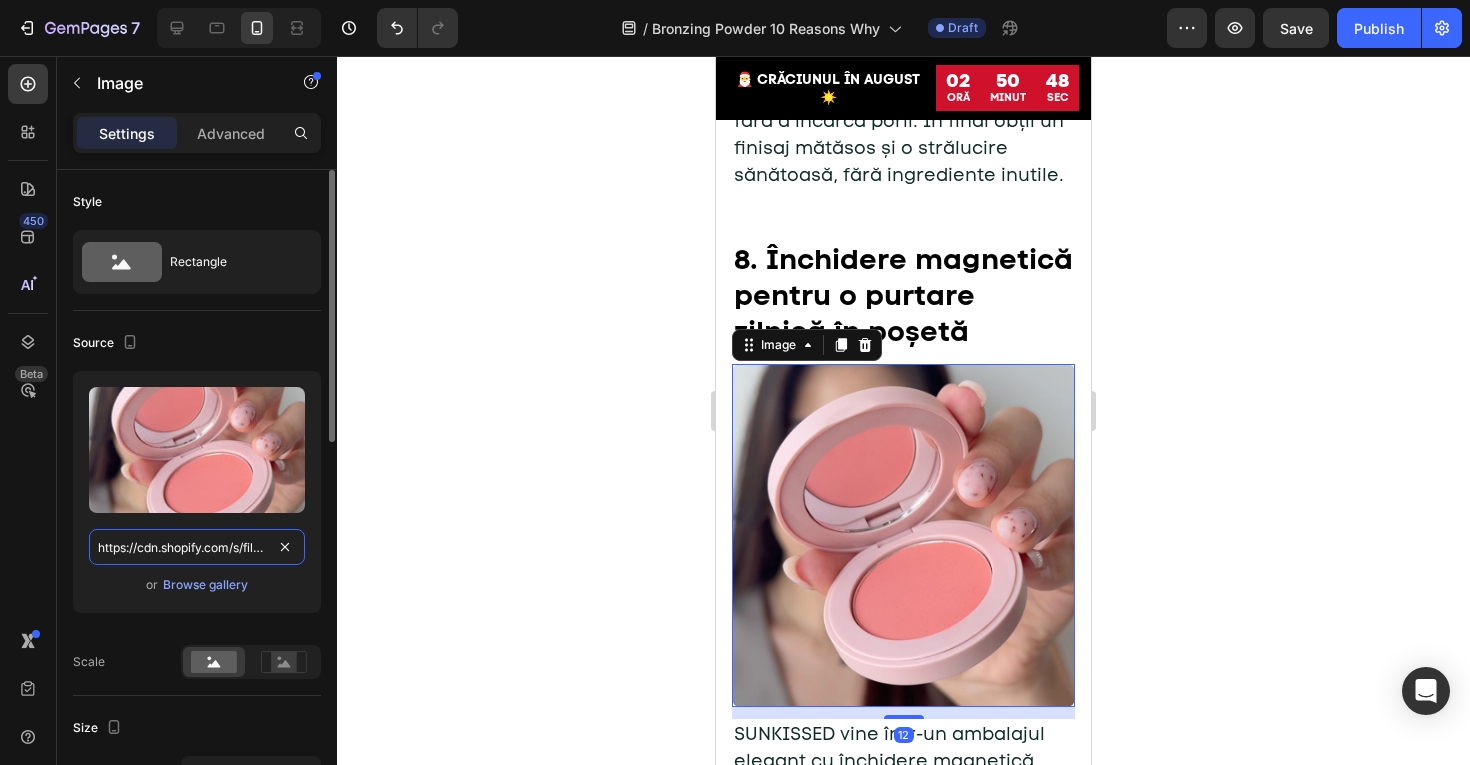 paste on "3585ada0-82bb-4683-a543-d87010270ac2" 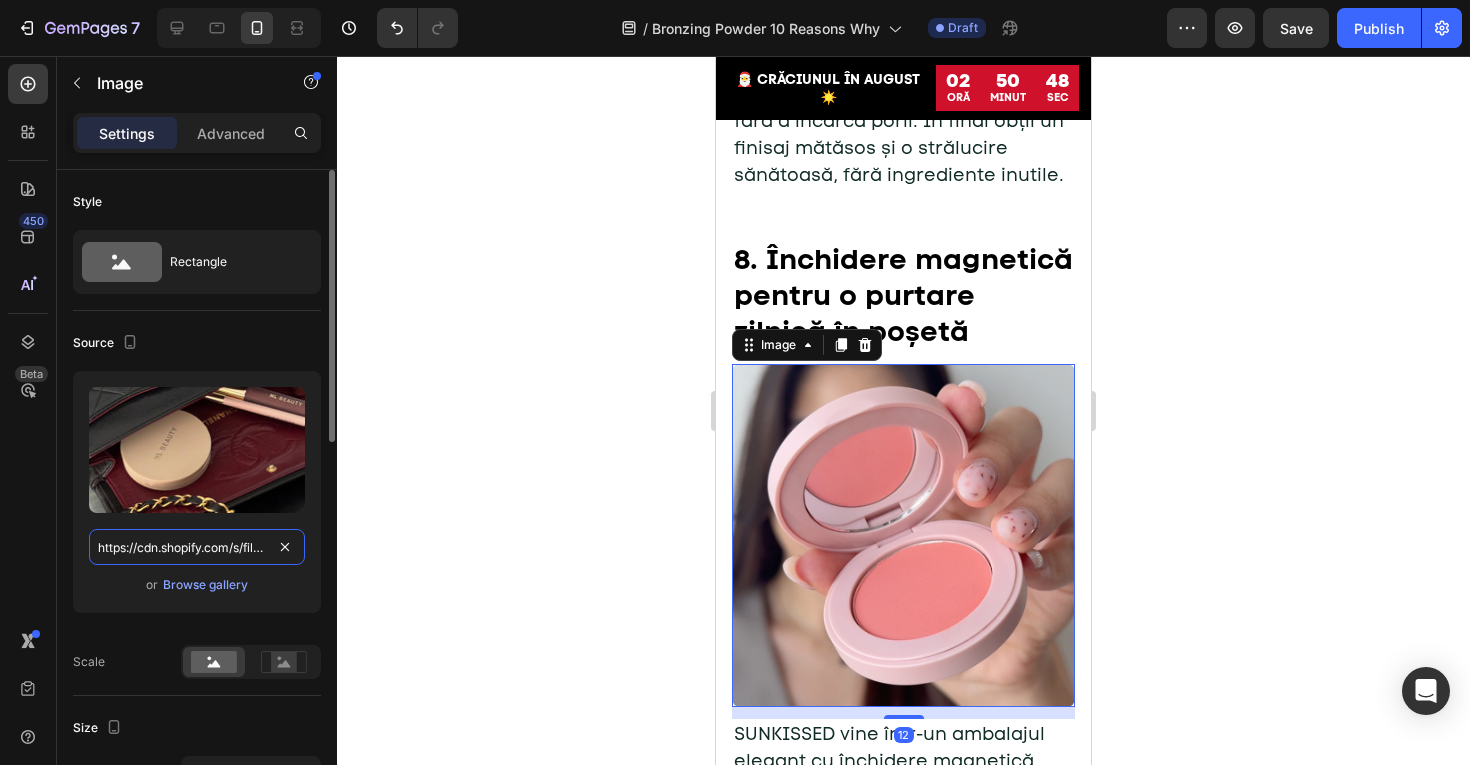 scroll, scrollTop: 0, scrollLeft: 621, axis: horizontal 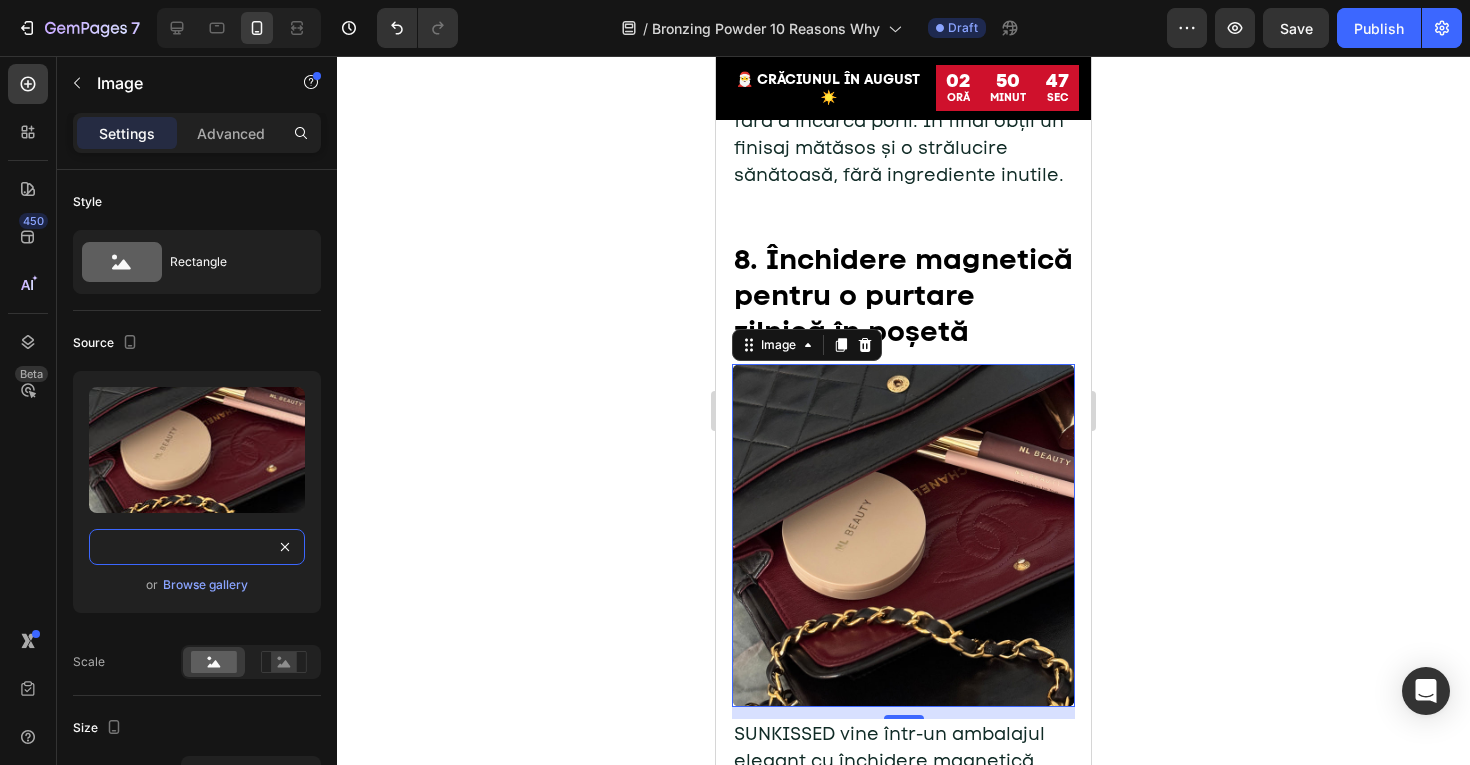 type on "https://cdn.shopify.com/s/files/1/0775/0831/3373/files/gempages_485104230382699404-3585ada0-82bb-4683-a543-d87010270ac2.jpg" 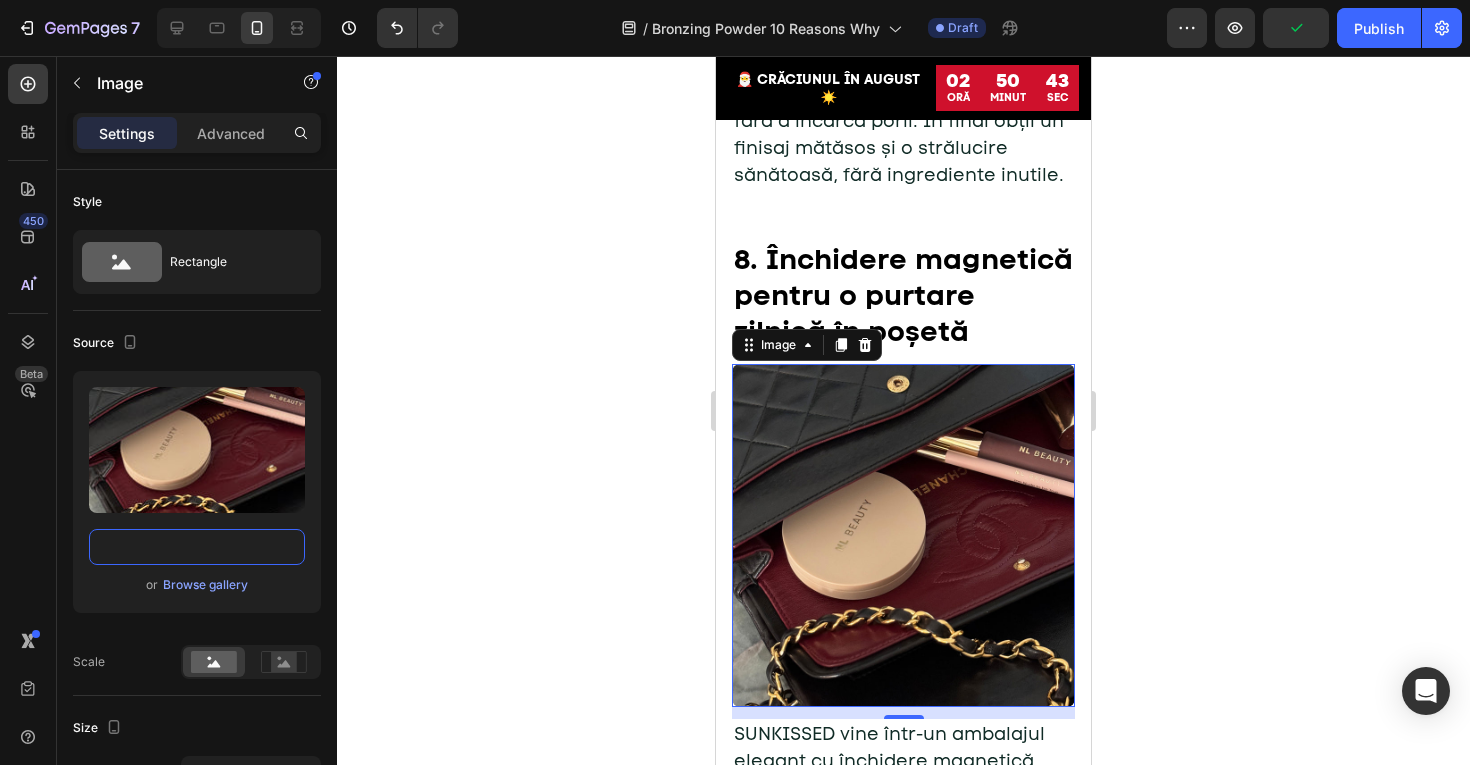 scroll, scrollTop: 0, scrollLeft: 0, axis: both 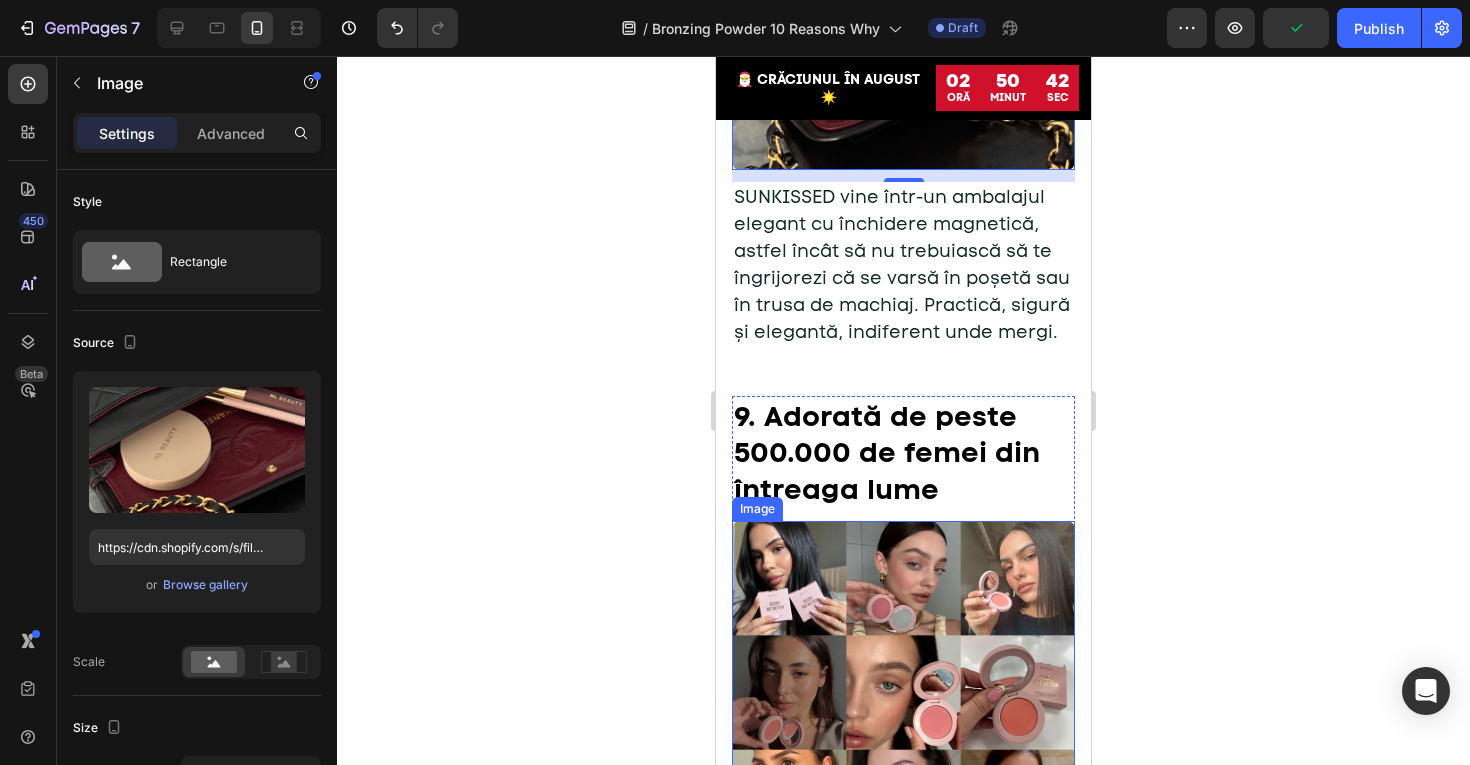 click at bounding box center [903, 692] 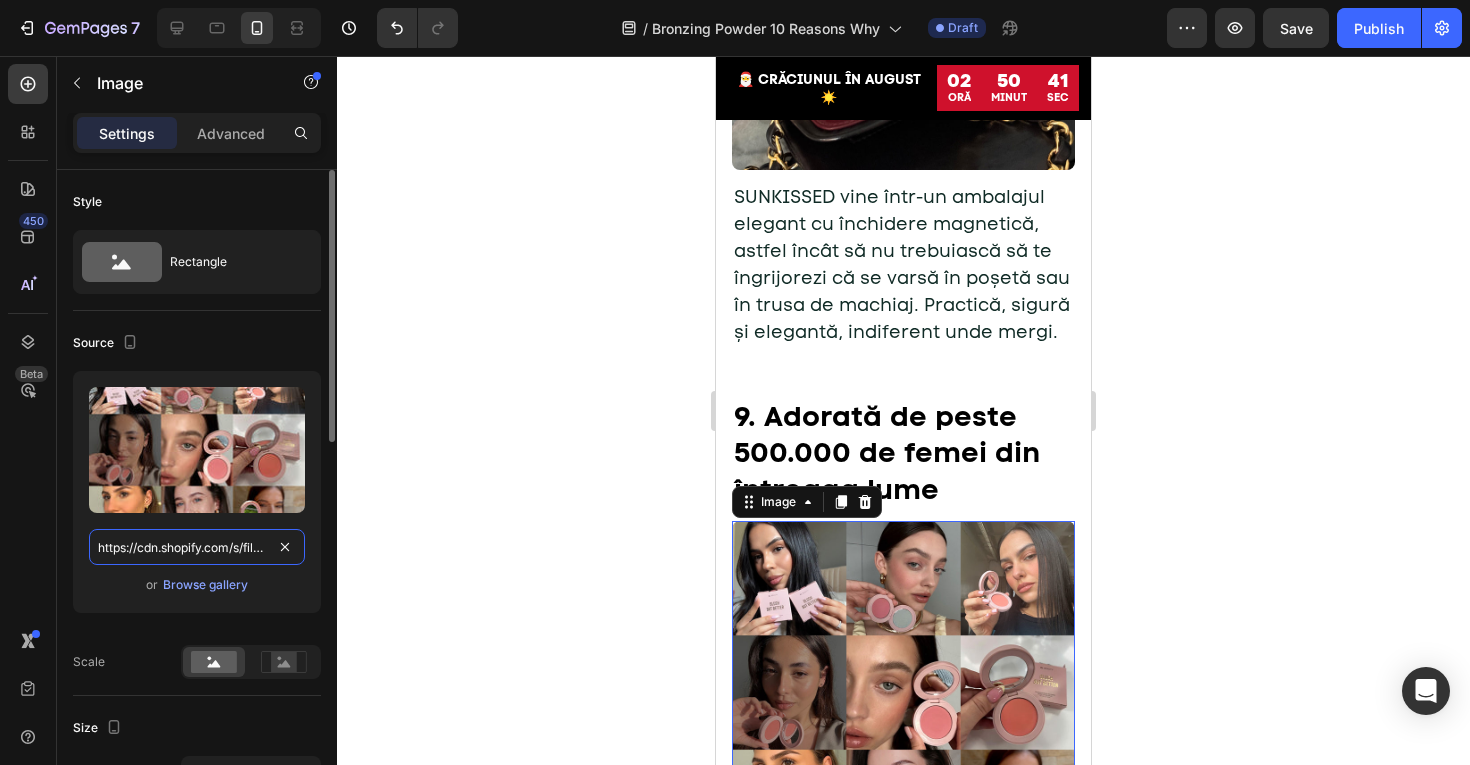 click on "https://cdn.shopify.com/s/files/1/0775/0831/3373/files/gempages_485104230382699404-3e3aa671-84d1-4467-b13b-c22b1e561622.jpg" at bounding box center (197, 547) 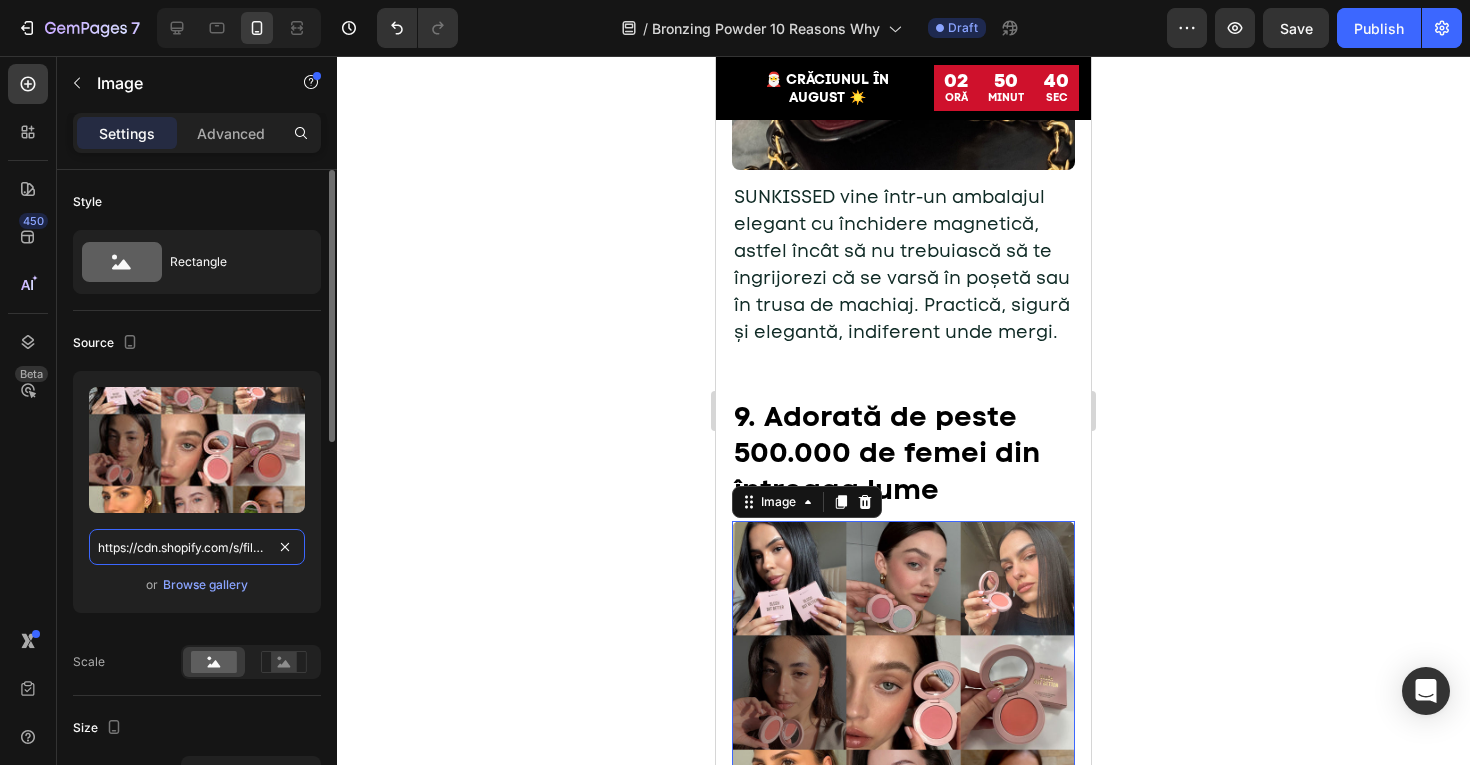 paste on "98f3cc1-9381-45a4-ae5f-9a8f3fcc55a4" 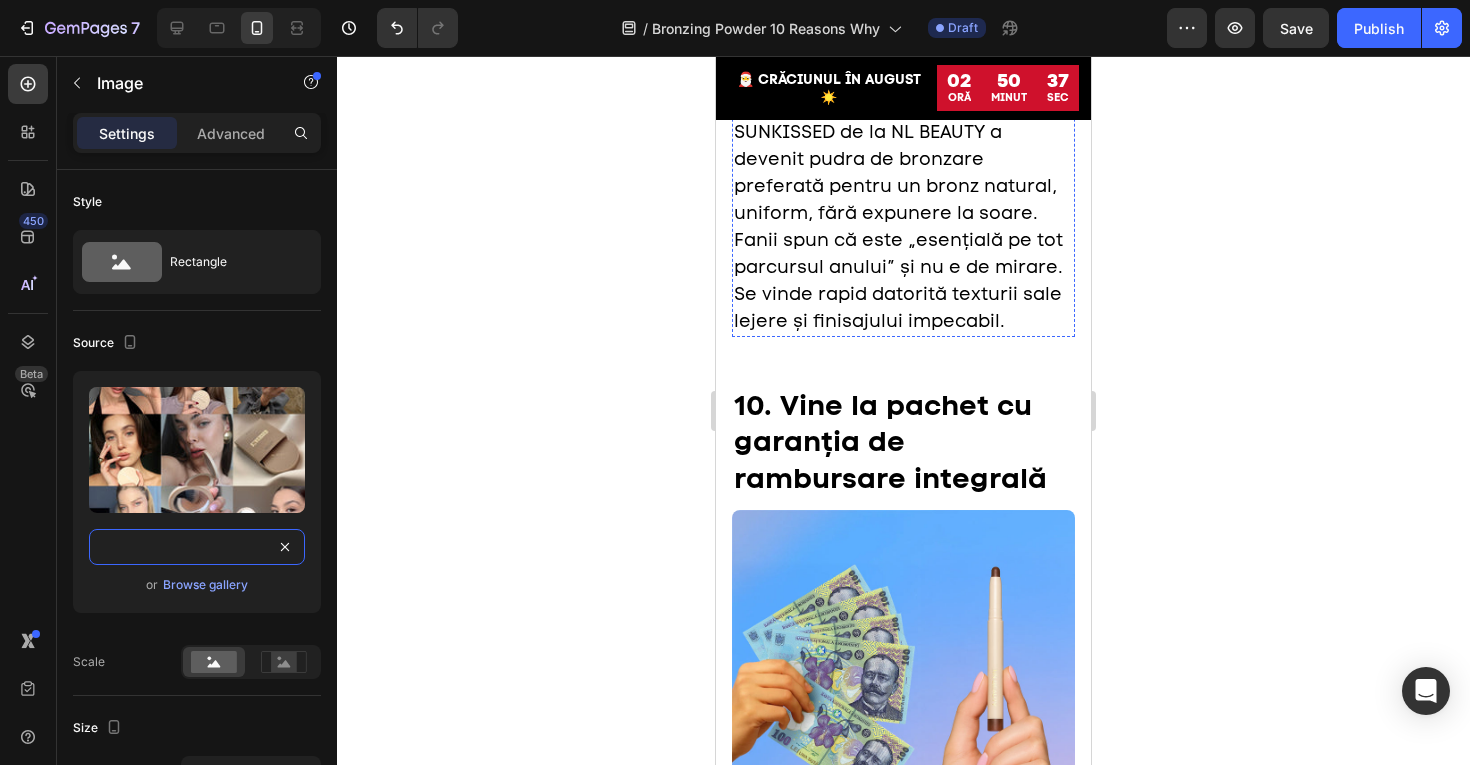 scroll, scrollTop: 7297, scrollLeft: 0, axis: vertical 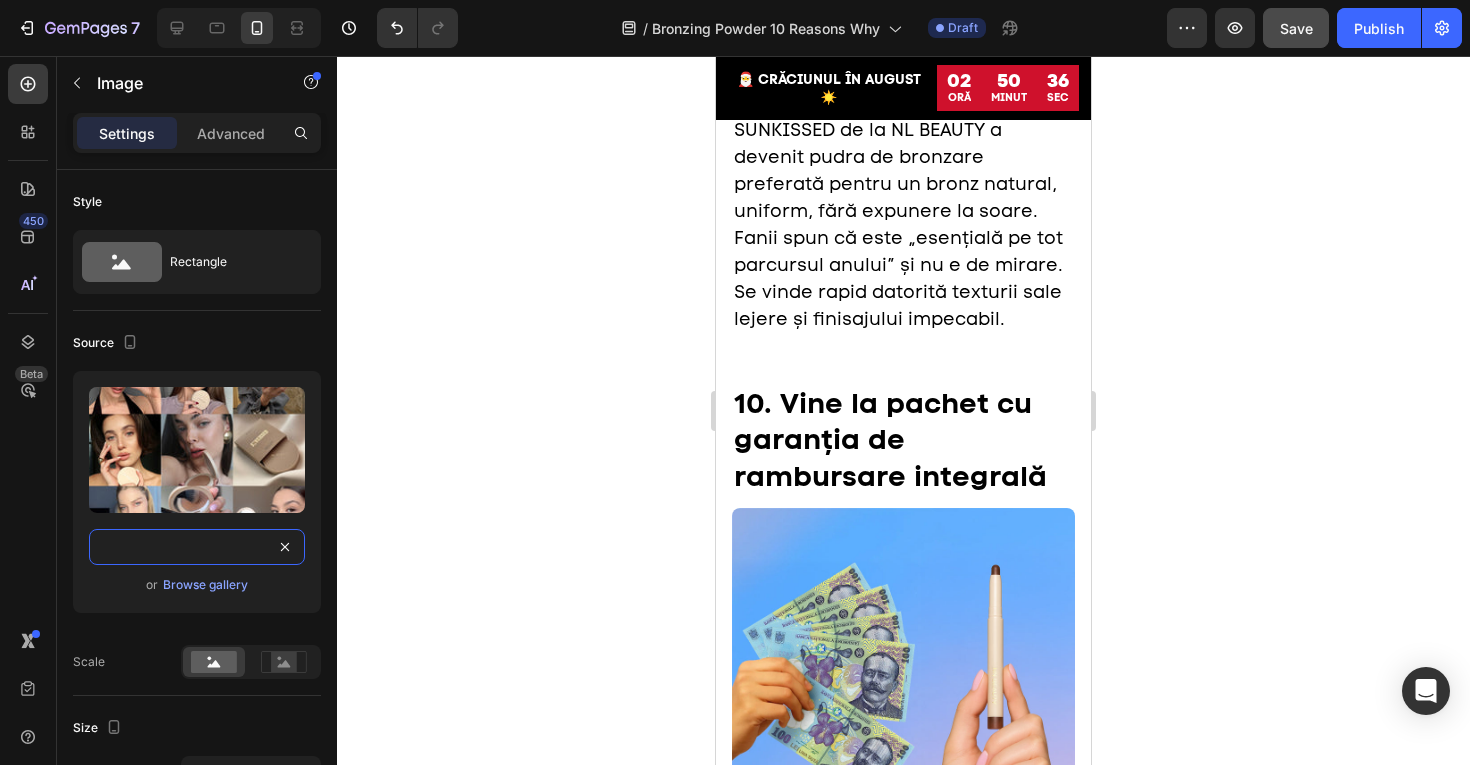 type on "https://cdn.shopify.com/s/files/1/0775/0831/3373/files/gempages_485104230382699404-398f3cc1-9381-45a4-ae5f-9a8f3fcc55a4.jpg" 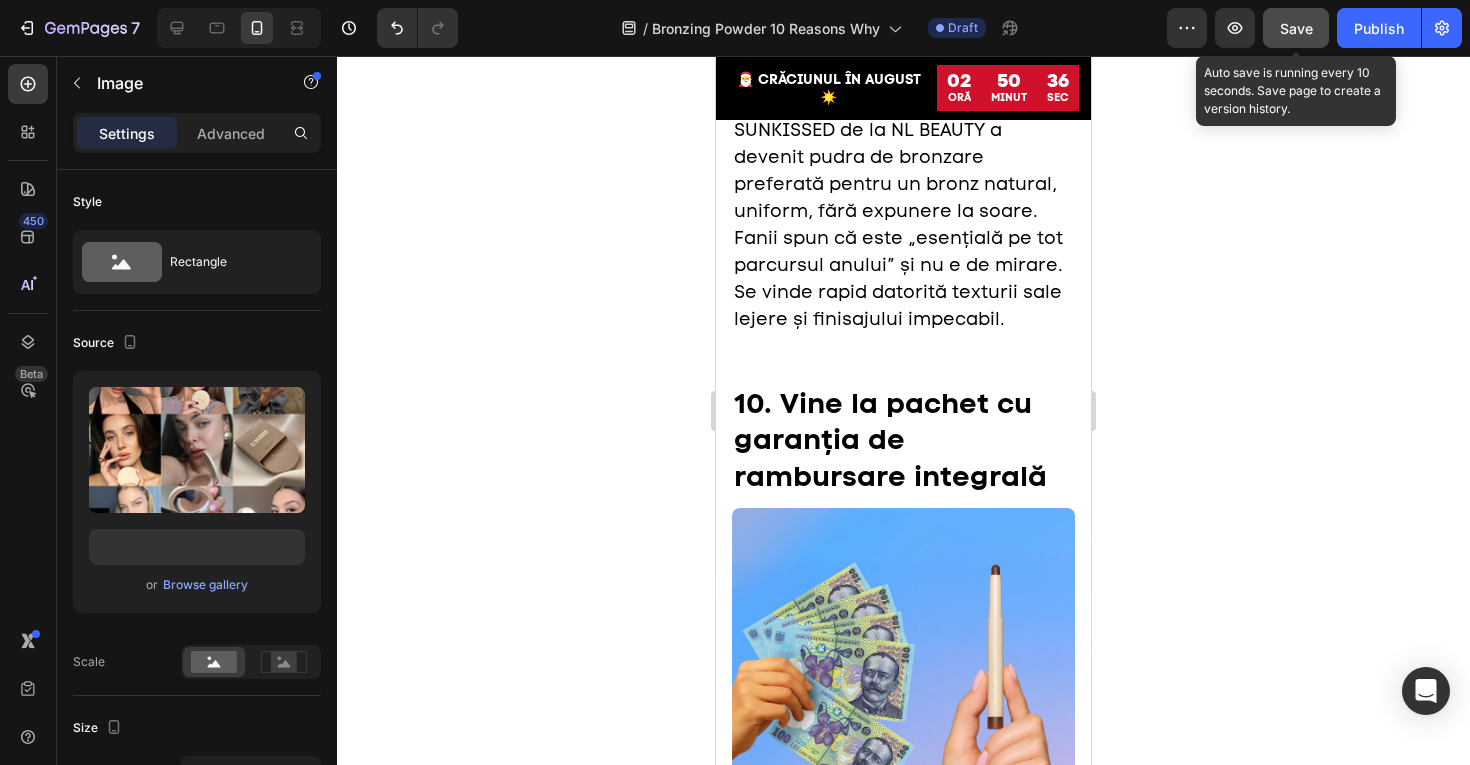 click on "Save" at bounding box center [1296, 28] 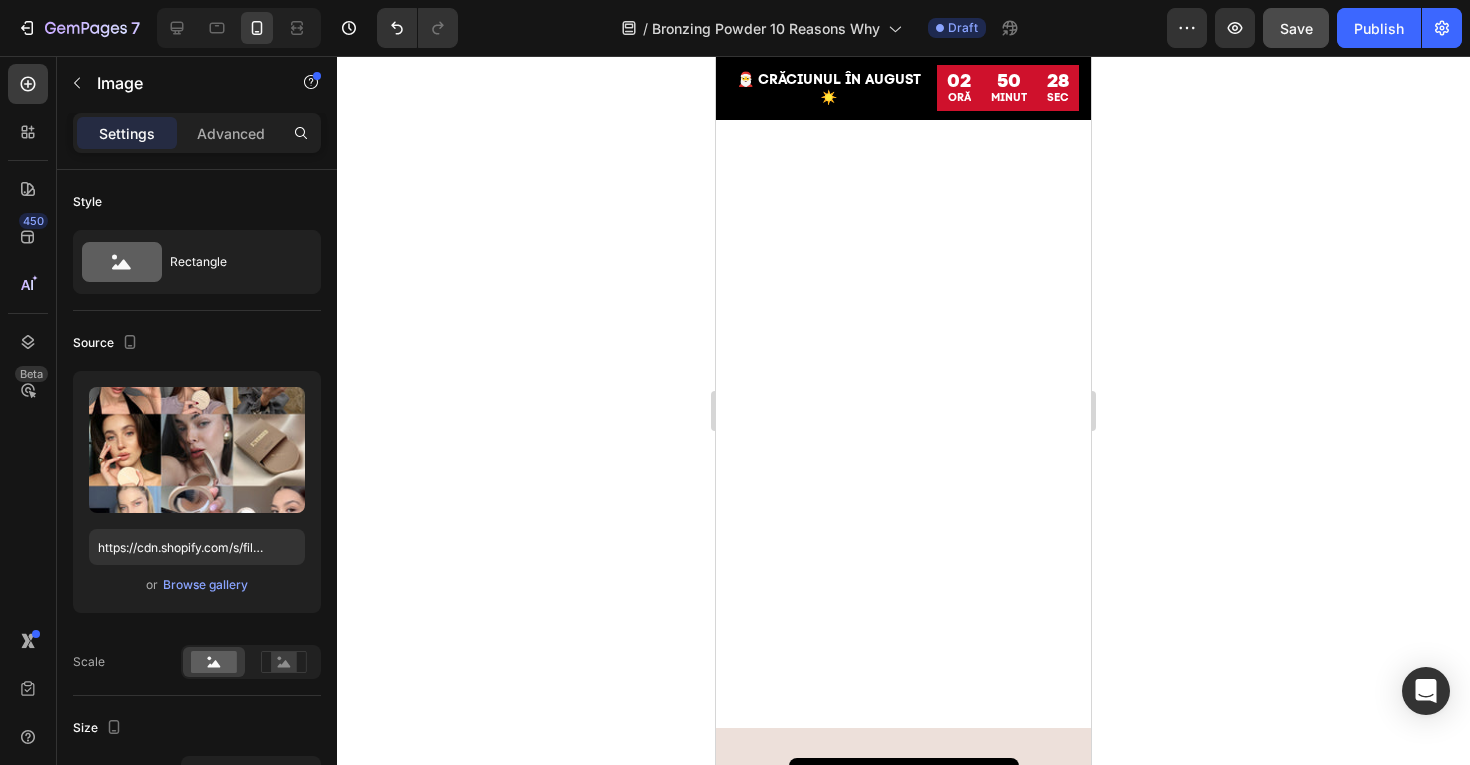 scroll, scrollTop: 8314, scrollLeft: 0, axis: vertical 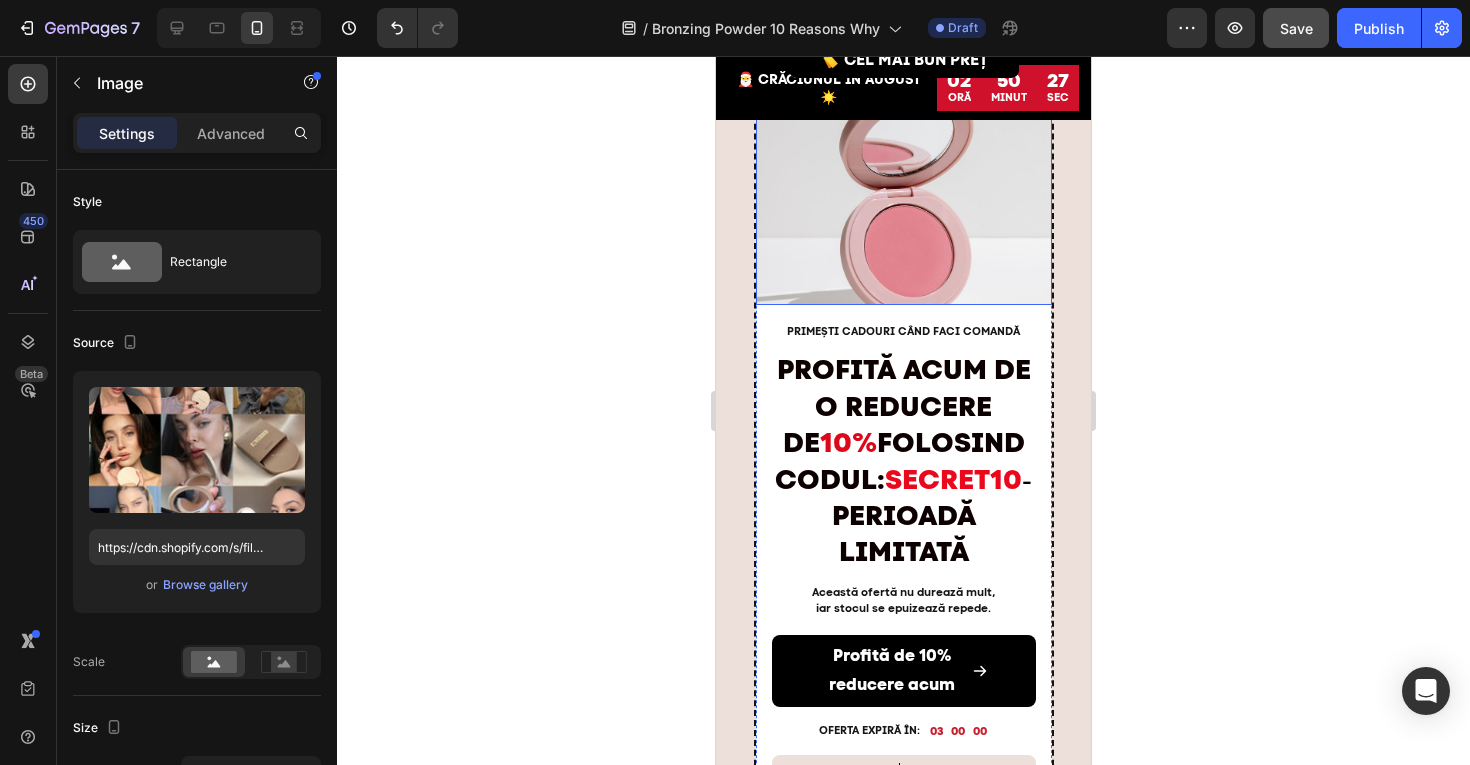 click at bounding box center [904, 185] 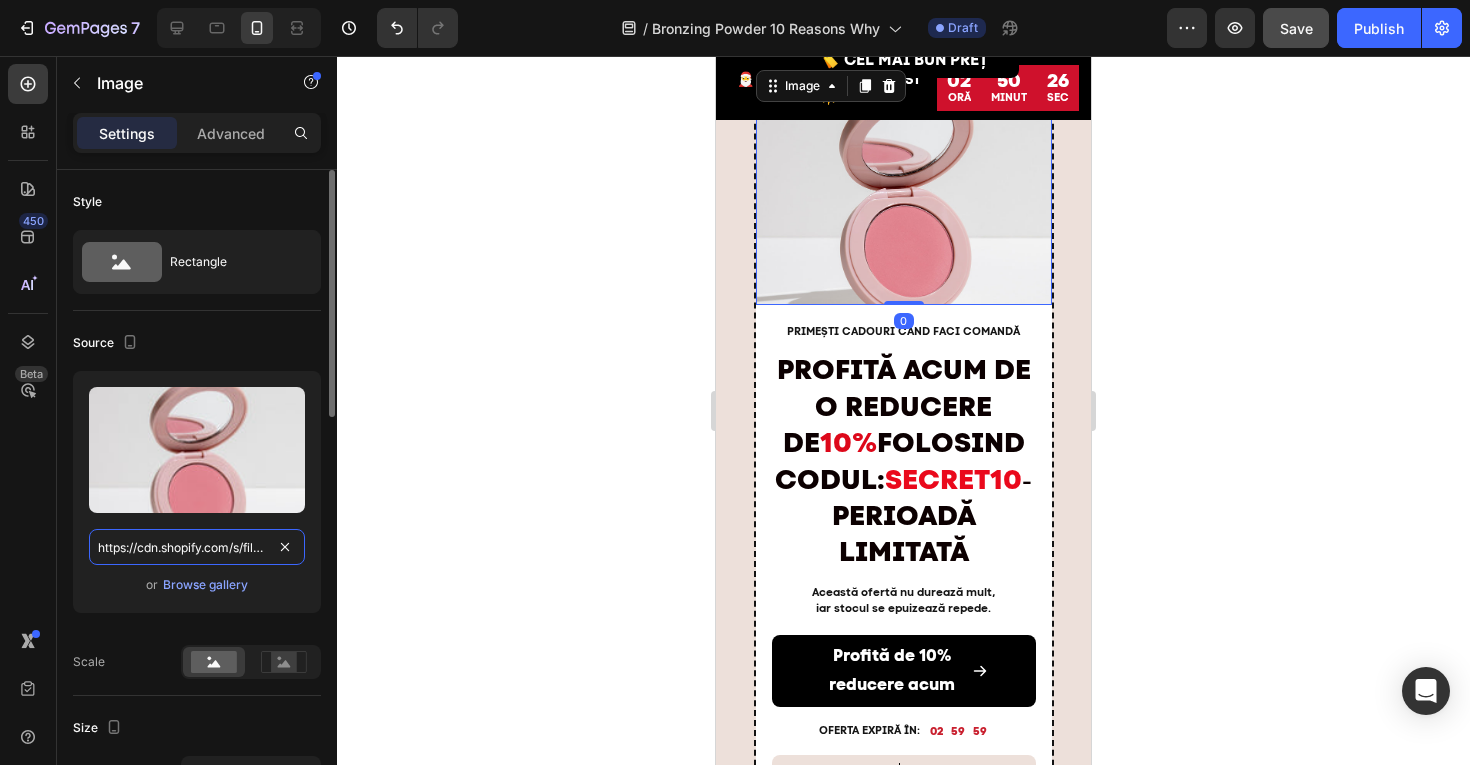 click on "https://cdn.shopify.com/s/files/1/0775/0831/3373/files/gempages_485104230382699404-5f293386-d850-46db-8979-66e009e2795a.jpg" at bounding box center (197, 547) 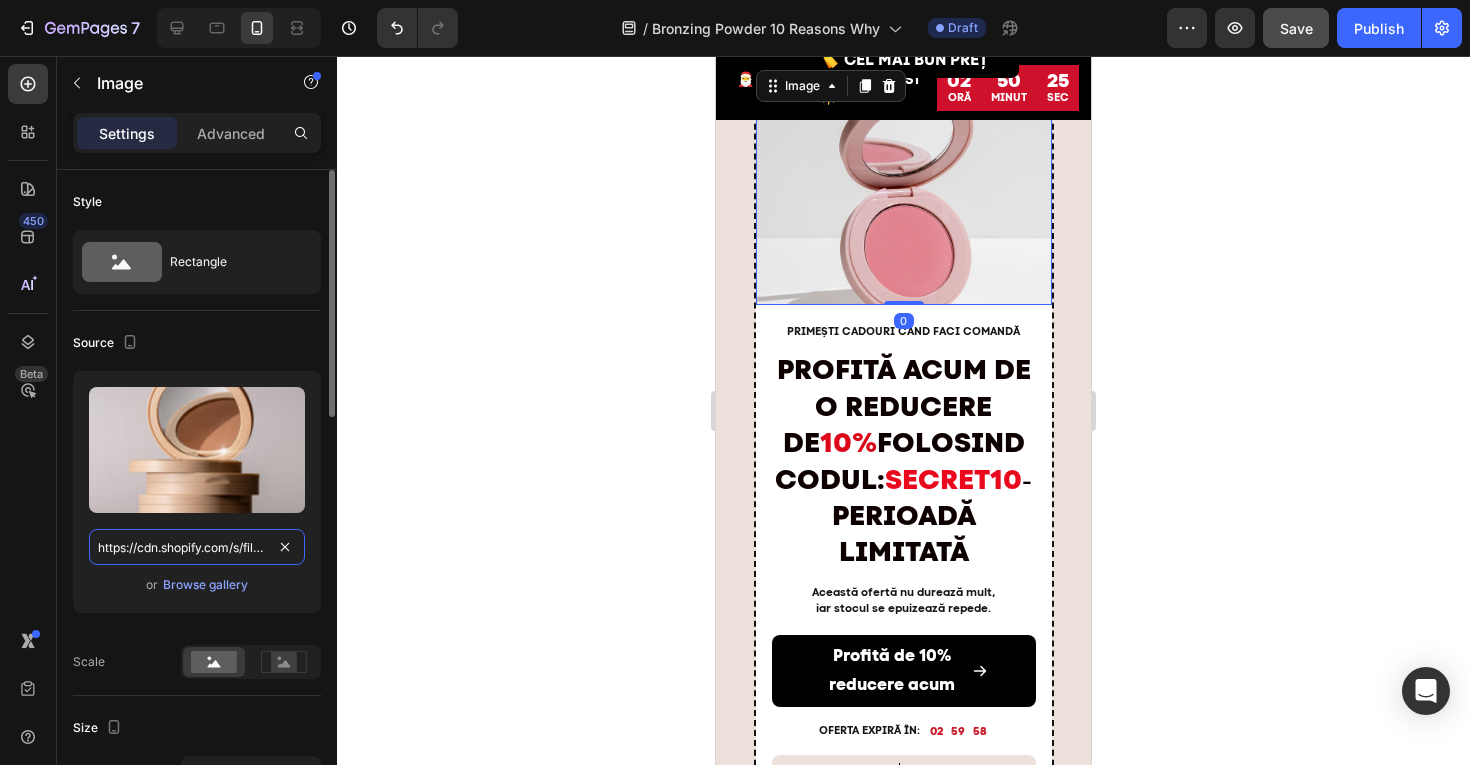 scroll, scrollTop: 0, scrollLeft: 619, axis: horizontal 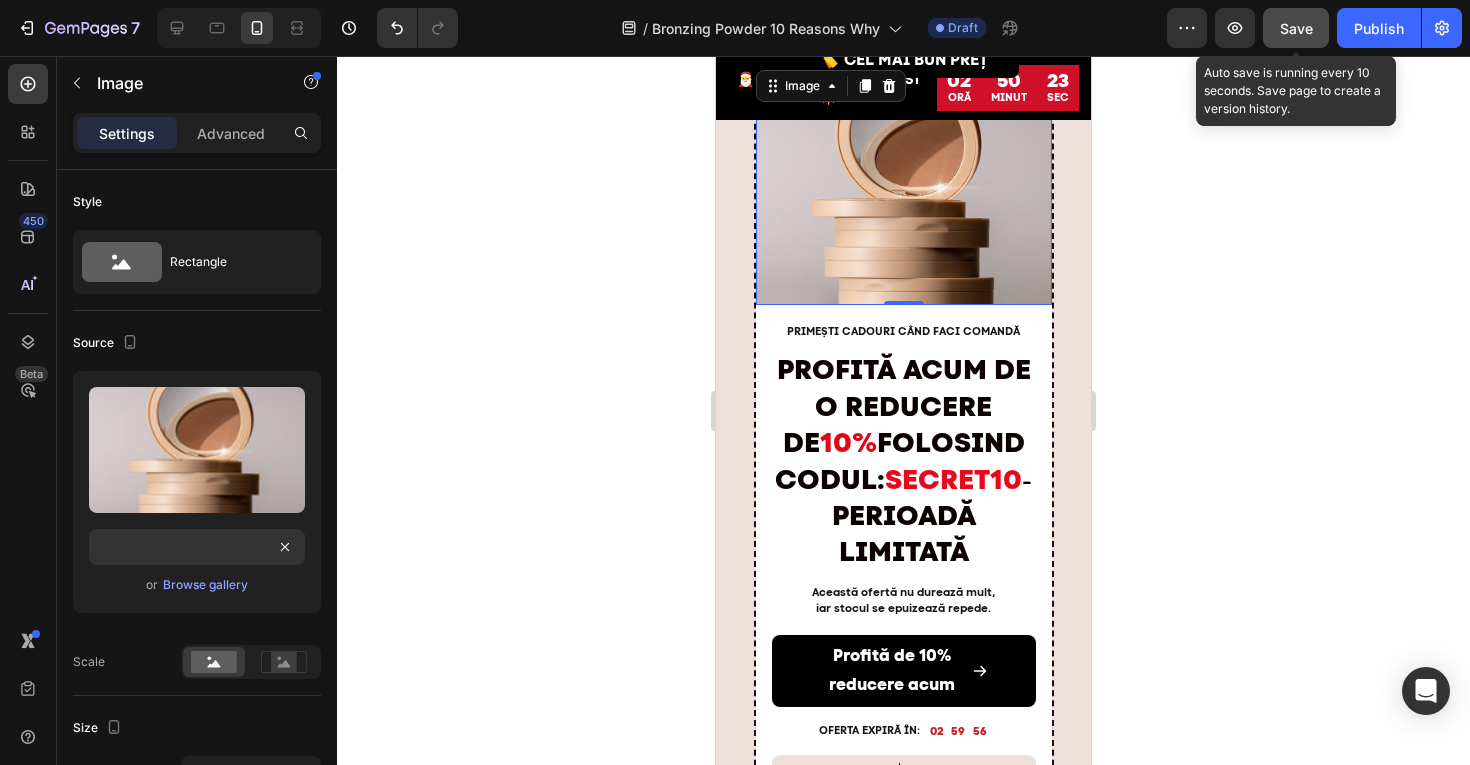 click on "Save" 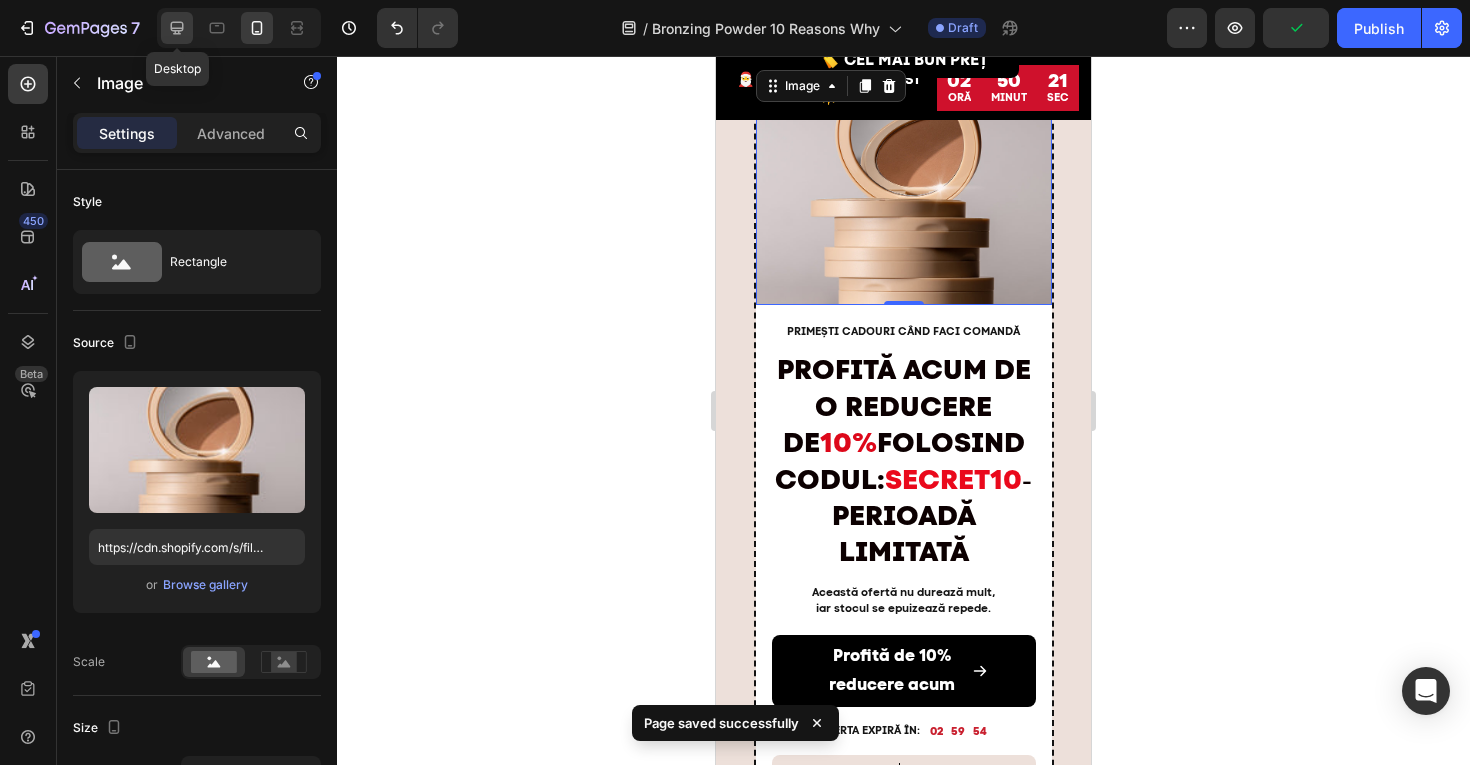 click 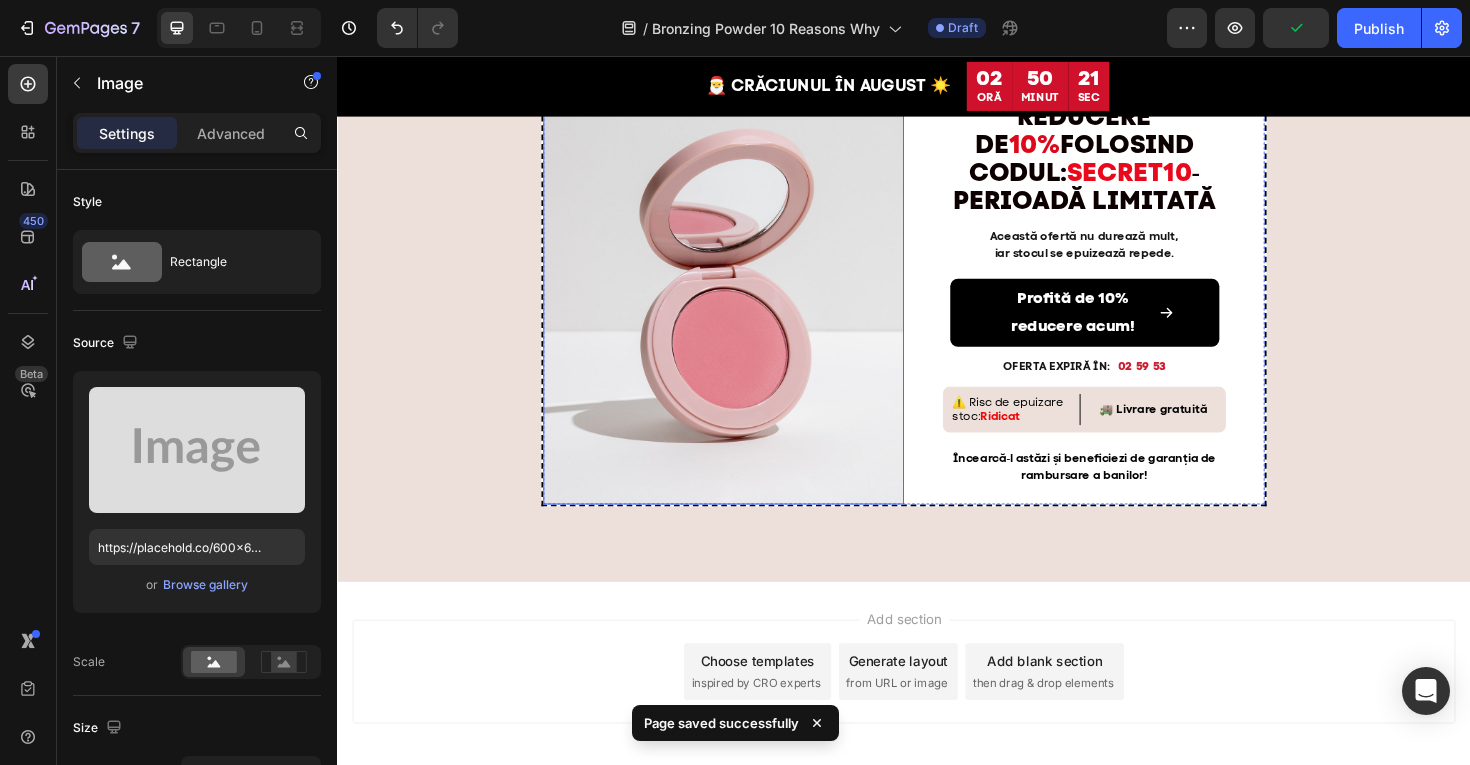 scroll, scrollTop: 4540, scrollLeft: 0, axis: vertical 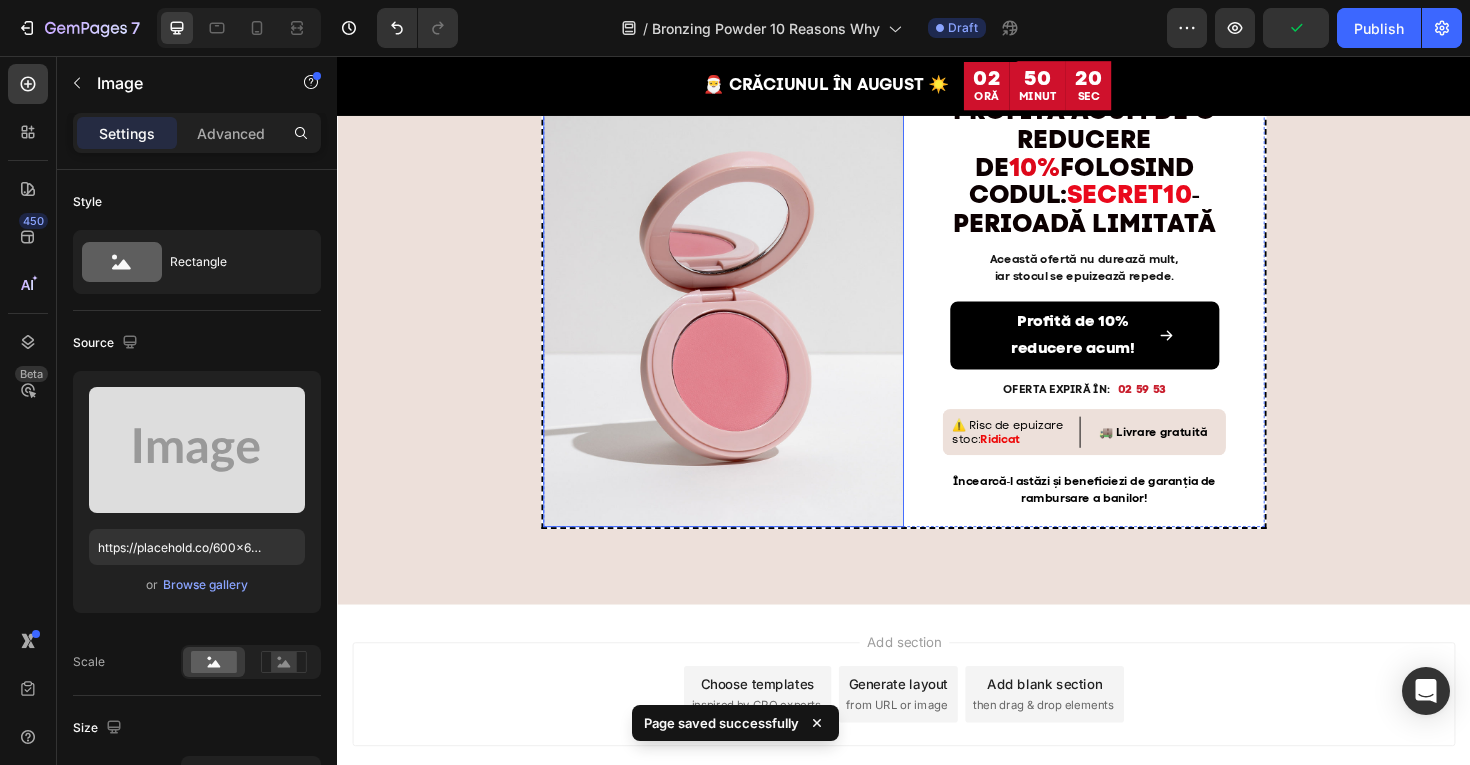 click at bounding box center (746, 300) 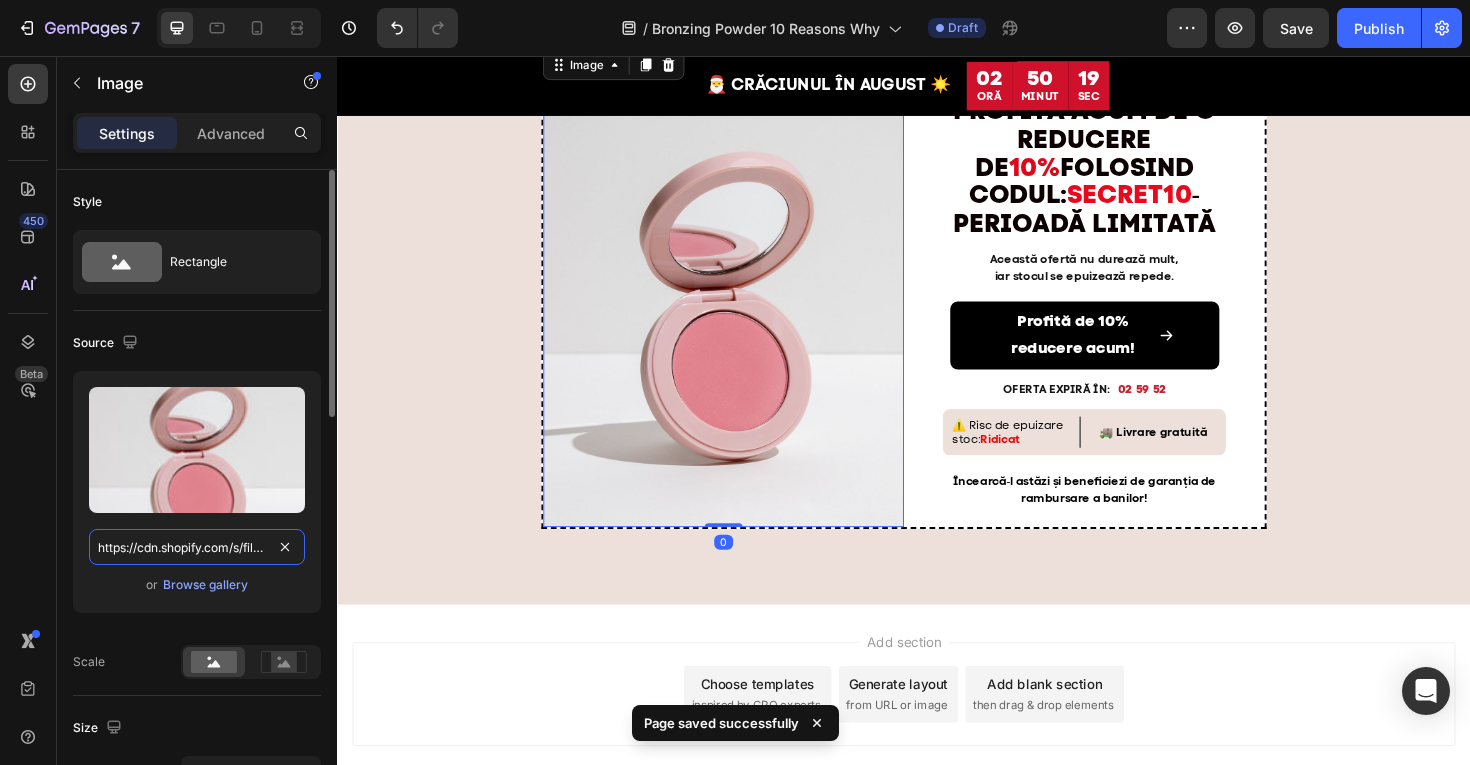 click on "https://cdn.shopify.com/s/files/1/0775/0831/3373/files/gempages_485104230382699404-5f293386-d850-46db-8979-66e009e2795a.jpg" at bounding box center (197, 547) 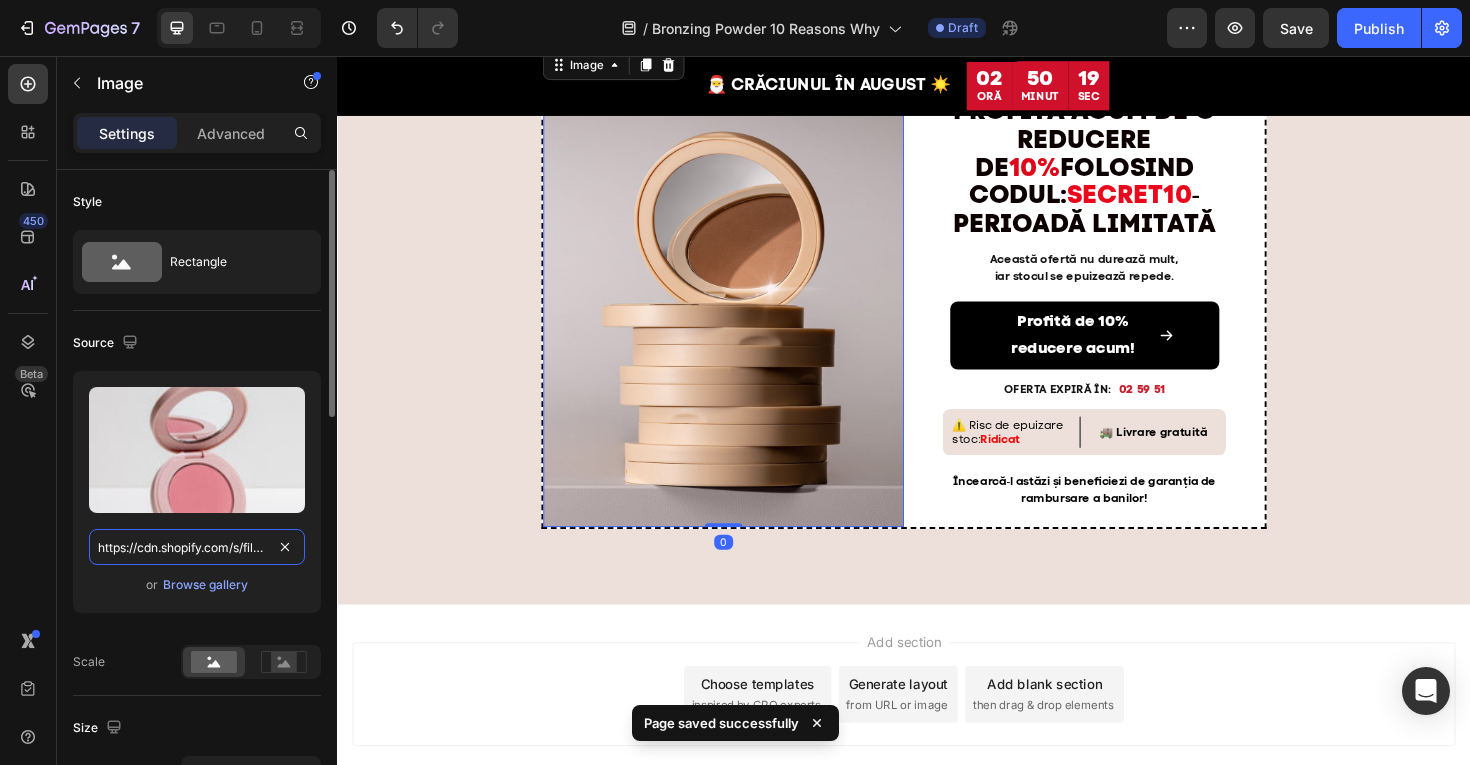 scroll, scrollTop: 0, scrollLeft: 619, axis: horizontal 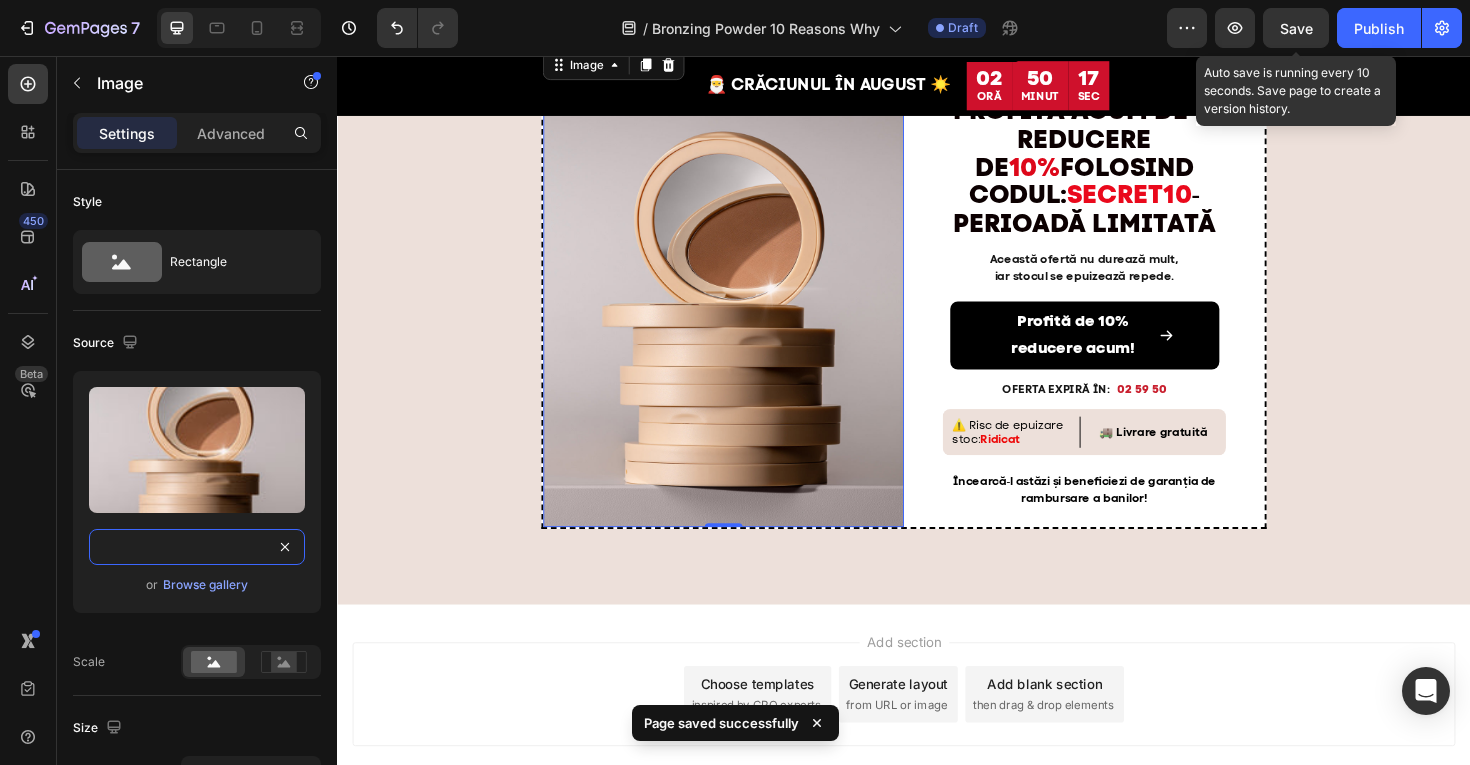 type on "https://cdn.shopify.com/s/files/1/0775/0831/3373/files/gempages_485104230382699404-0497e578-3856-4ddc-a49e-907c55b14039.jpg" 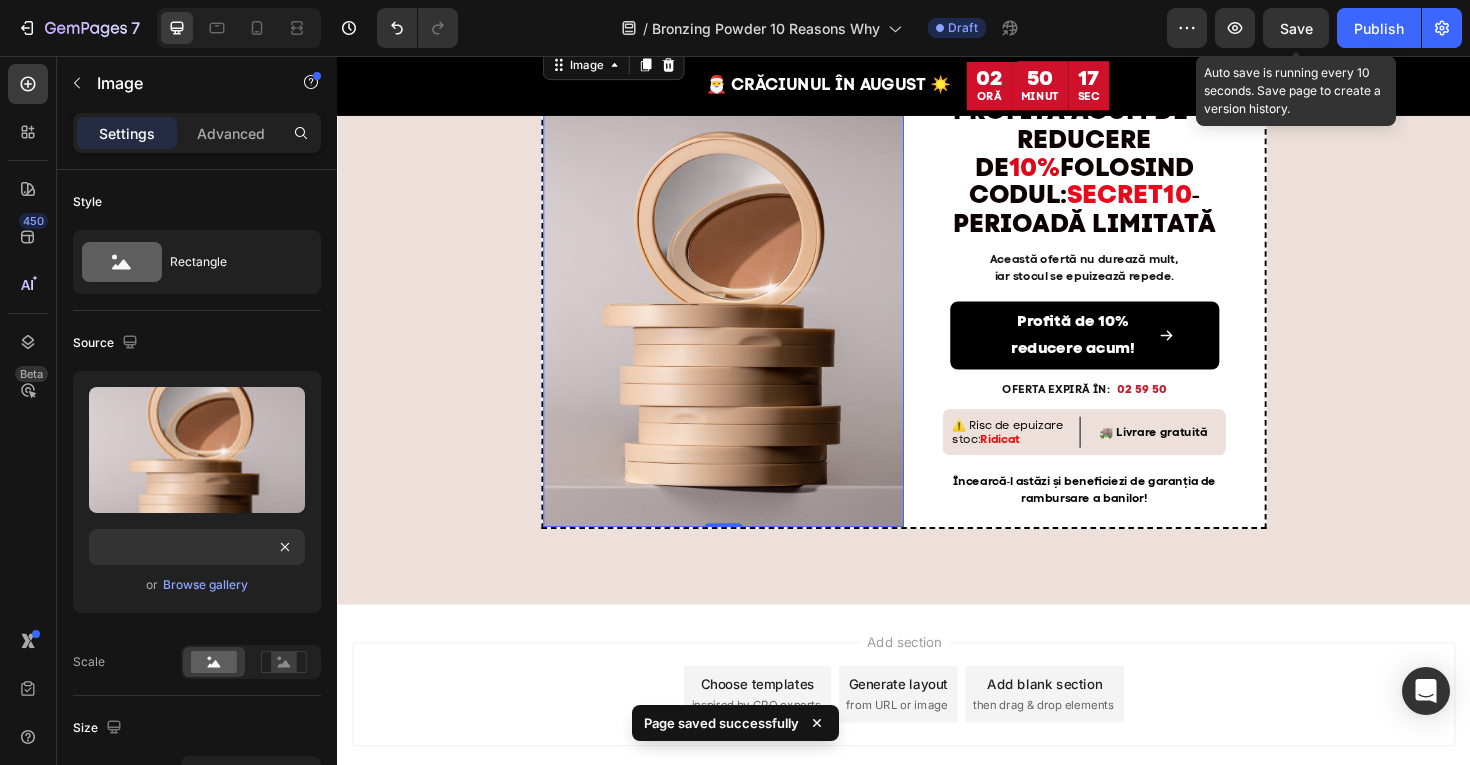 click on "Save" at bounding box center (1296, 28) 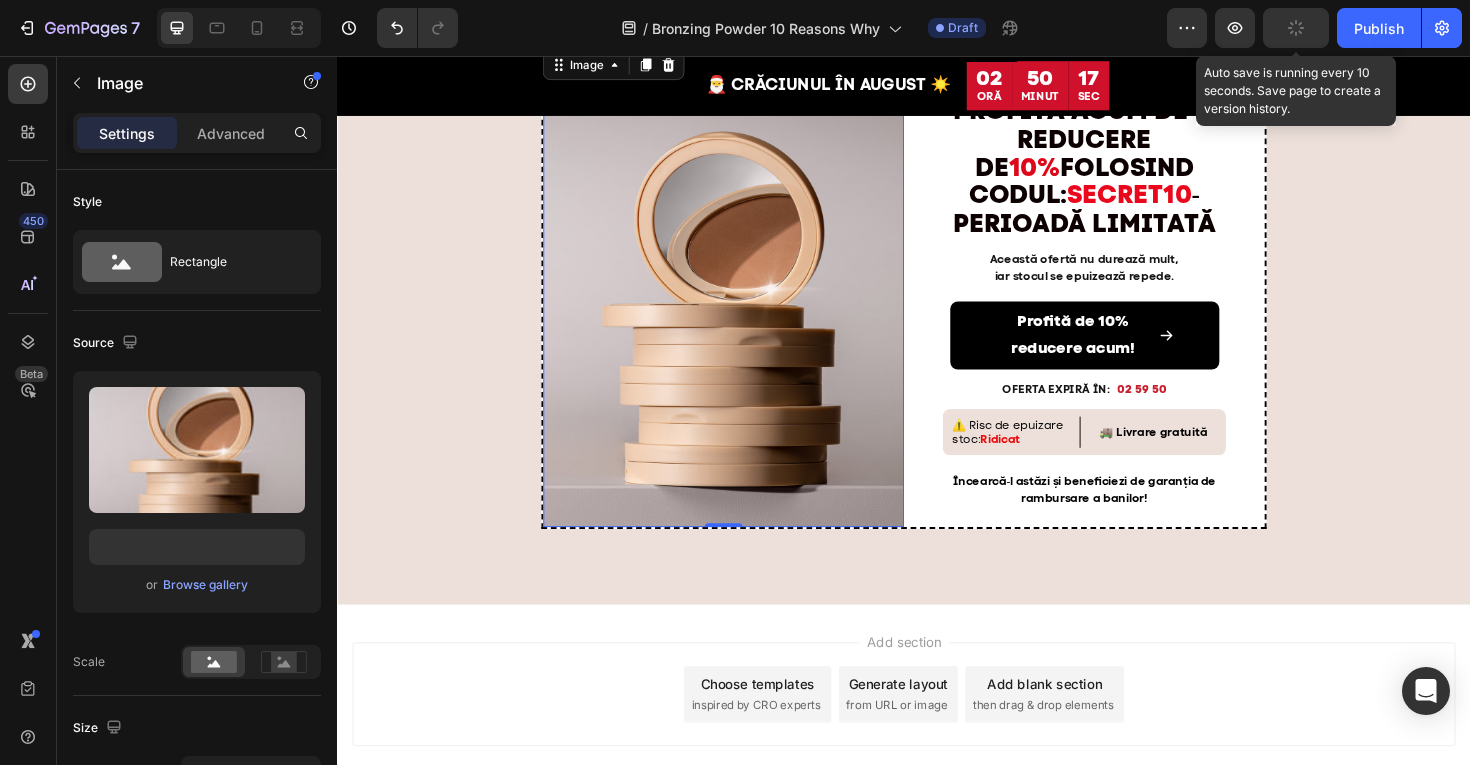 scroll, scrollTop: 0, scrollLeft: 0, axis: both 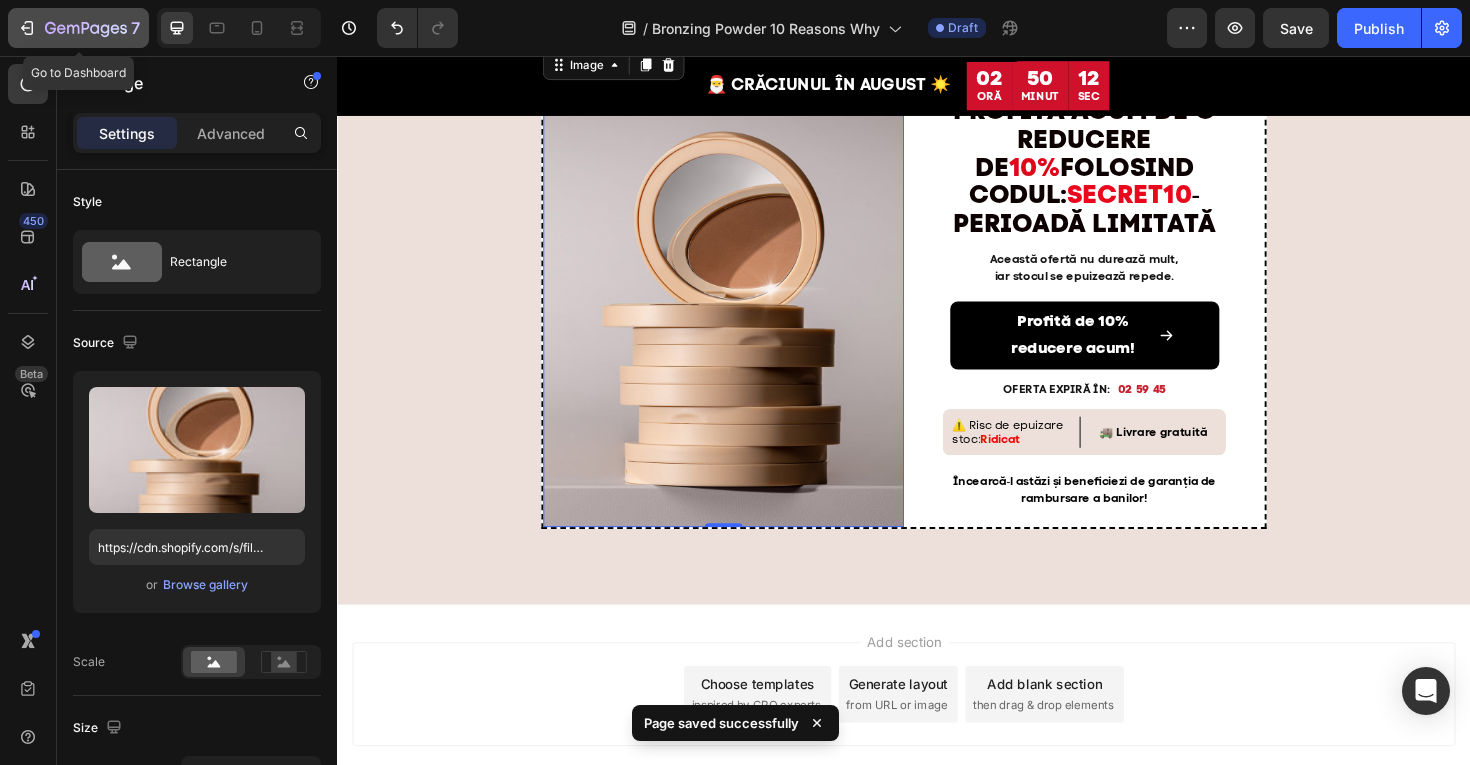 click 